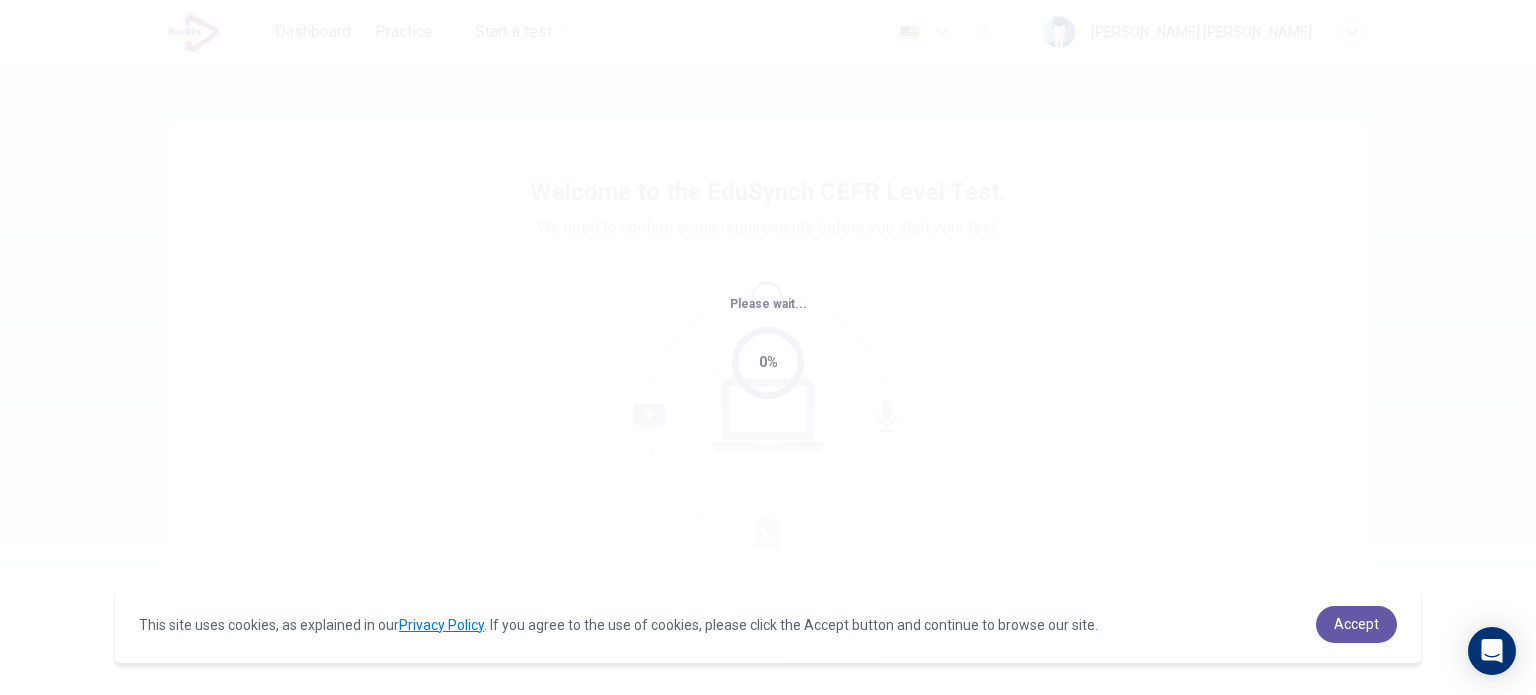 scroll, scrollTop: 0, scrollLeft: 0, axis: both 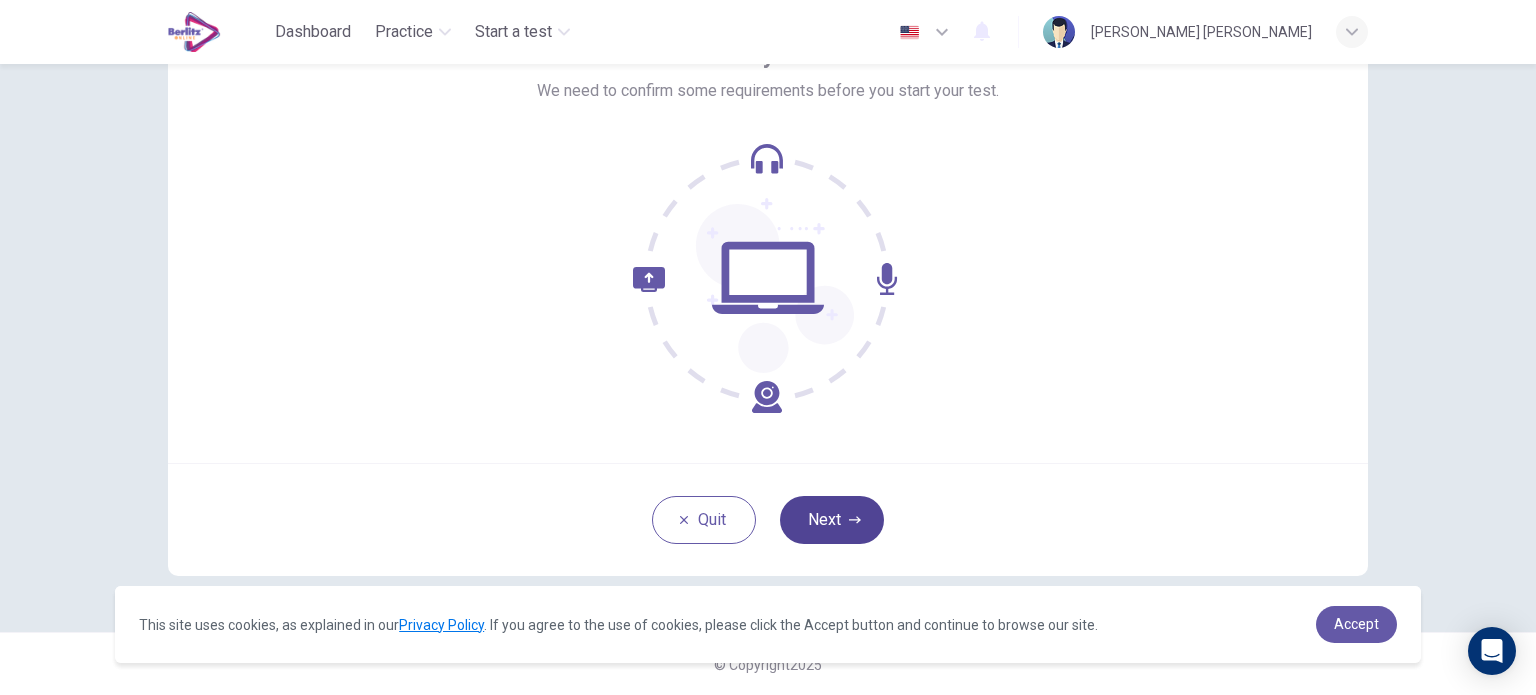 click on "Next" at bounding box center (832, 520) 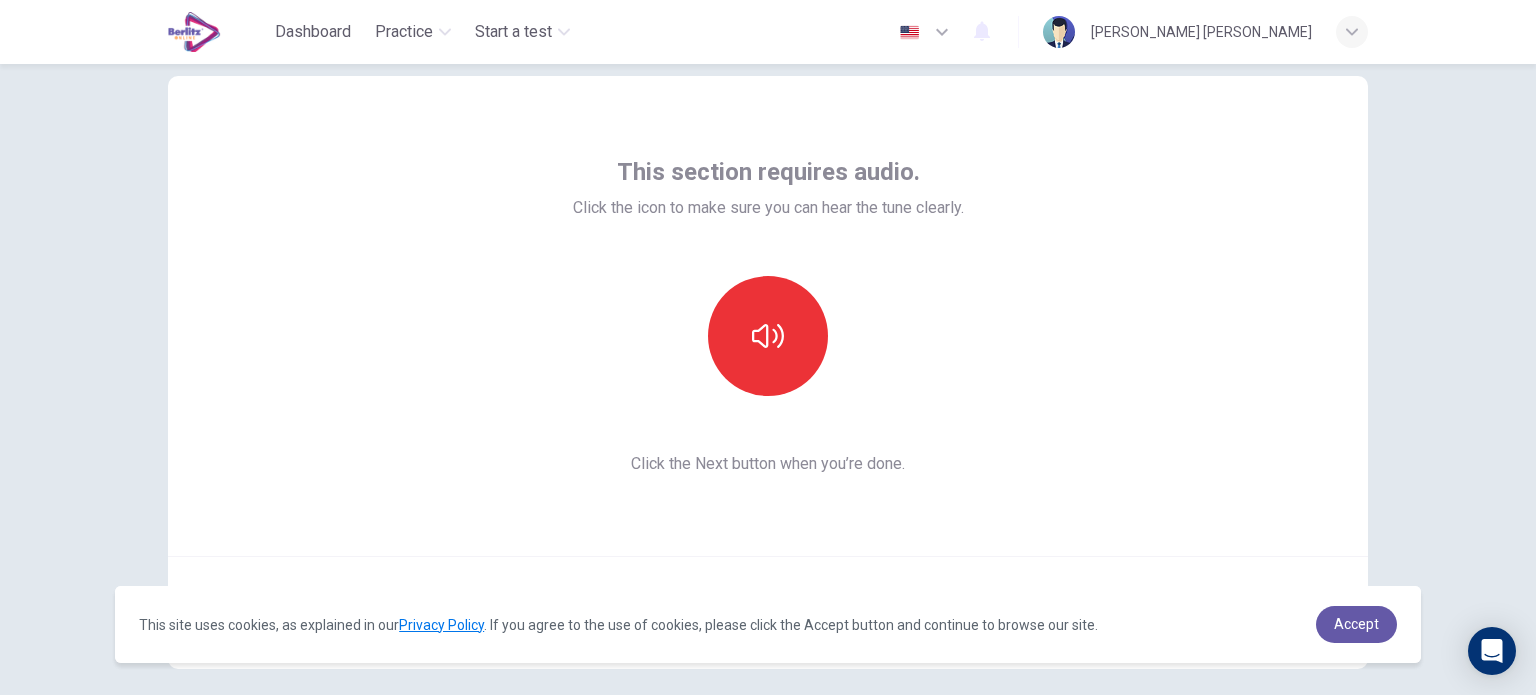 scroll, scrollTop: 37, scrollLeft: 0, axis: vertical 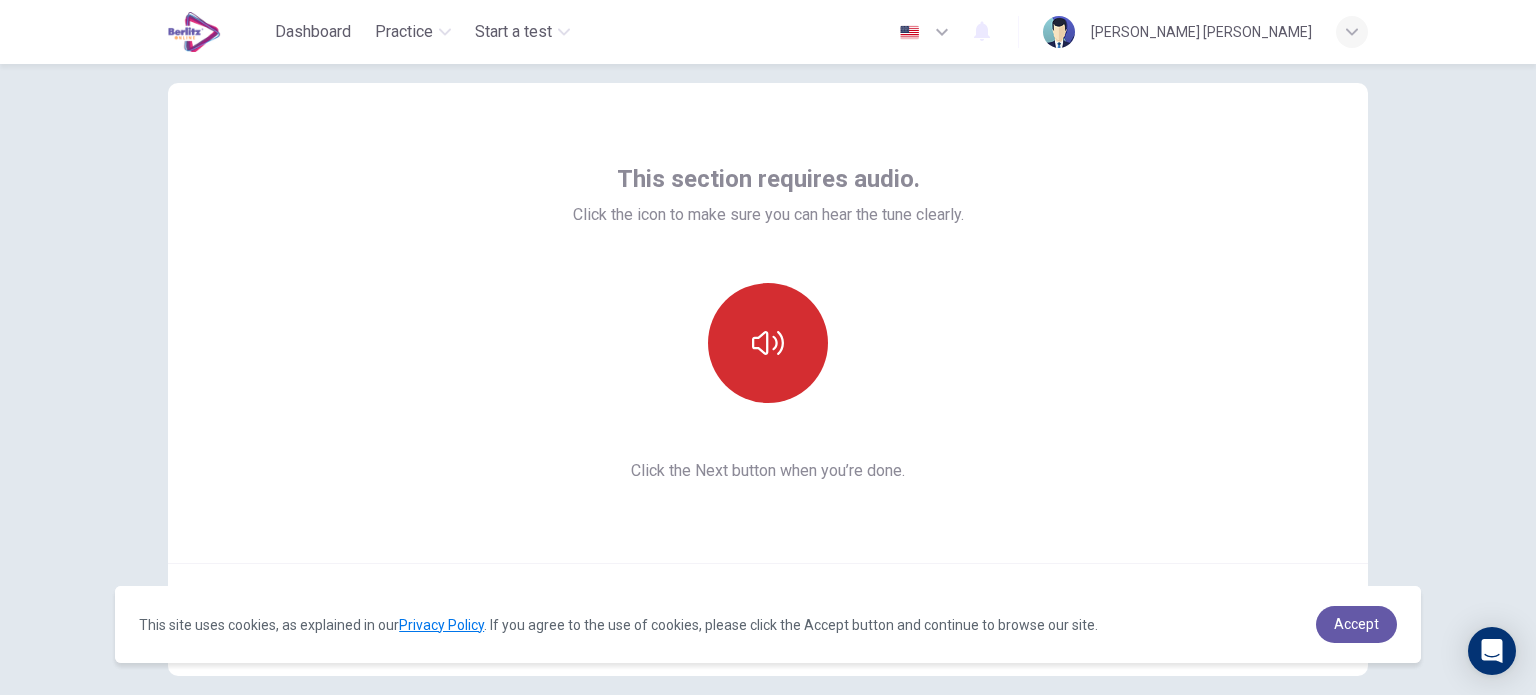 click 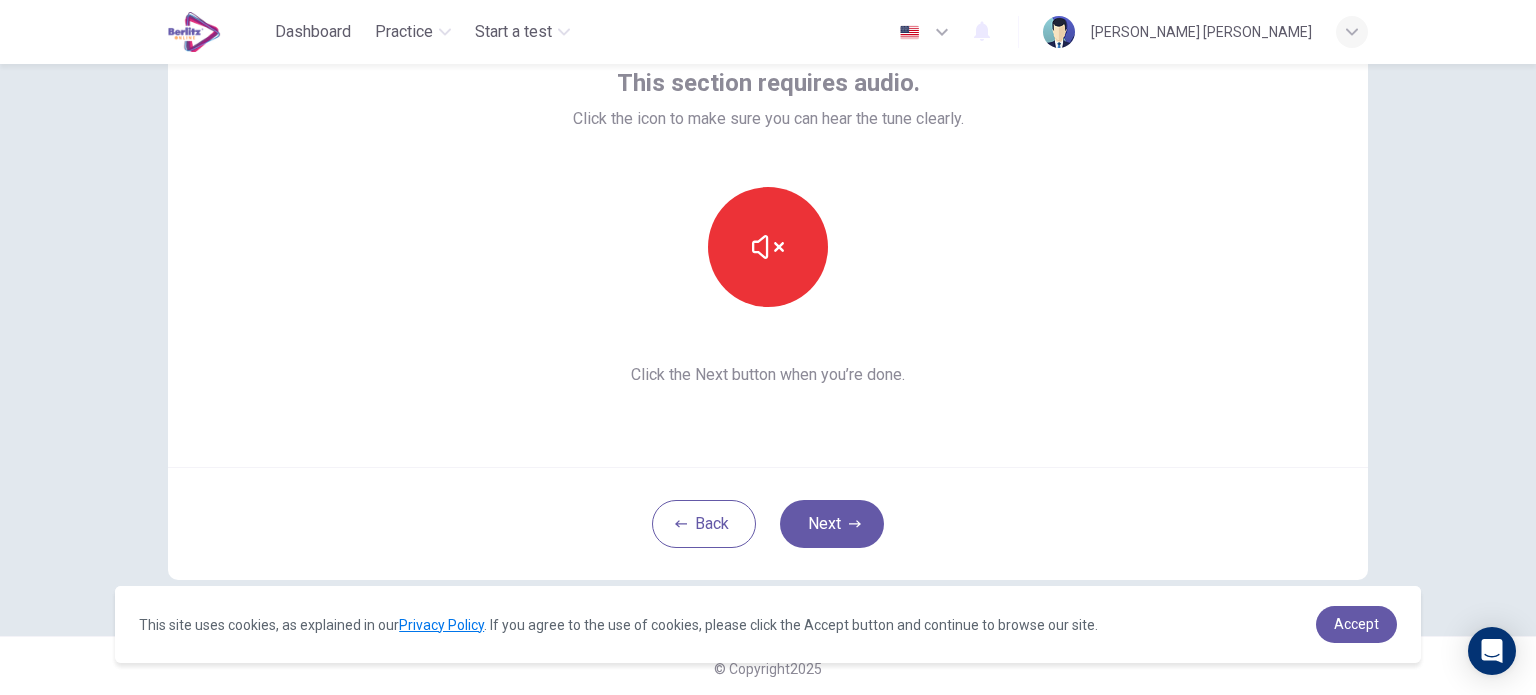 scroll, scrollTop: 137, scrollLeft: 0, axis: vertical 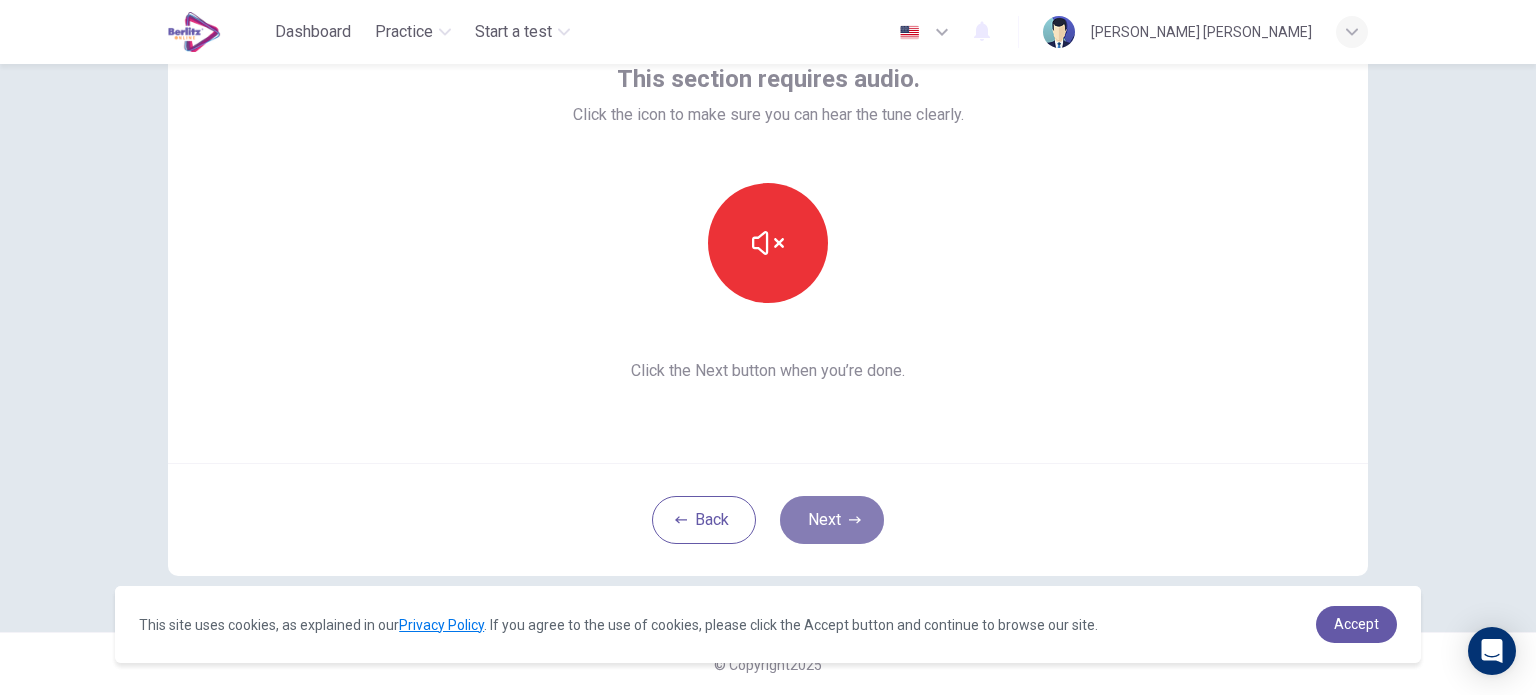 click on "Next" at bounding box center [832, 520] 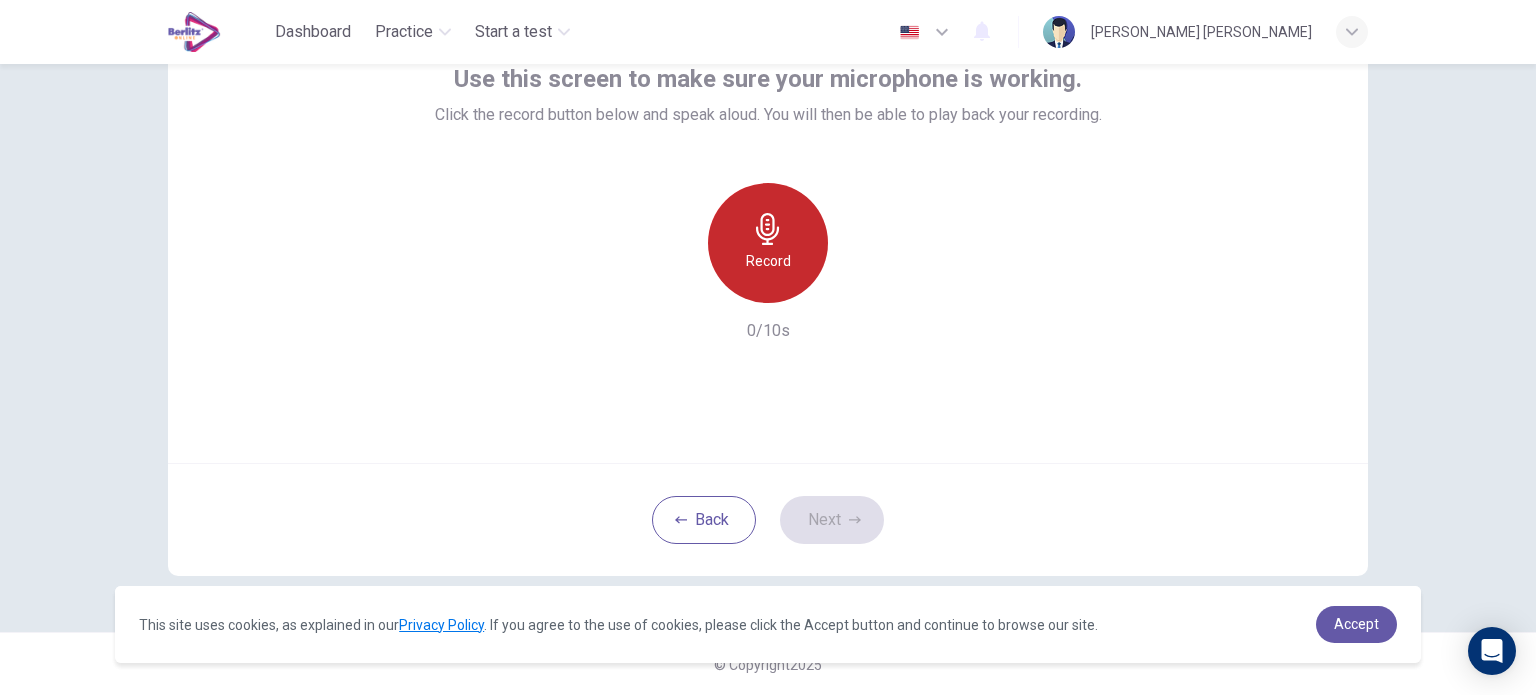 click on "Record" at bounding box center (768, 243) 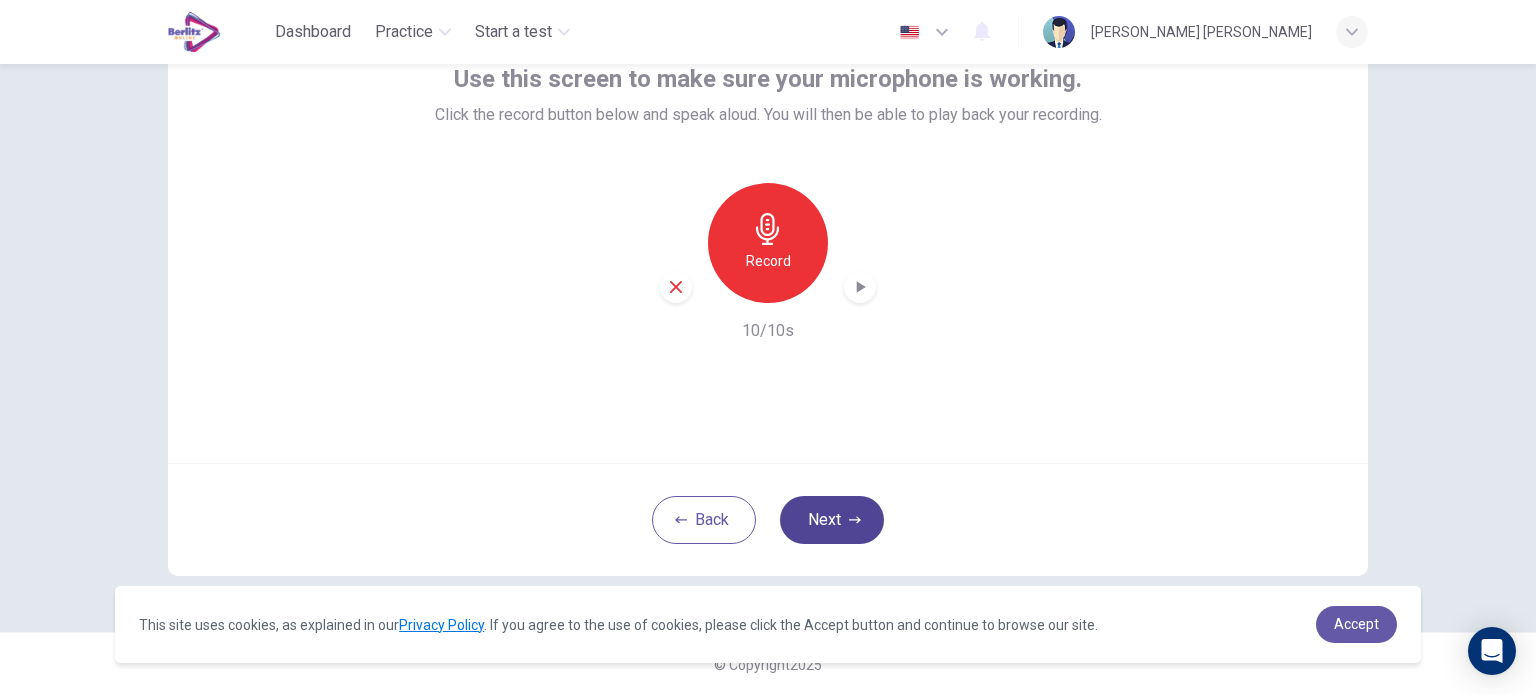 click on "Next" at bounding box center [832, 520] 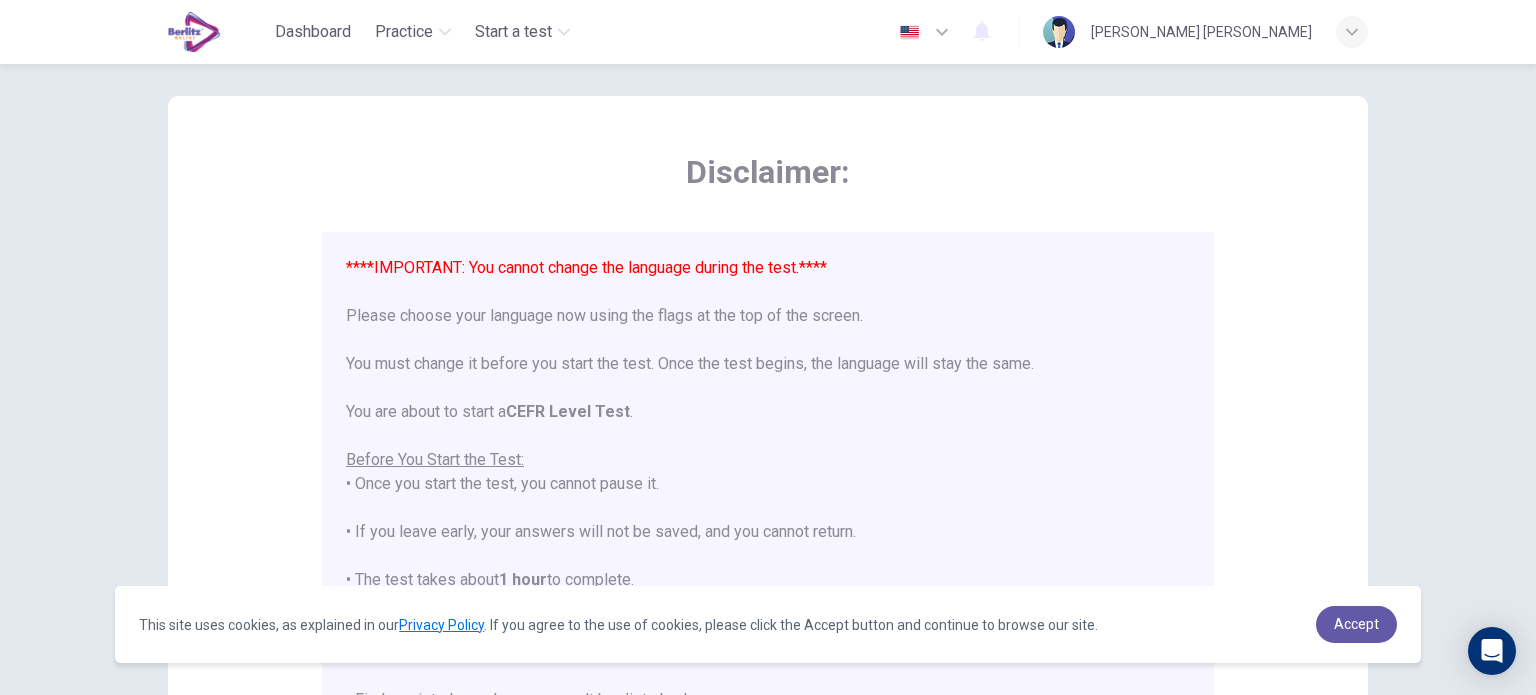 scroll, scrollTop: 0, scrollLeft: 0, axis: both 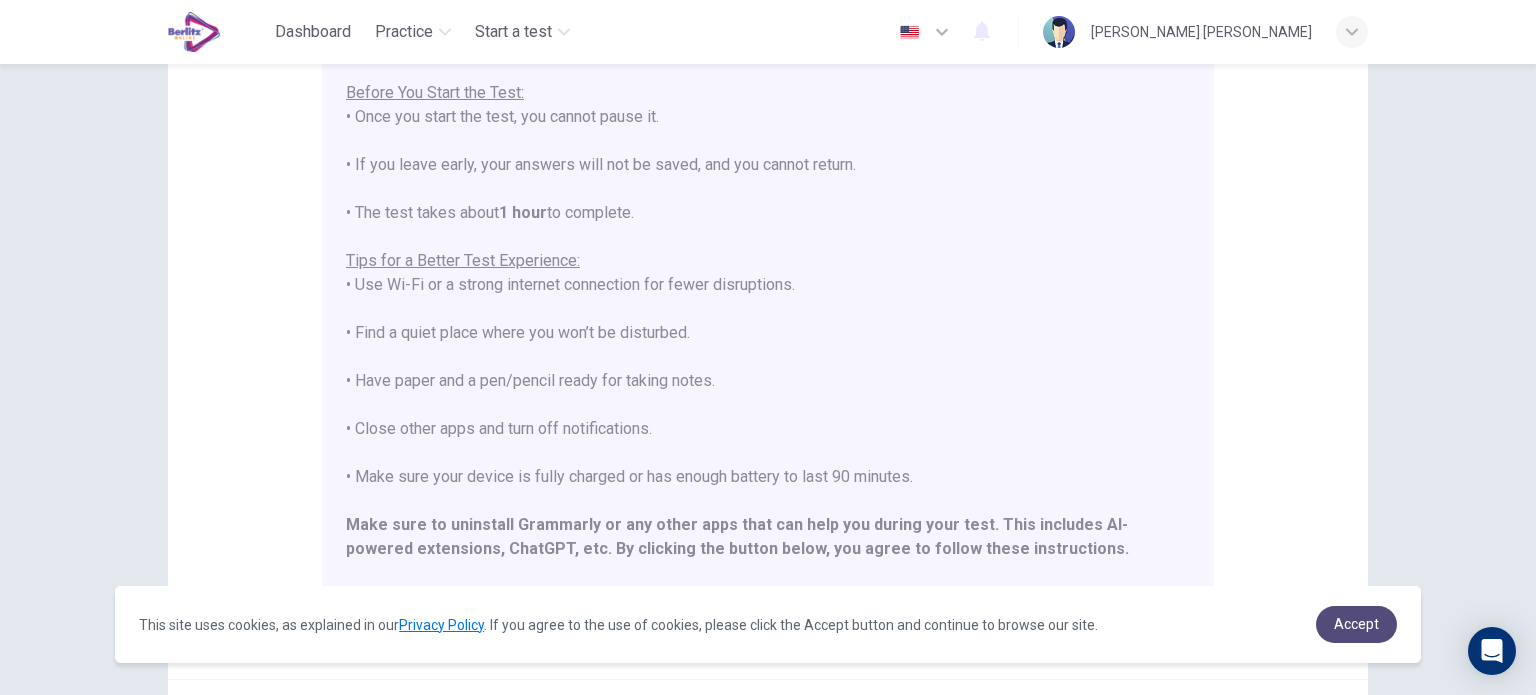 click on "Accept" at bounding box center (1356, 624) 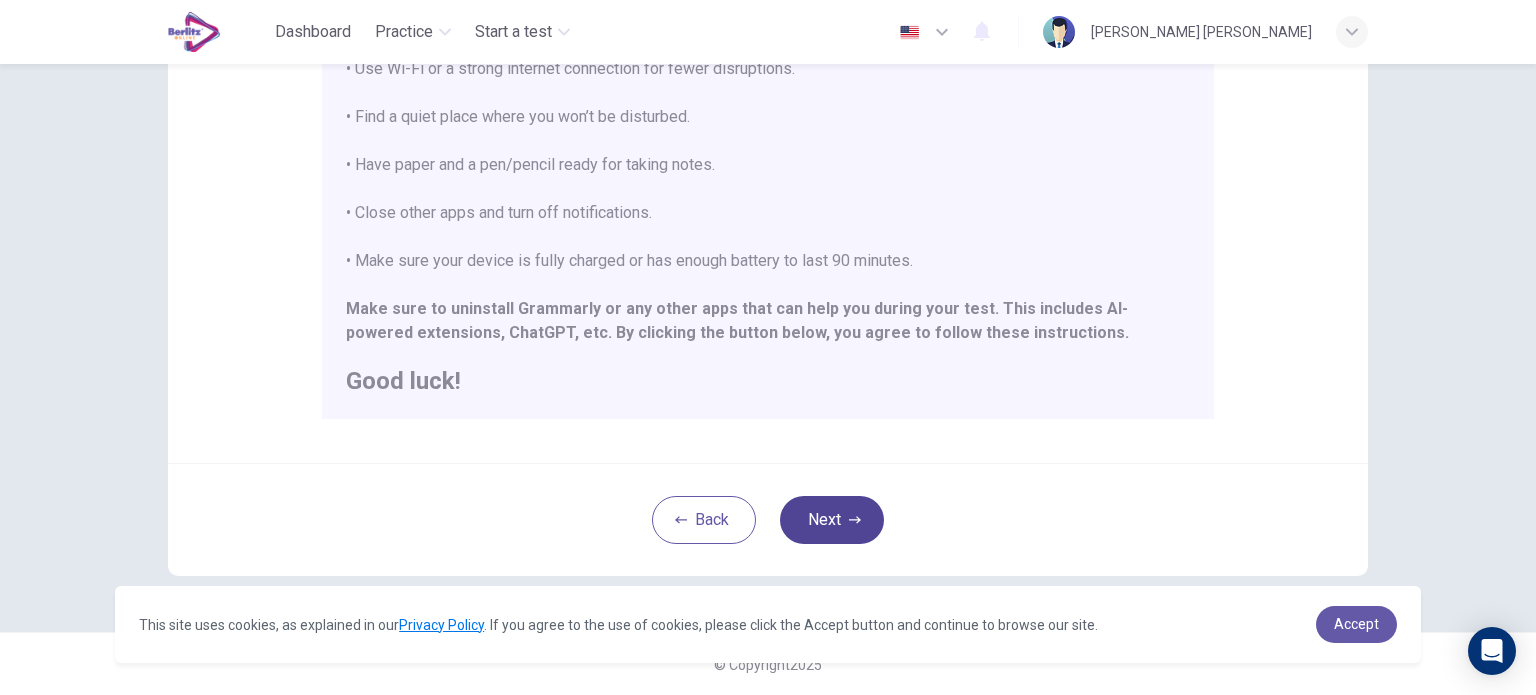 click on "Next" at bounding box center [832, 520] 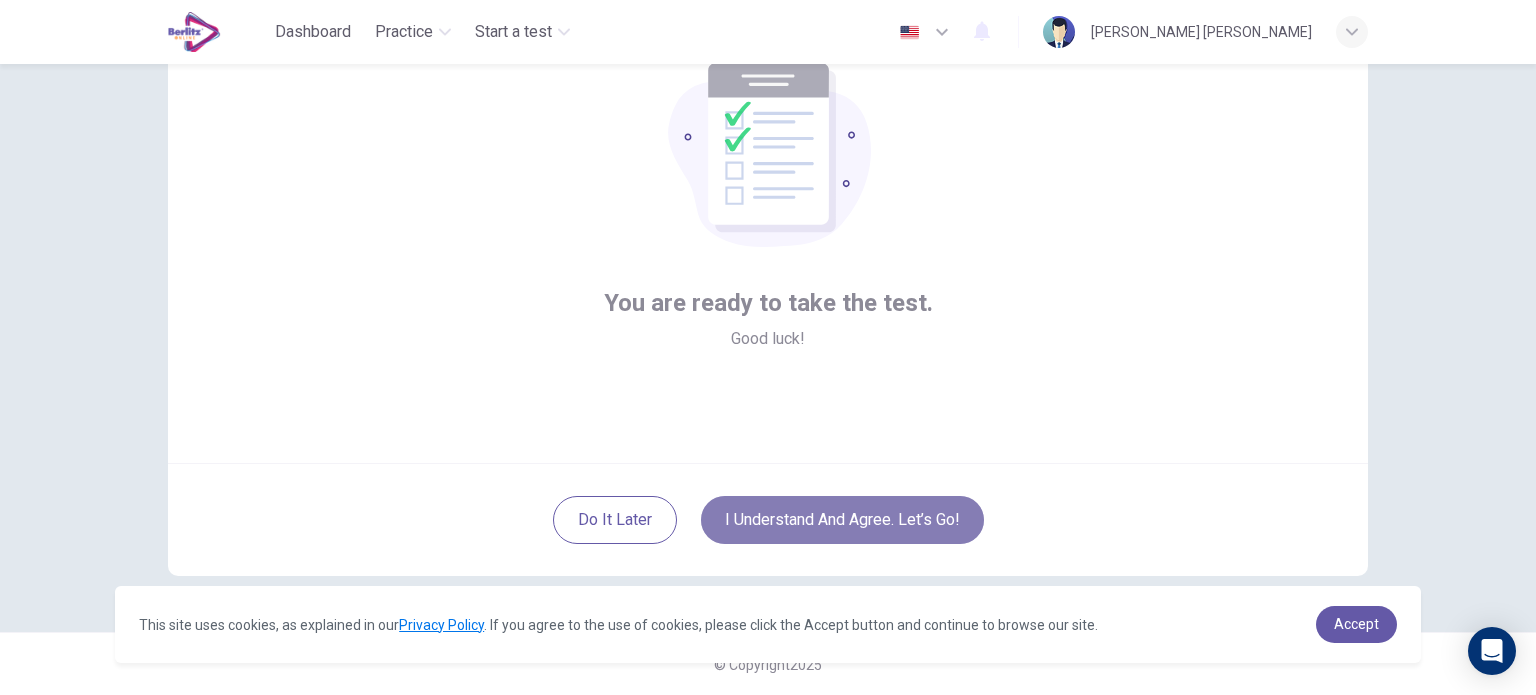 click on "I understand and agree. Let’s go!" at bounding box center [842, 520] 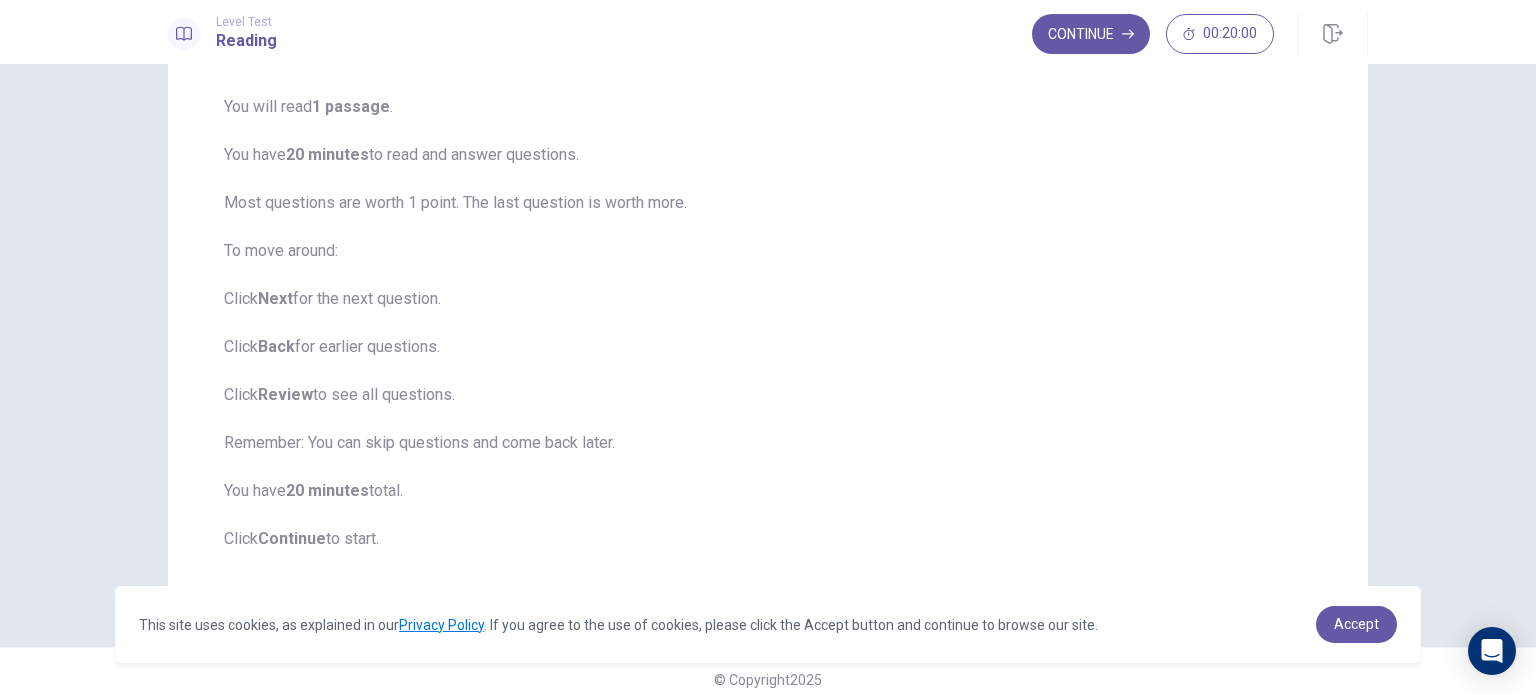 scroll, scrollTop: 160, scrollLeft: 0, axis: vertical 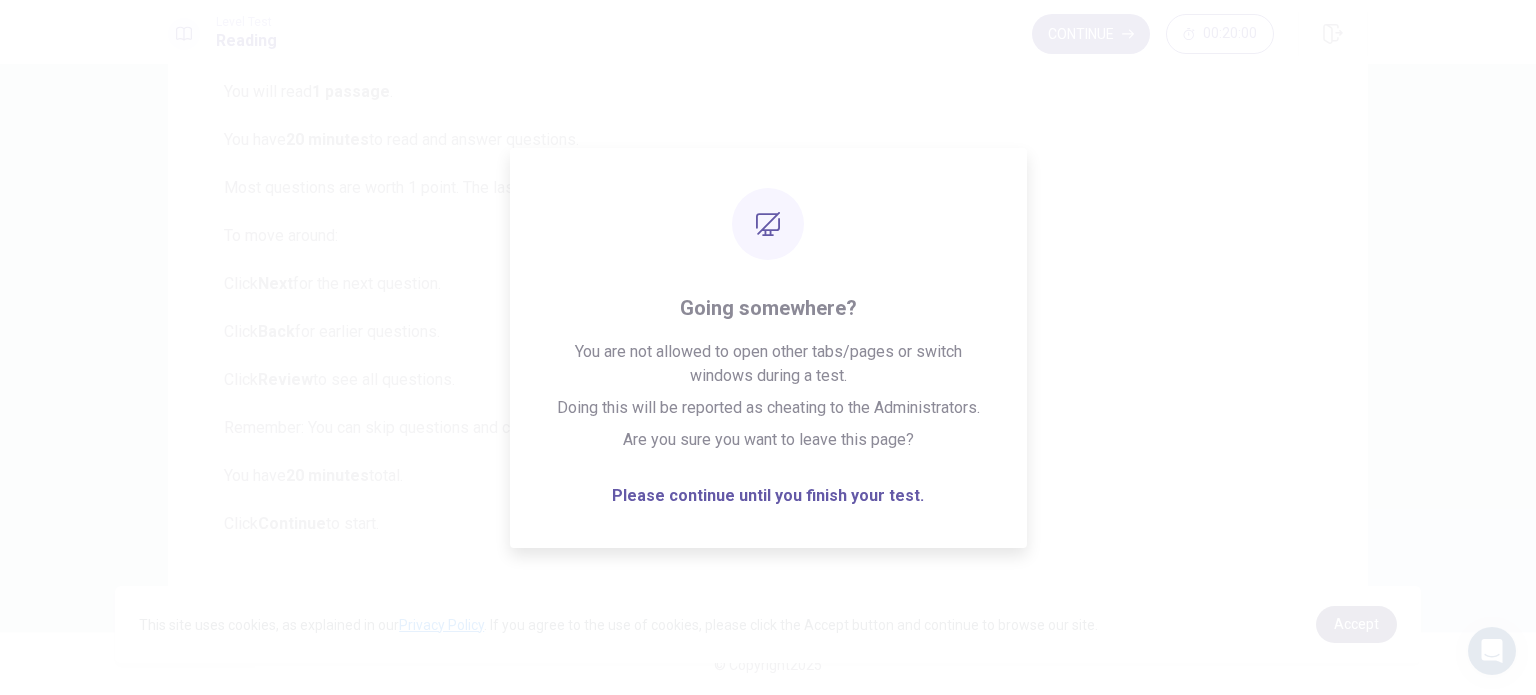click on "Accept" at bounding box center (1356, 624) 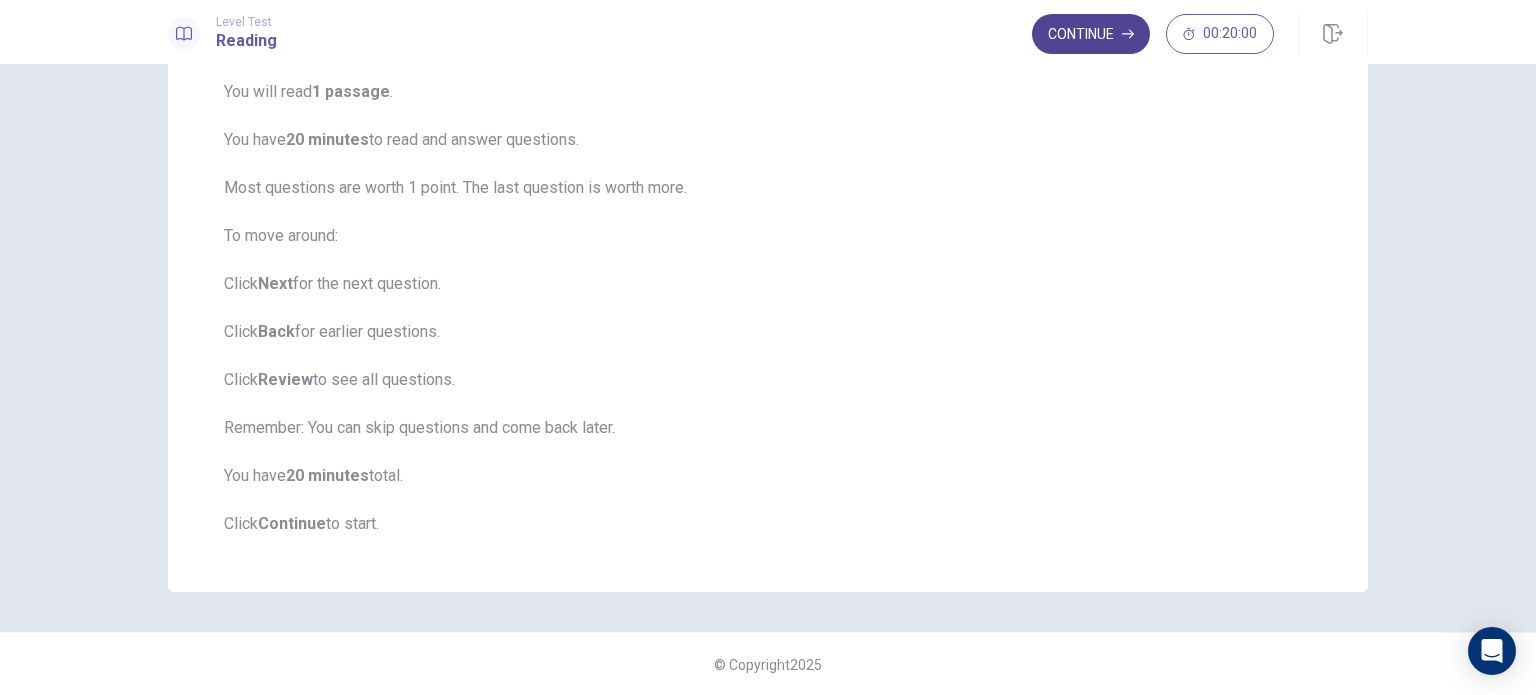 click on "Continue 00:20:00" at bounding box center (1200, 34) 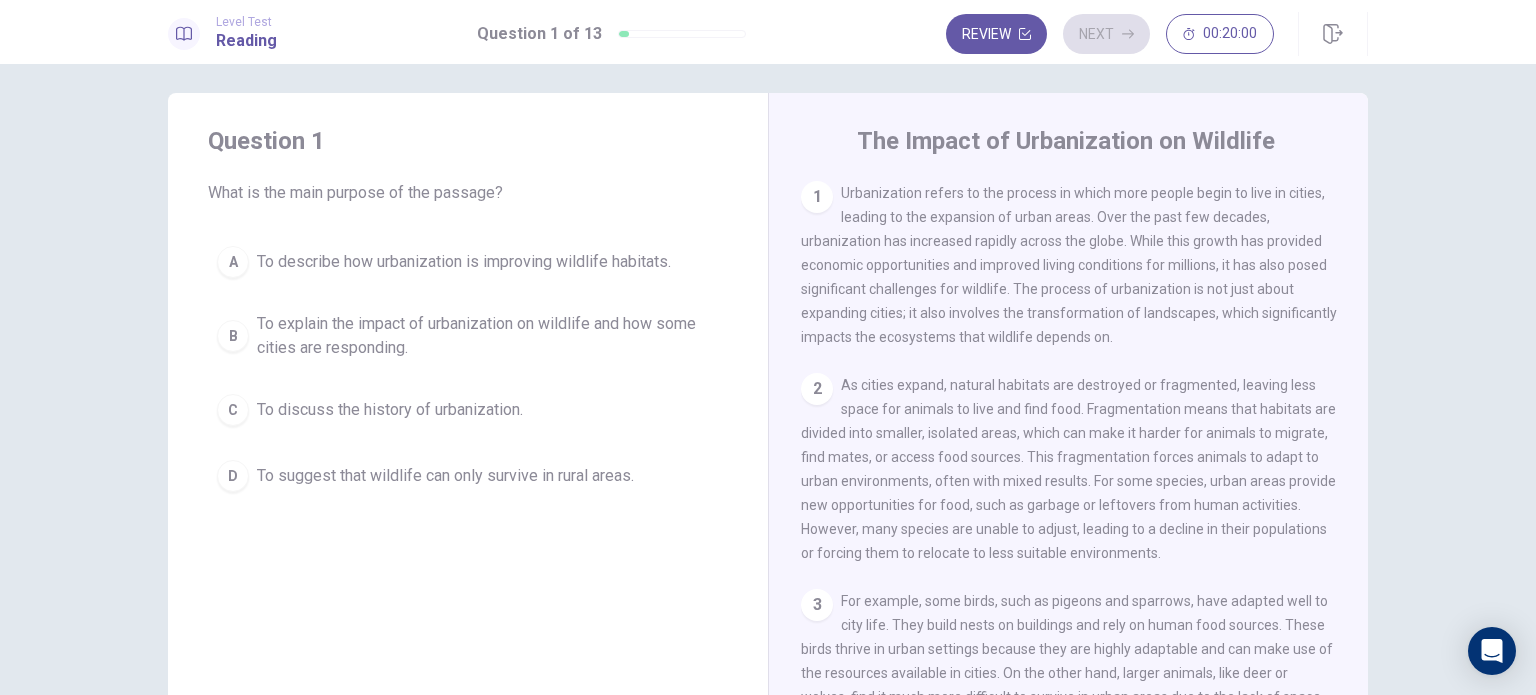 scroll, scrollTop: 0, scrollLeft: 0, axis: both 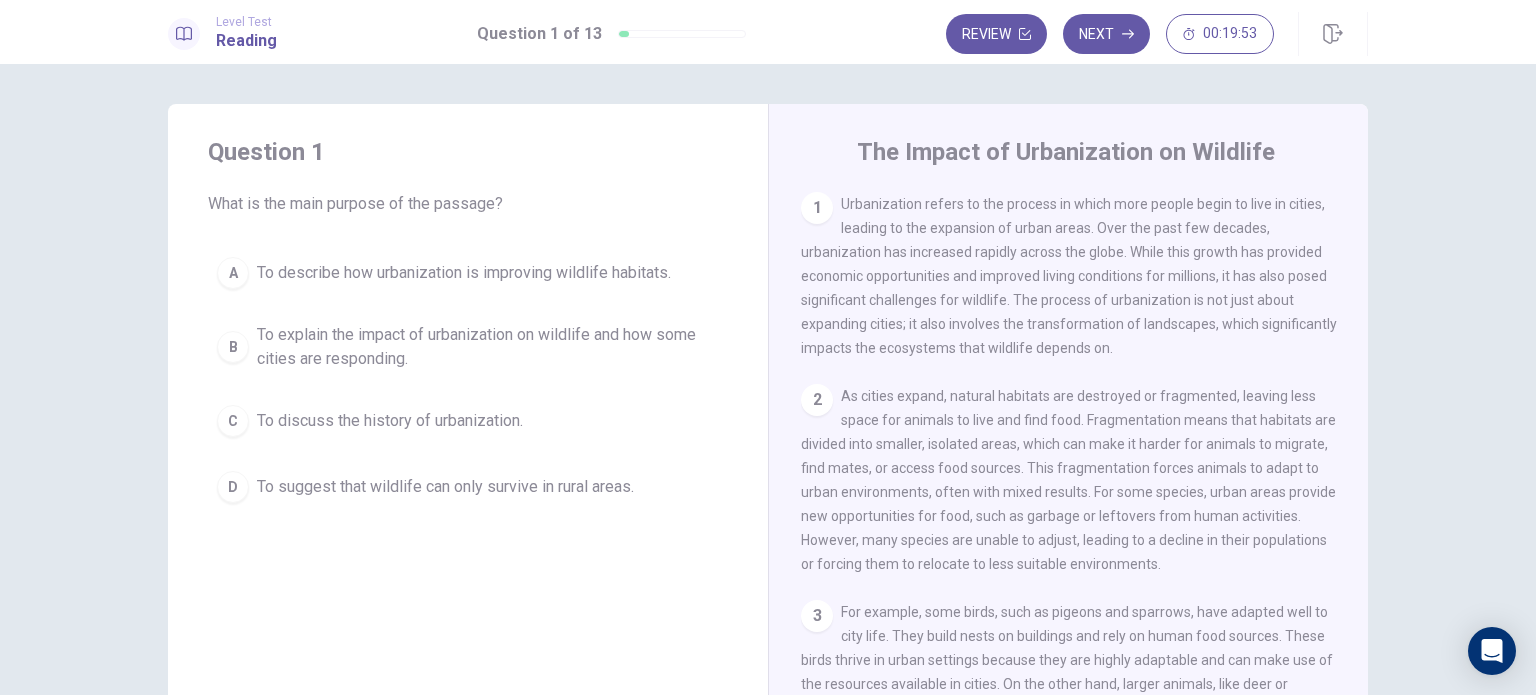 drag, startPoint x: 833, startPoint y: 201, endPoint x: 995, endPoint y: 223, distance: 163.487 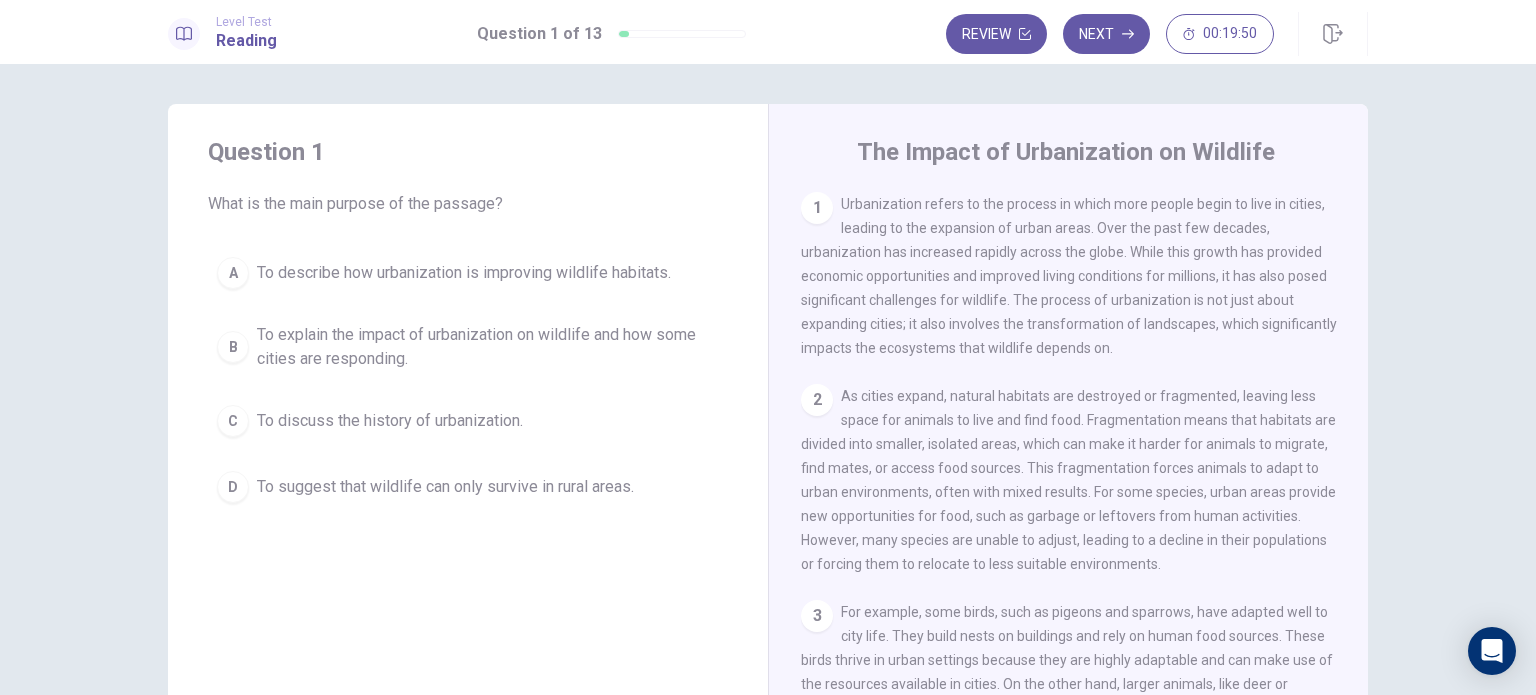 drag, startPoint x: 840, startPoint y: 208, endPoint x: 1096, endPoint y: 280, distance: 265.9323 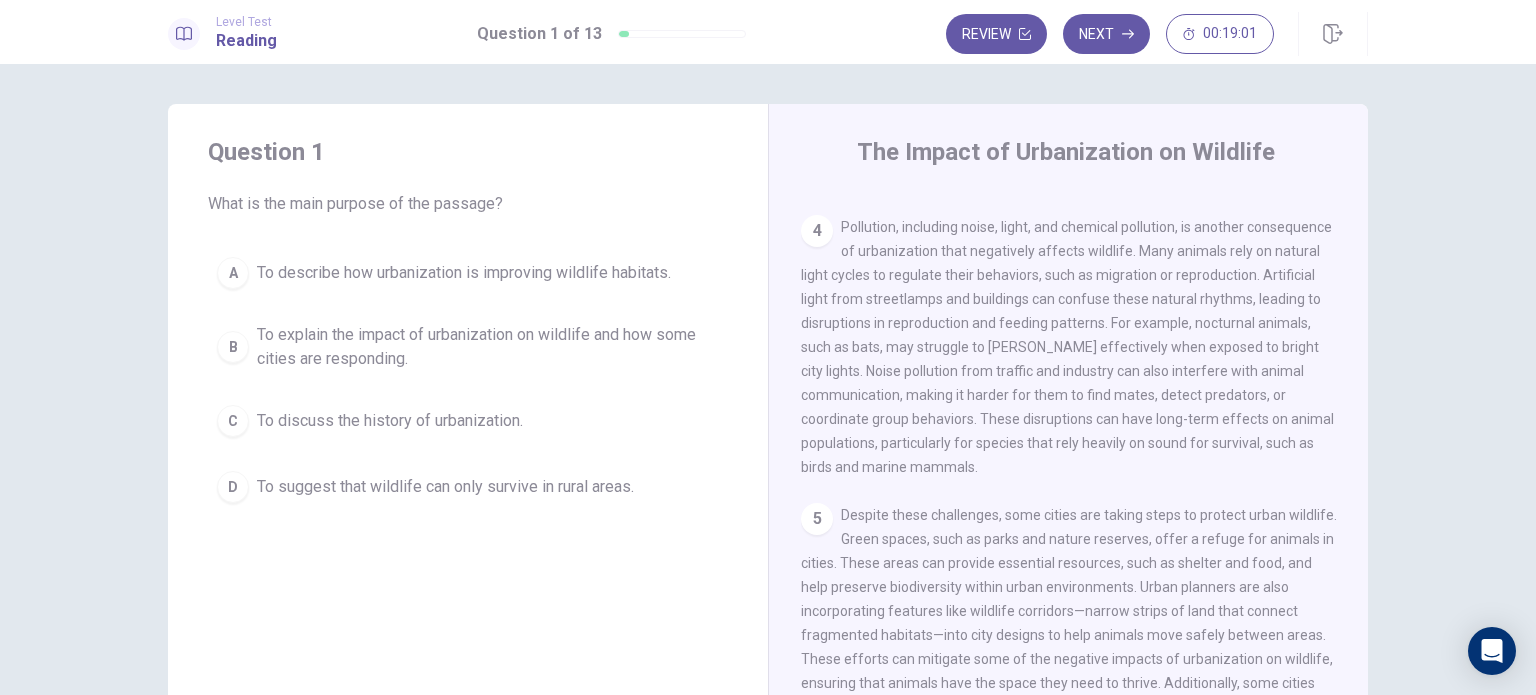 scroll, scrollTop: 611, scrollLeft: 0, axis: vertical 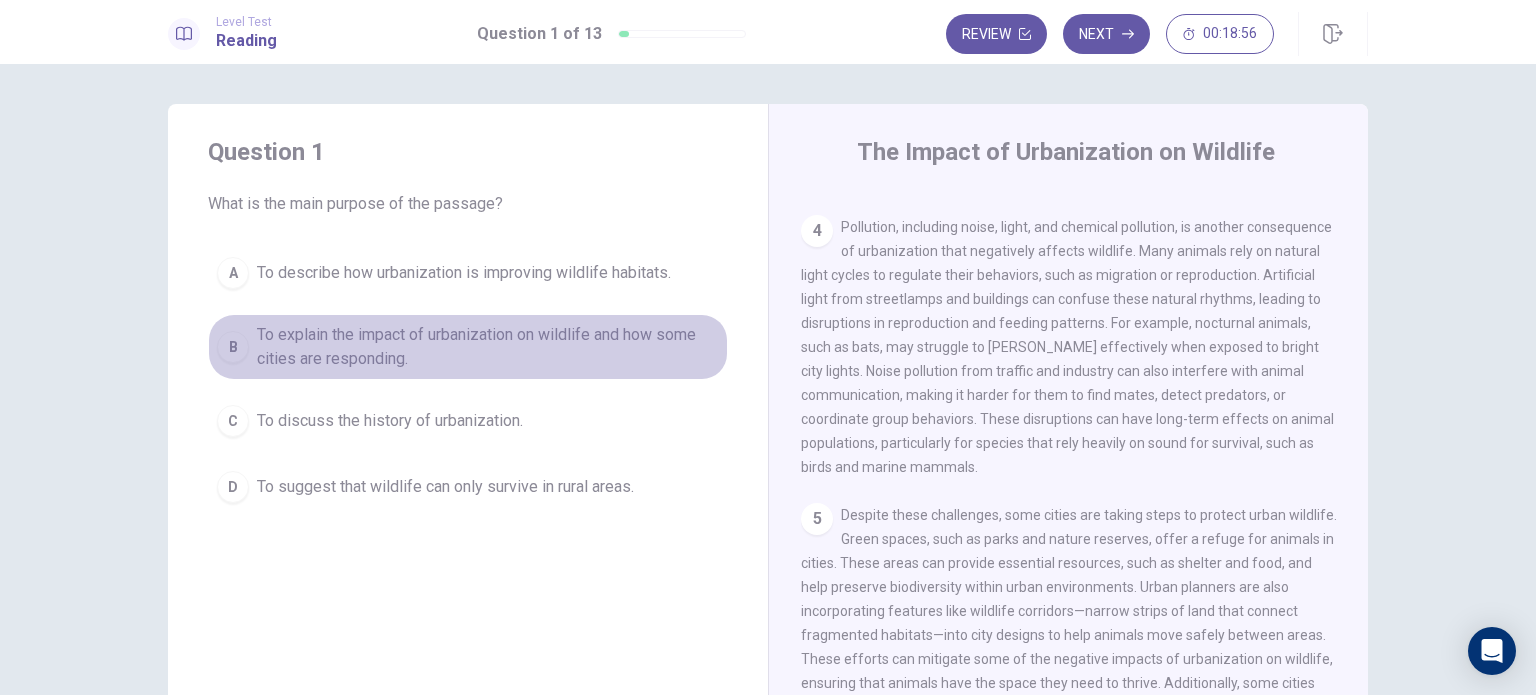 click on "B" at bounding box center (233, 347) 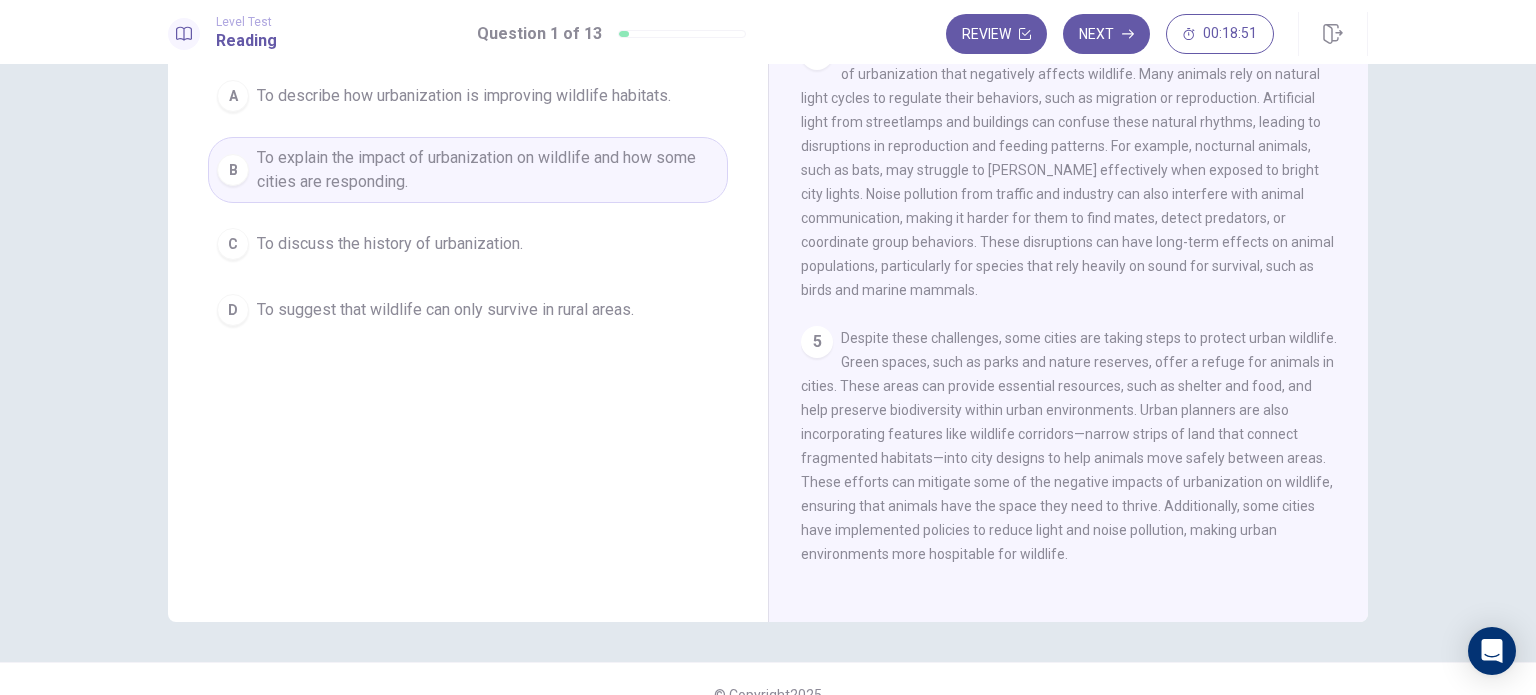 scroll, scrollTop: 208, scrollLeft: 0, axis: vertical 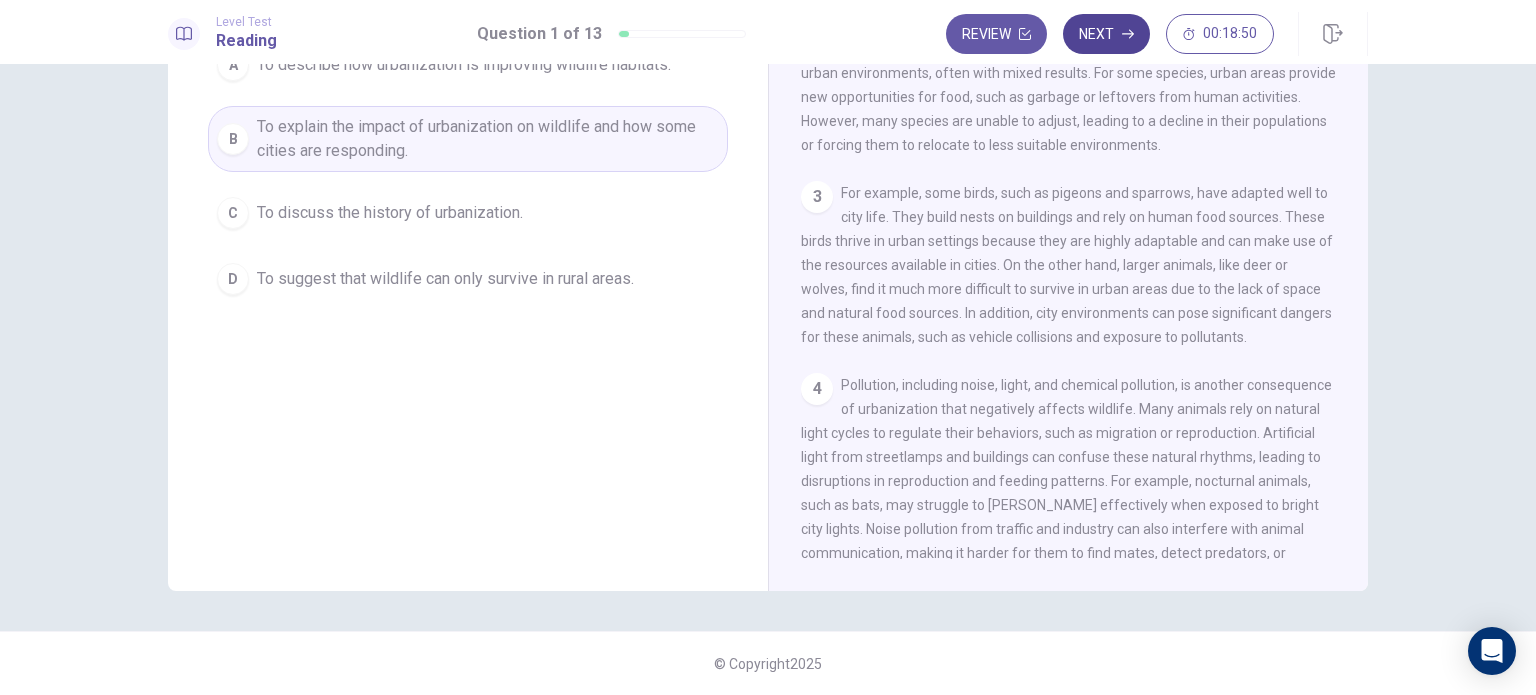 click on "Next" at bounding box center [1106, 34] 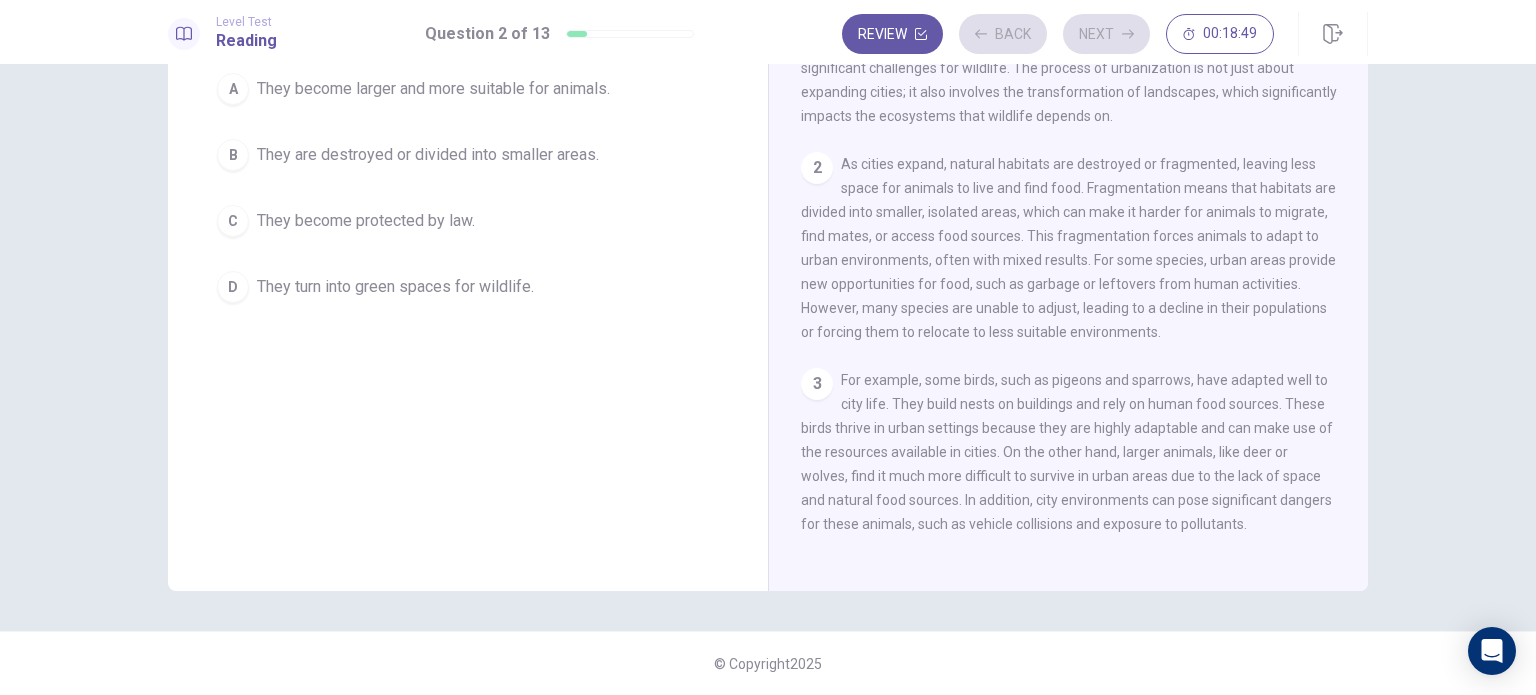 scroll, scrollTop: 0, scrollLeft: 0, axis: both 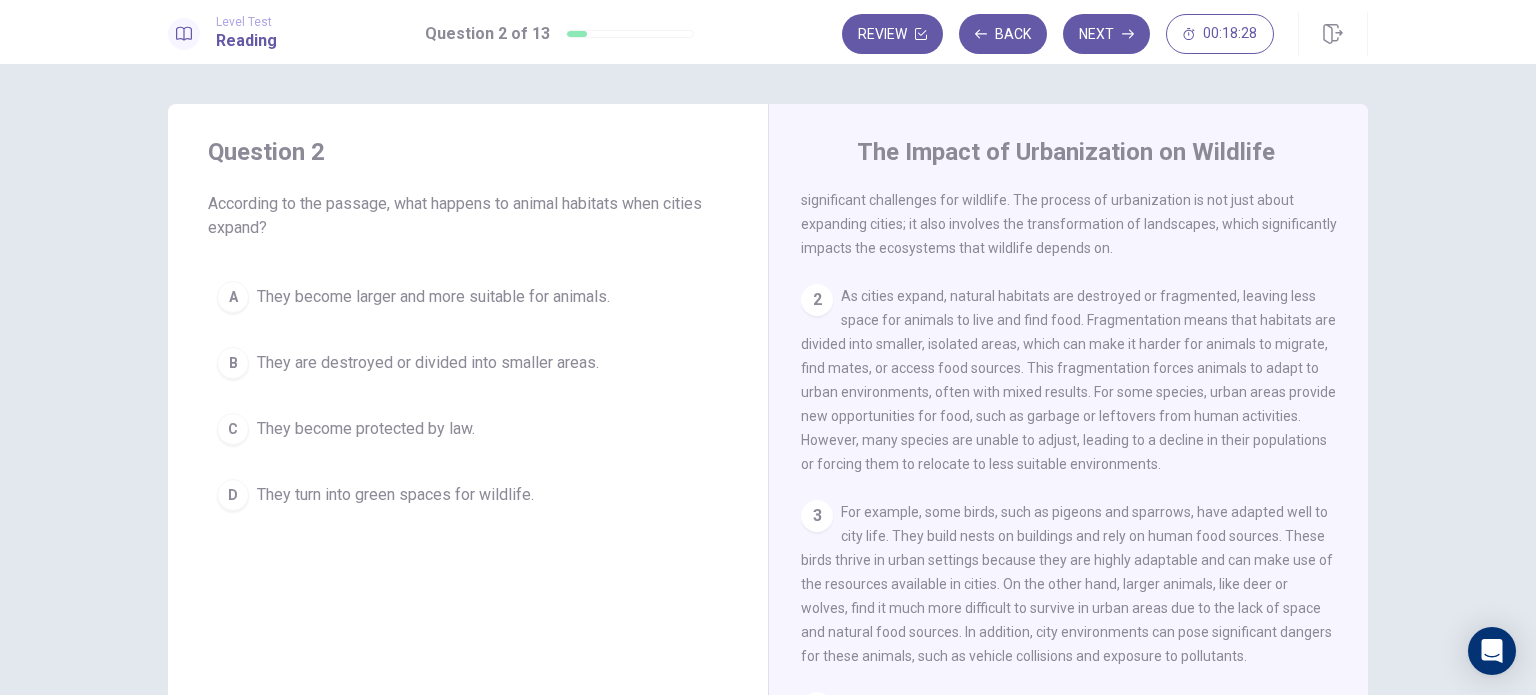 drag, startPoint x: 849, startPoint y: 326, endPoint x: 1204, endPoint y: 341, distance: 355.31677 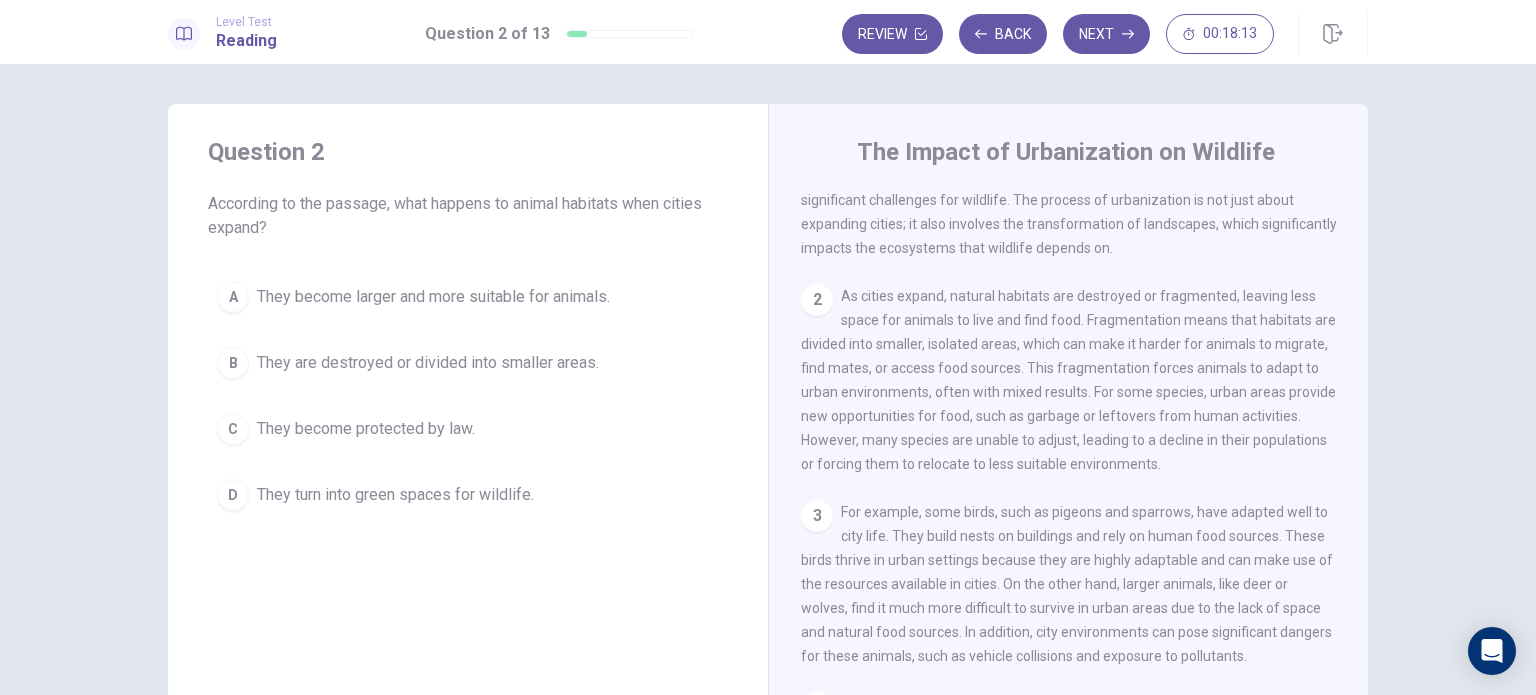 click on "They are destroyed or divided into smaller areas." at bounding box center (428, 363) 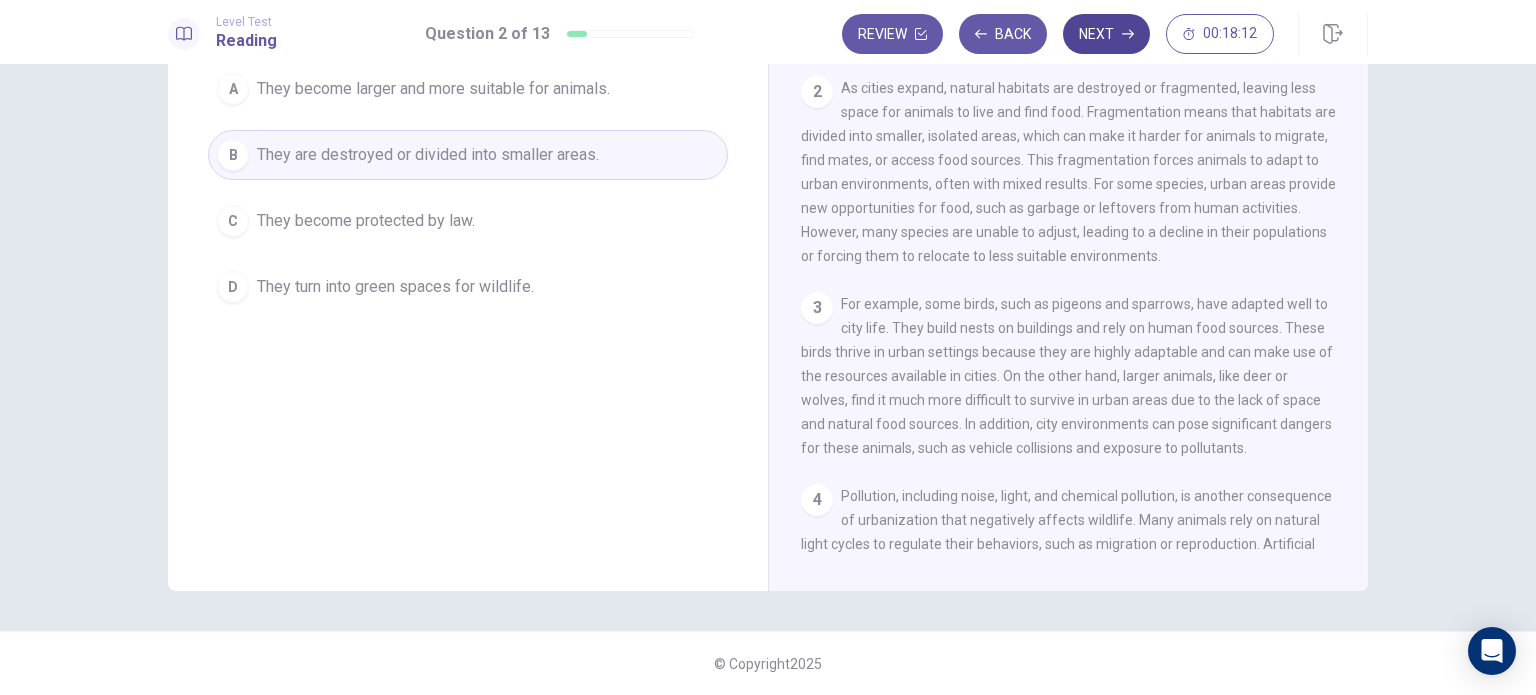 click on "Next" at bounding box center (1106, 34) 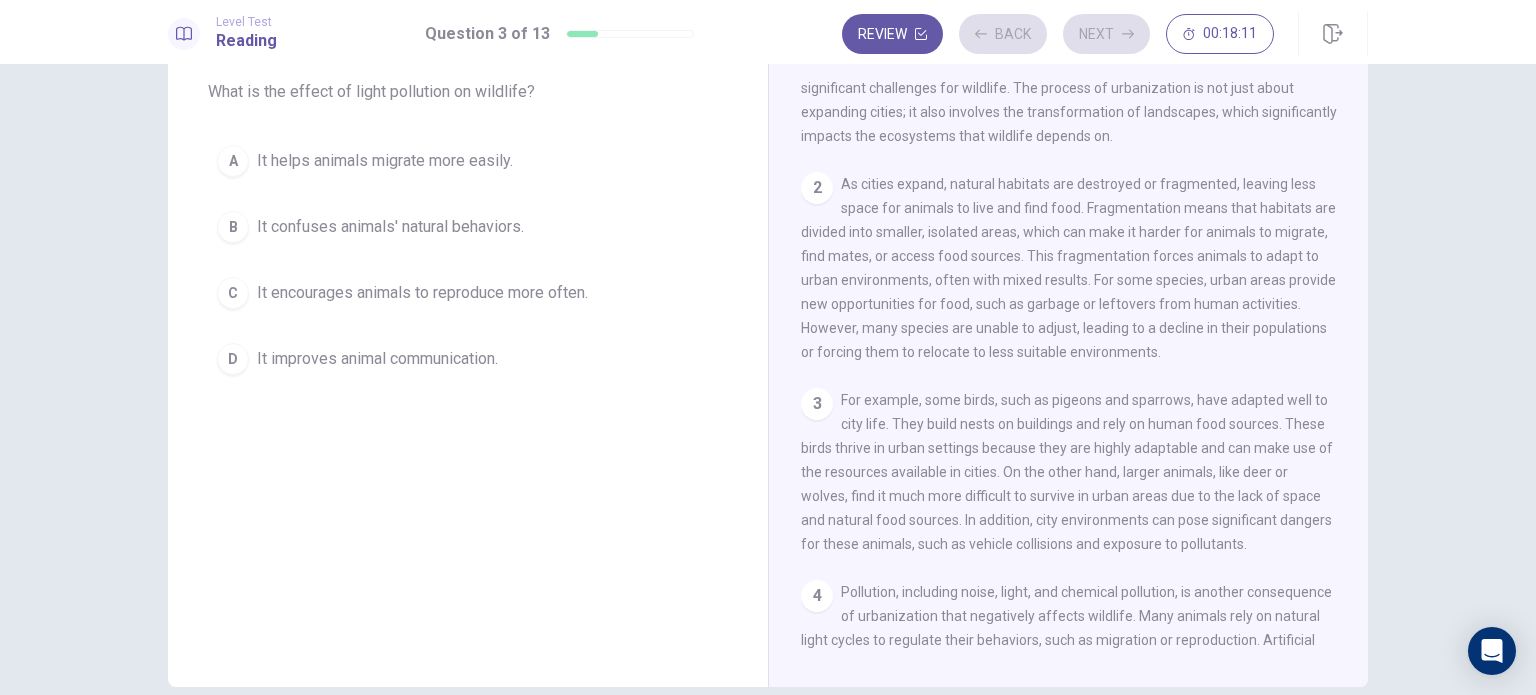 scroll, scrollTop: 0, scrollLeft: 0, axis: both 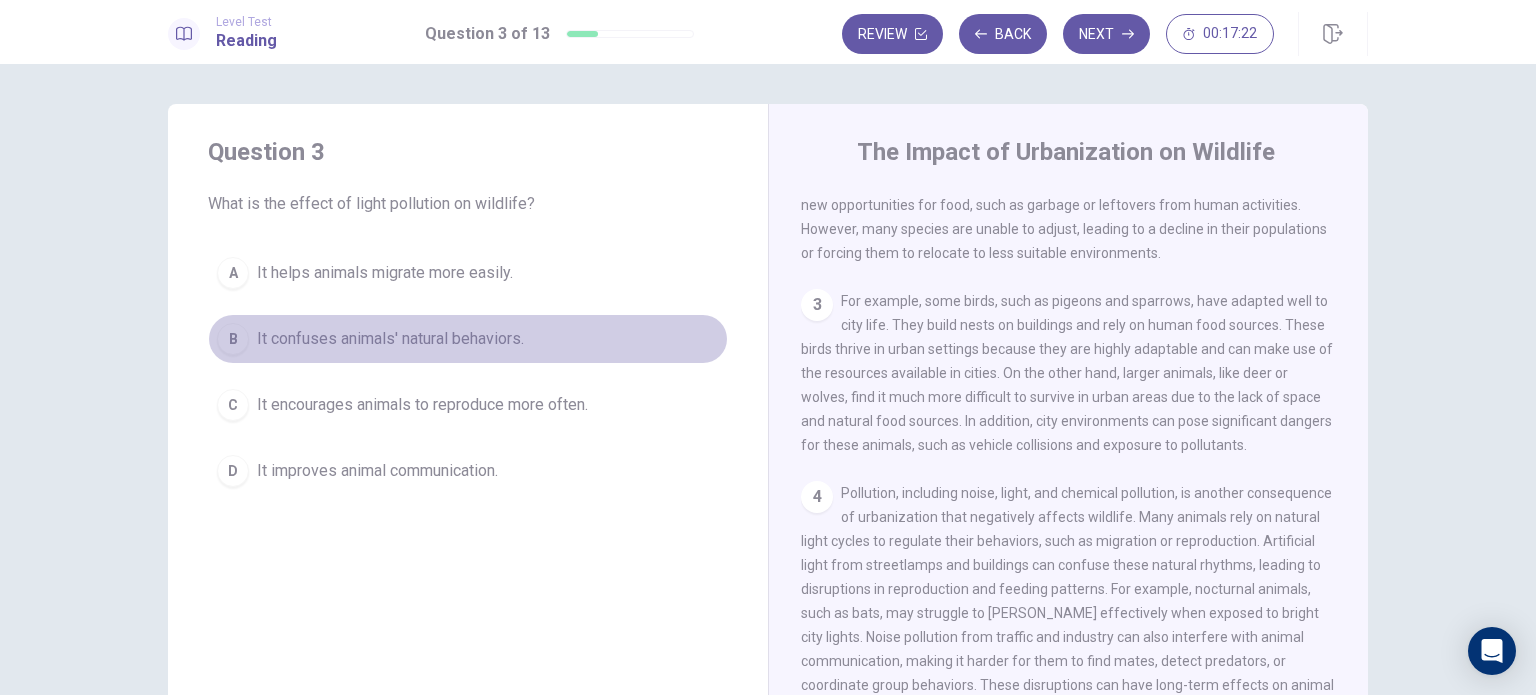 click on "B It confuses animals' natural behaviors." at bounding box center (468, 339) 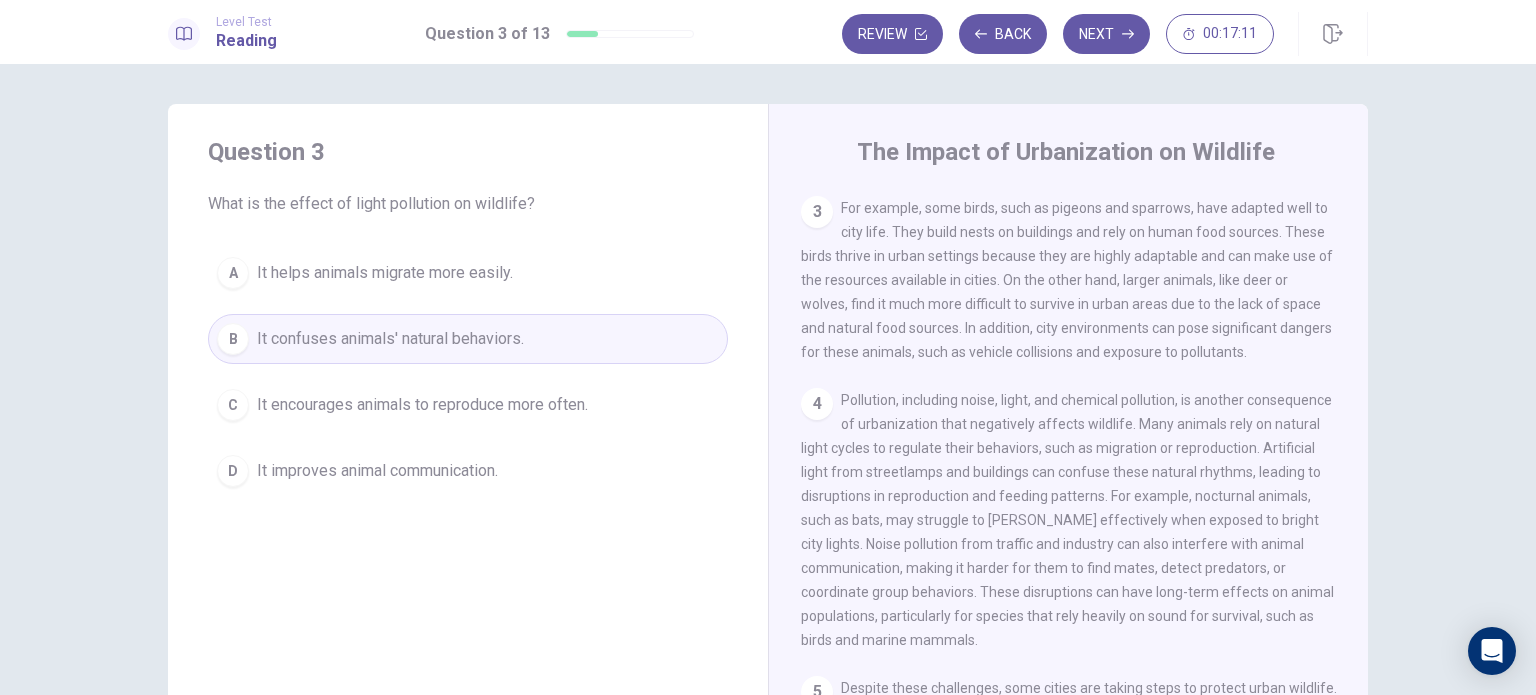 scroll, scrollTop: 411, scrollLeft: 0, axis: vertical 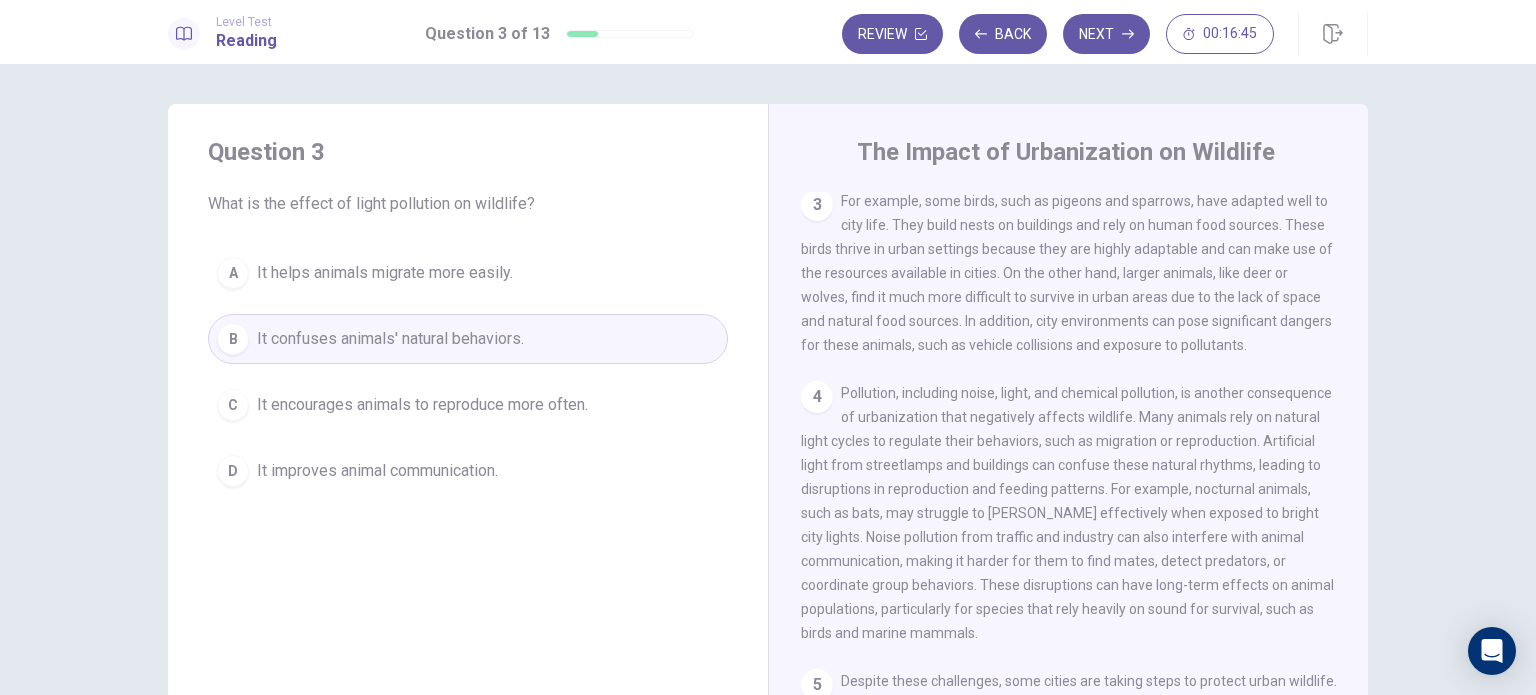 click on "Next" at bounding box center [1106, 34] 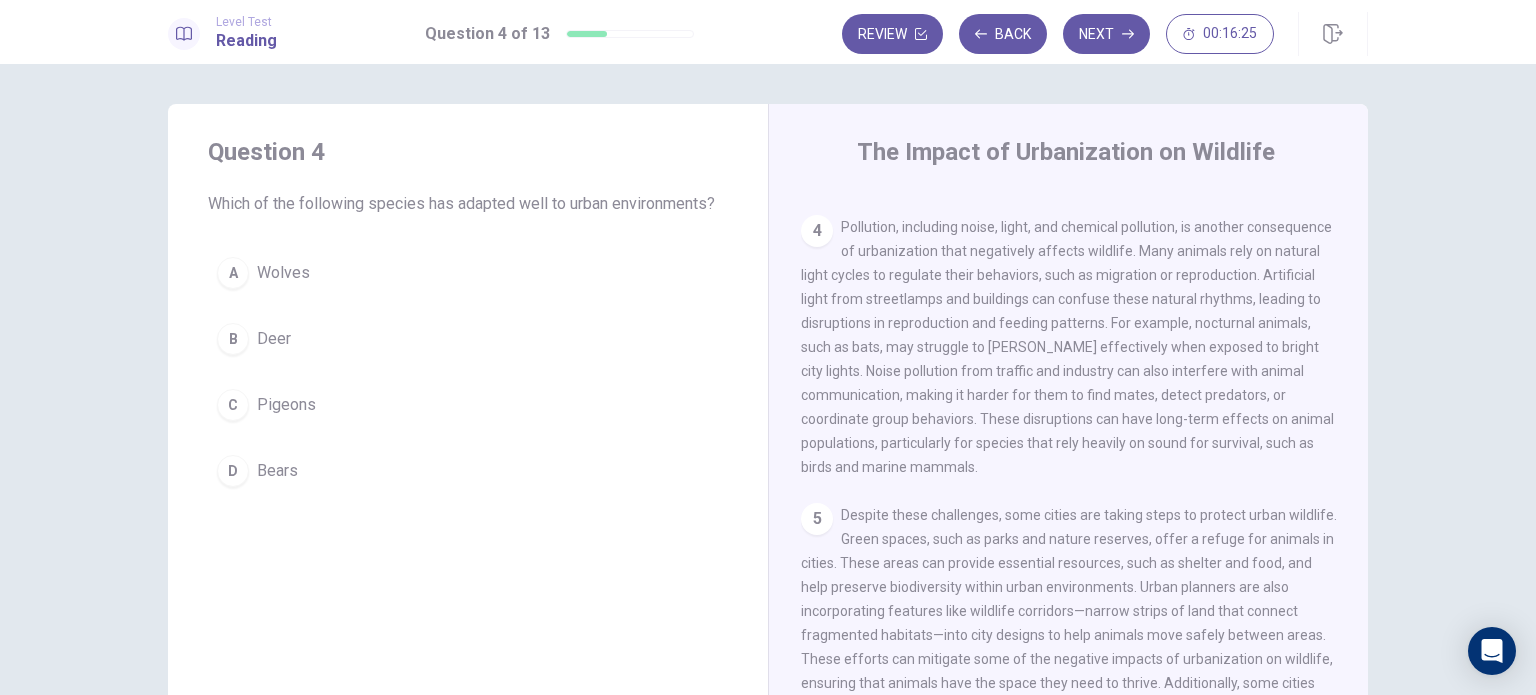 scroll, scrollTop: 611, scrollLeft: 0, axis: vertical 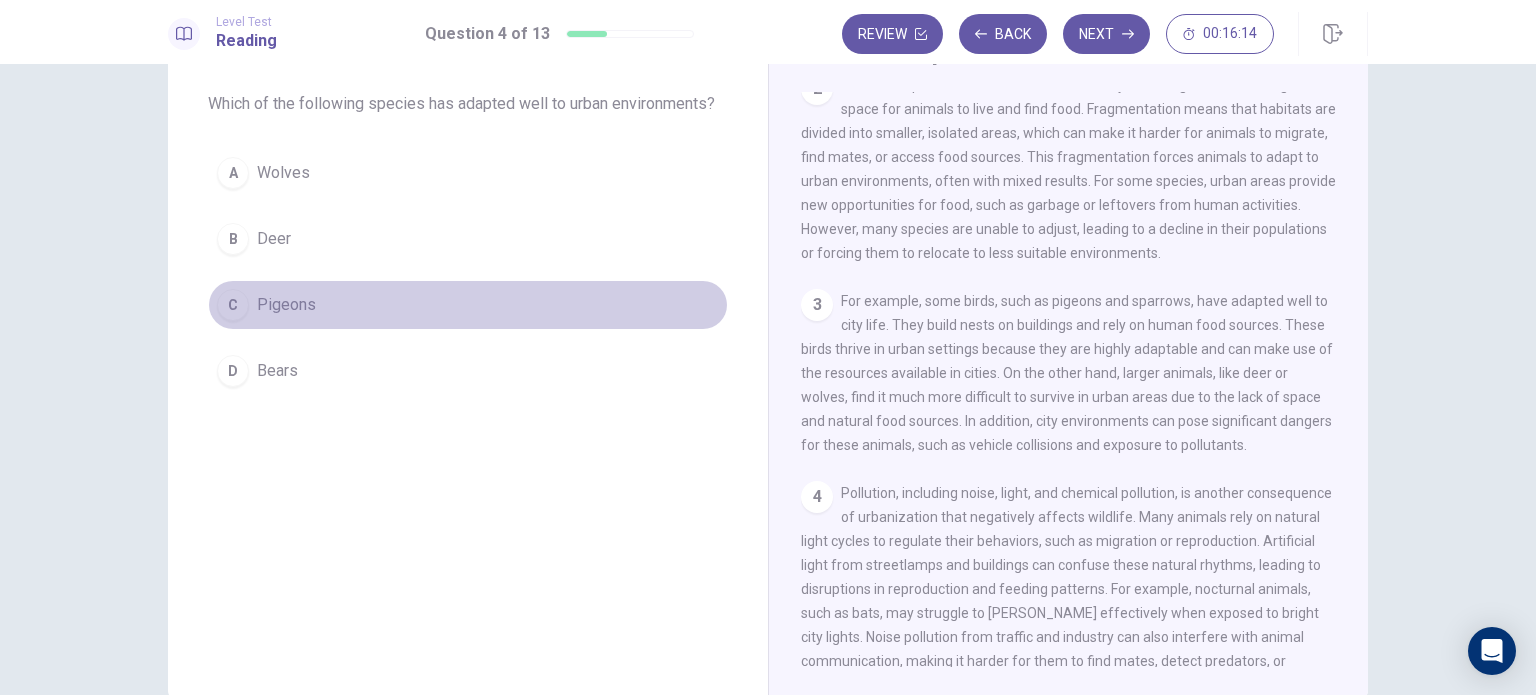 click on "C" at bounding box center [233, 305] 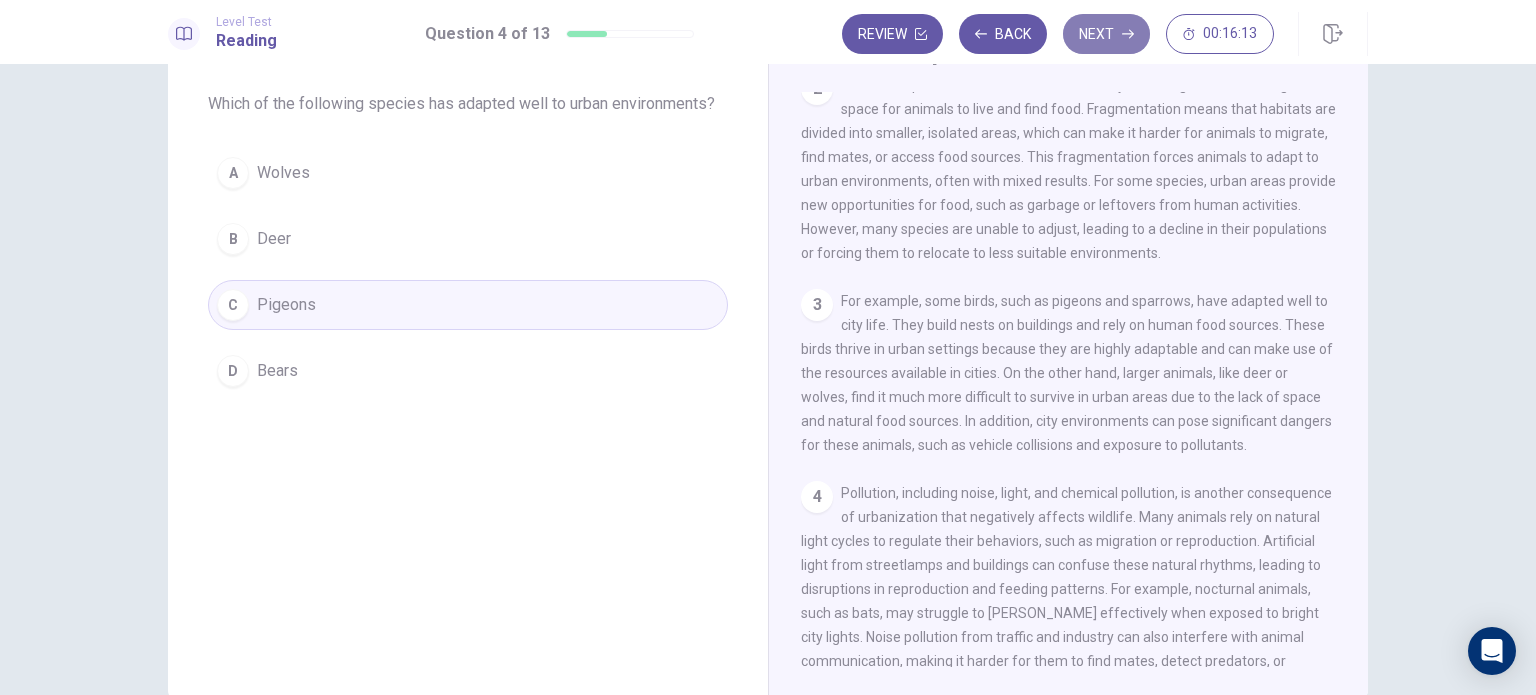 click on "Next" at bounding box center (1106, 34) 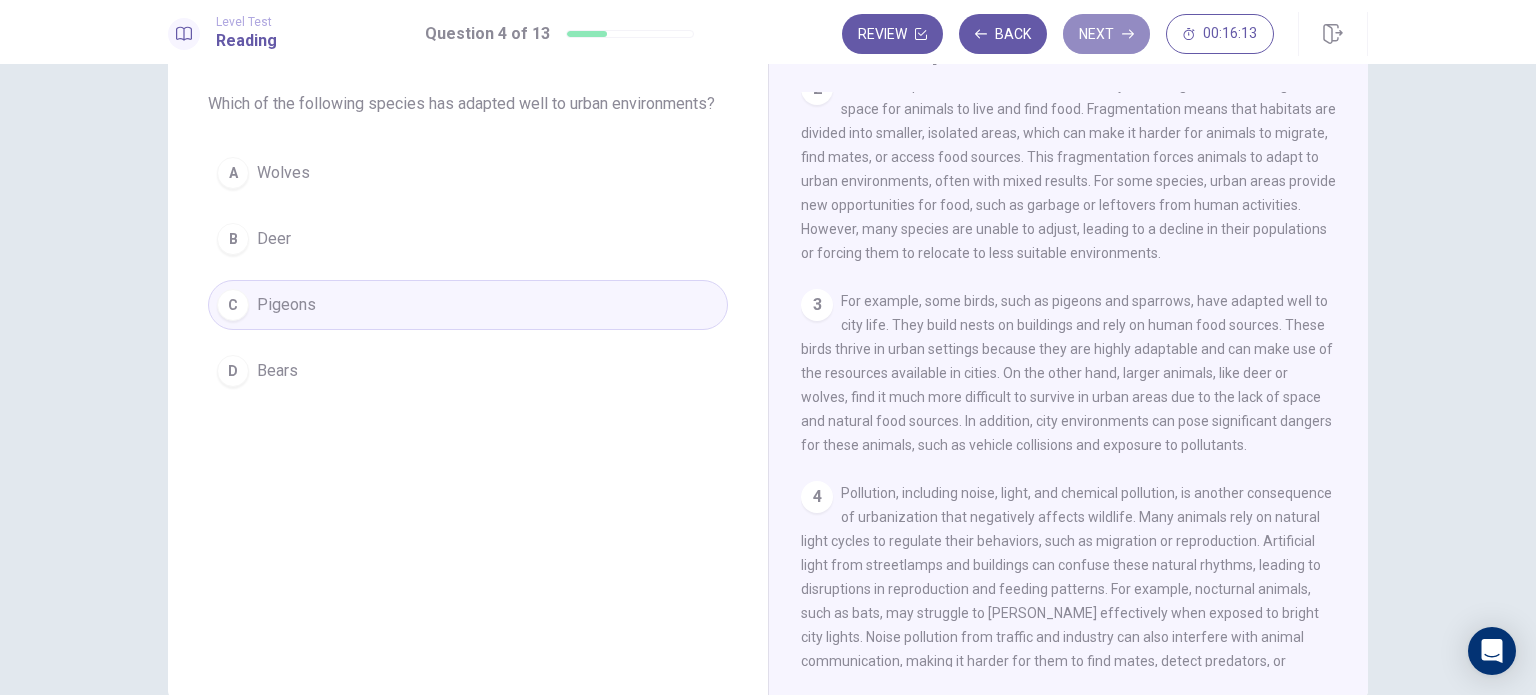 scroll, scrollTop: 197, scrollLeft: 0, axis: vertical 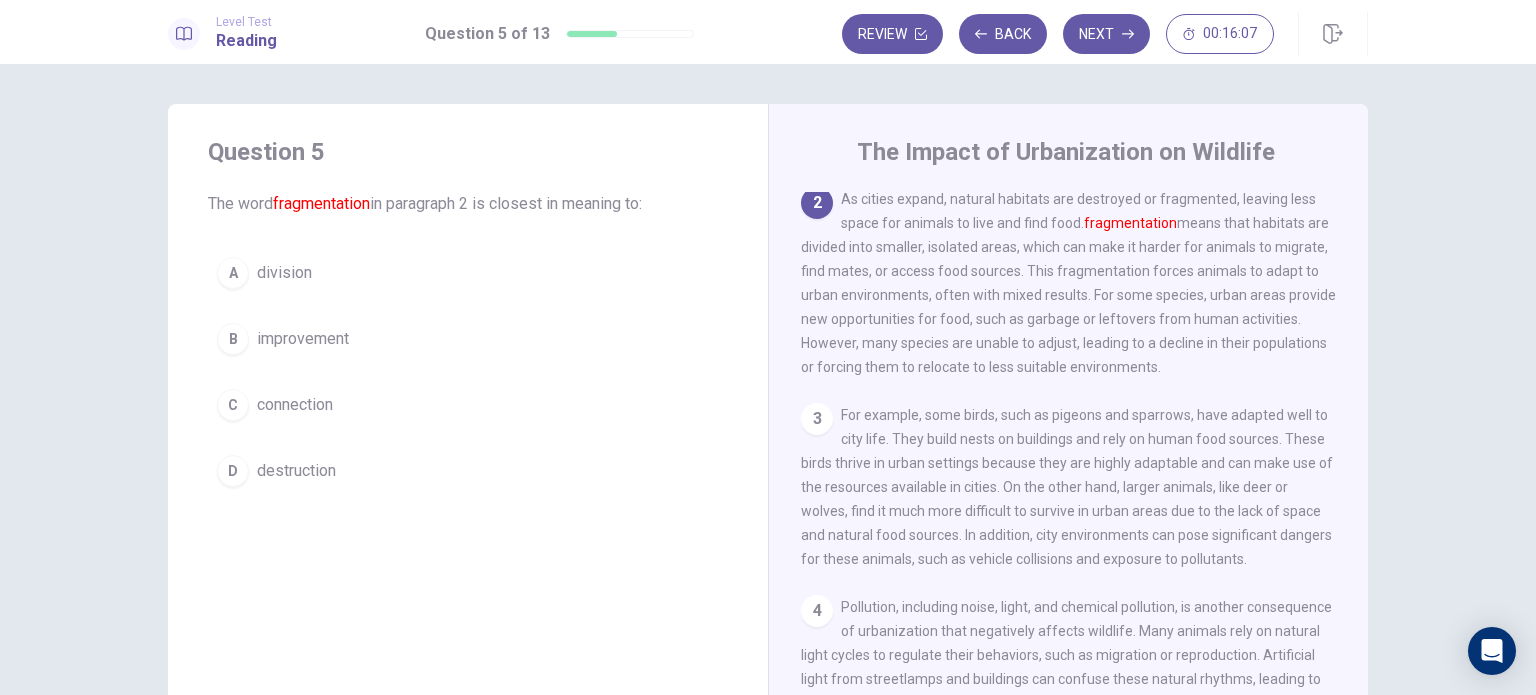click on "A division" at bounding box center (468, 273) 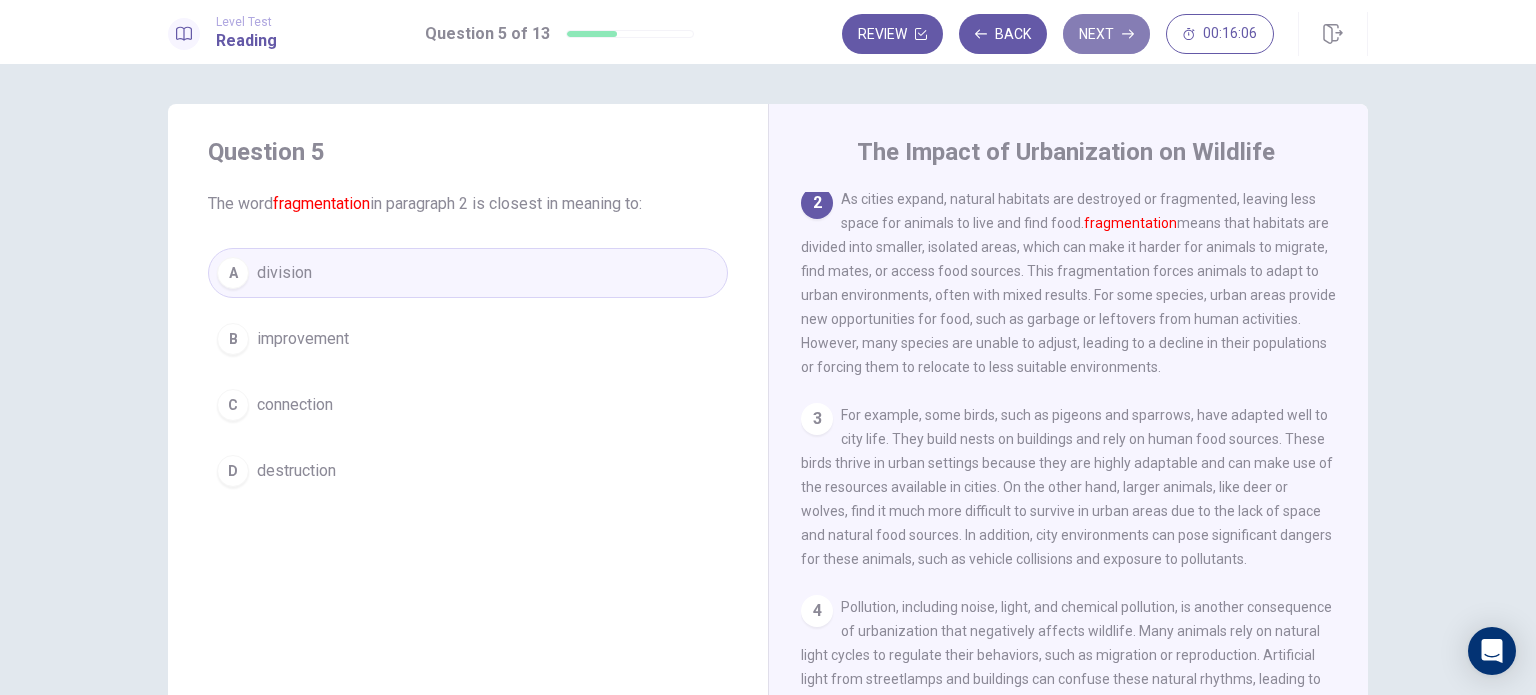 click on "Next" at bounding box center [1106, 34] 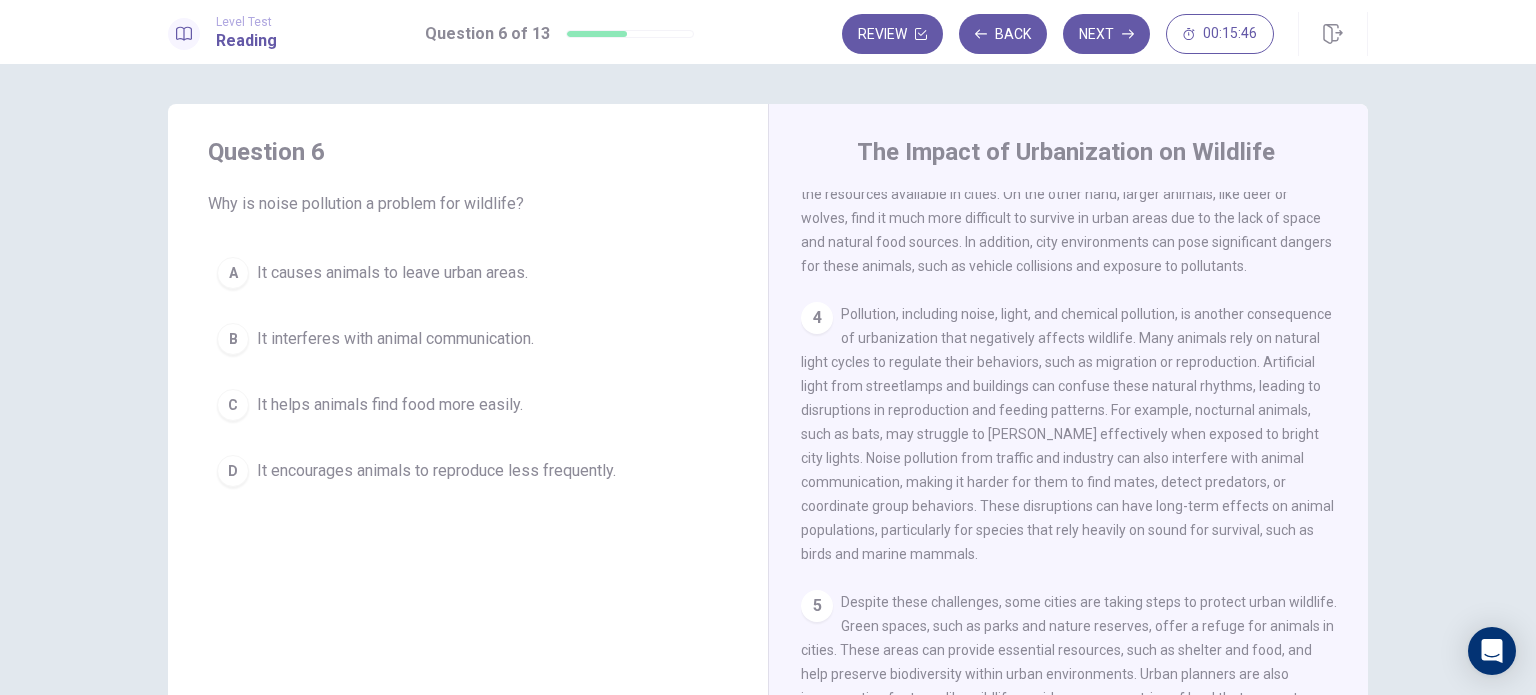 scroll, scrollTop: 497, scrollLeft: 0, axis: vertical 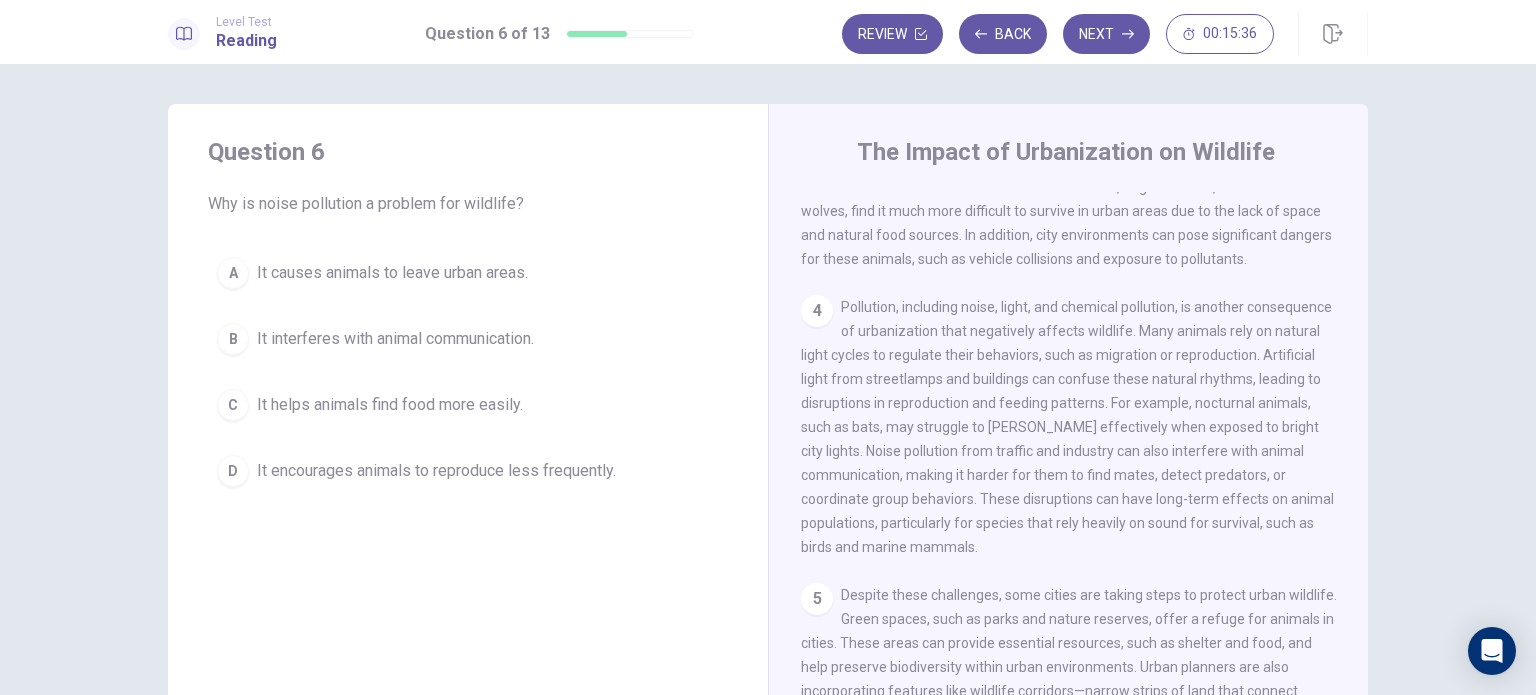 click on "It interferes with animal communication." at bounding box center [395, 339] 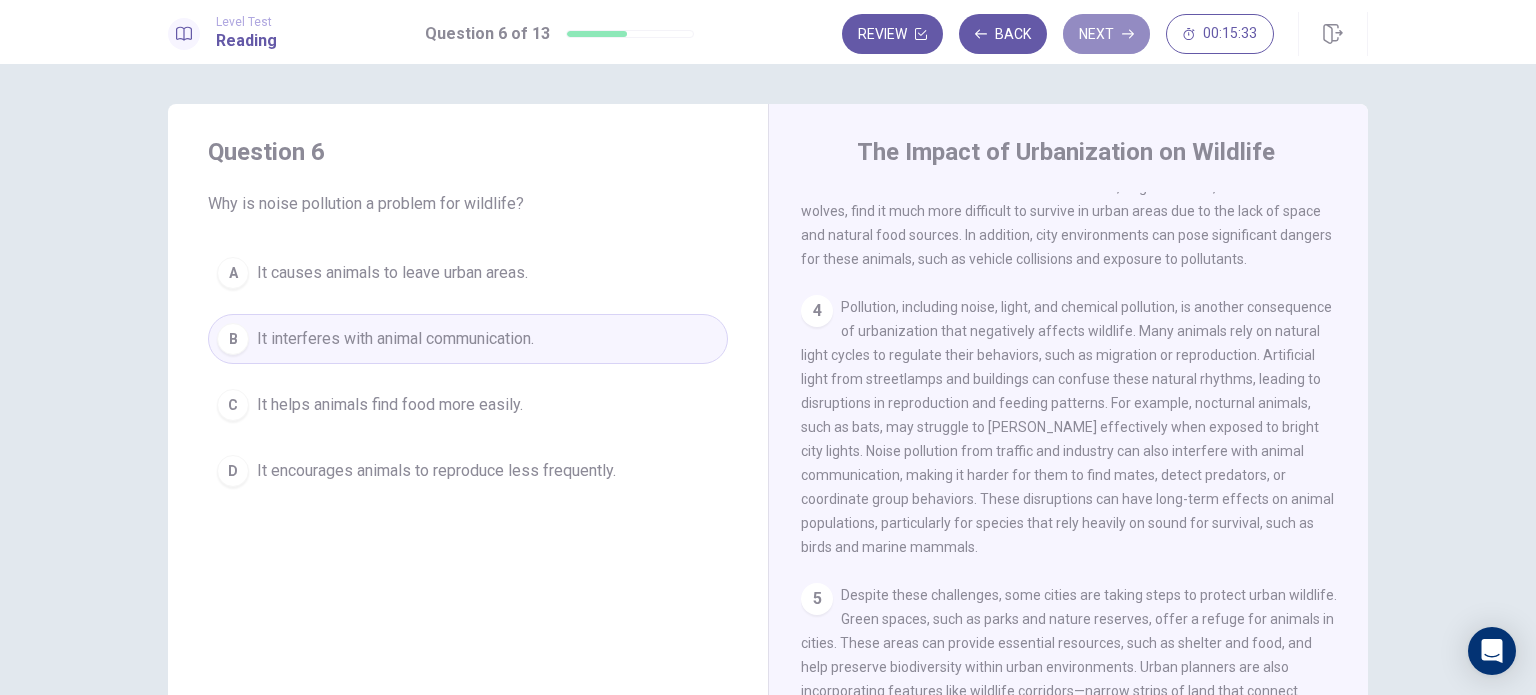 drag, startPoint x: 1094, startPoint y: 41, endPoint x: 1101, endPoint y: 30, distance: 13.038404 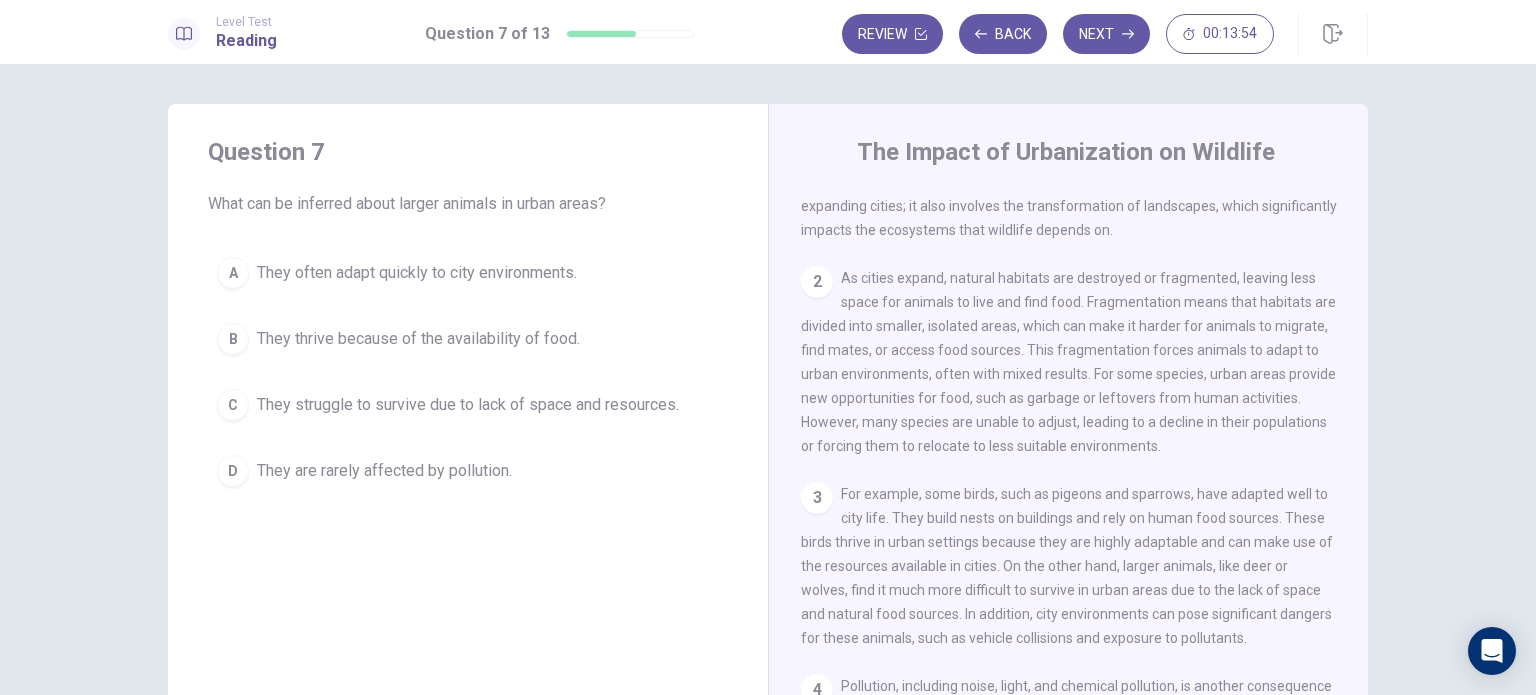 scroll, scrollTop: 111, scrollLeft: 0, axis: vertical 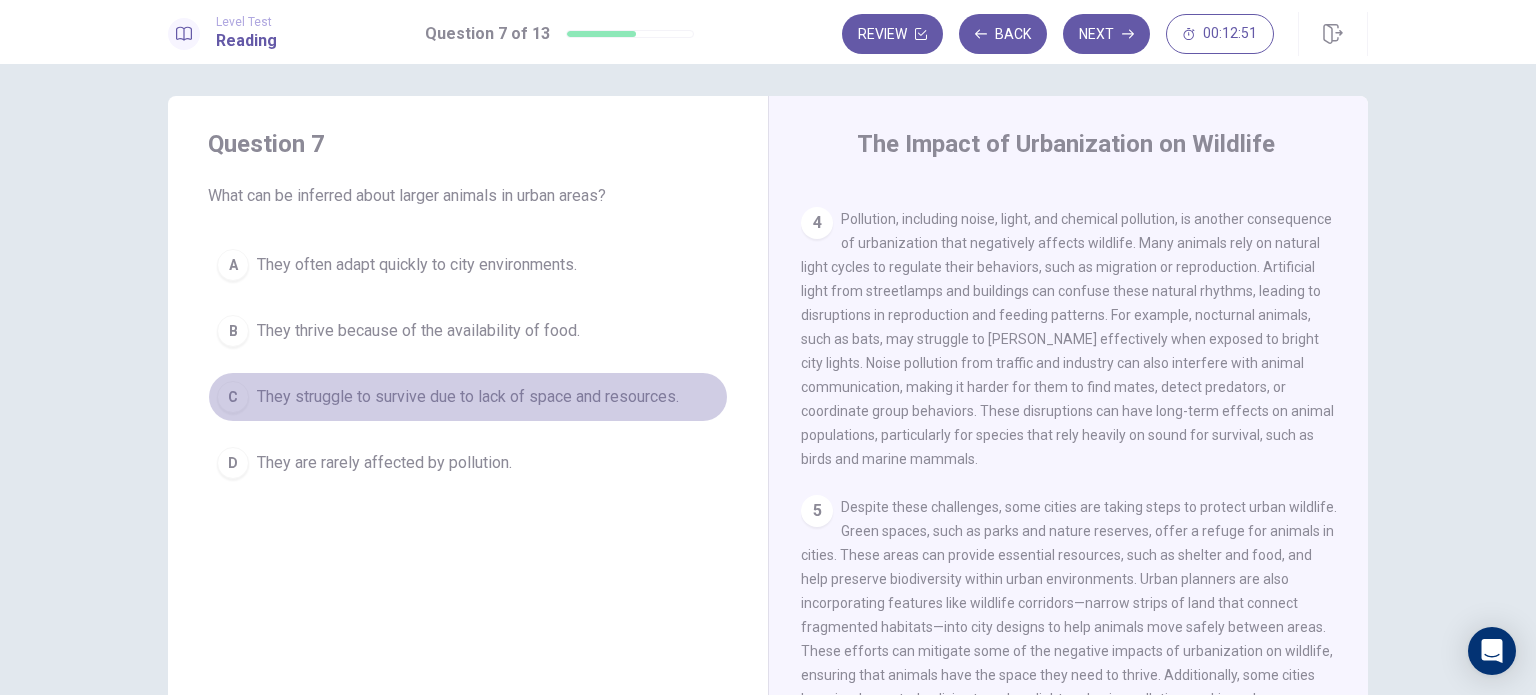 click on "C They struggle to survive due to lack of space and resources." at bounding box center [468, 397] 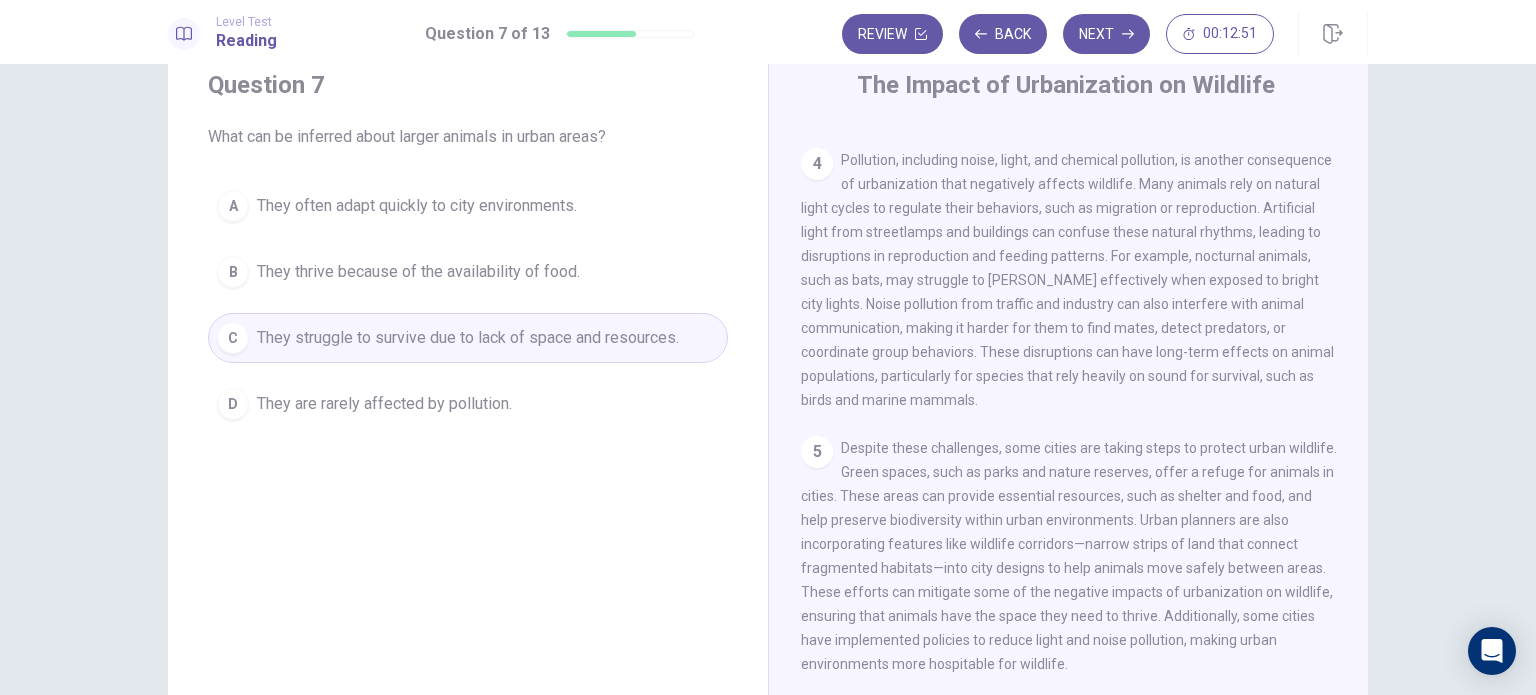 scroll, scrollTop: 208, scrollLeft: 0, axis: vertical 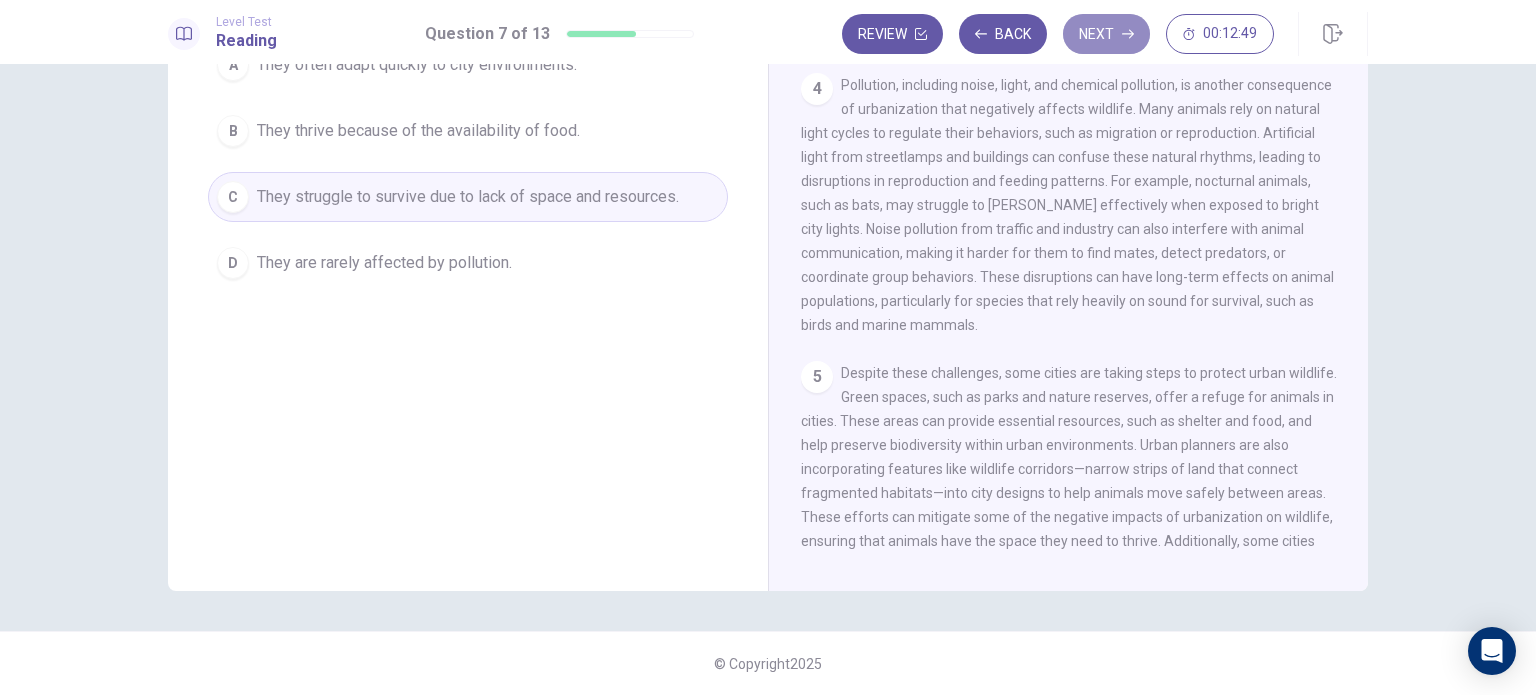 click on "Next" at bounding box center (1106, 34) 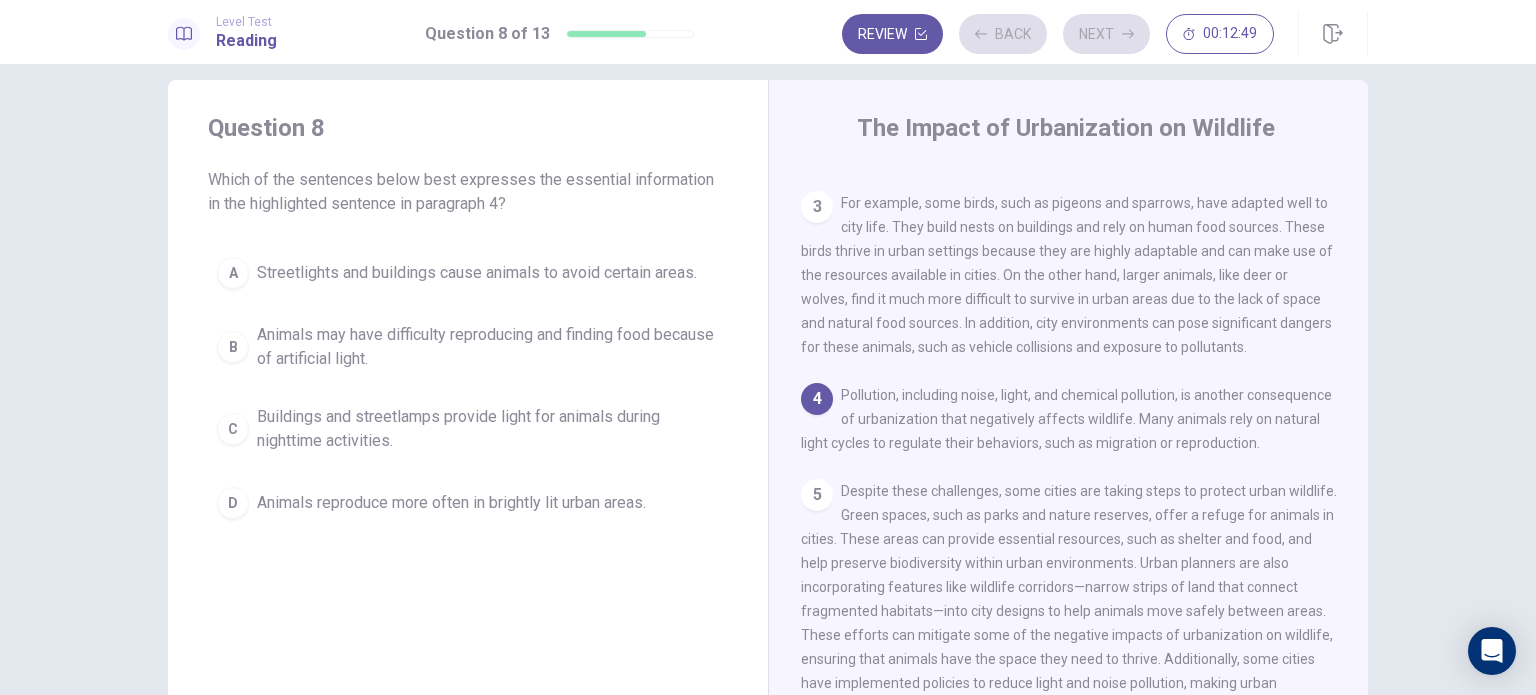 scroll, scrollTop: 0, scrollLeft: 0, axis: both 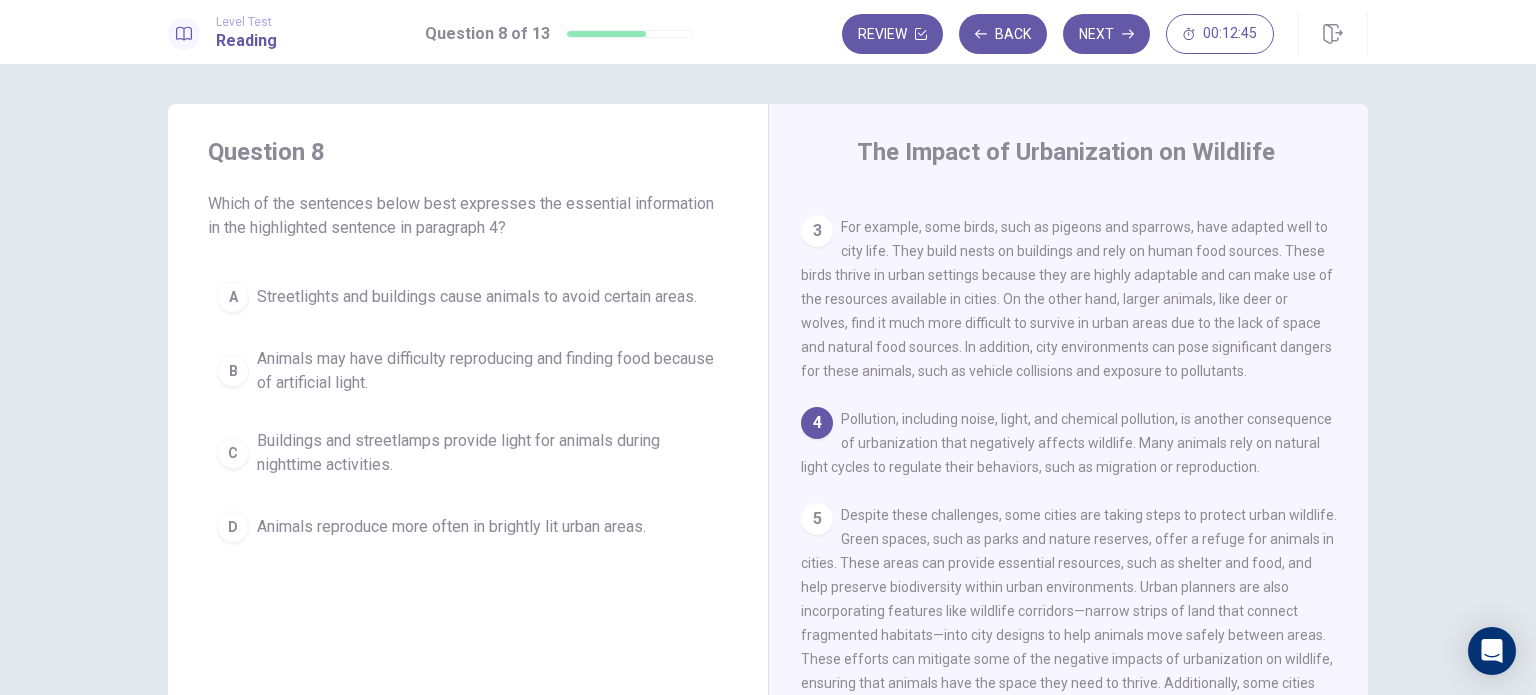 drag, startPoint x: 222, startPoint y: 201, endPoint x: 556, endPoint y: 202, distance: 334.0015 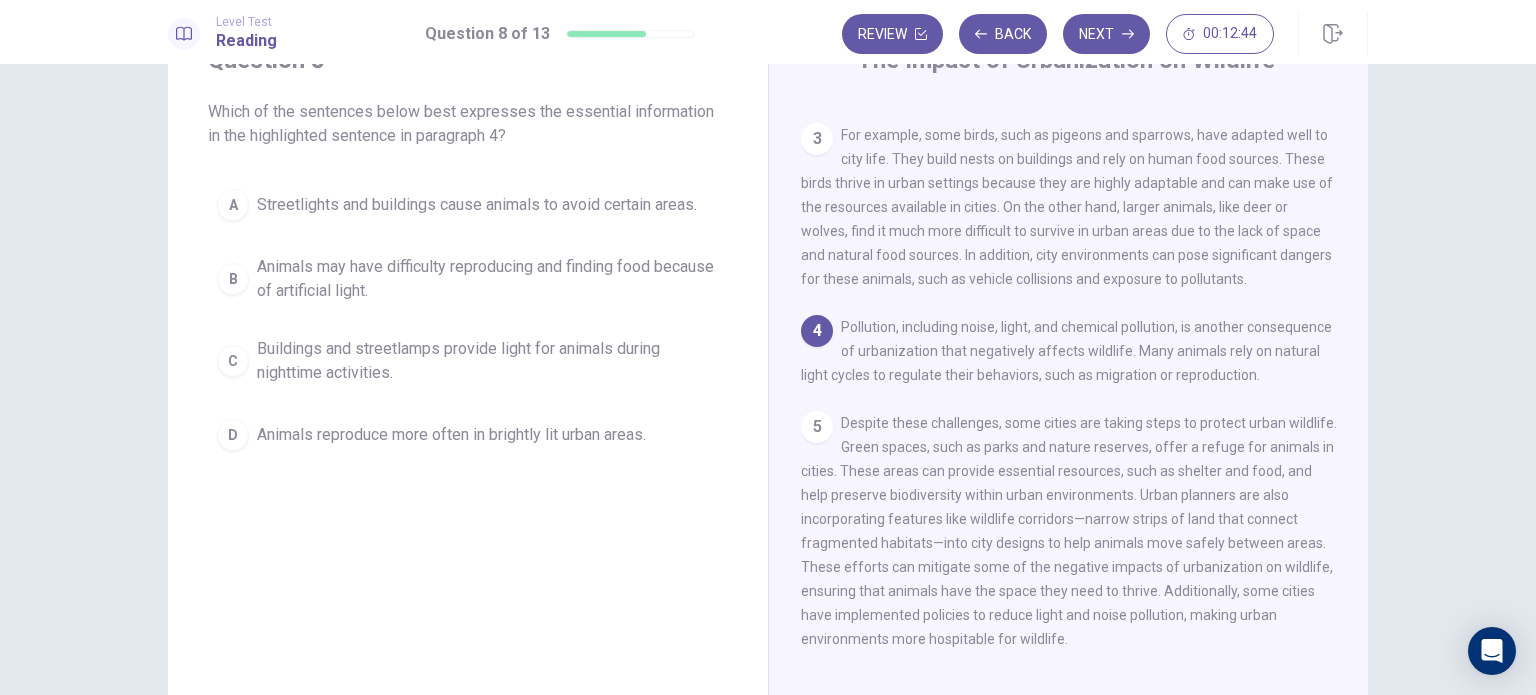 scroll, scrollTop: 100, scrollLeft: 0, axis: vertical 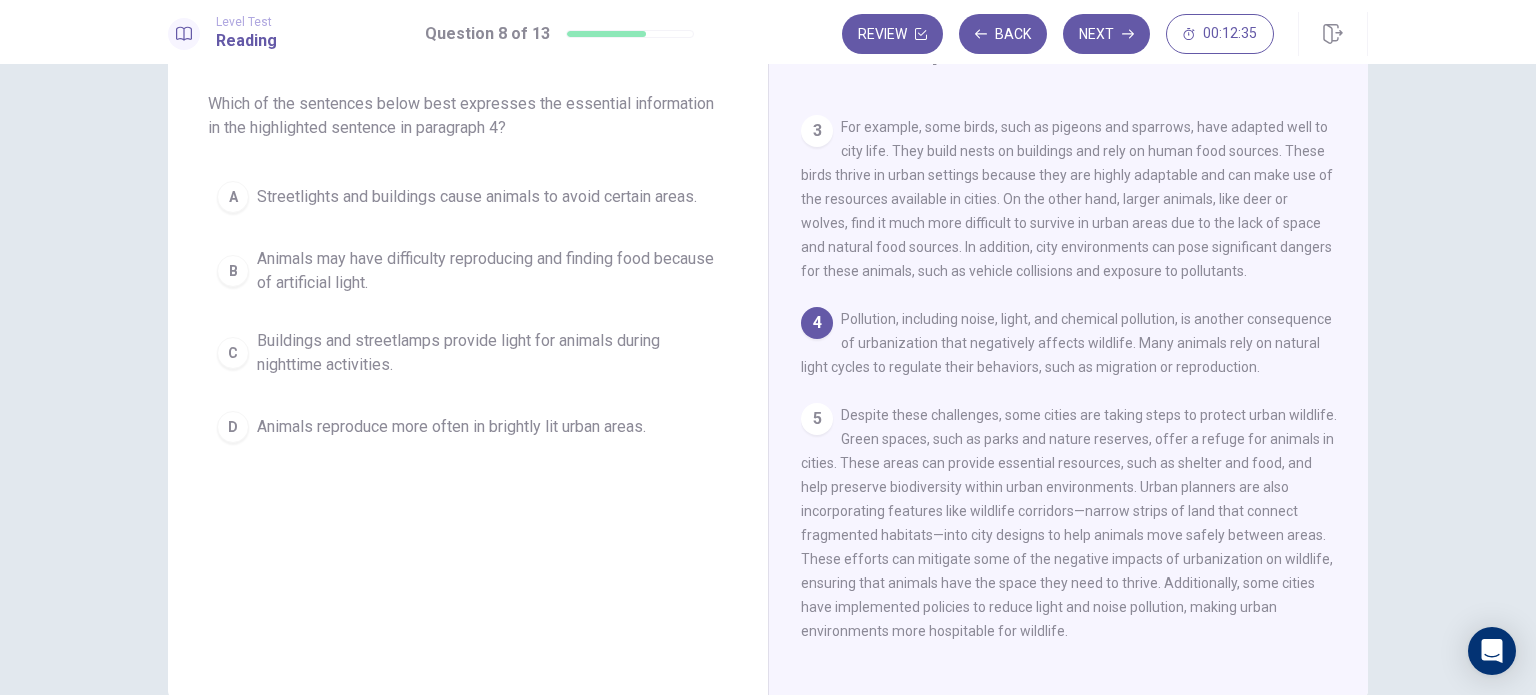 click on "Animals may have difficulty reproducing and finding food because of artificial light." at bounding box center (488, 271) 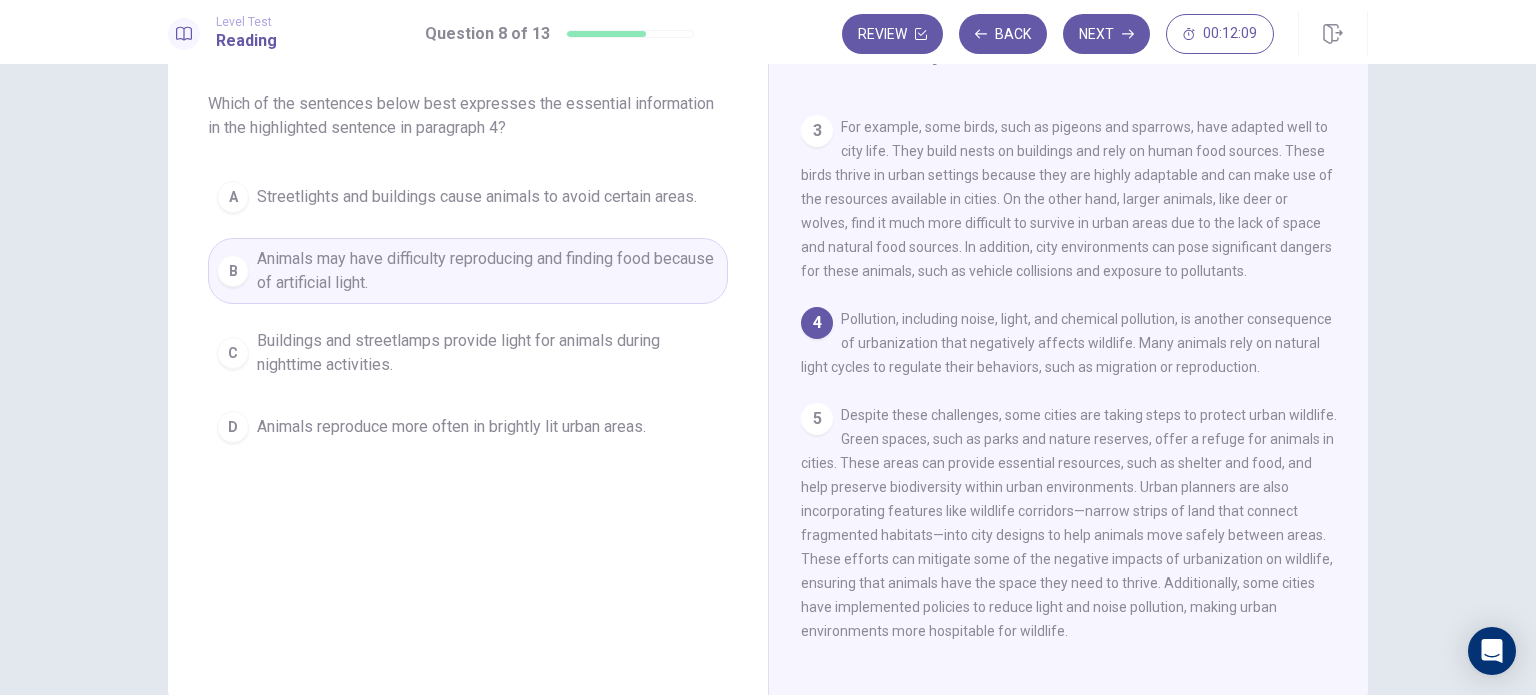 drag, startPoint x: 905, startPoint y: 308, endPoint x: 1164, endPoint y: 327, distance: 259.69598 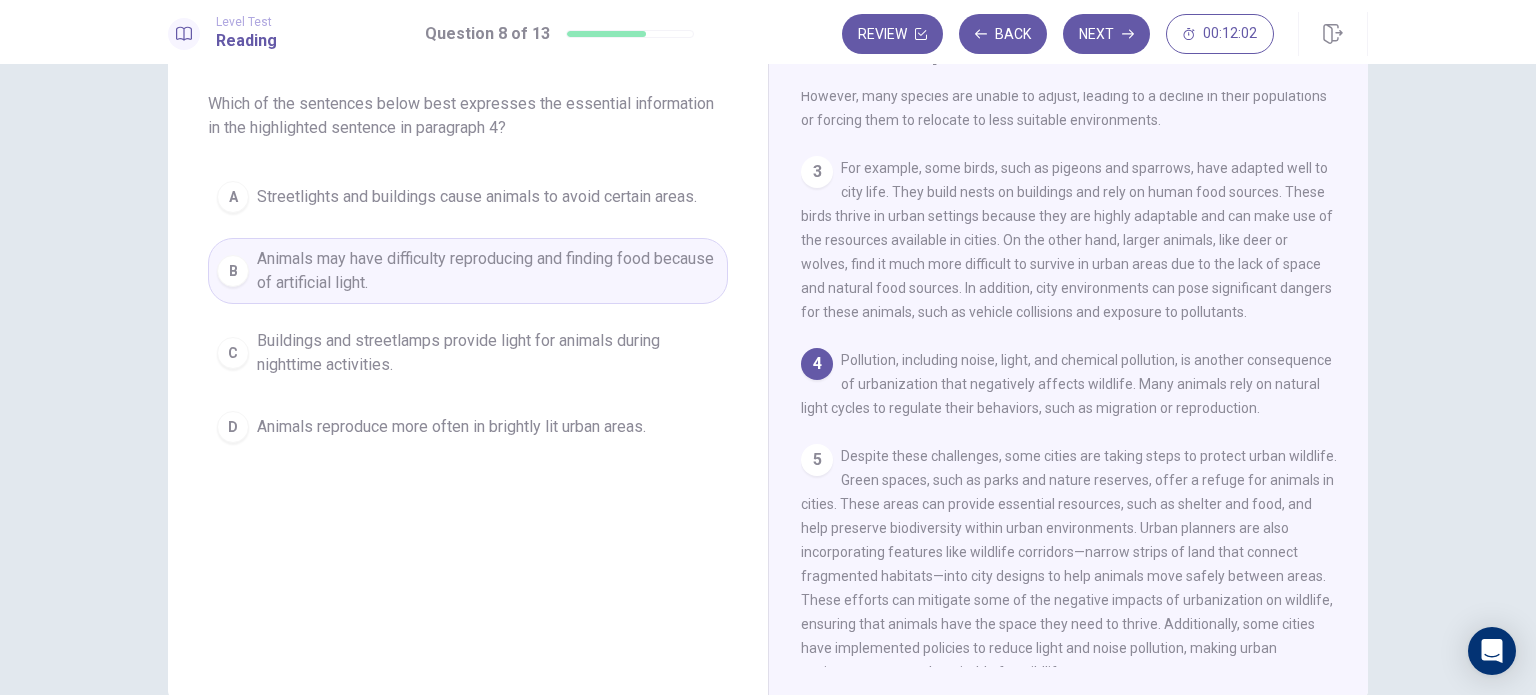 scroll, scrollTop: 337, scrollLeft: 0, axis: vertical 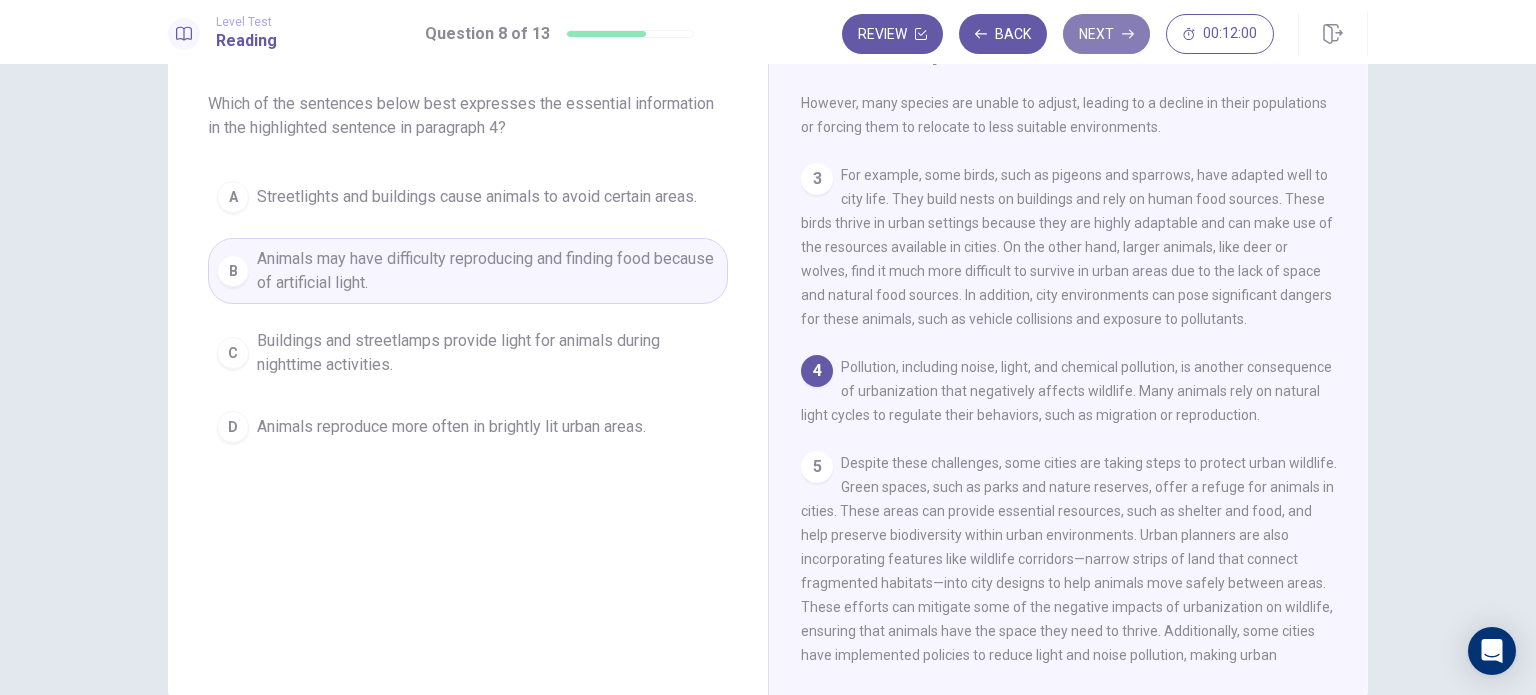 click on "Next" at bounding box center [1106, 34] 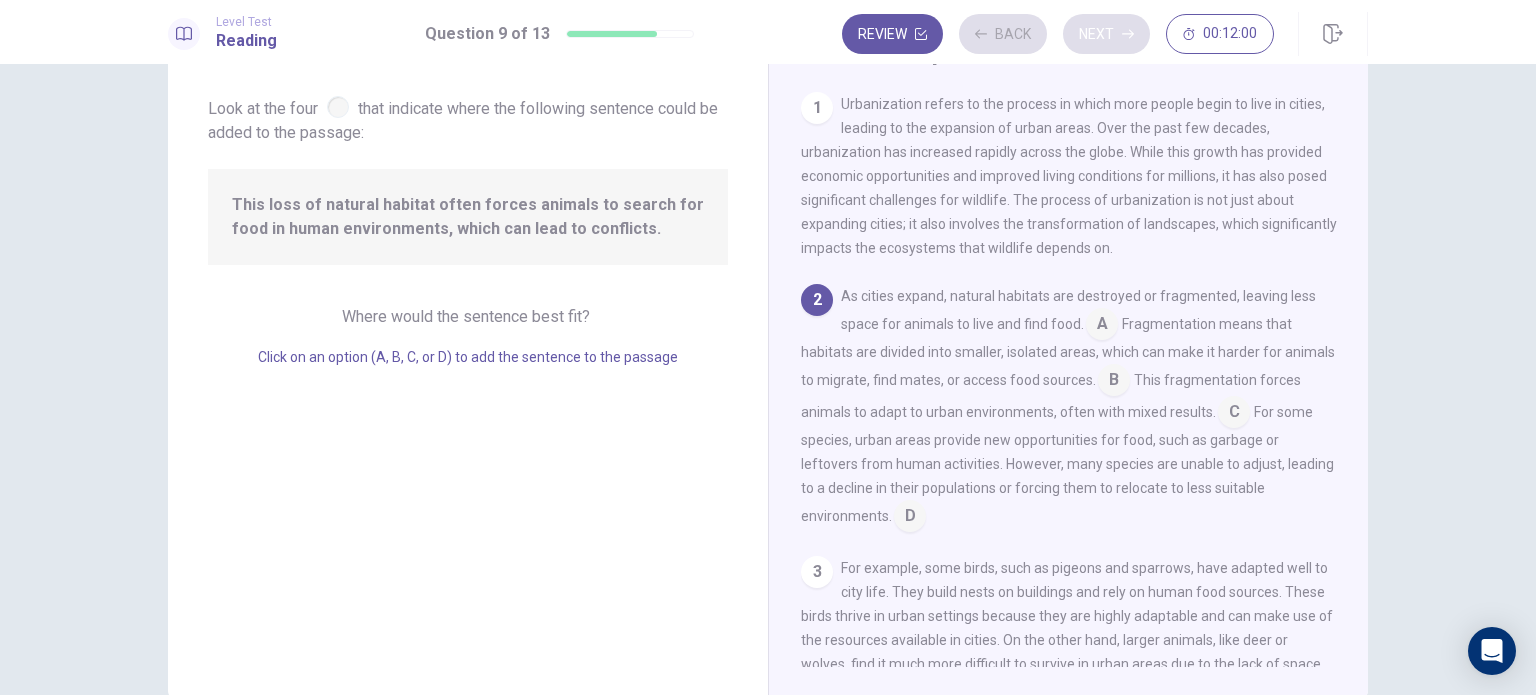 scroll, scrollTop: 70, scrollLeft: 0, axis: vertical 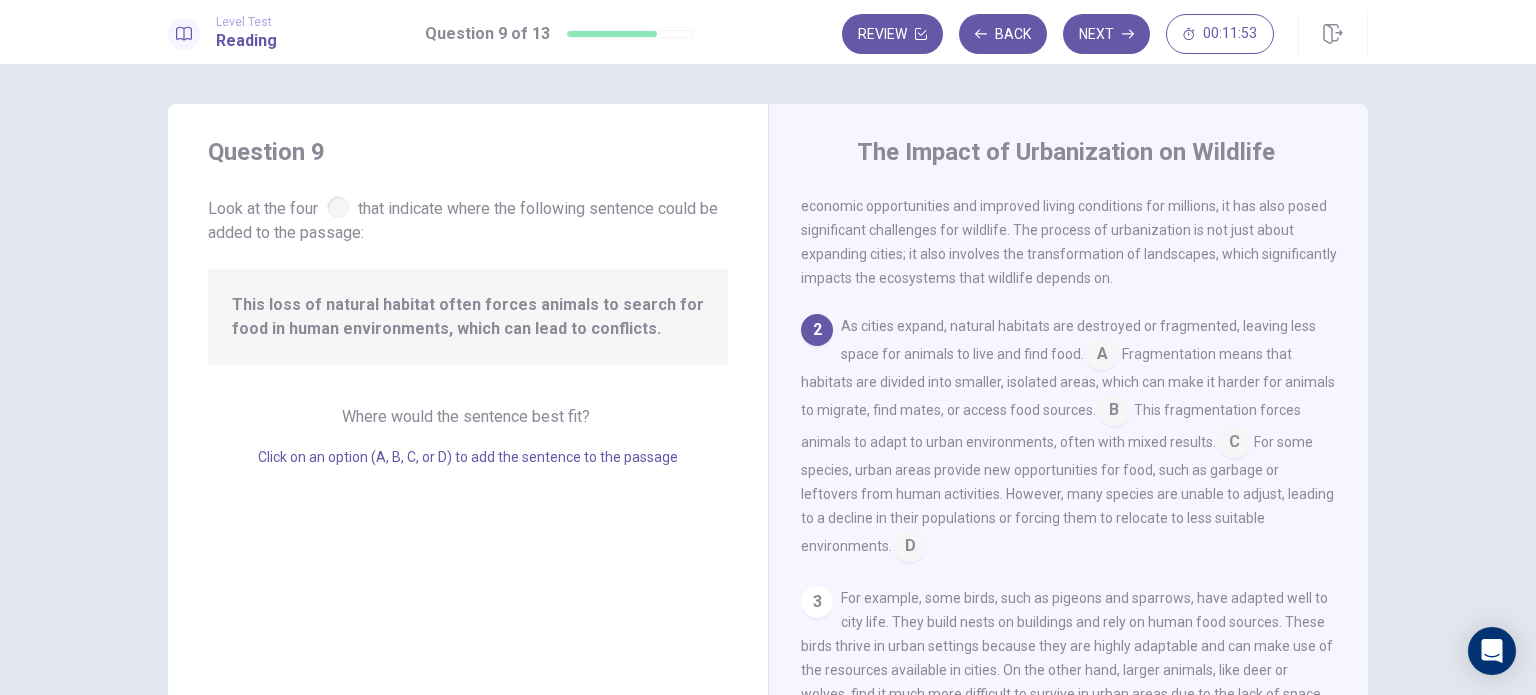 drag, startPoint x: 412, startPoint y: 207, endPoint x: 571, endPoint y: 218, distance: 159.38005 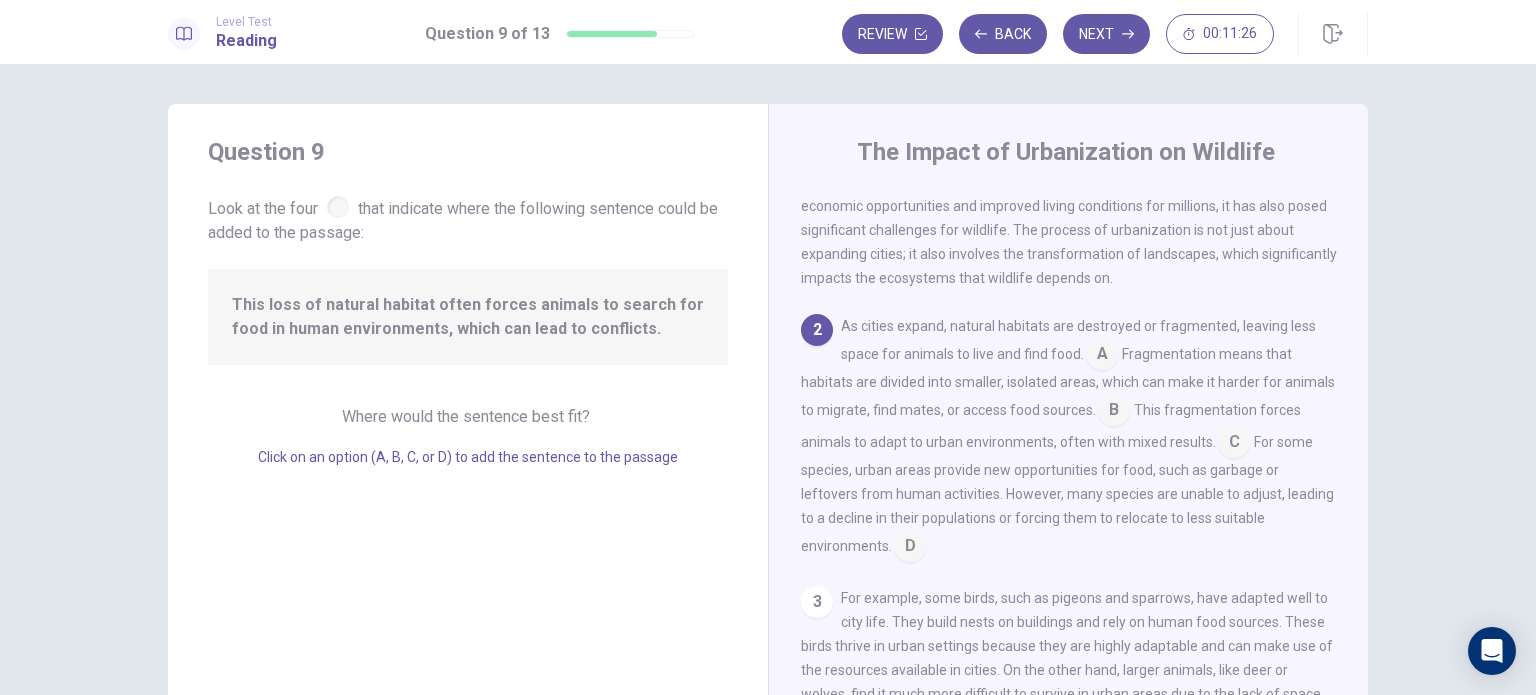 click at bounding box center (1234, 444) 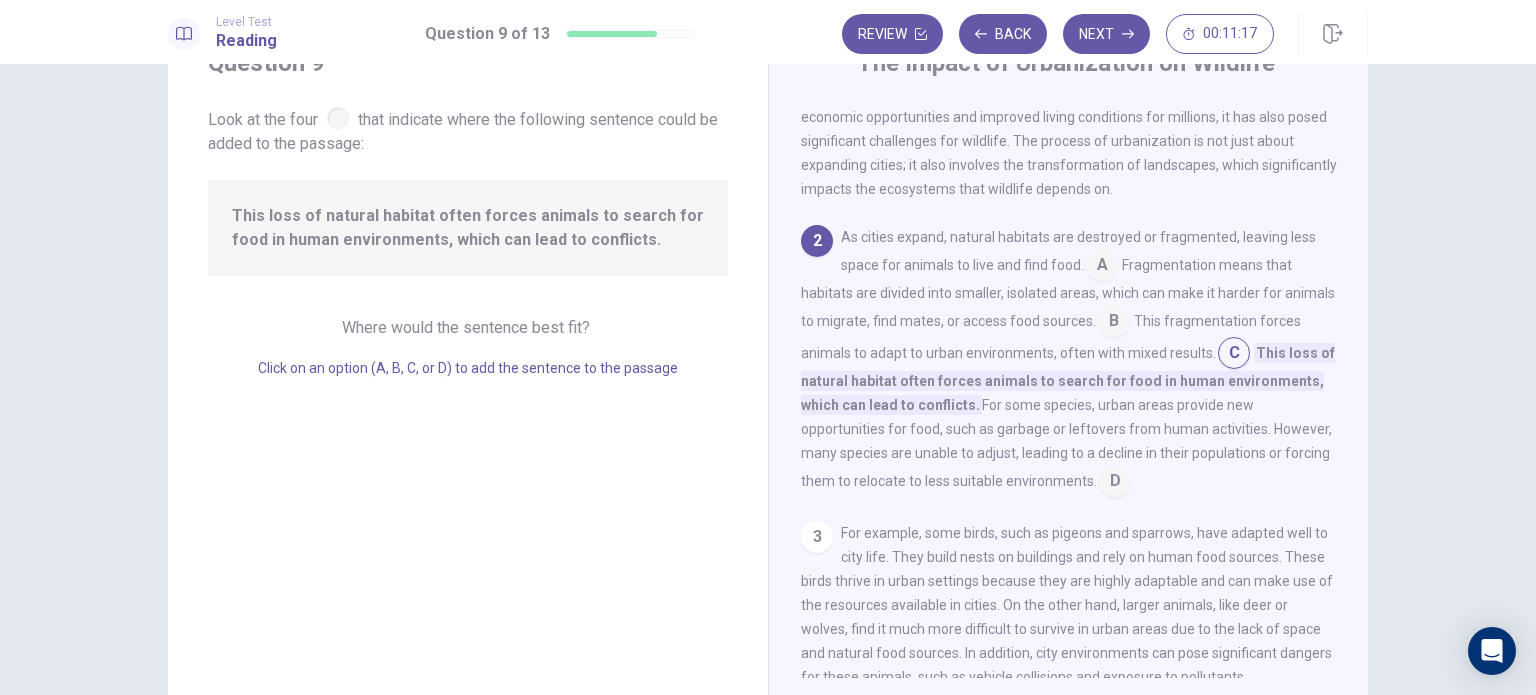scroll, scrollTop: 100, scrollLeft: 0, axis: vertical 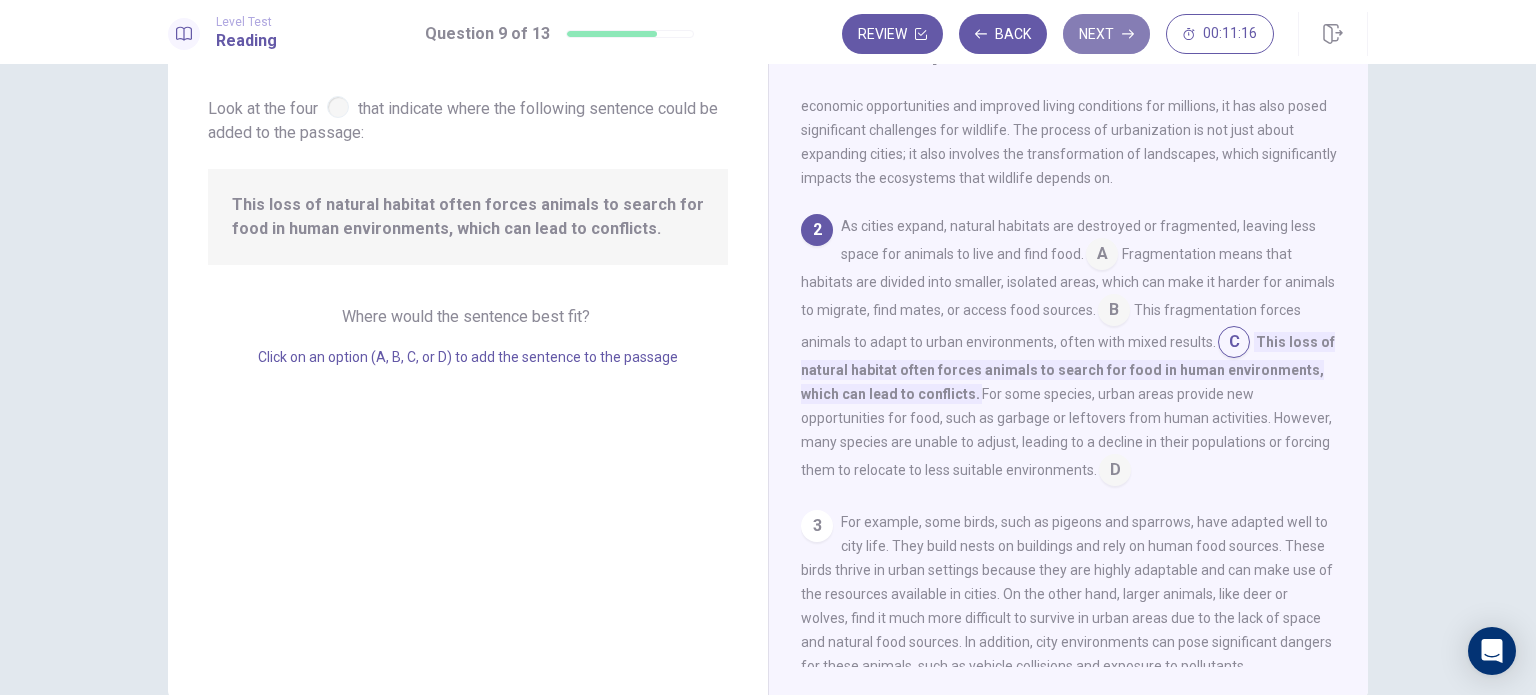 click on "Next" at bounding box center [1106, 34] 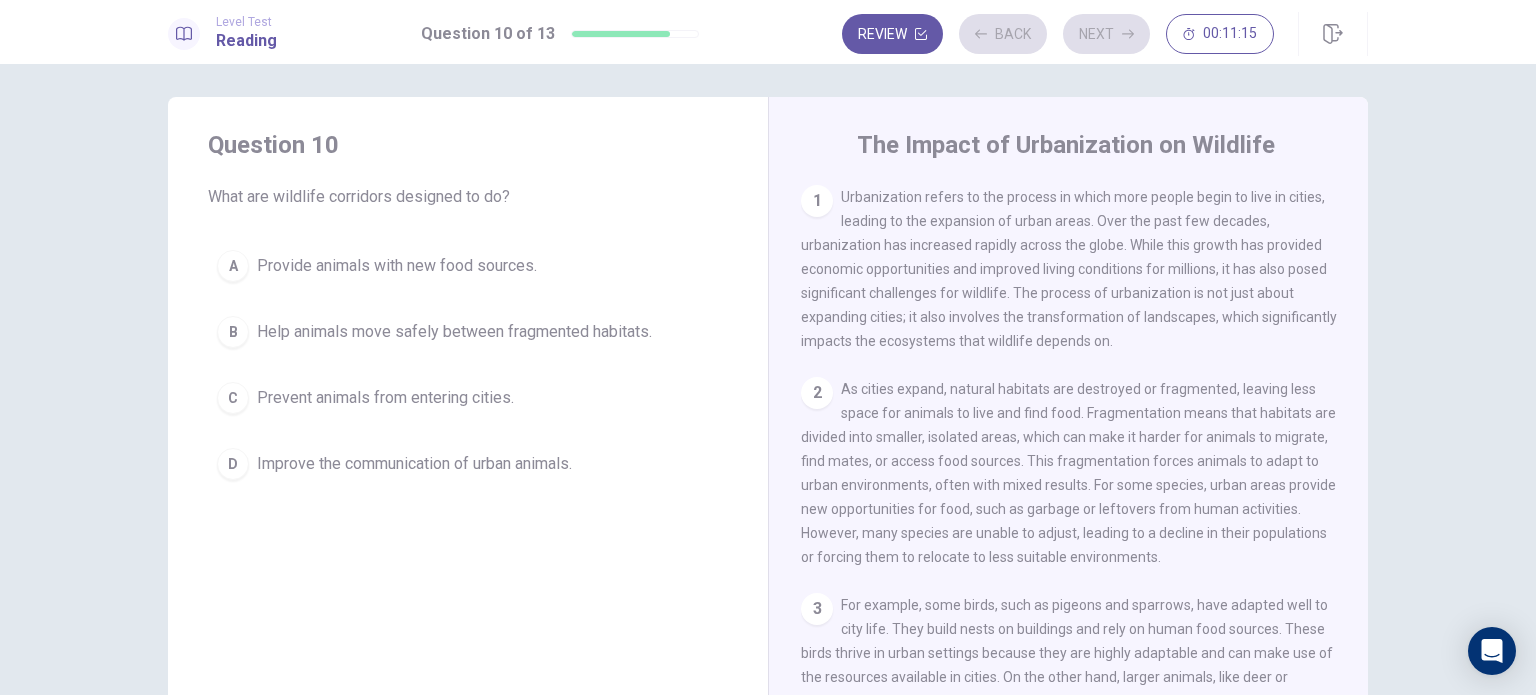scroll, scrollTop: 0, scrollLeft: 0, axis: both 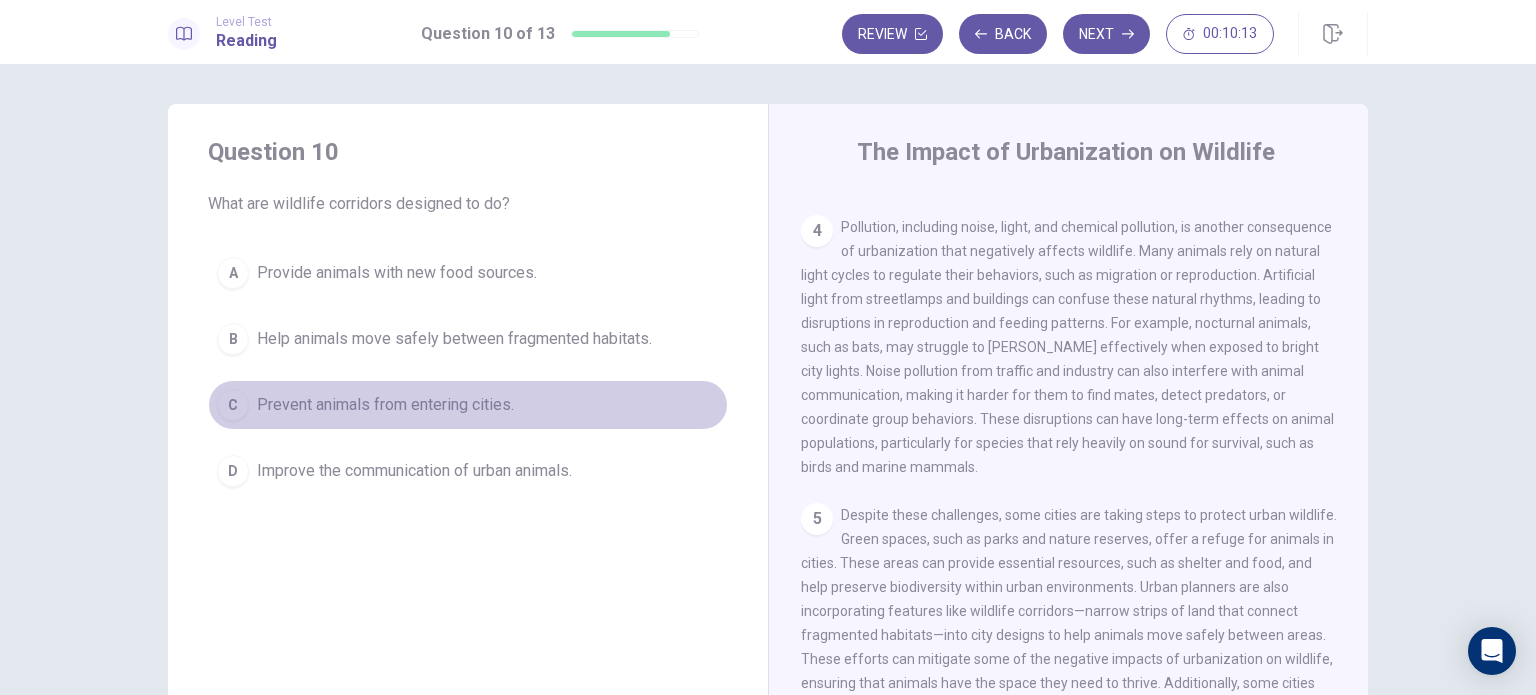 click on "Prevent animals from entering cities." at bounding box center [385, 405] 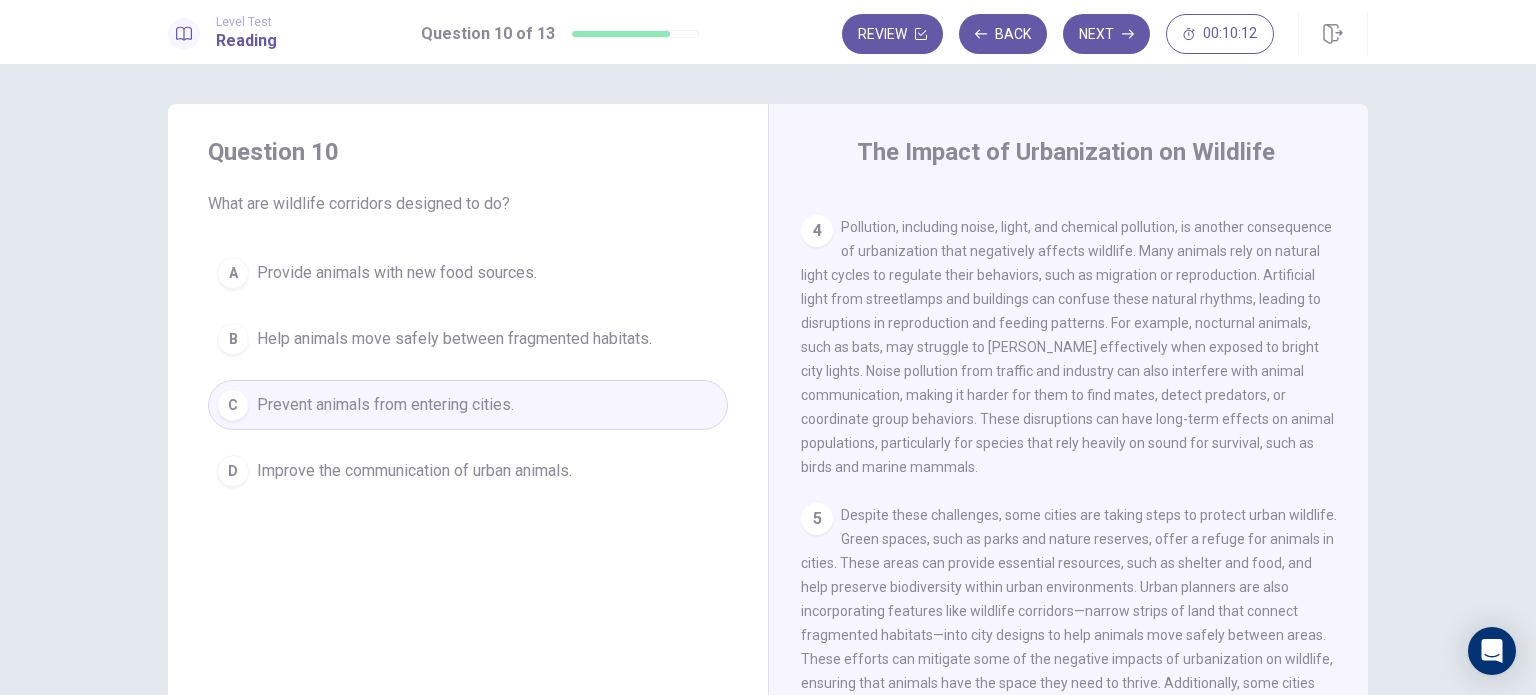 click on "Next" at bounding box center (1106, 34) 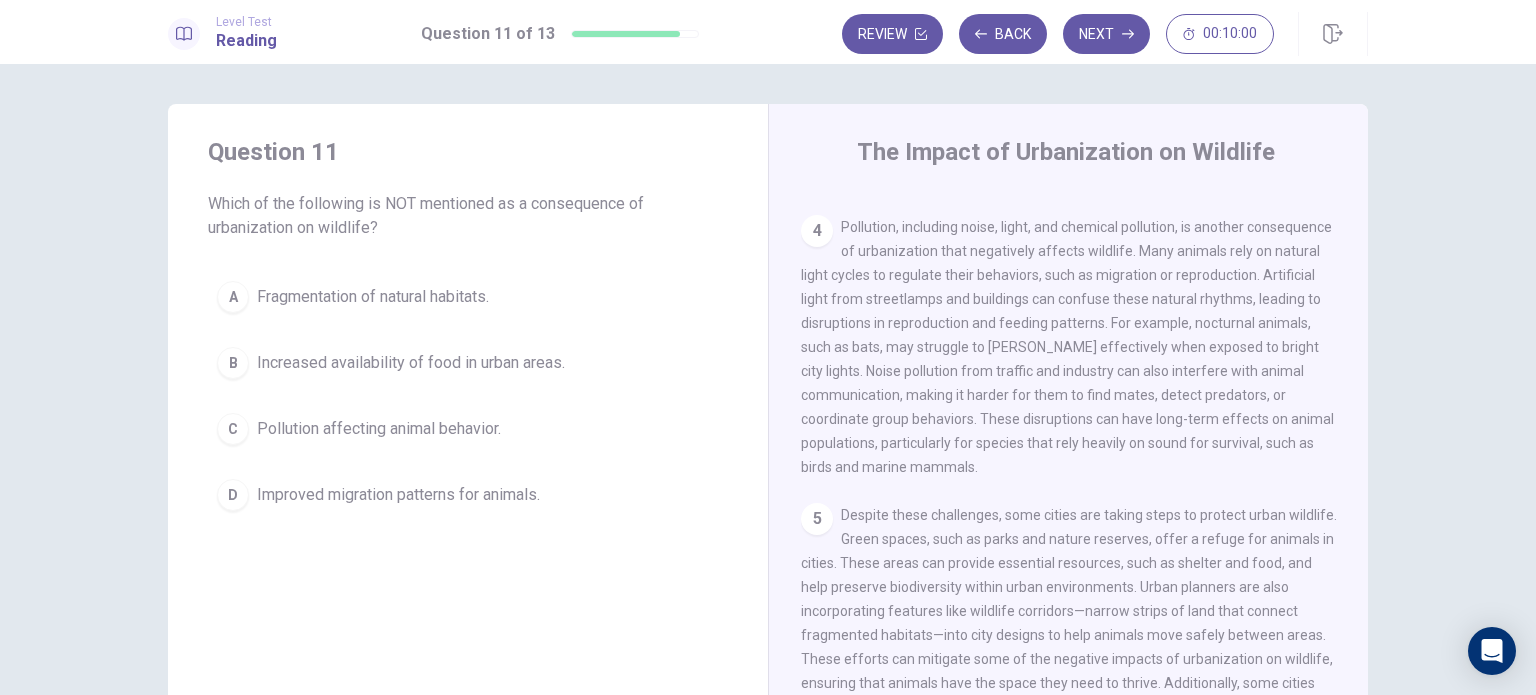 click on "Increased availability of food in urban areas." at bounding box center [411, 363] 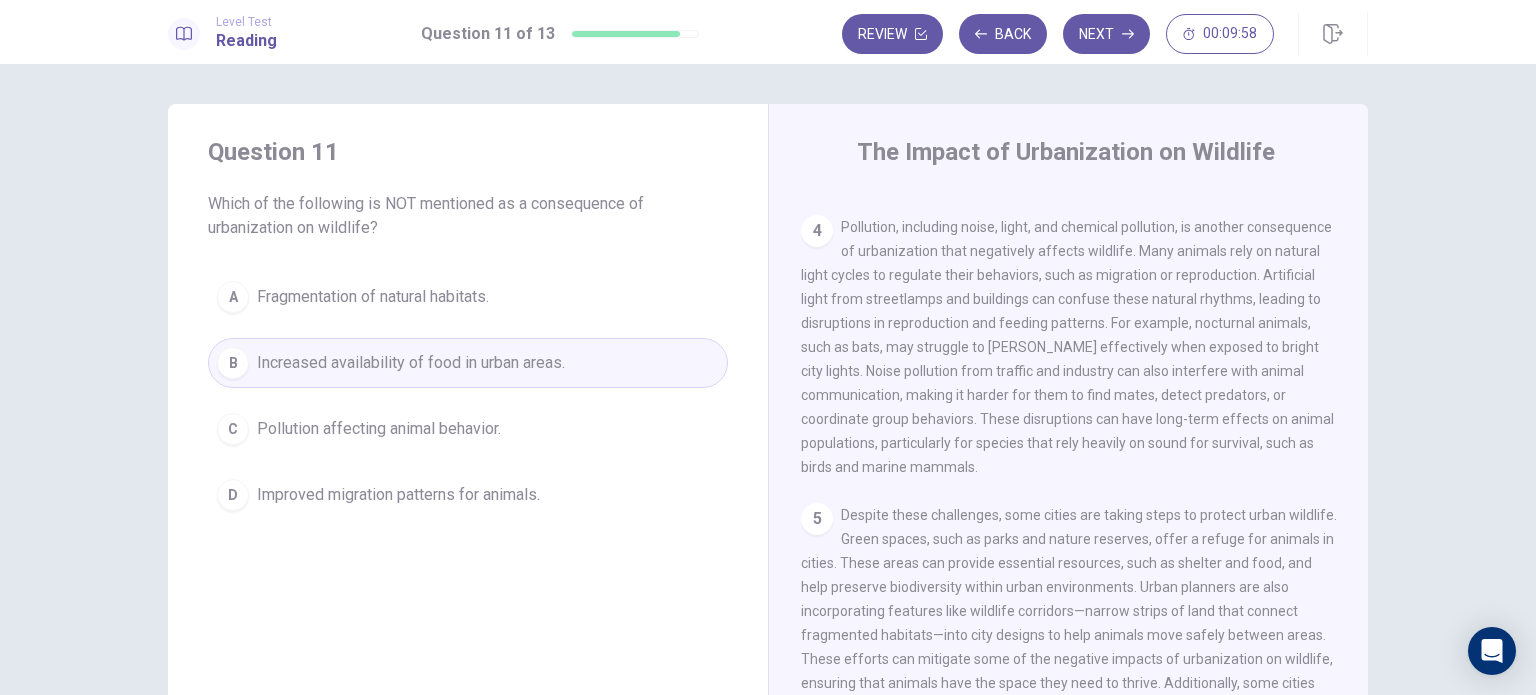 click on "Next" at bounding box center [1106, 34] 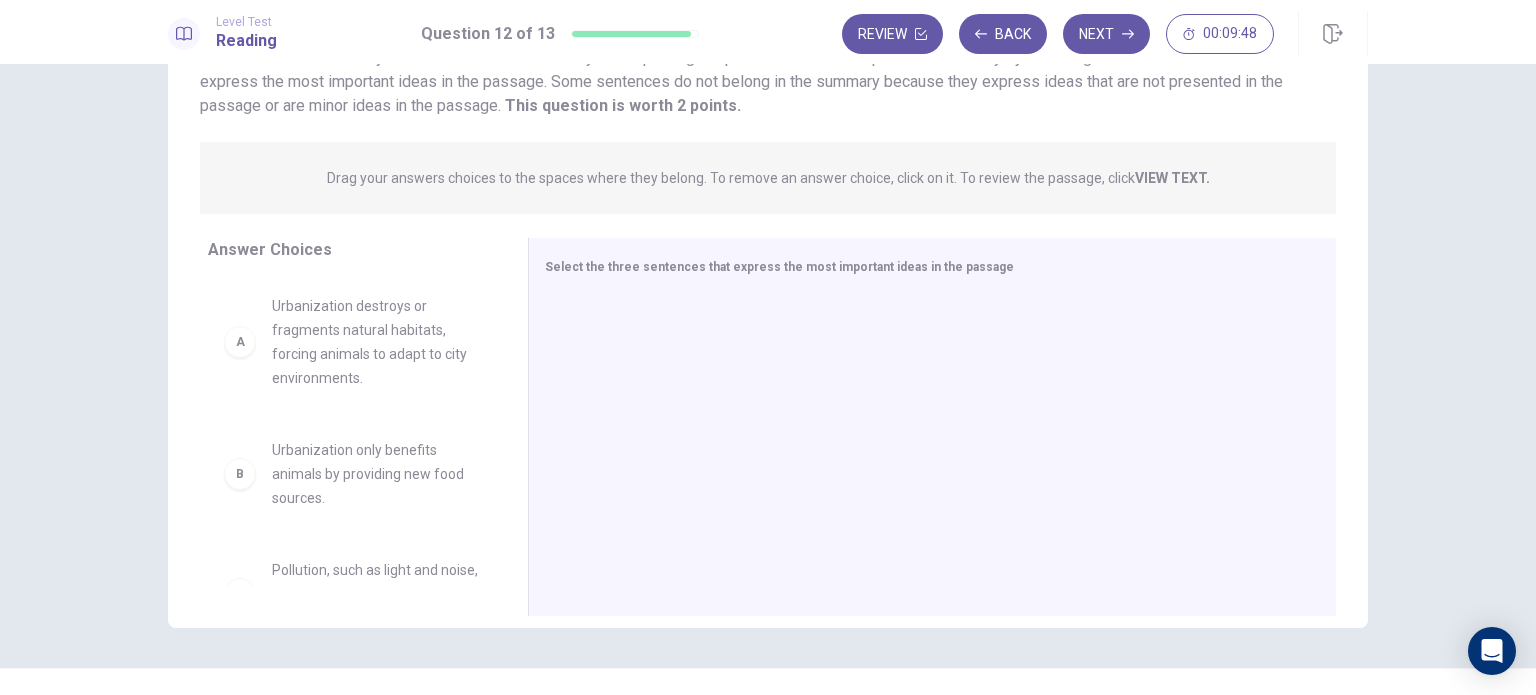scroll, scrollTop: 208, scrollLeft: 0, axis: vertical 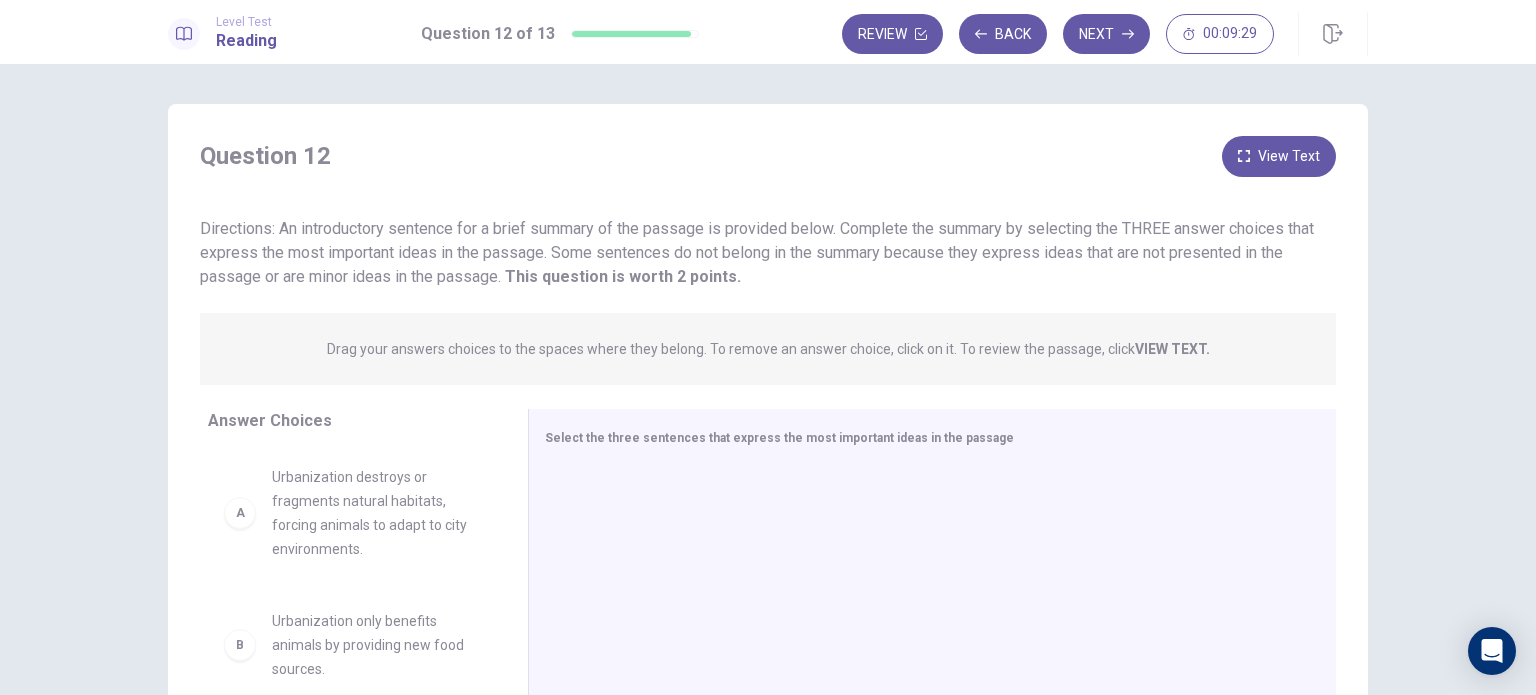 click on "Urbanization destroys or fragments natural habitats, forcing animals to adapt to city environments." at bounding box center (376, 513) 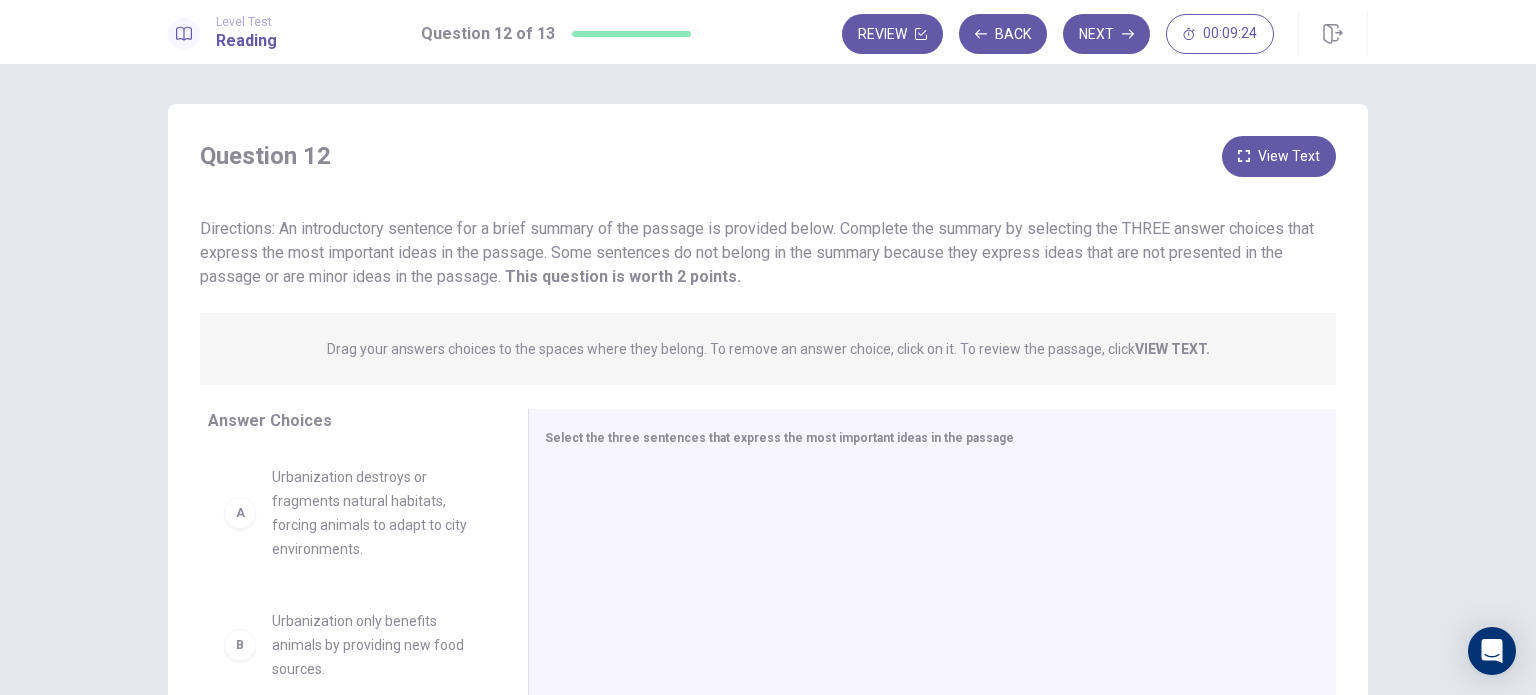 click on "A" at bounding box center [240, 513] 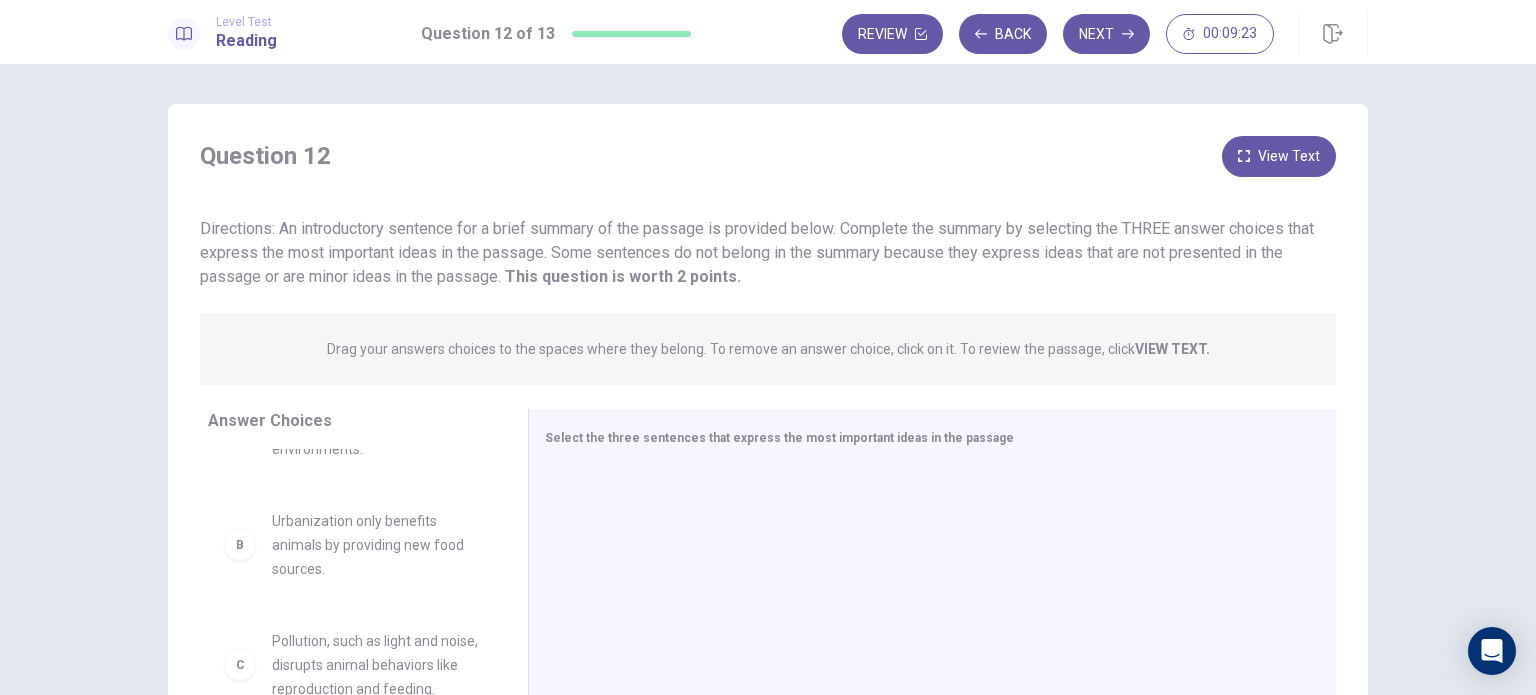 click on "B Urbanization only benefits animals by providing new food sources." at bounding box center [352, 545] 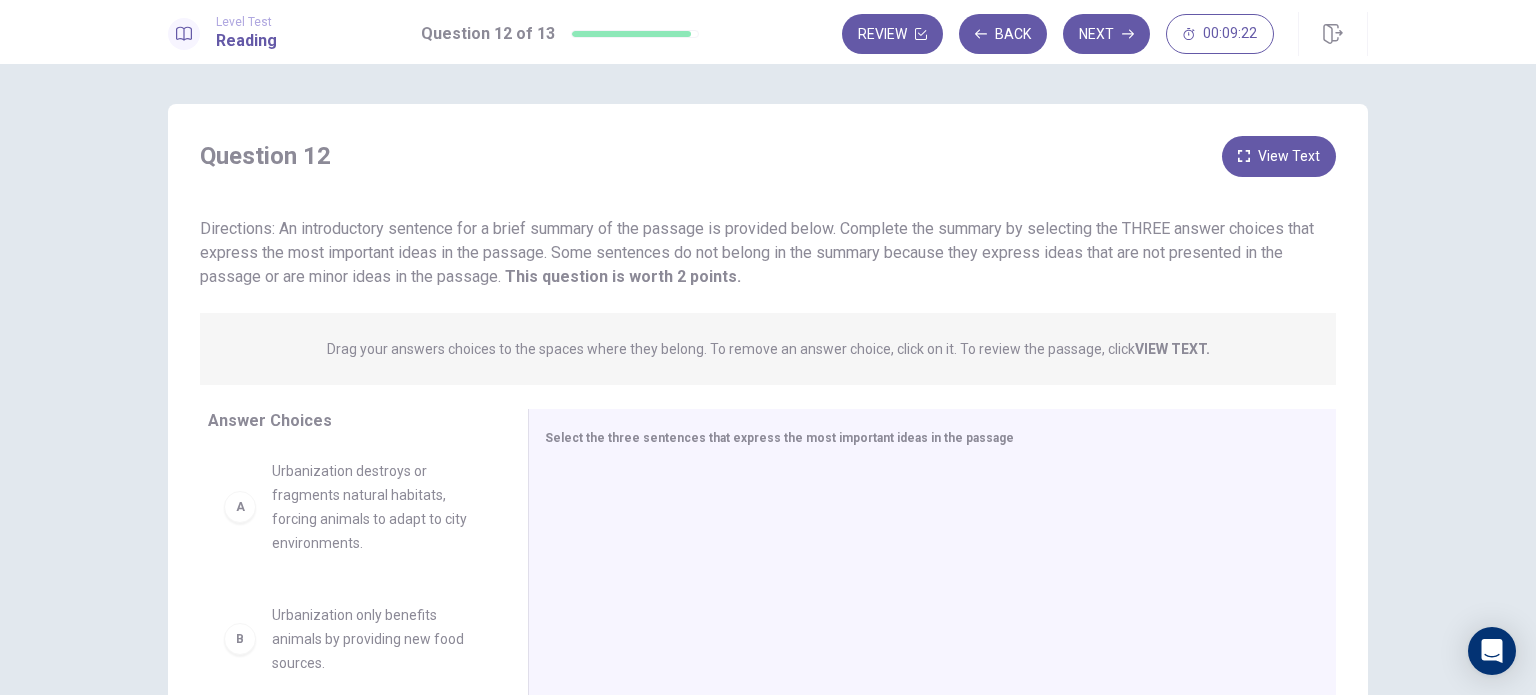scroll, scrollTop: 0, scrollLeft: 0, axis: both 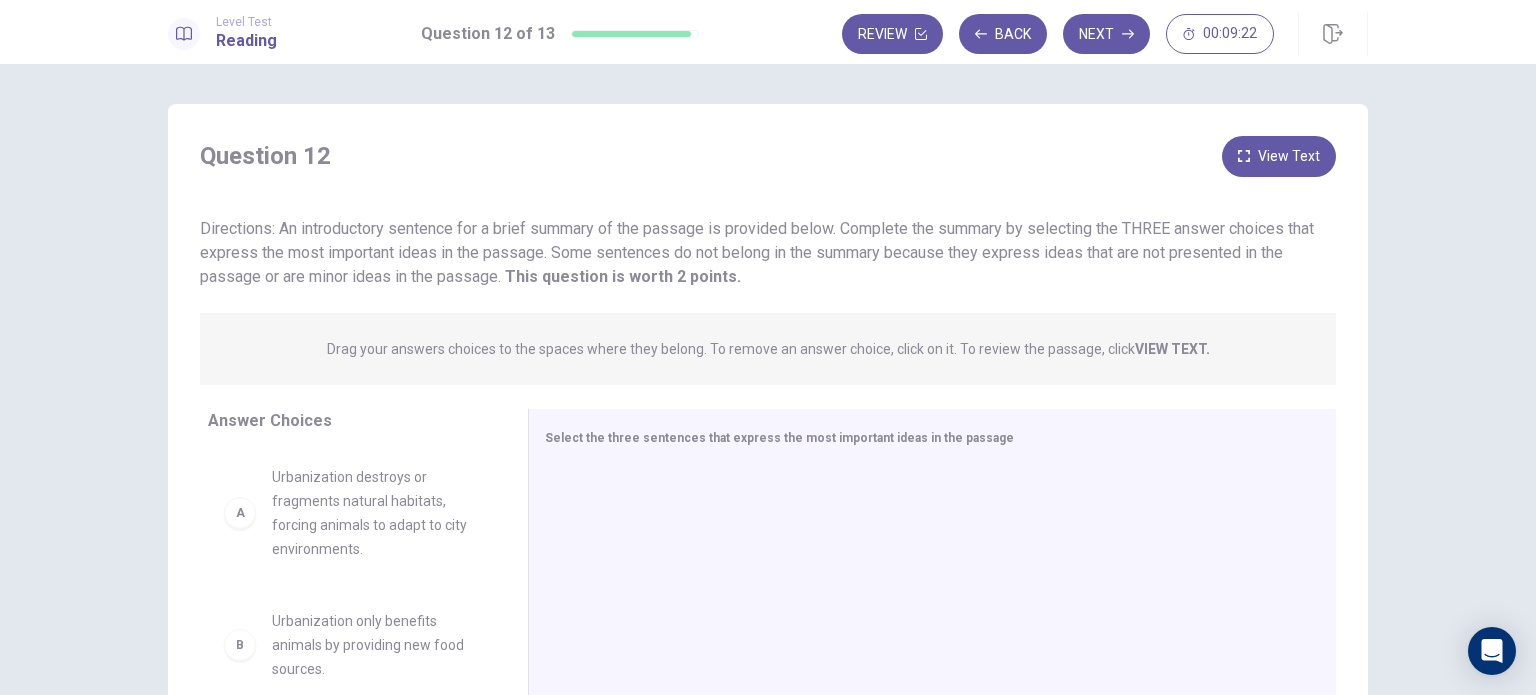 click on "A Urbanization destroys or fragments natural habitats, forcing animals to adapt to city environments." at bounding box center (352, 513) 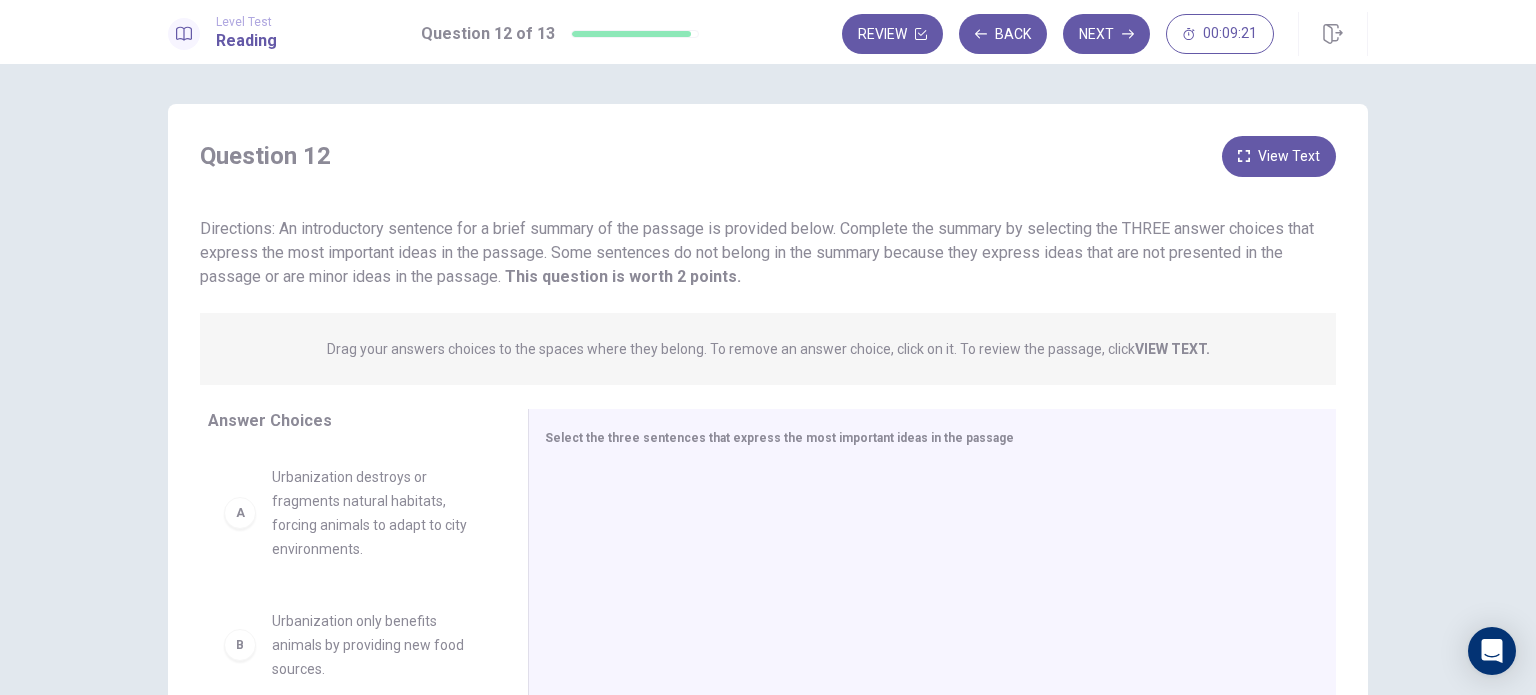 click on "Urbanization destroys or fragments natural habitats, forcing animals to adapt to city environments." at bounding box center [376, 513] 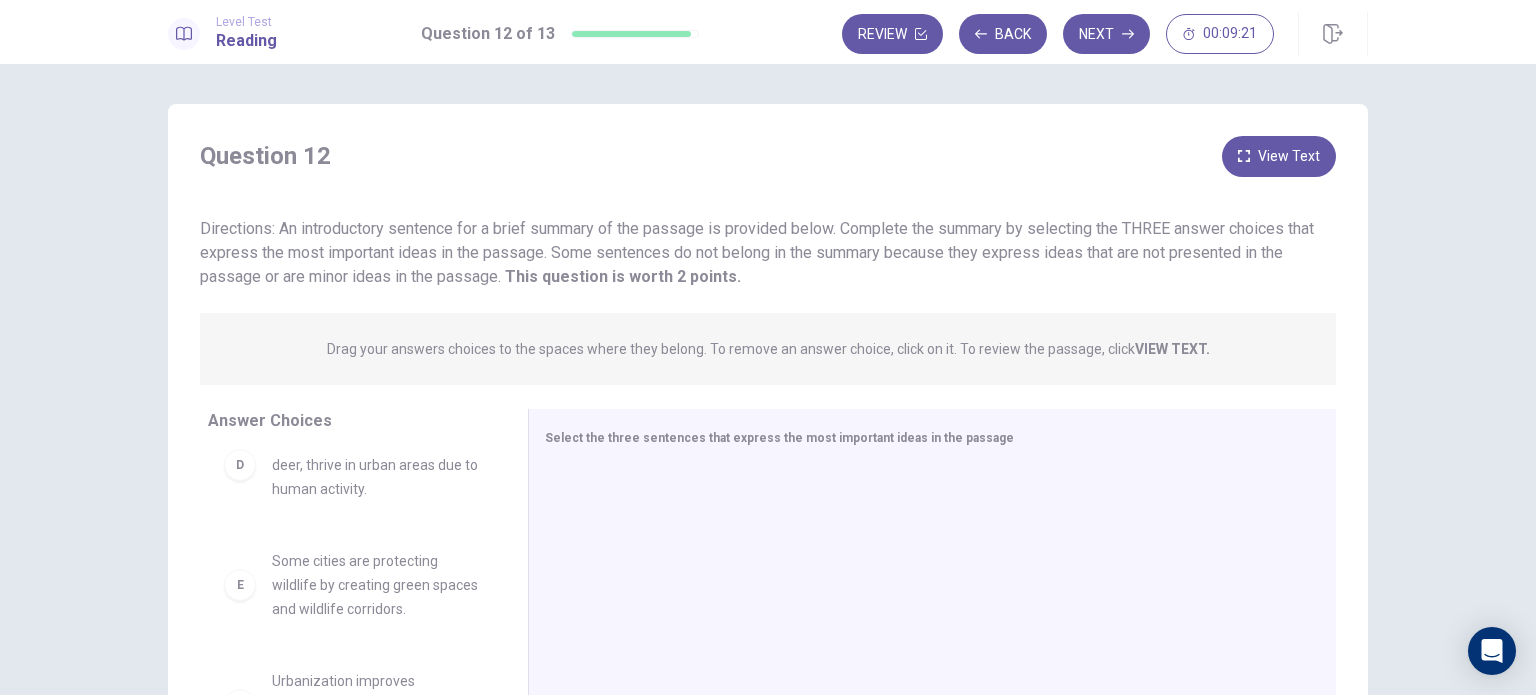 scroll, scrollTop: 444, scrollLeft: 0, axis: vertical 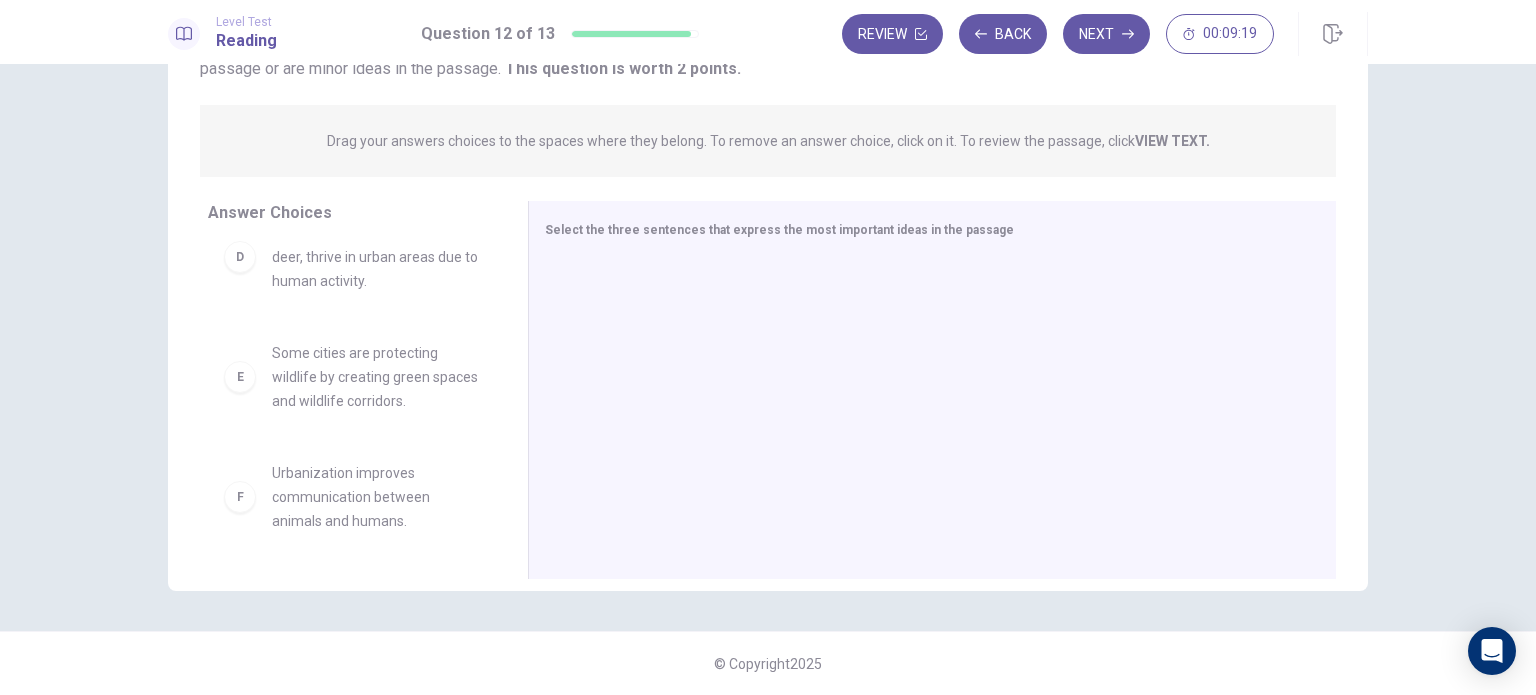 drag, startPoint x: 336, startPoint y: 497, endPoint x: 290, endPoint y: 501, distance: 46.173584 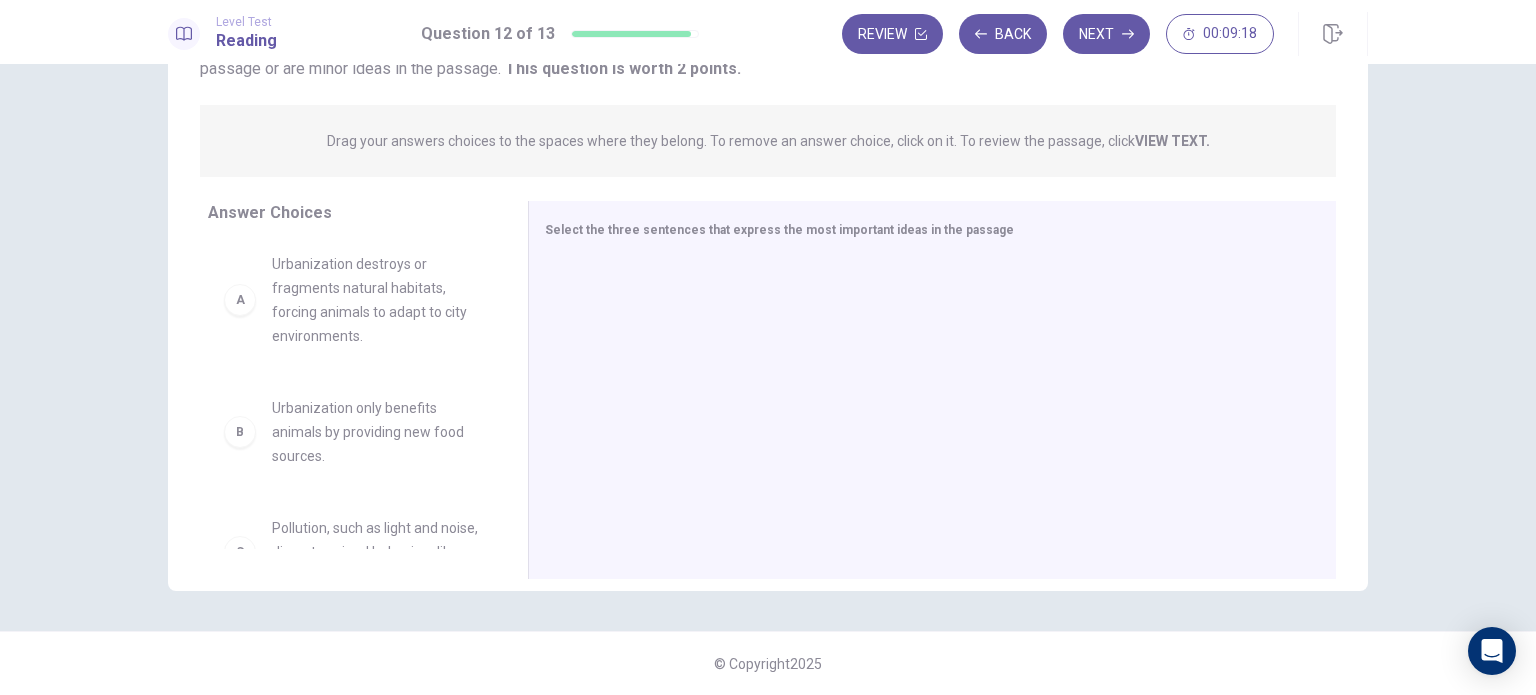 scroll, scrollTop: 0, scrollLeft: 0, axis: both 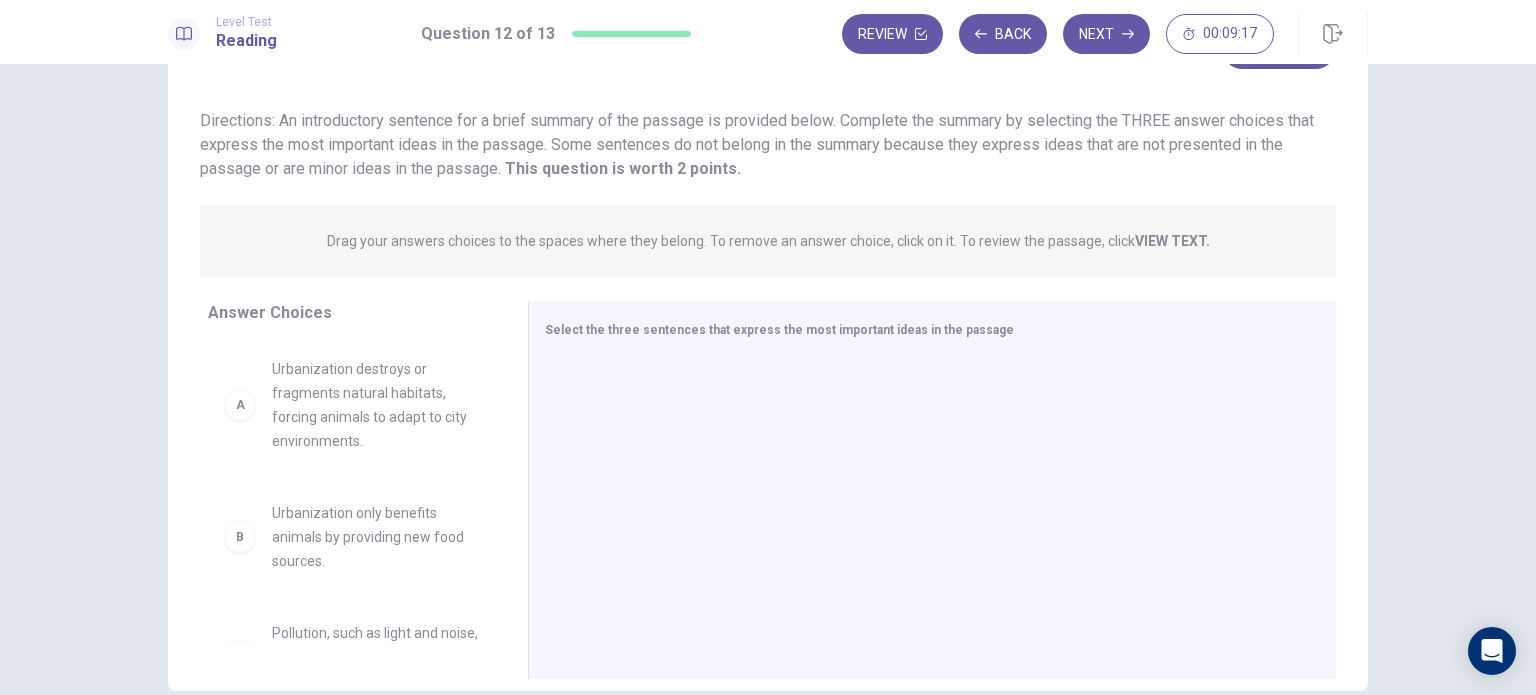 click on "A Urbanization destroys or fragments natural habitats, forcing animals to adapt to city environments." at bounding box center (352, 405) 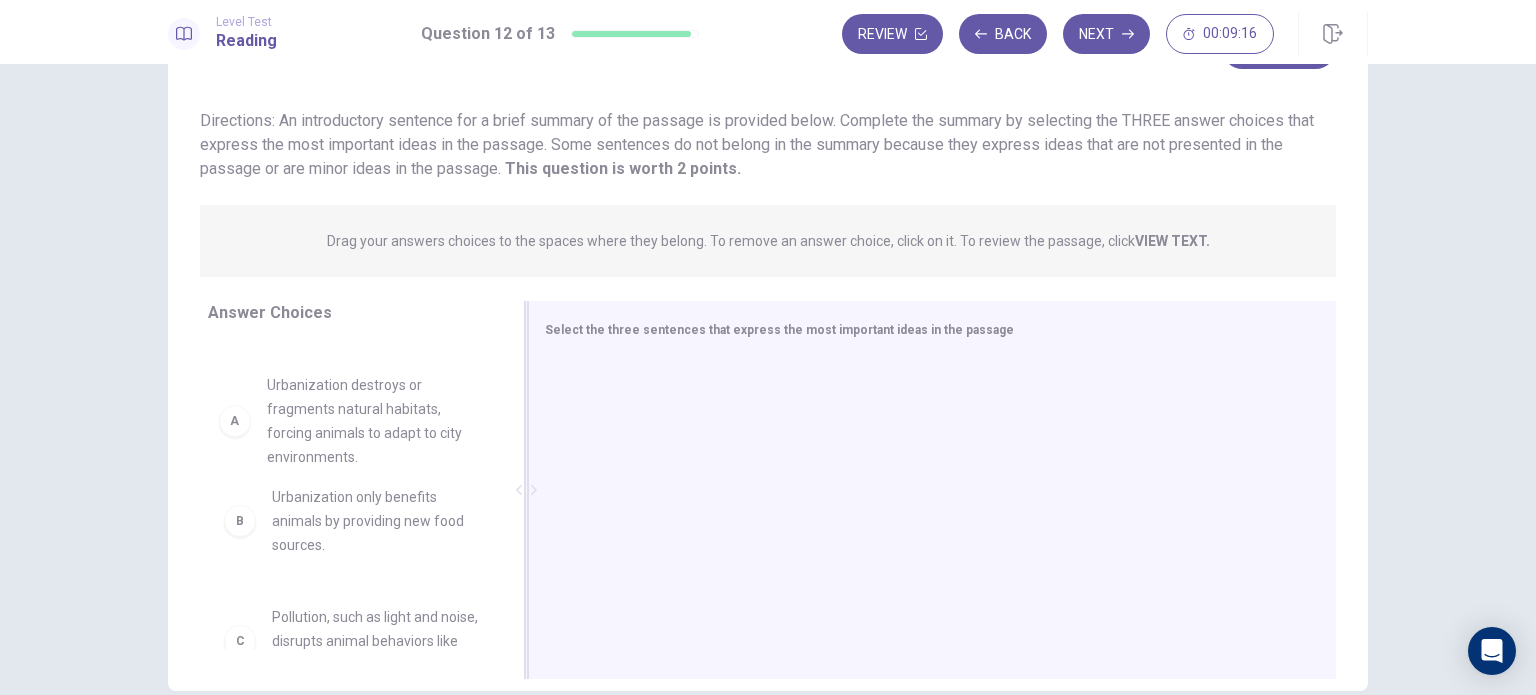 click at bounding box center [924, 492] 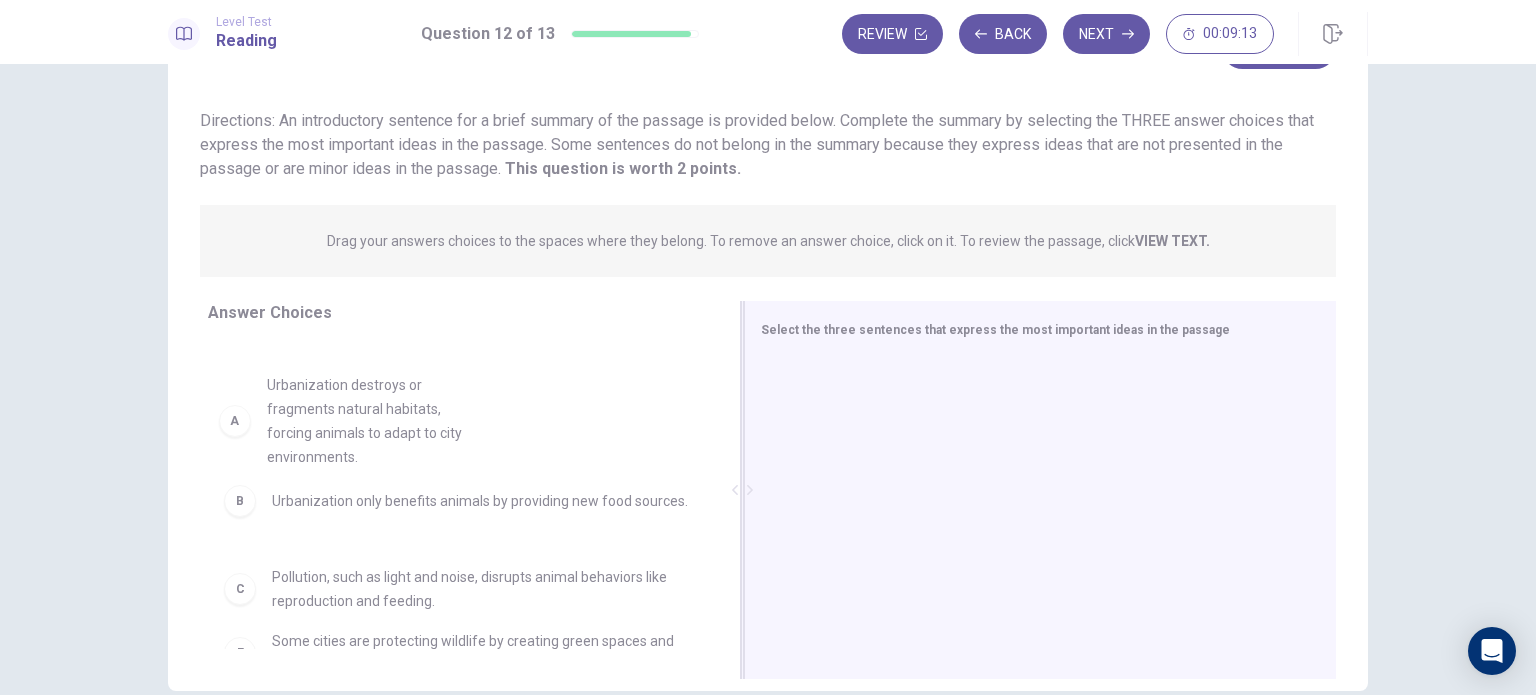 drag, startPoint x: 526, startPoint y: 372, endPoint x: 814, endPoint y: 435, distance: 294.81012 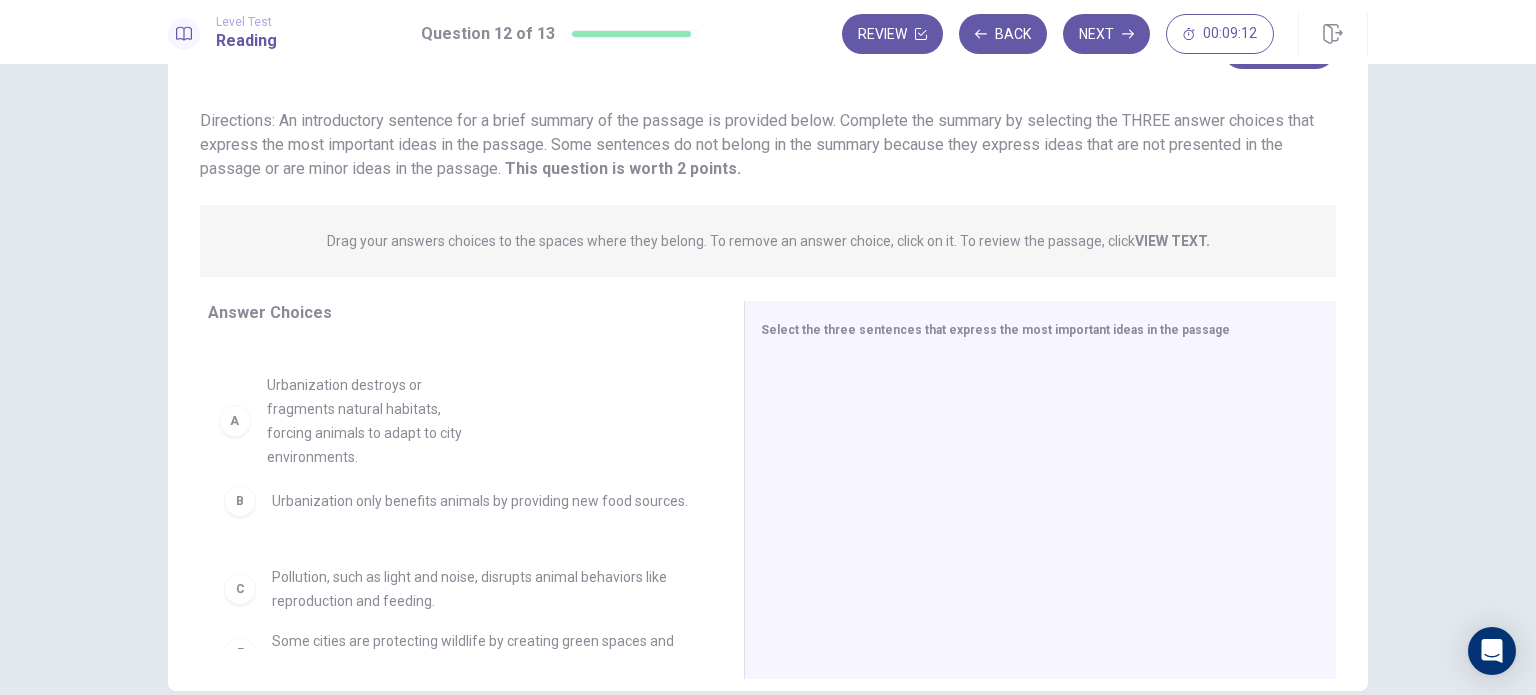 click on "B Urbanization only benefits animals by providing new food sources.
C Pollution, such as light and noise, disrupts animal behaviors like reproduction and feeding.
D Larger animals, like wolves and deer, thrive in urban areas due to human activity.
E Some cities are protecting wildlife by creating green spaces and wildlife corridors.
F Urbanization improves communication between animals and humans." at bounding box center (460, 495) 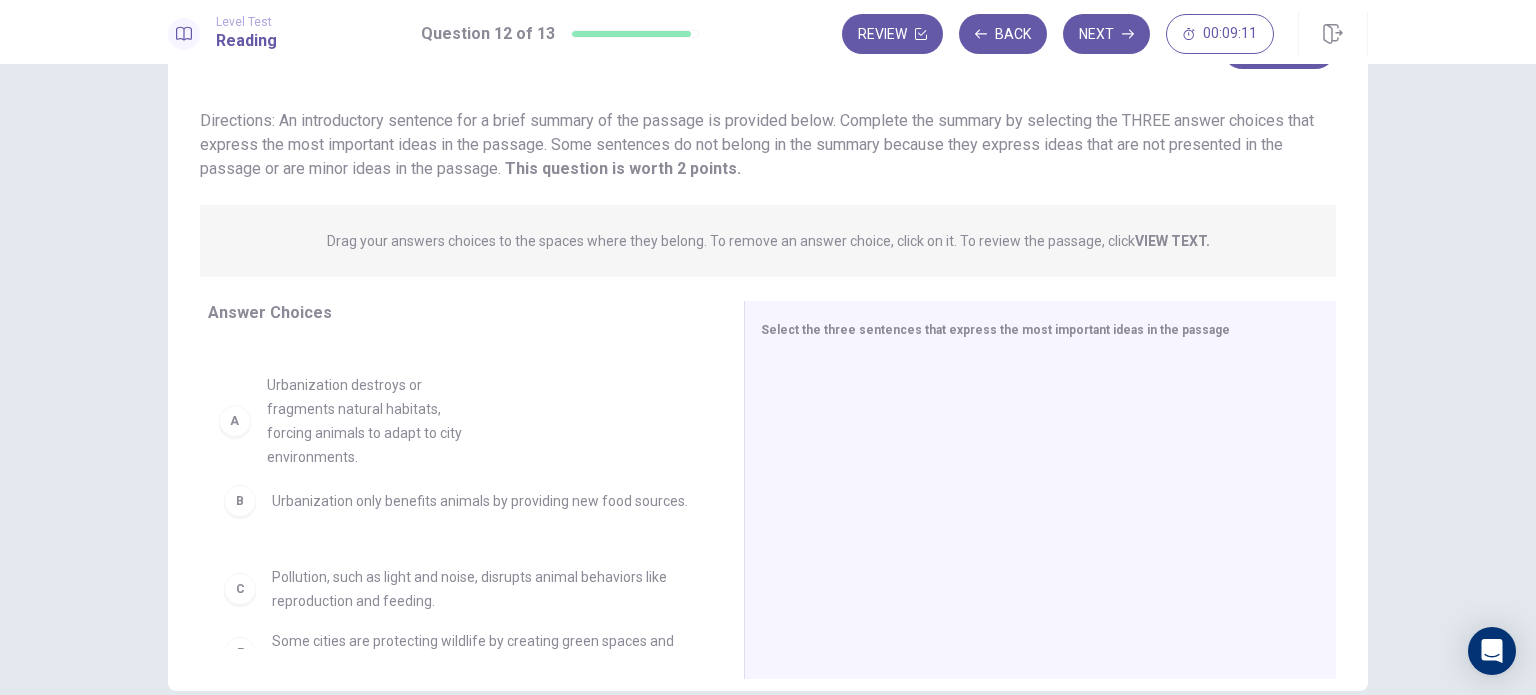 click on "B Urbanization only benefits animals by providing new food sources.
C Pollution, such as light and noise, disrupts animal behaviors like reproduction and feeding.
D Larger animals, like wolves and deer, thrive in urban areas due to human activity.
E Some cities are protecting wildlife by creating green spaces and wildlife corridors.
F Urbanization improves communication between animals and humans." at bounding box center (460, 495) 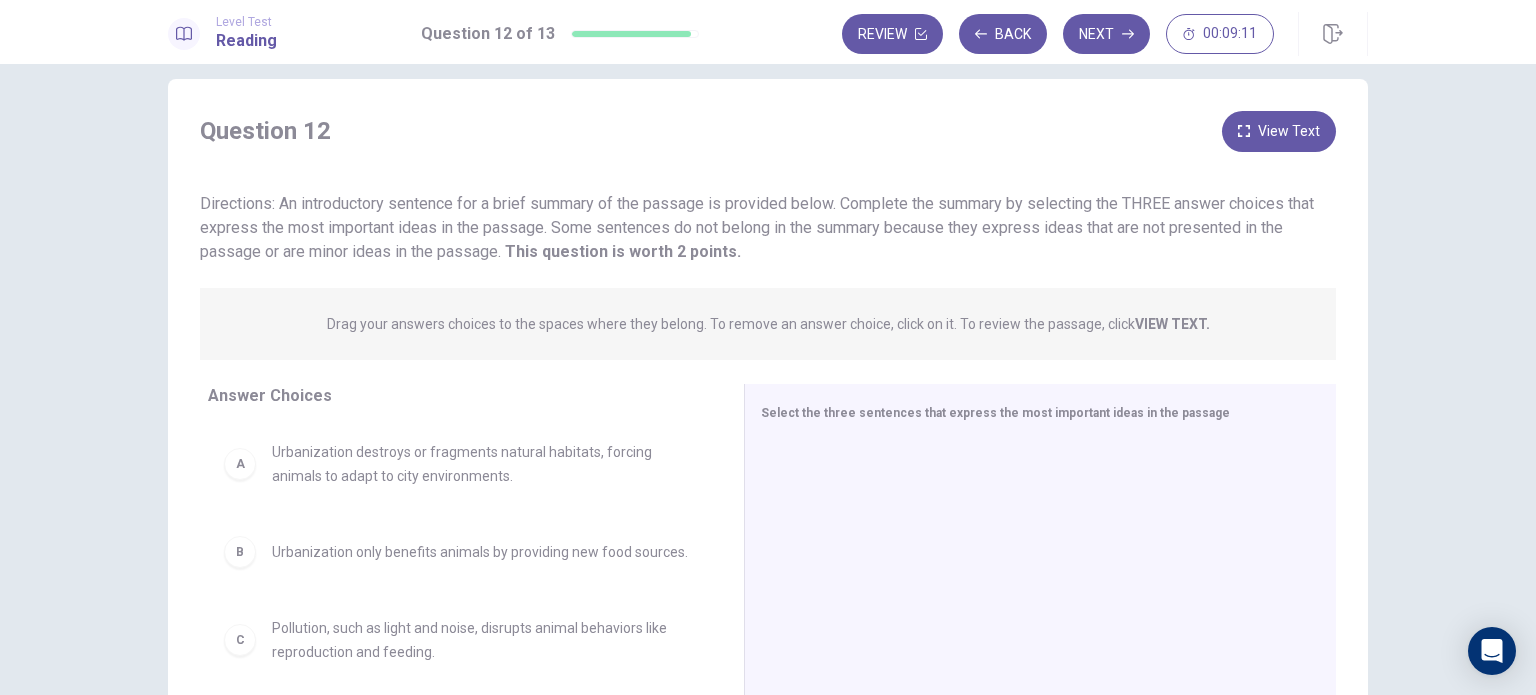 scroll, scrollTop: 0, scrollLeft: 0, axis: both 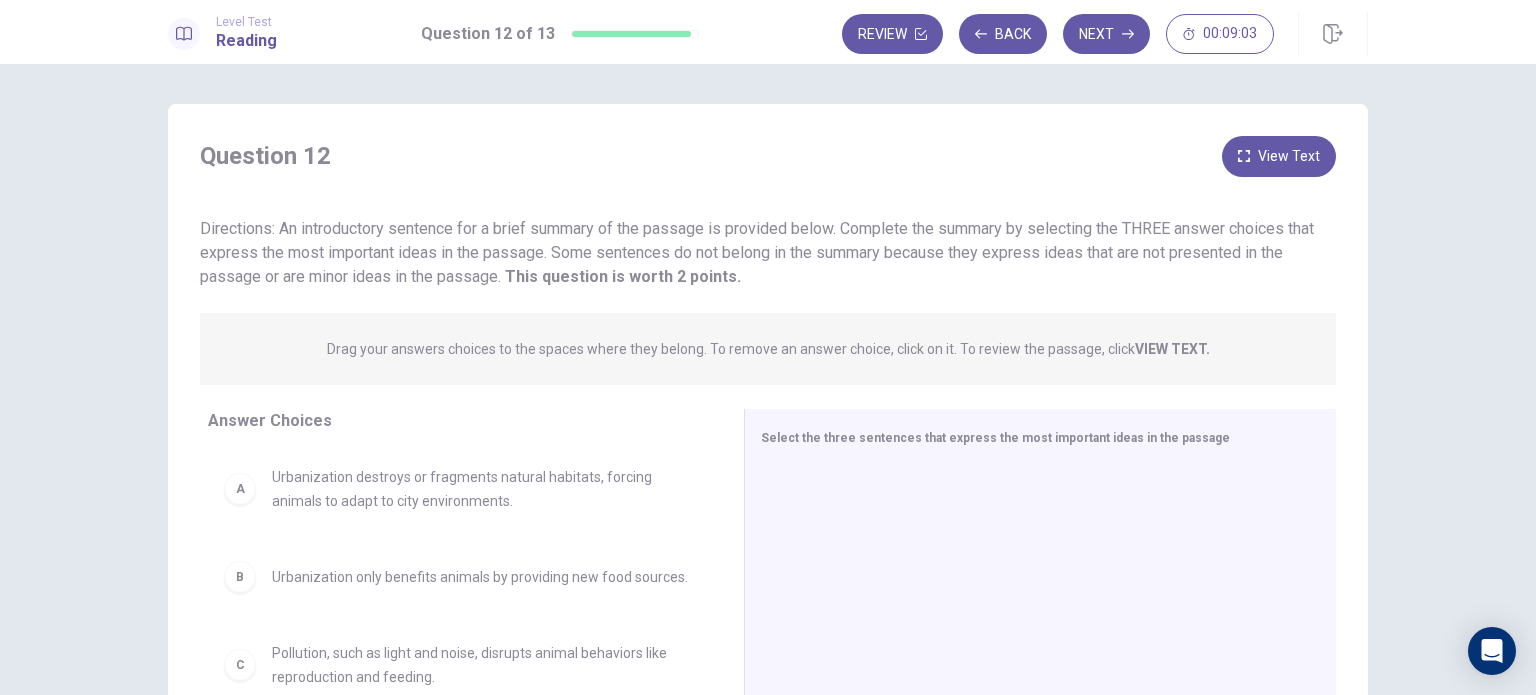 click on "A" at bounding box center (240, 489) 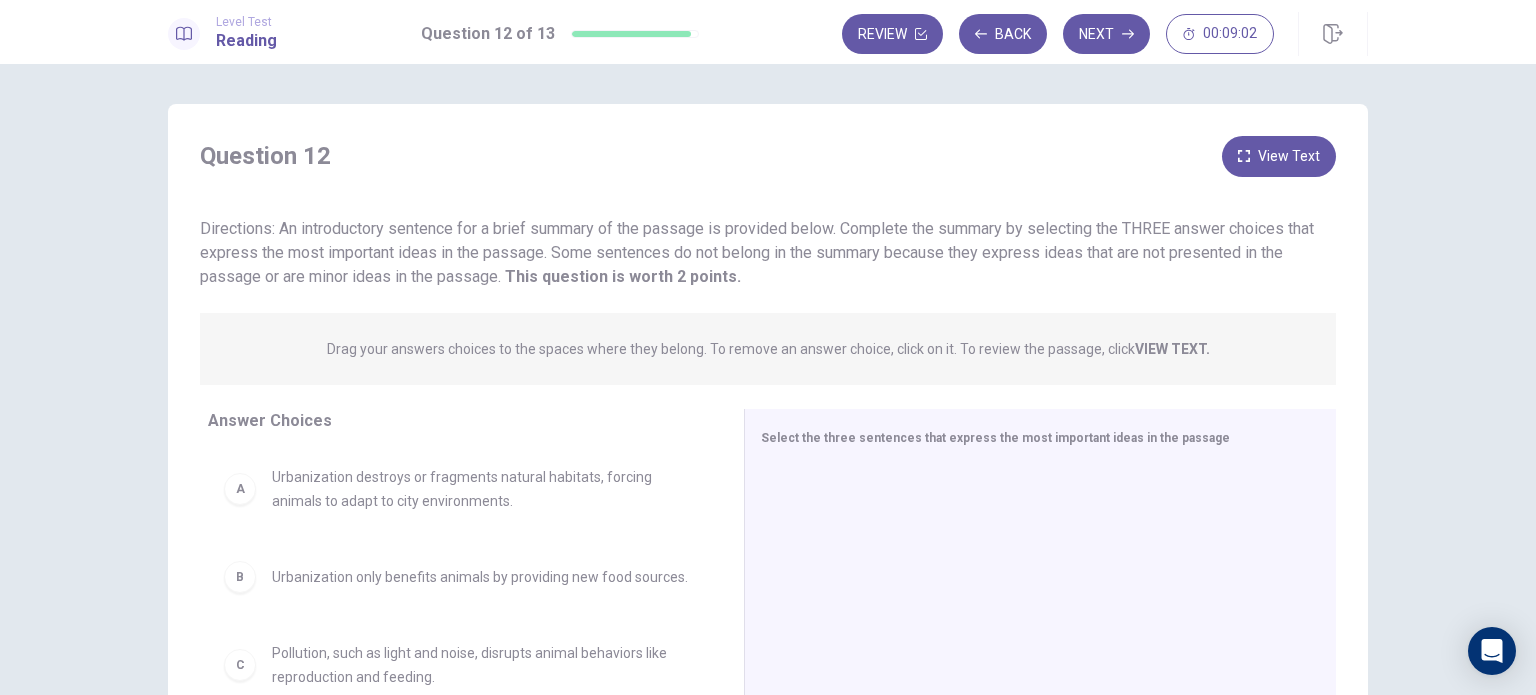 click on "View Text" at bounding box center [1279, 156] 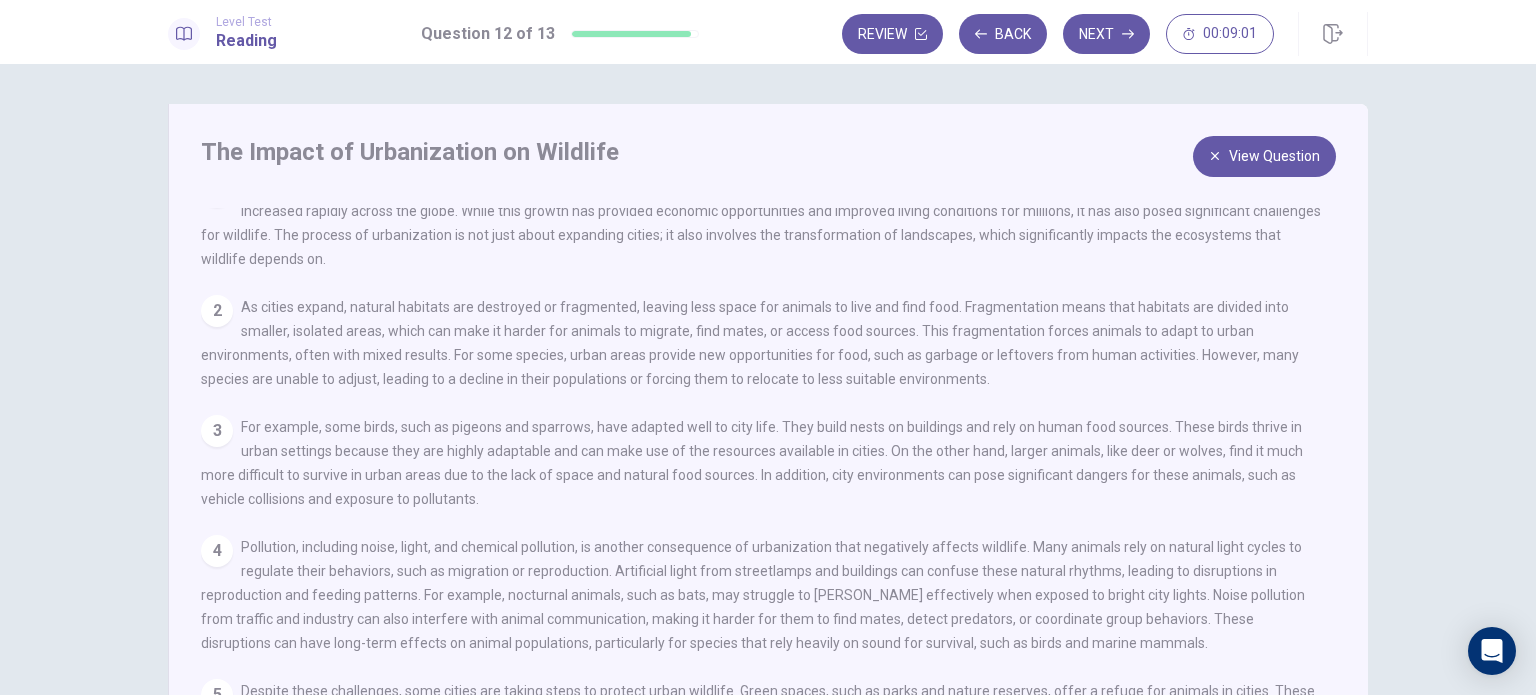 scroll, scrollTop: 90, scrollLeft: 0, axis: vertical 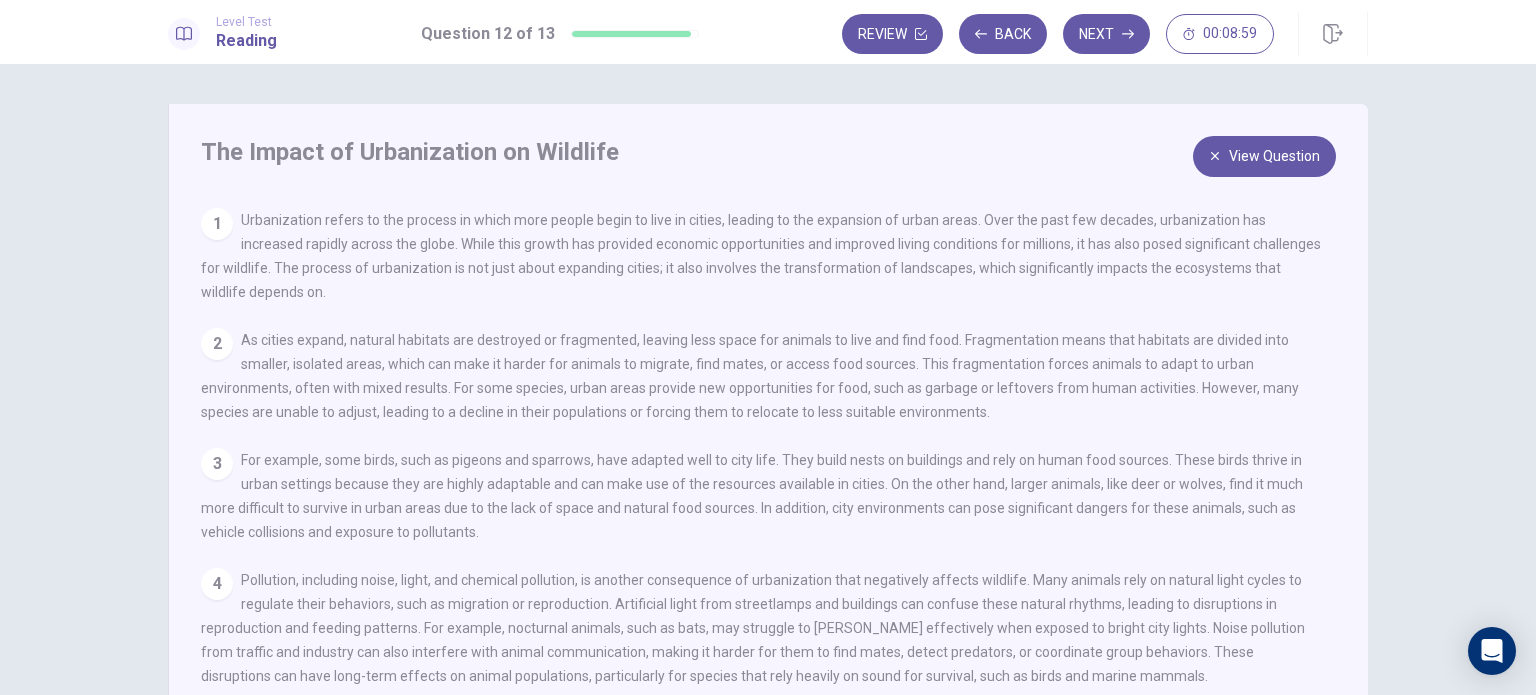 click on "View Question" at bounding box center [1264, 156] 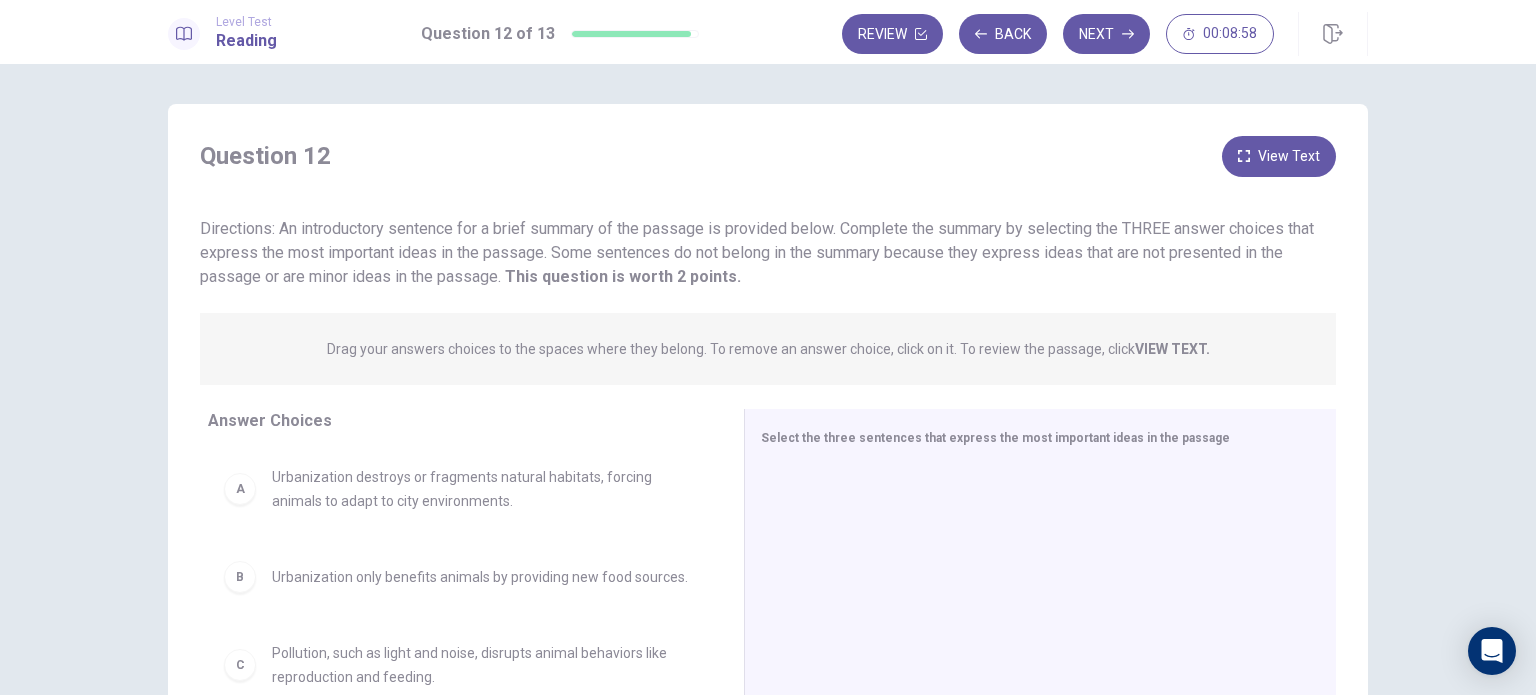 click on "A" at bounding box center [240, 489] 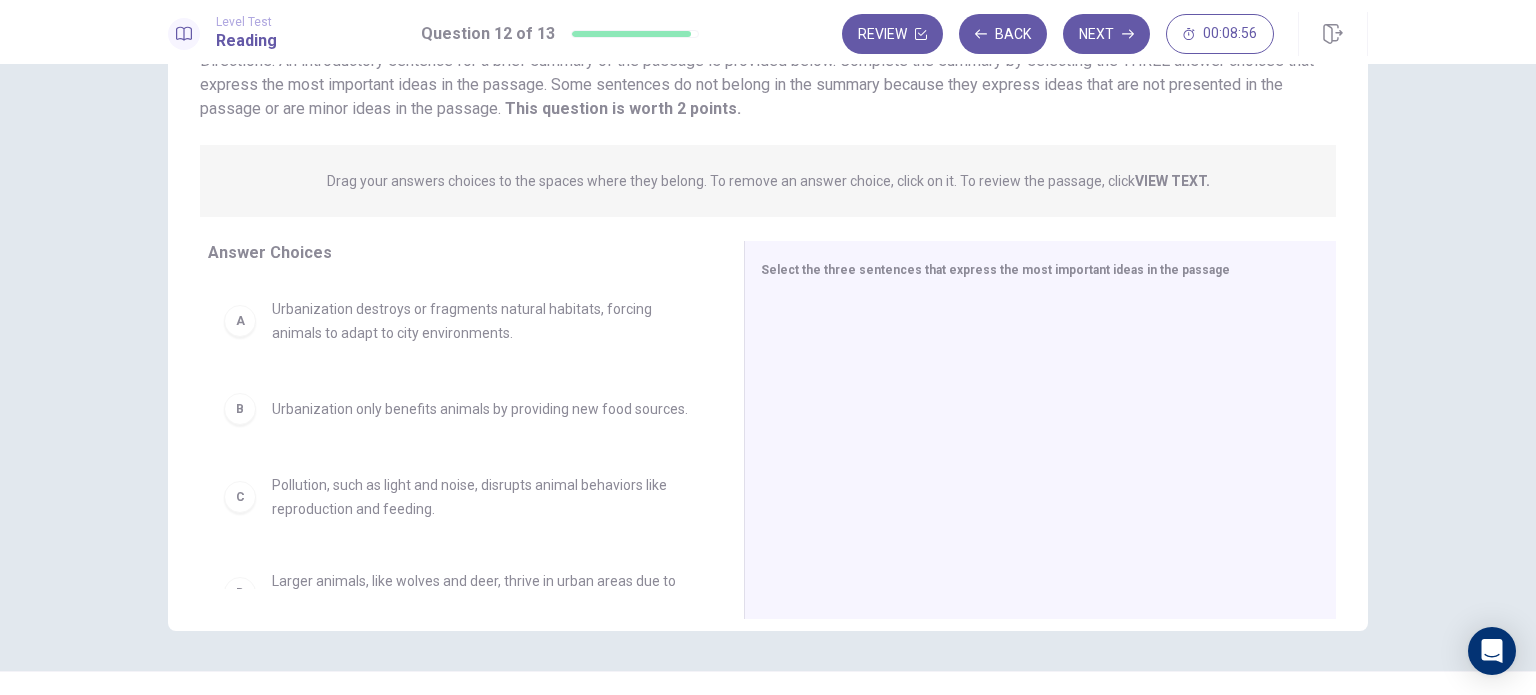 scroll, scrollTop: 208, scrollLeft: 0, axis: vertical 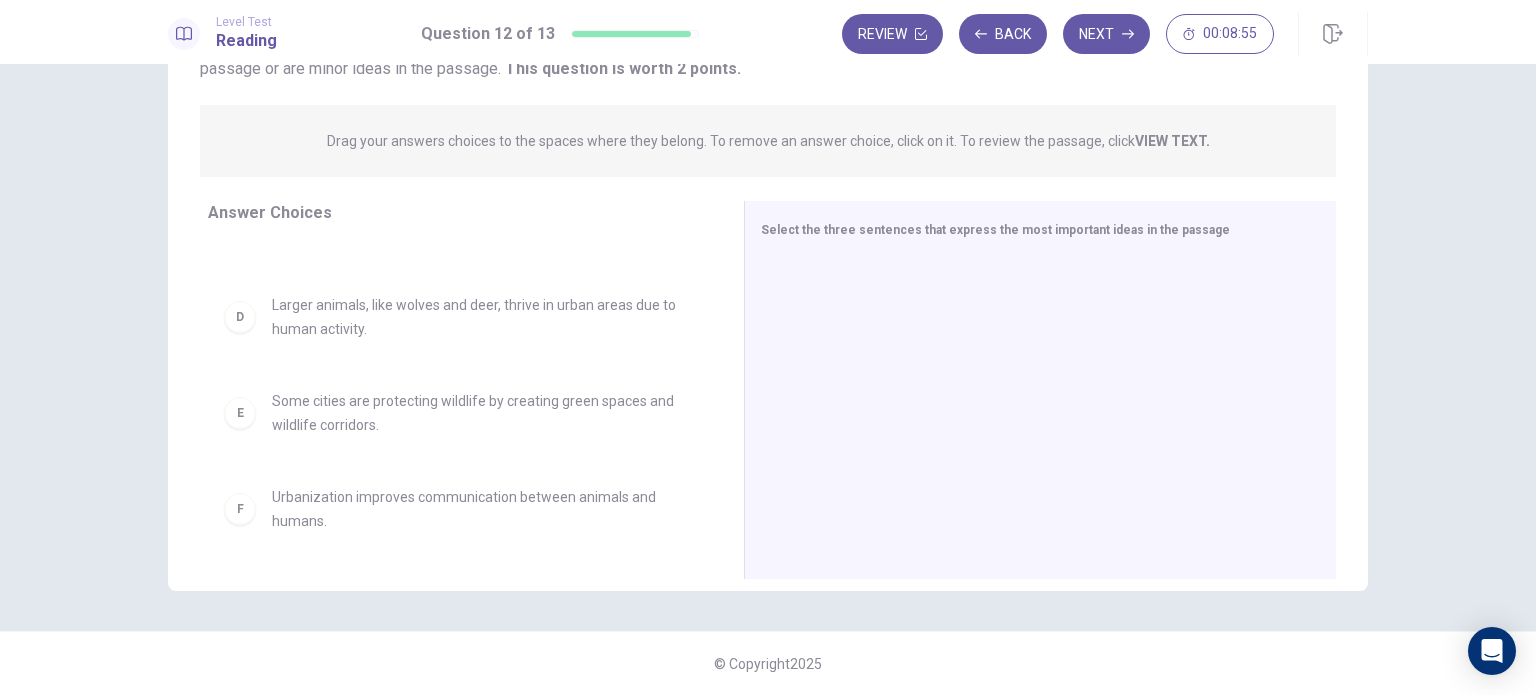 drag, startPoint x: 240, startPoint y: 515, endPoint x: 257, endPoint y: 503, distance: 20.808653 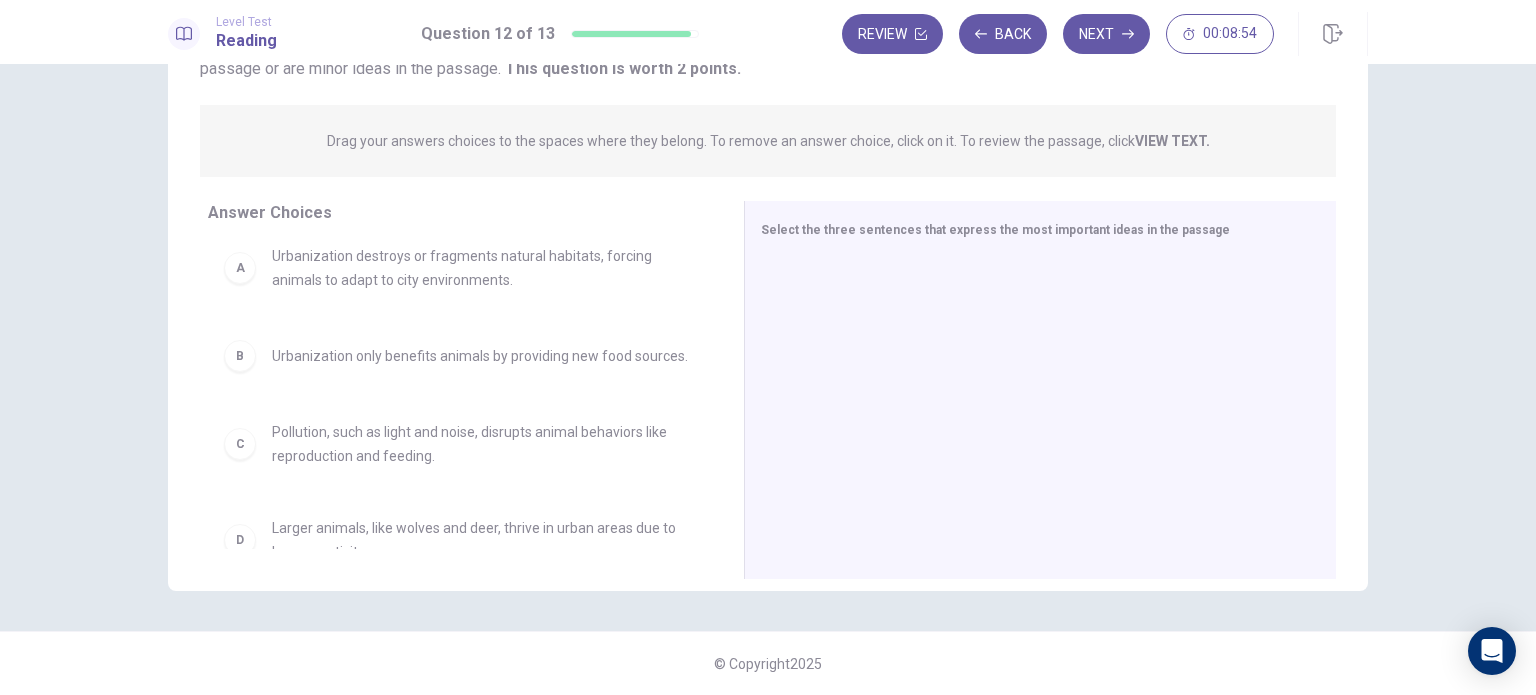 scroll, scrollTop: 0, scrollLeft: 0, axis: both 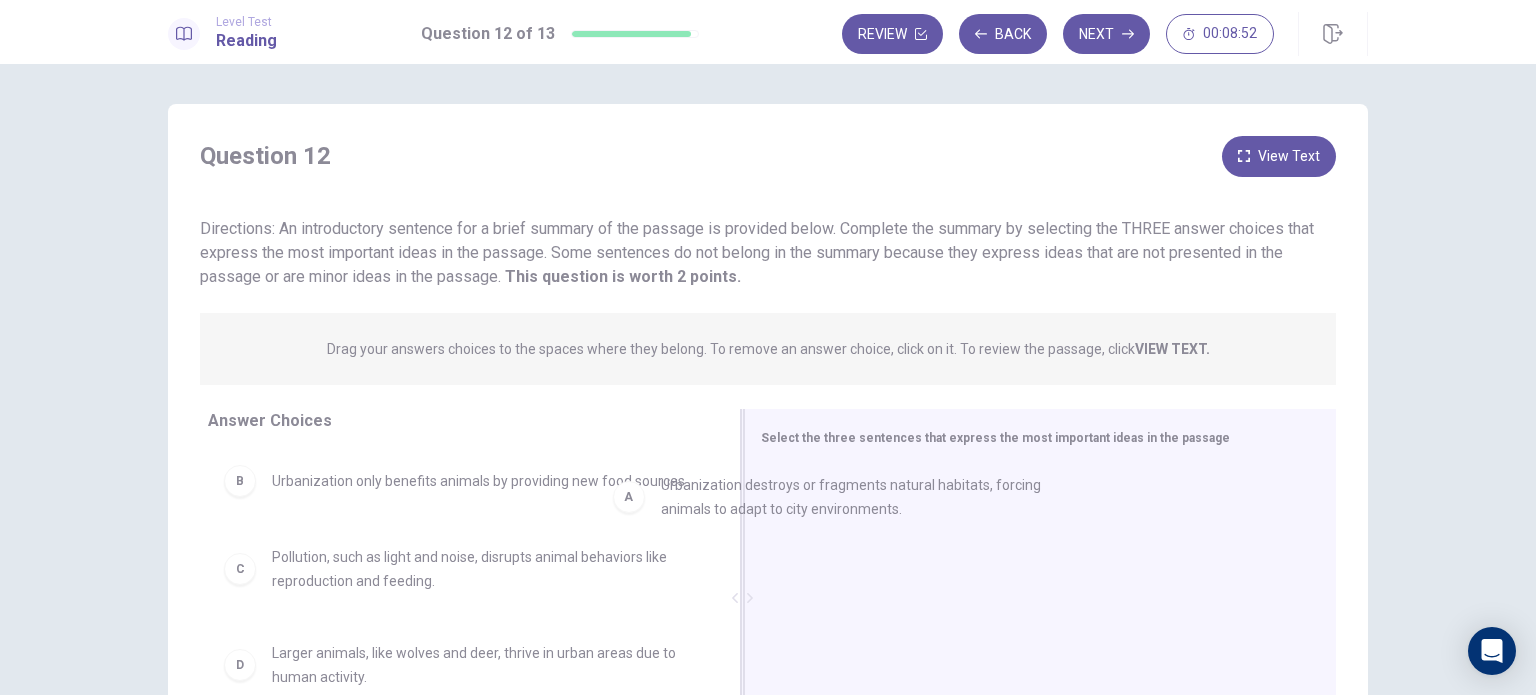 drag, startPoint x: 391, startPoint y: 491, endPoint x: 834, endPoint y: 494, distance: 443.01016 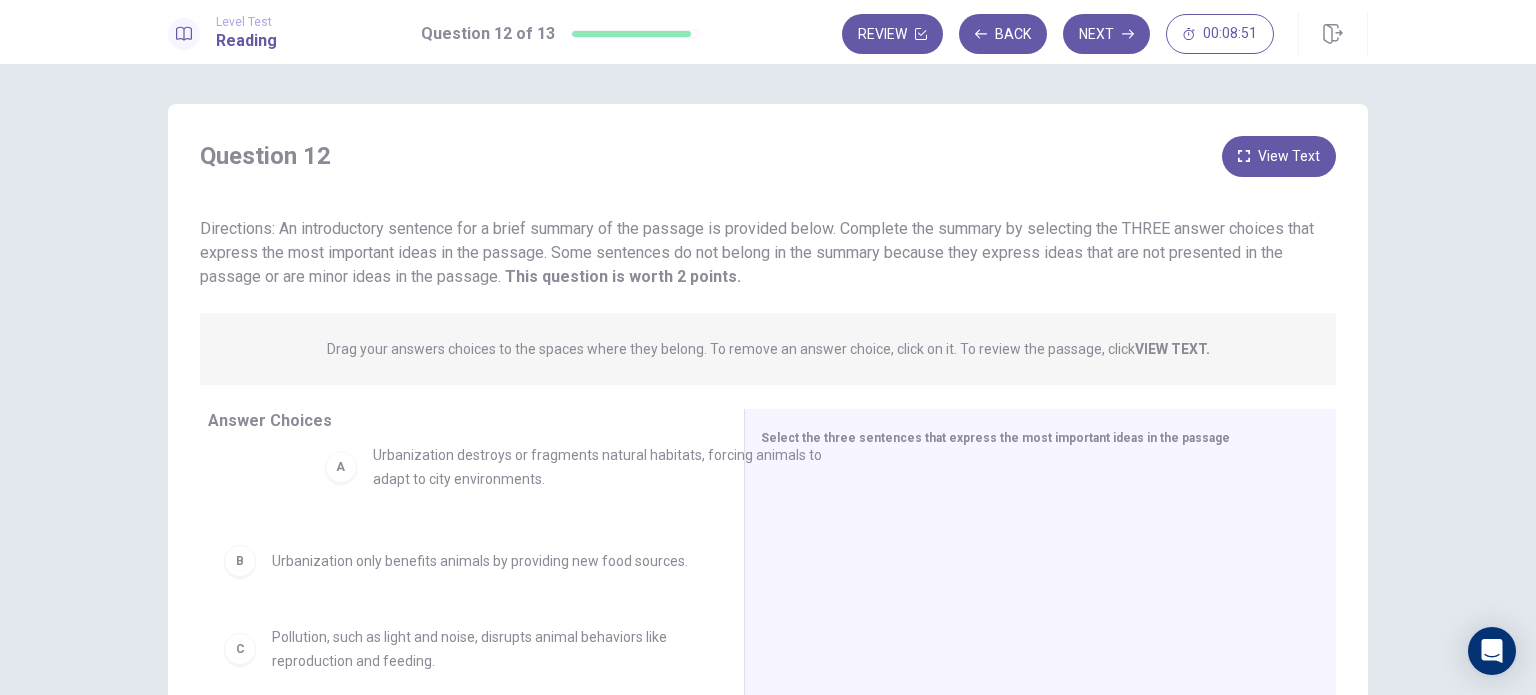 drag, startPoint x: 878, startPoint y: 503, endPoint x: 437, endPoint y: 471, distance: 442.1595 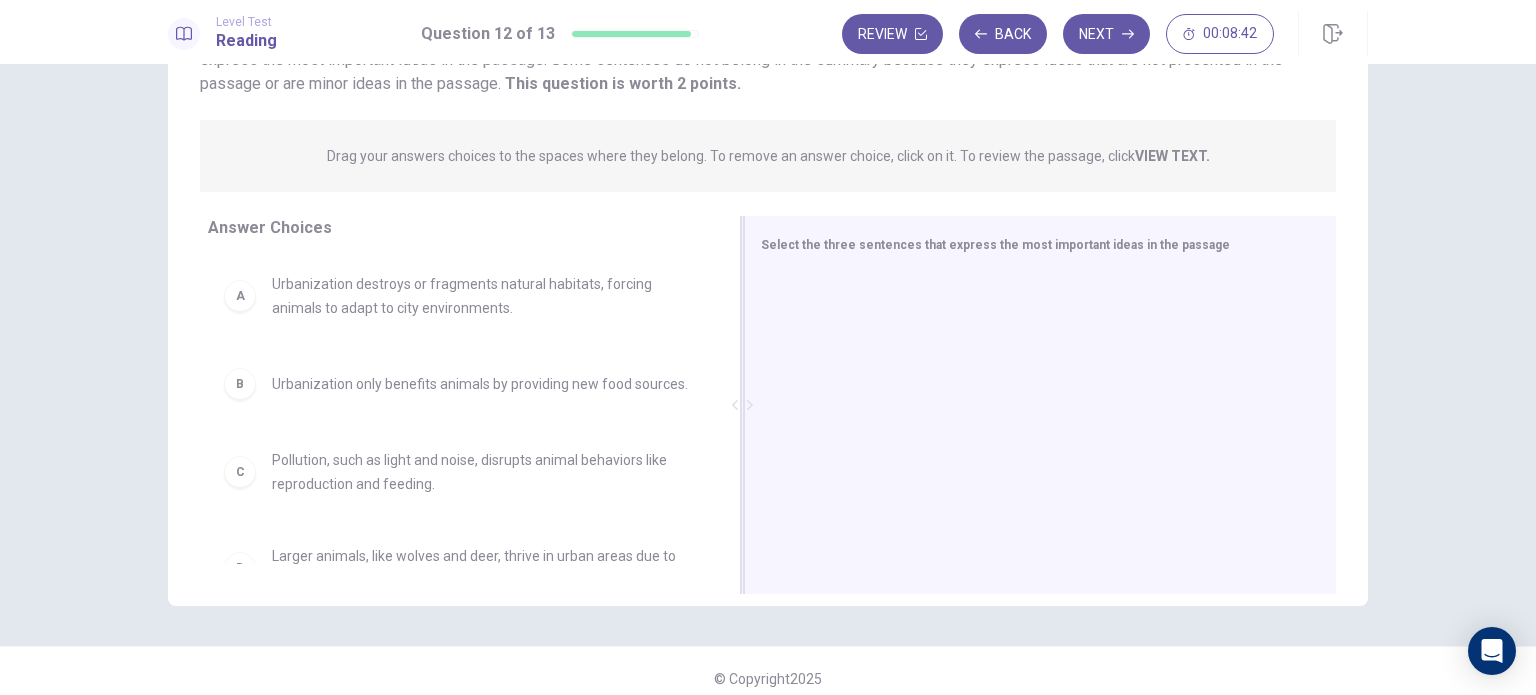 scroll, scrollTop: 200, scrollLeft: 0, axis: vertical 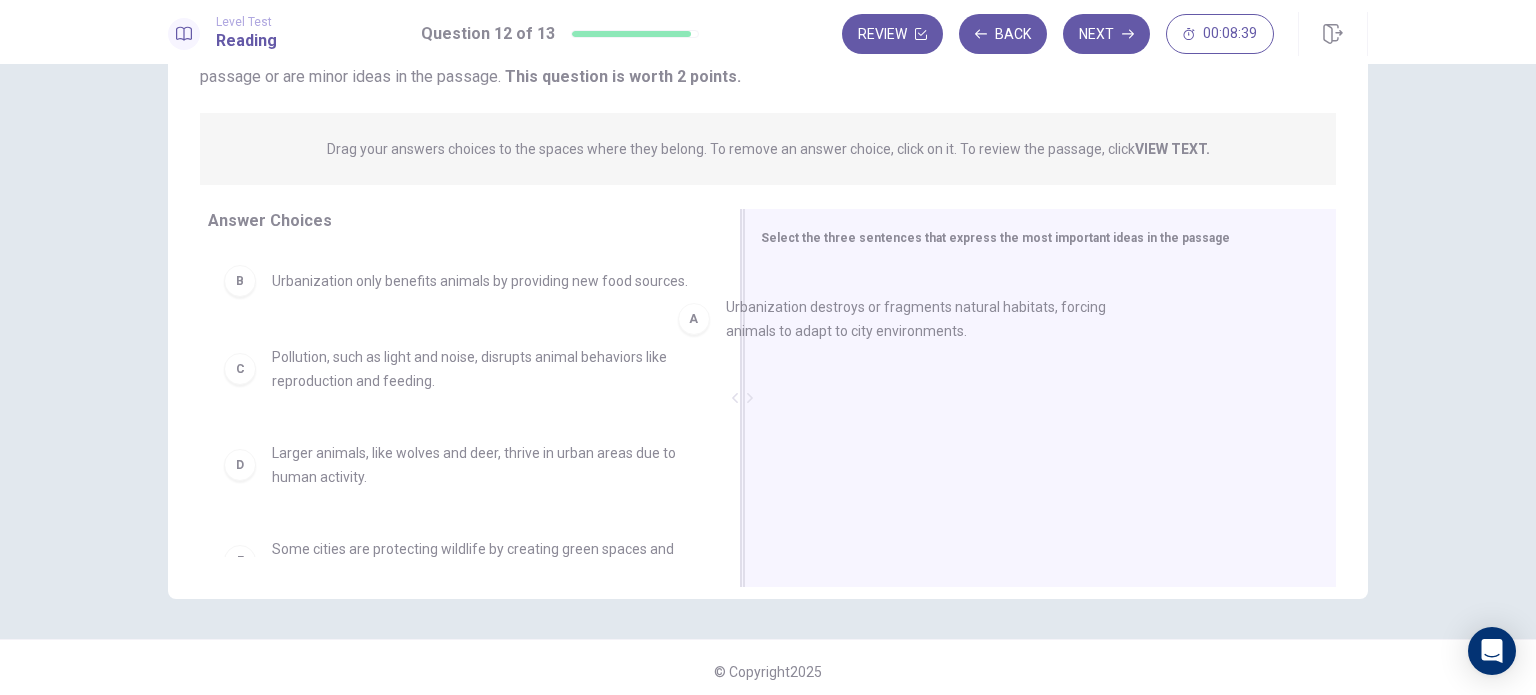 drag, startPoint x: 448, startPoint y: 299, endPoint x: 885, endPoint y: 327, distance: 437.89612 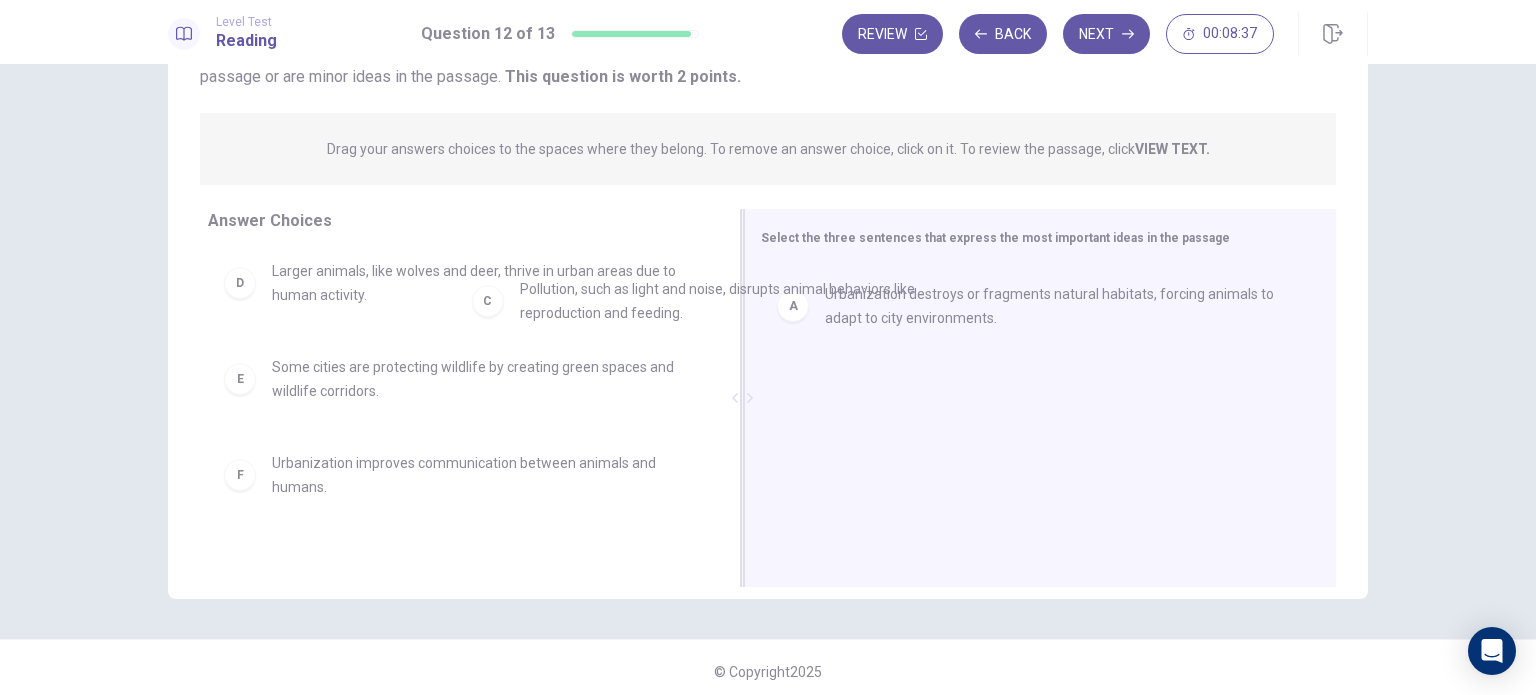 drag, startPoint x: 512, startPoint y: 287, endPoint x: 889, endPoint y: 325, distance: 378.91028 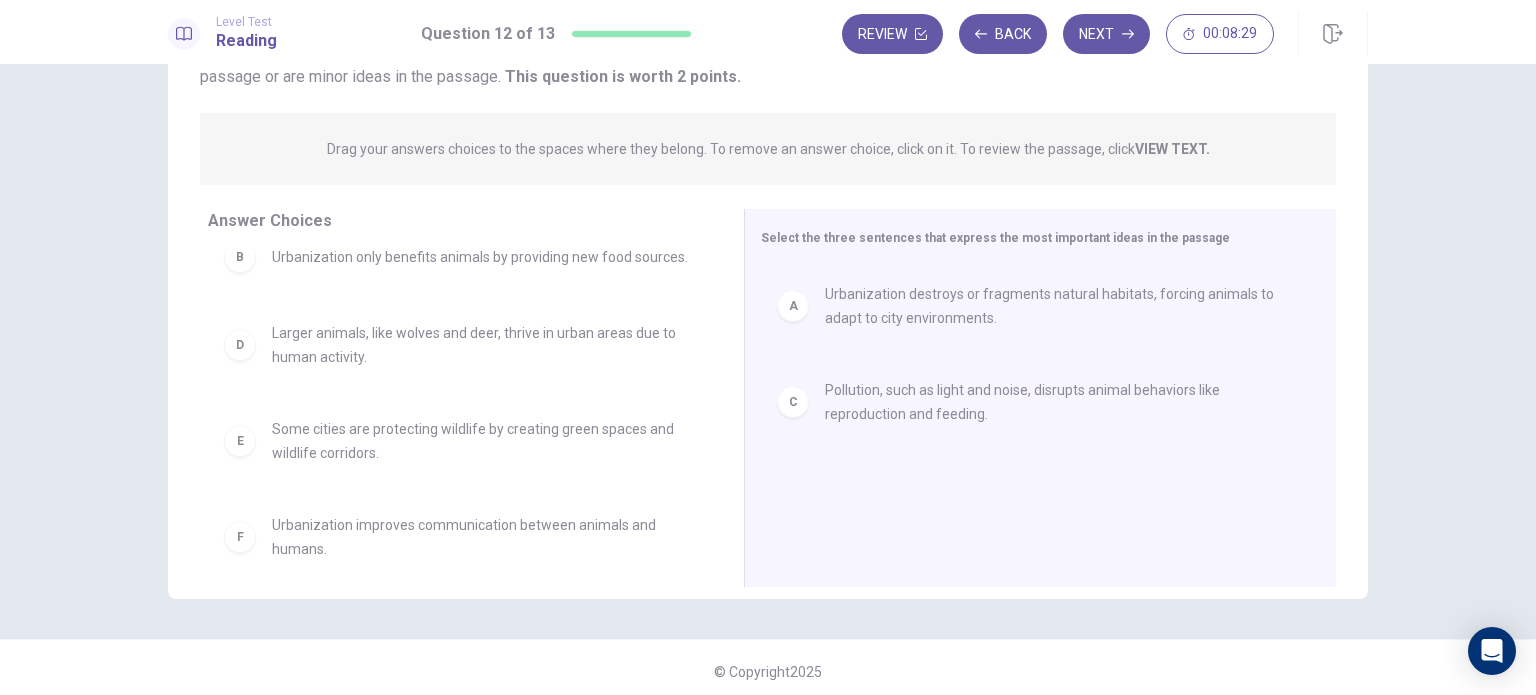 scroll, scrollTop: 0, scrollLeft: 0, axis: both 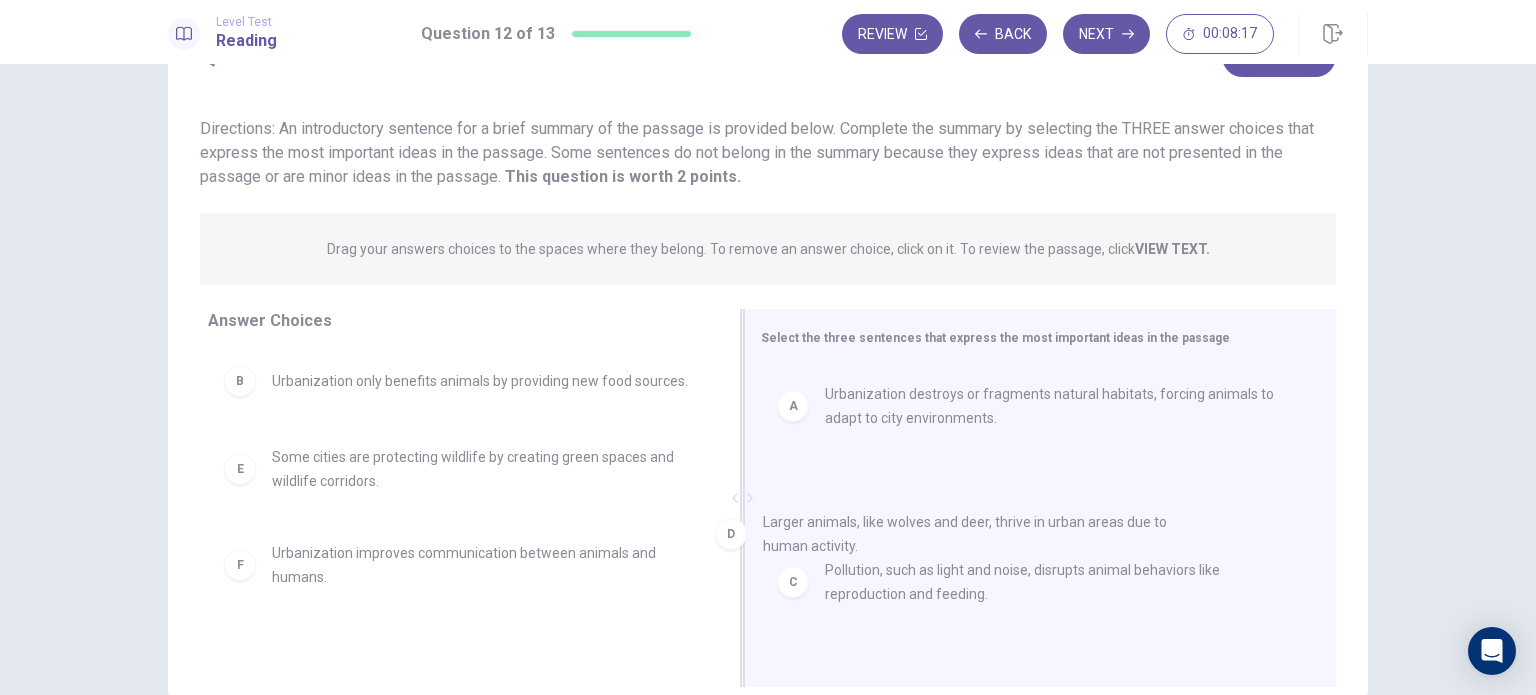 drag, startPoint x: 339, startPoint y: 471, endPoint x: 856, endPoint y: 546, distance: 522.41174 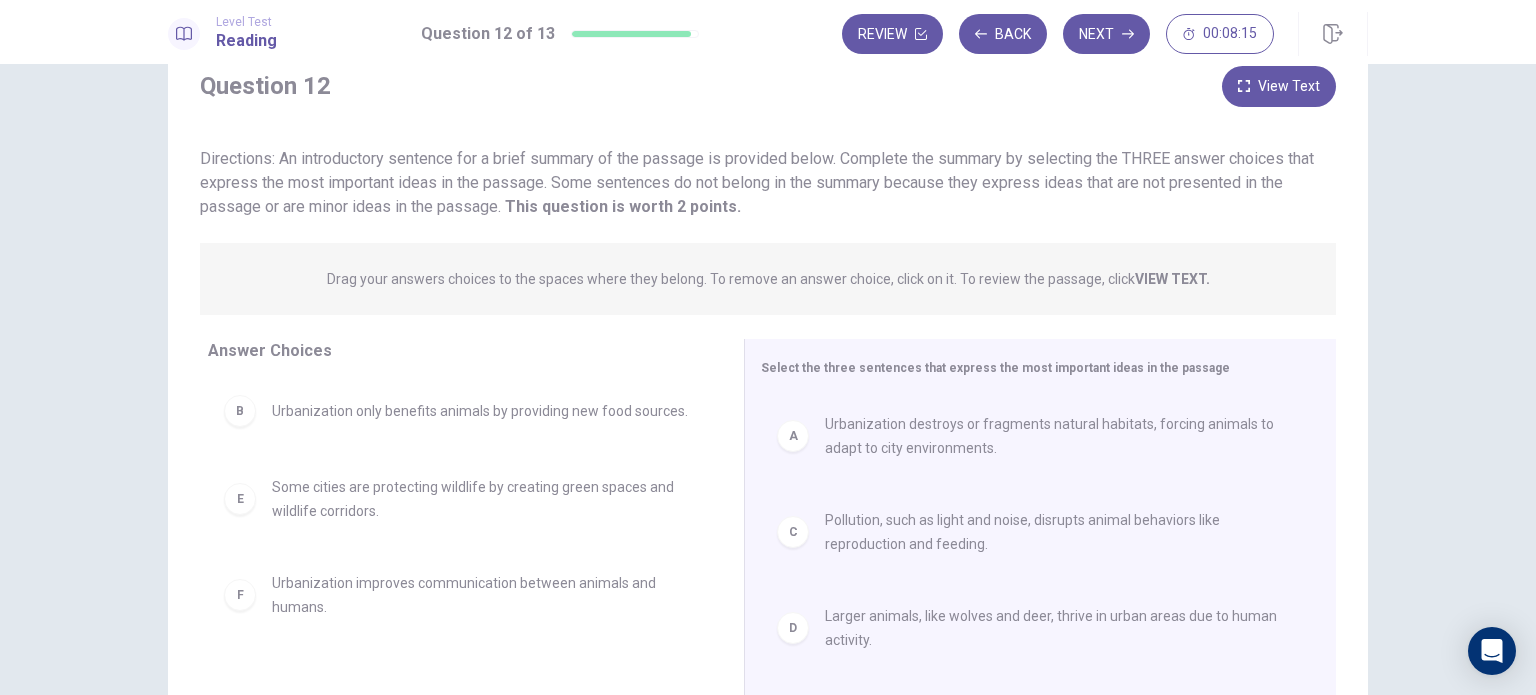 scroll, scrollTop: 208, scrollLeft: 0, axis: vertical 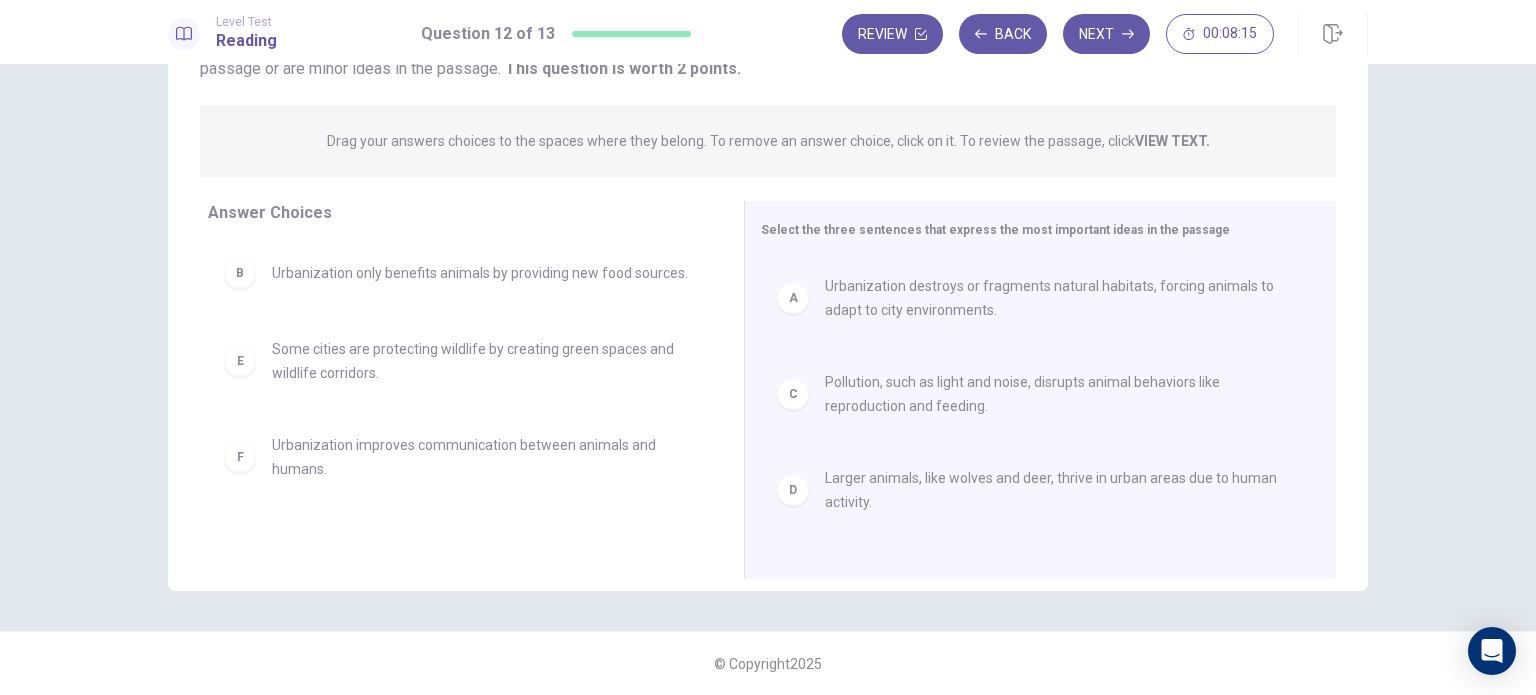 click on "Next" at bounding box center [1106, 34] 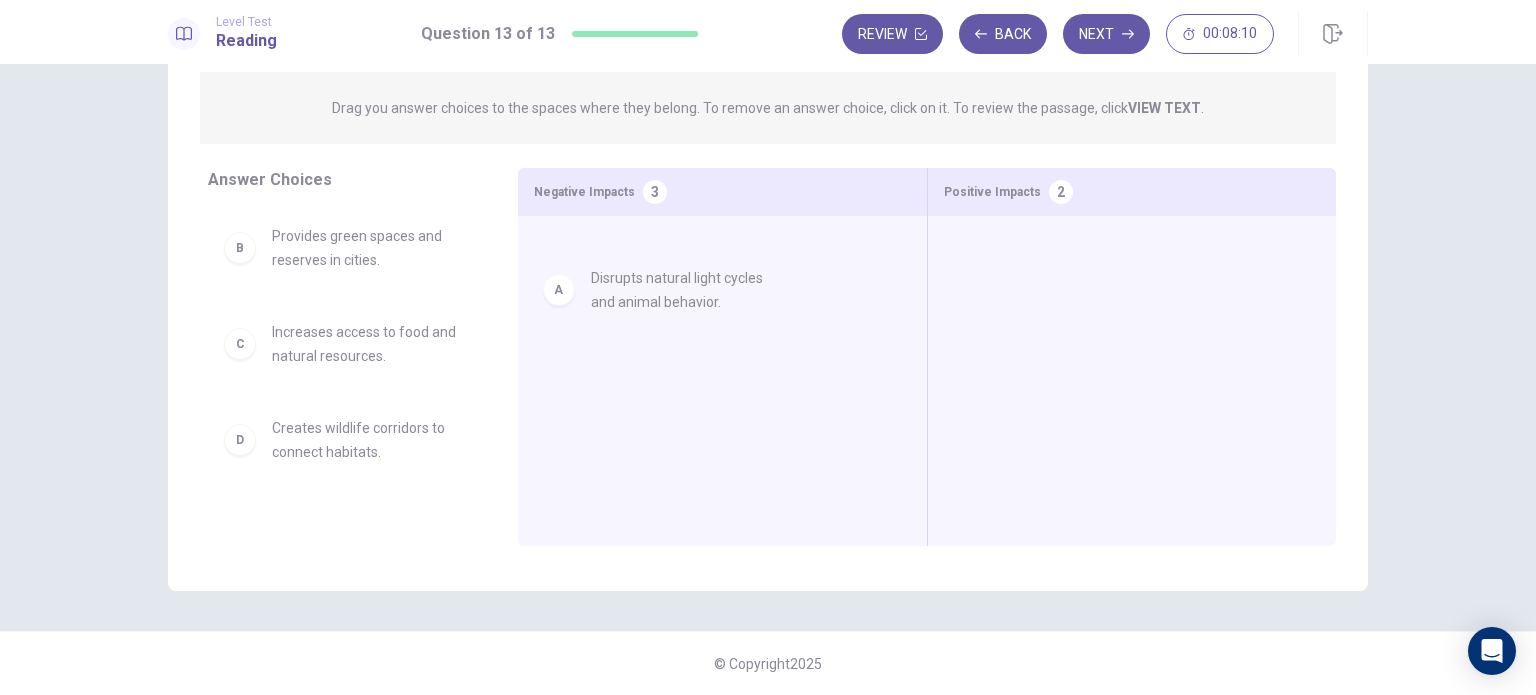 drag, startPoint x: 395, startPoint y: 256, endPoint x: 724, endPoint y: 297, distance: 331.54486 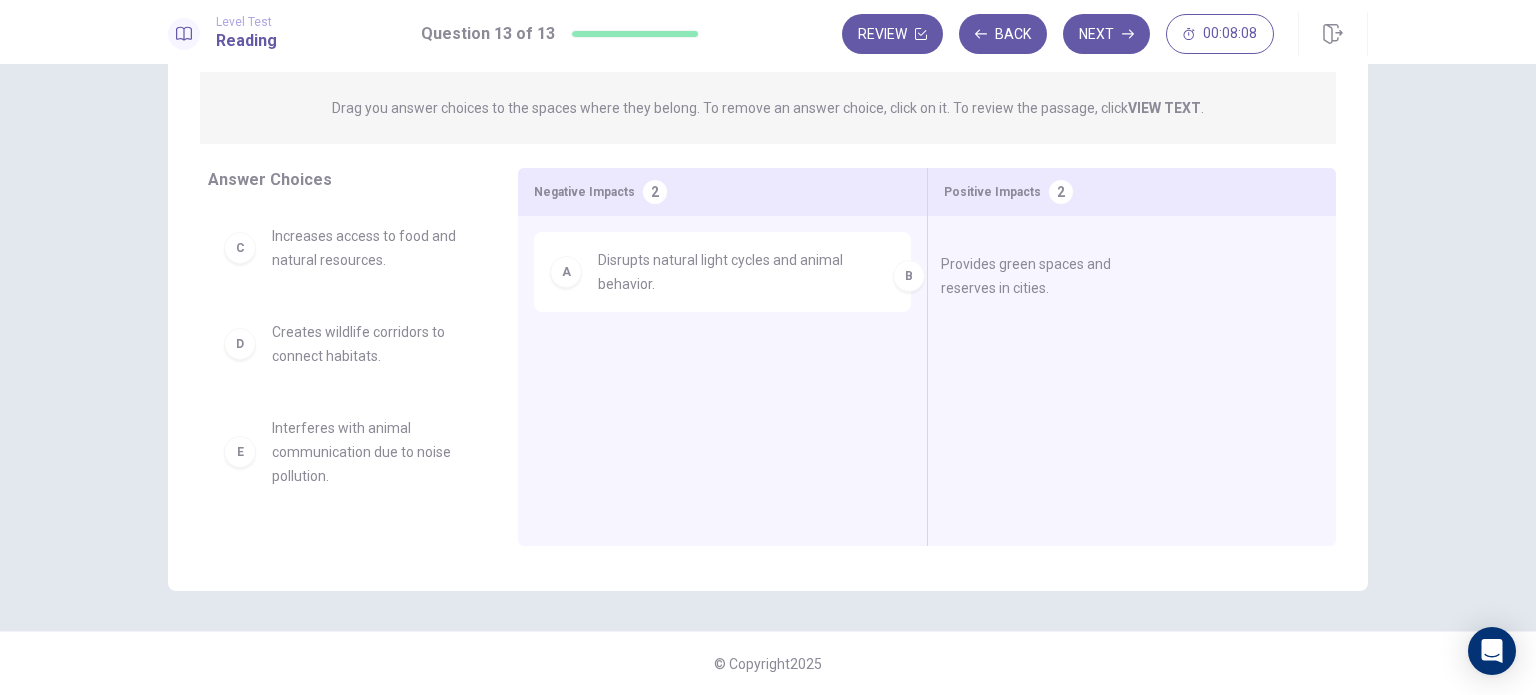 drag, startPoint x: 377, startPoint y: 260, endPoint x: 1022, endPoint y: 291, distance: 645.7445 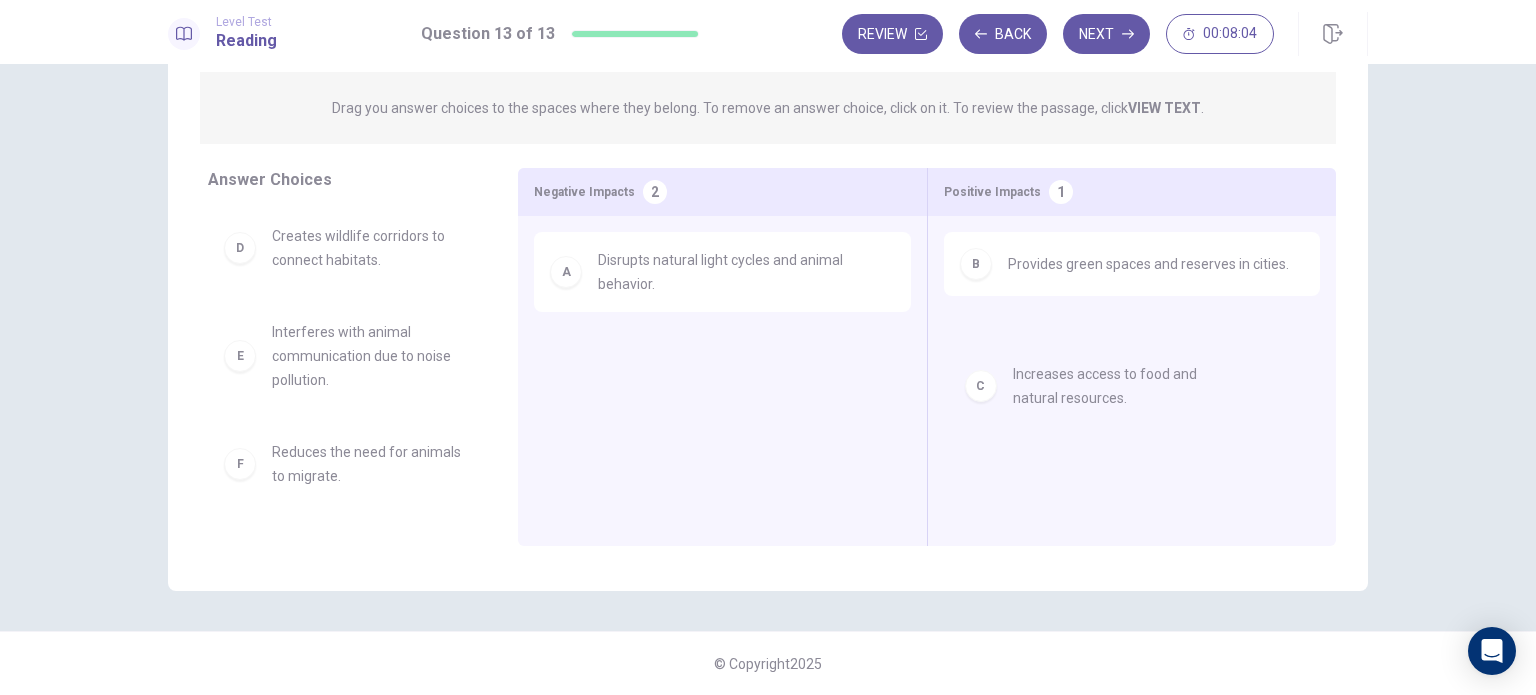 drag, startPoint x: 375, startPoint y: 259, endPoint x: 1137, endPoint y: 381, distance: 771.7046 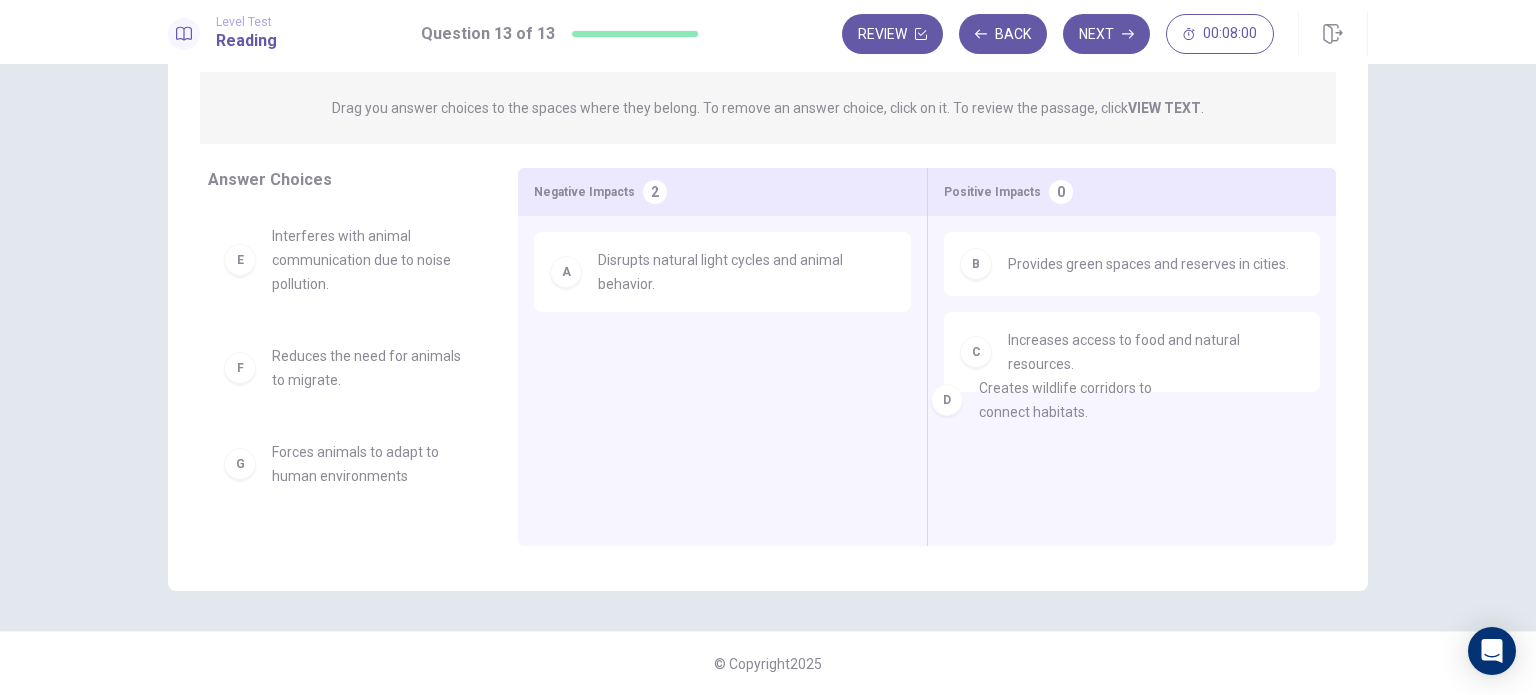 drag, startPoint x: 327, startPoint y: 262, endPoint x: 1077, endPoint y: 439, distance: 770.603 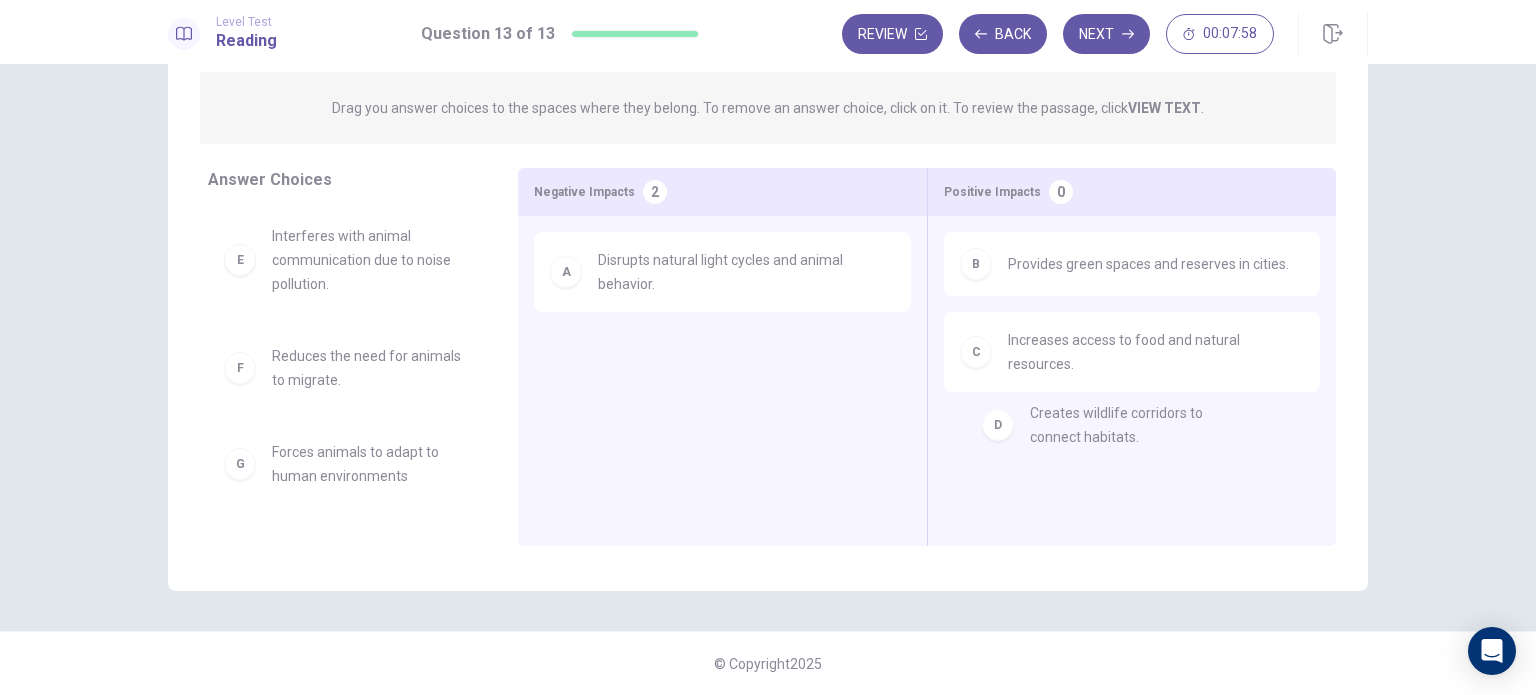 drag, startPoint x: 366, startPoint y: 247, endPoint x: 1139, endPoint y: 435, distance: 795.53314 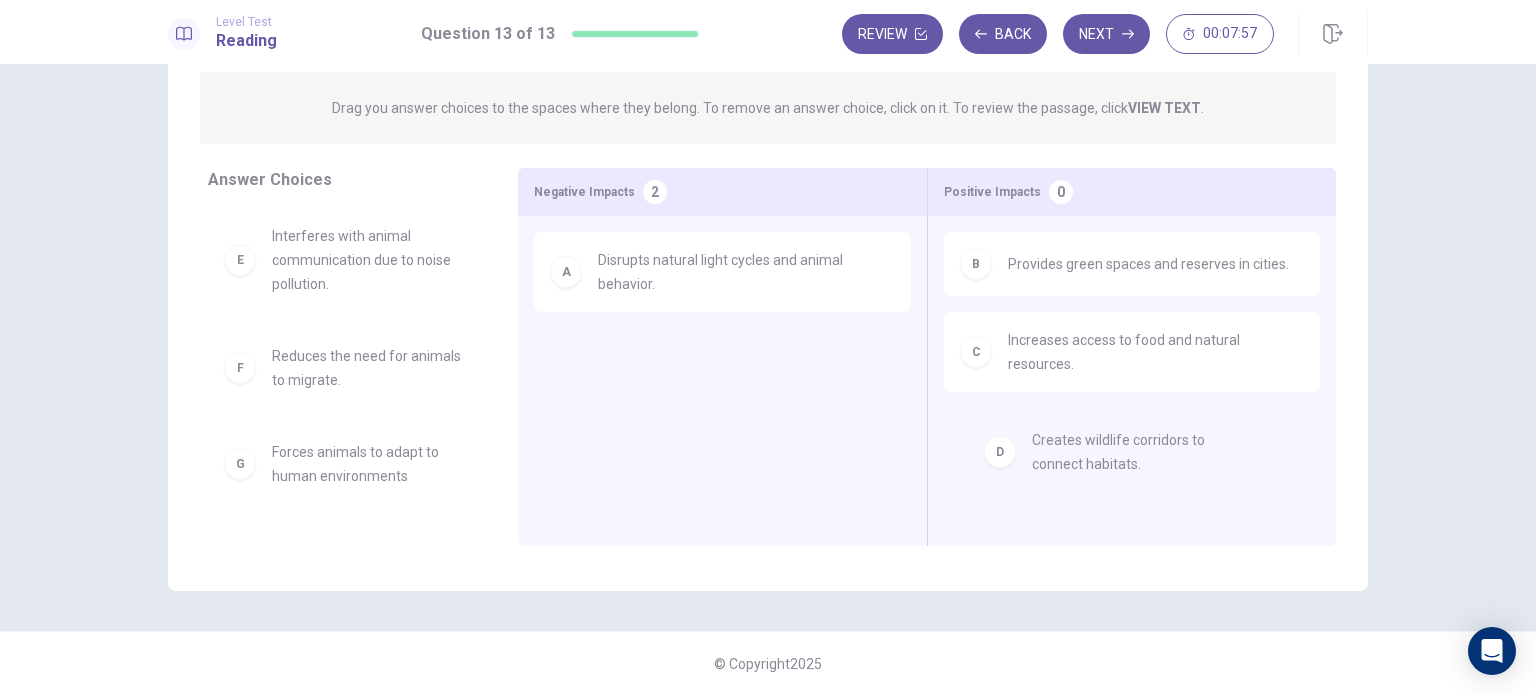 drag, startPoint x: 480, startPoint y: 275, endPoint x: 1152, endPoint y: 465, distance: 698.34375 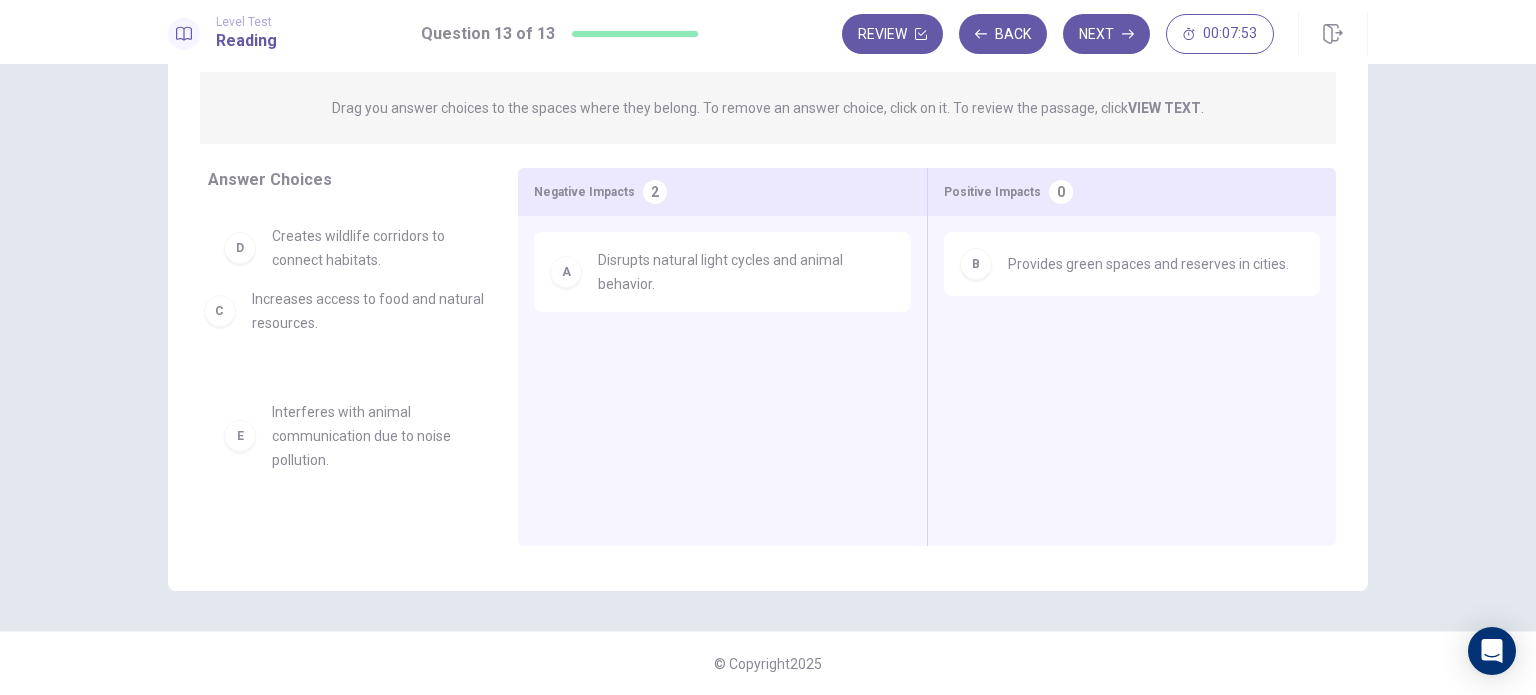 drag, startPoint x: 1120, startPoint y: 375, endPoint x: 357, endPoint y: 337, distance: 763.9457 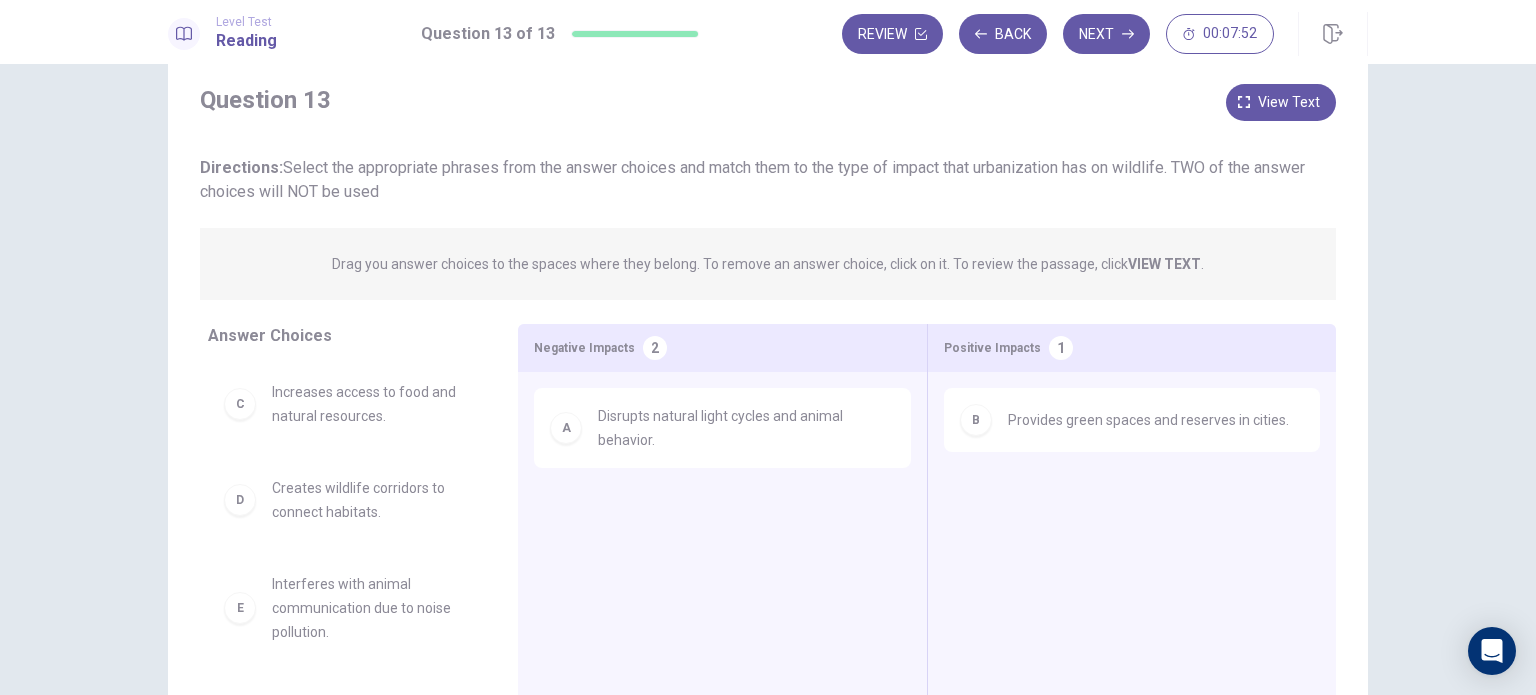 scroll, scrollTop: 8, scrollLeft: 0, axis: vertical 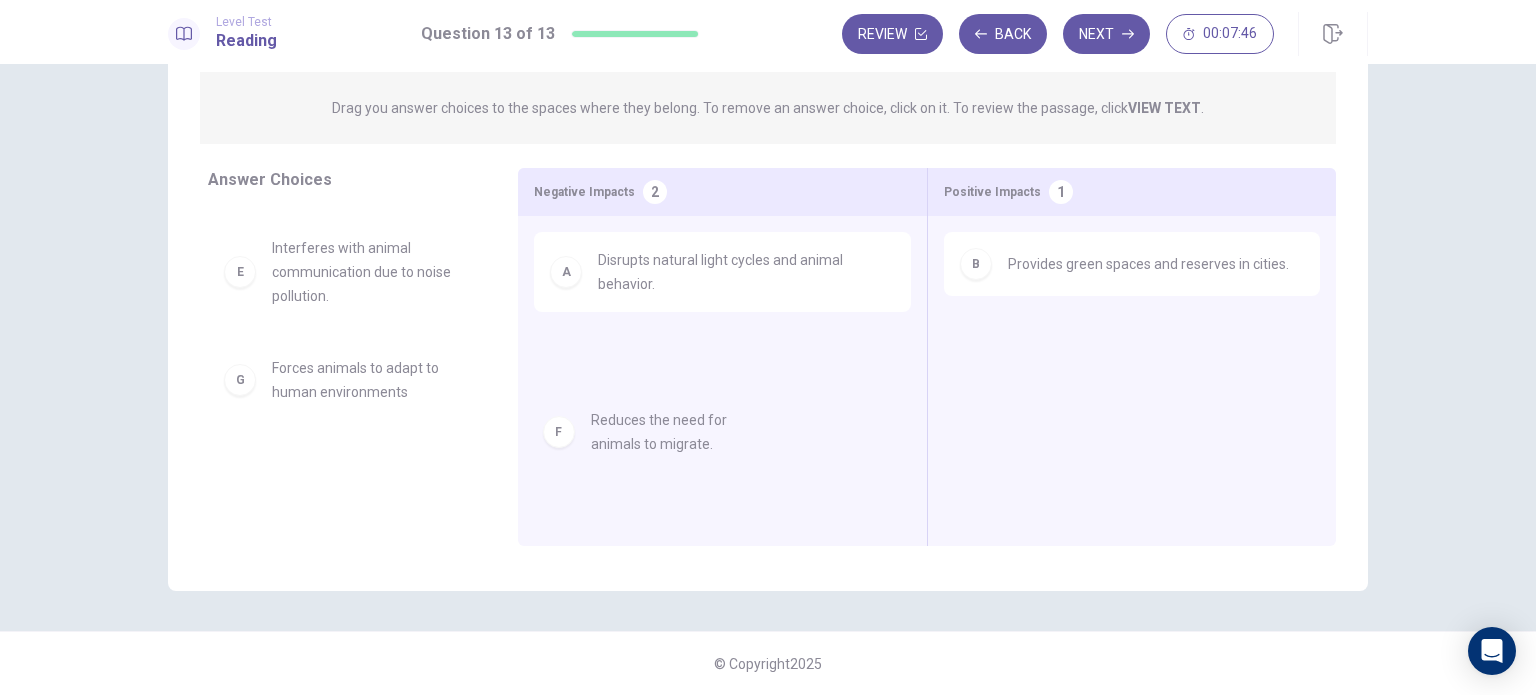 drag, startPoint x: 316, startPoint y: 390, endPoint x: 660, endPoint y: 437, distance: 347.19592 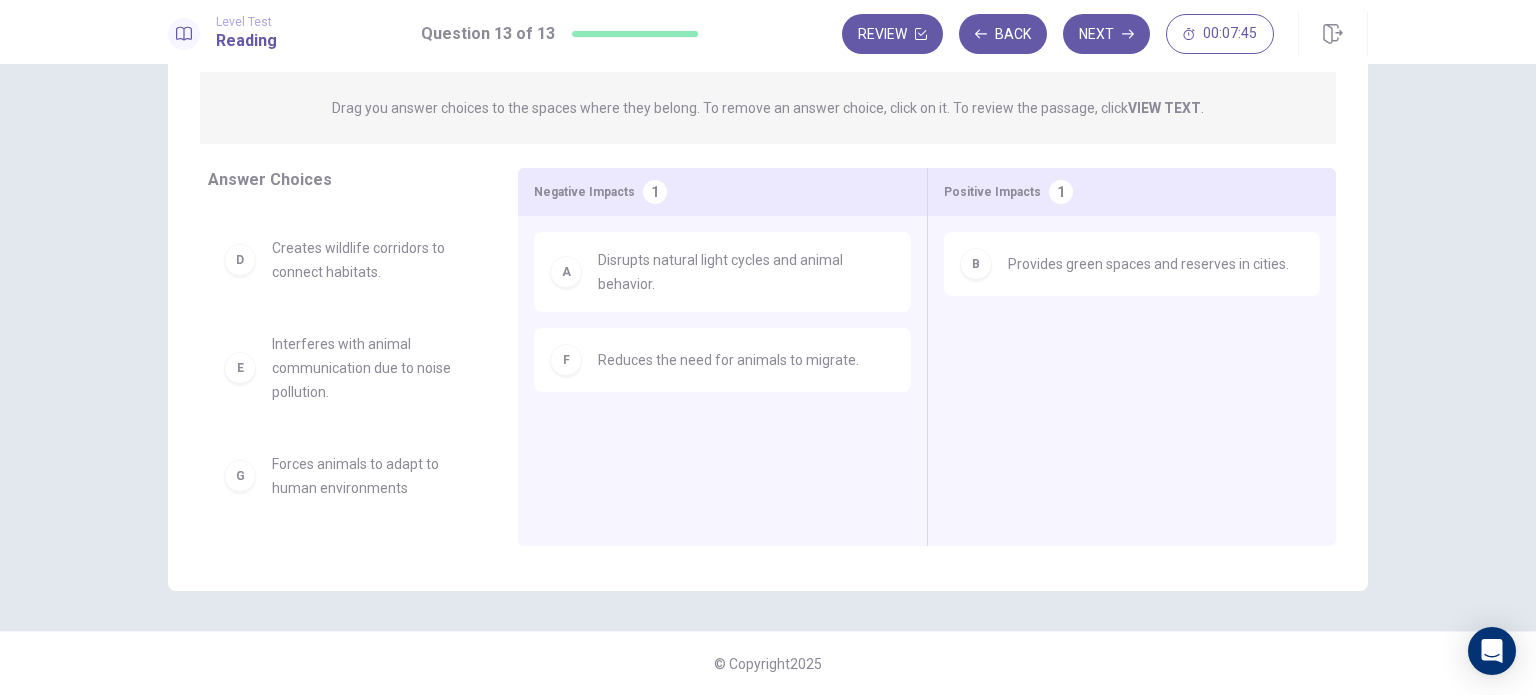 scroll, scrollTop: 84, scrollLeft: 0, axis: vertical 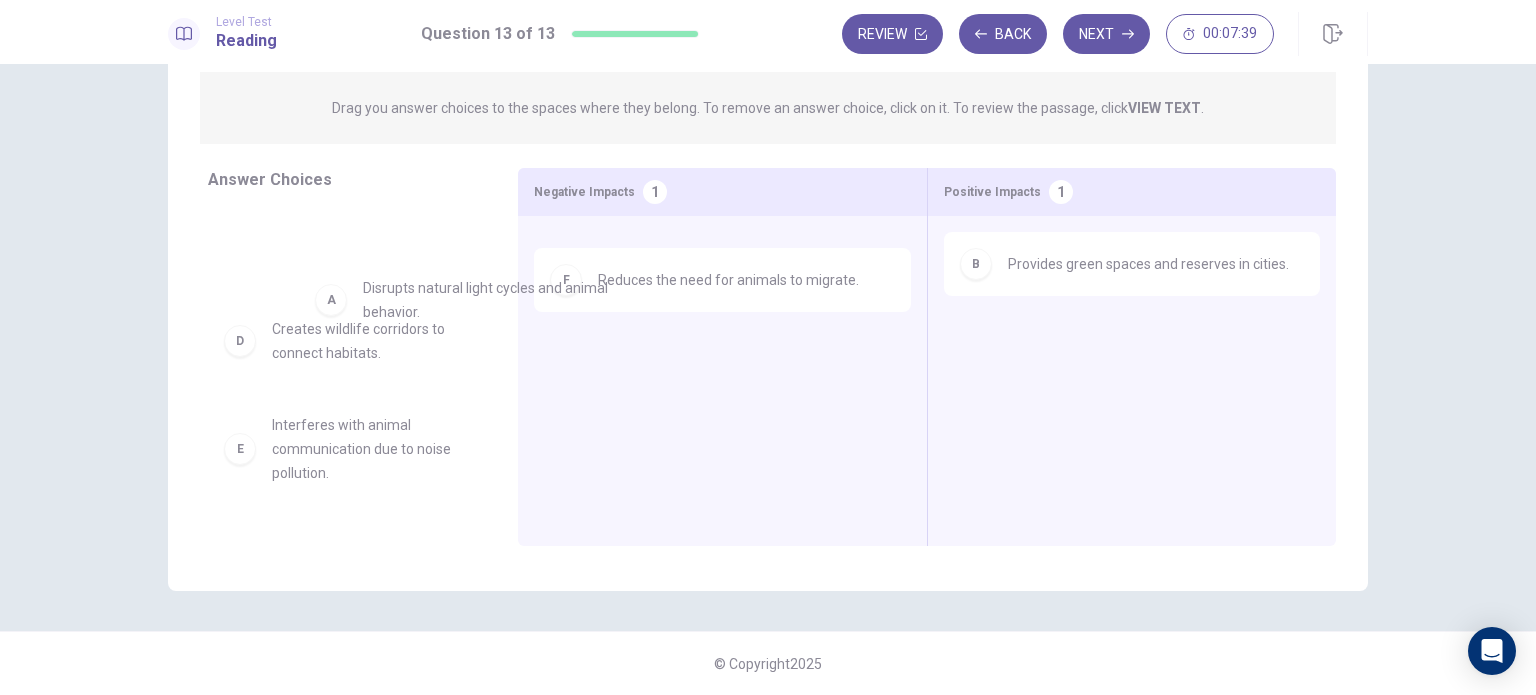 drag, startPoint x: 623, startPoint y: 277, endPoint x: 373, endPoint y: 306, distance: 251.67638 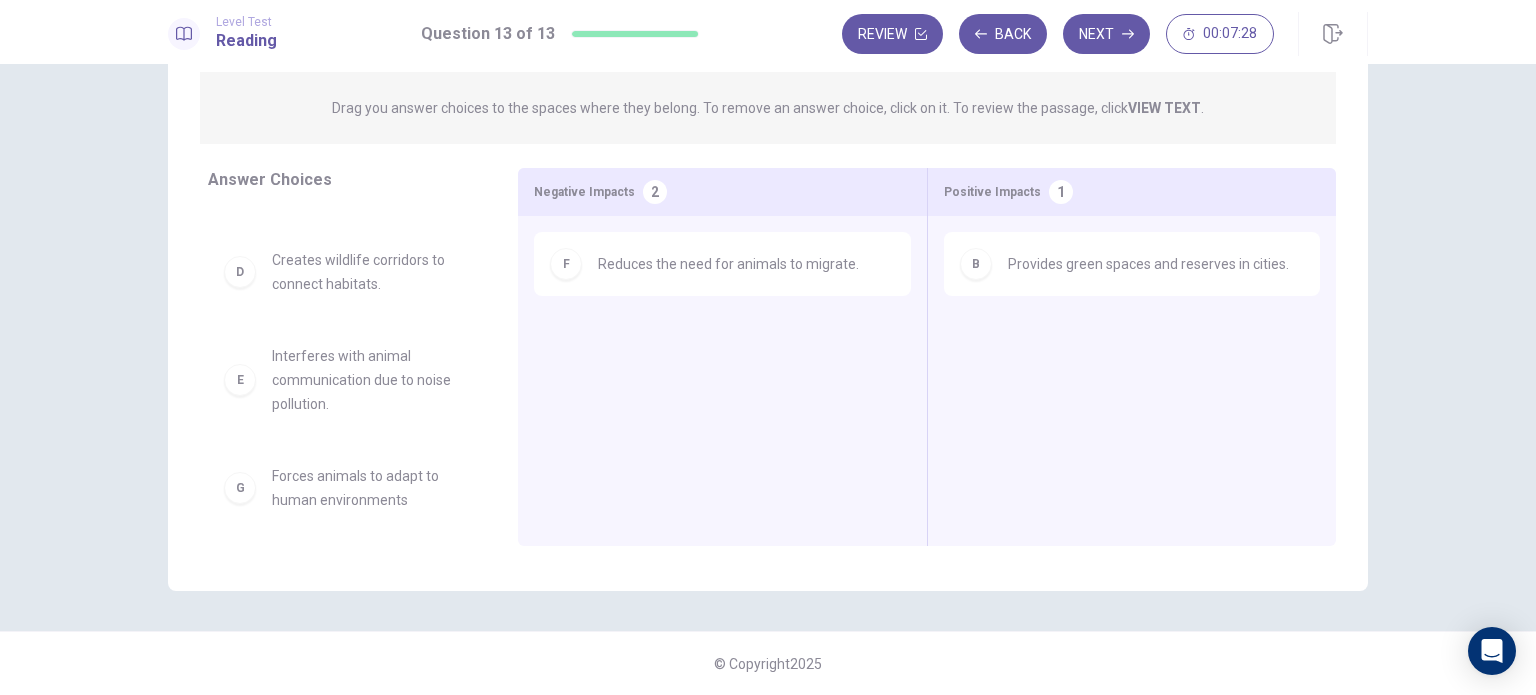 scroll, scrollTop: 180, scrollLeft: 0, axis: vertical 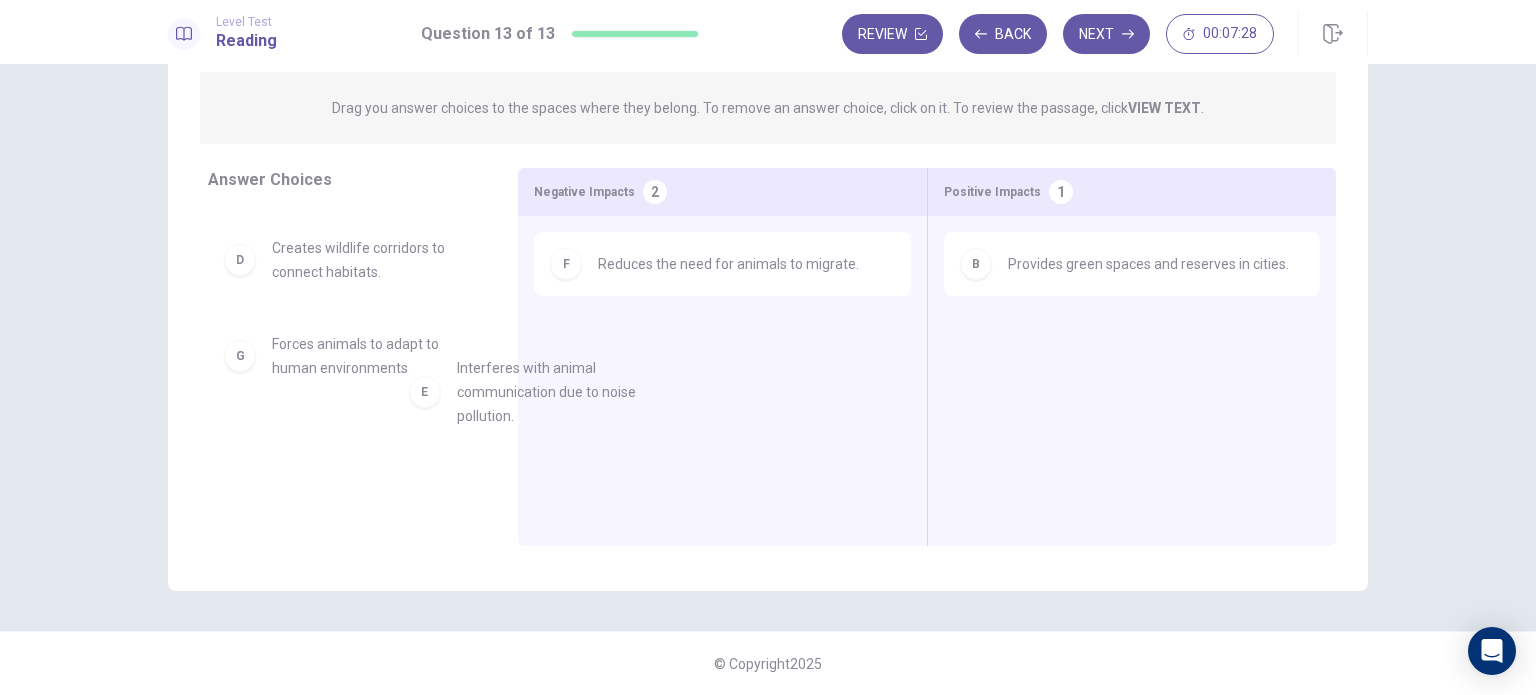 drag, startPoint x: 376, startPoint y: 391, endPoint x: 646, endPoint y: 416, distance: 271.15494 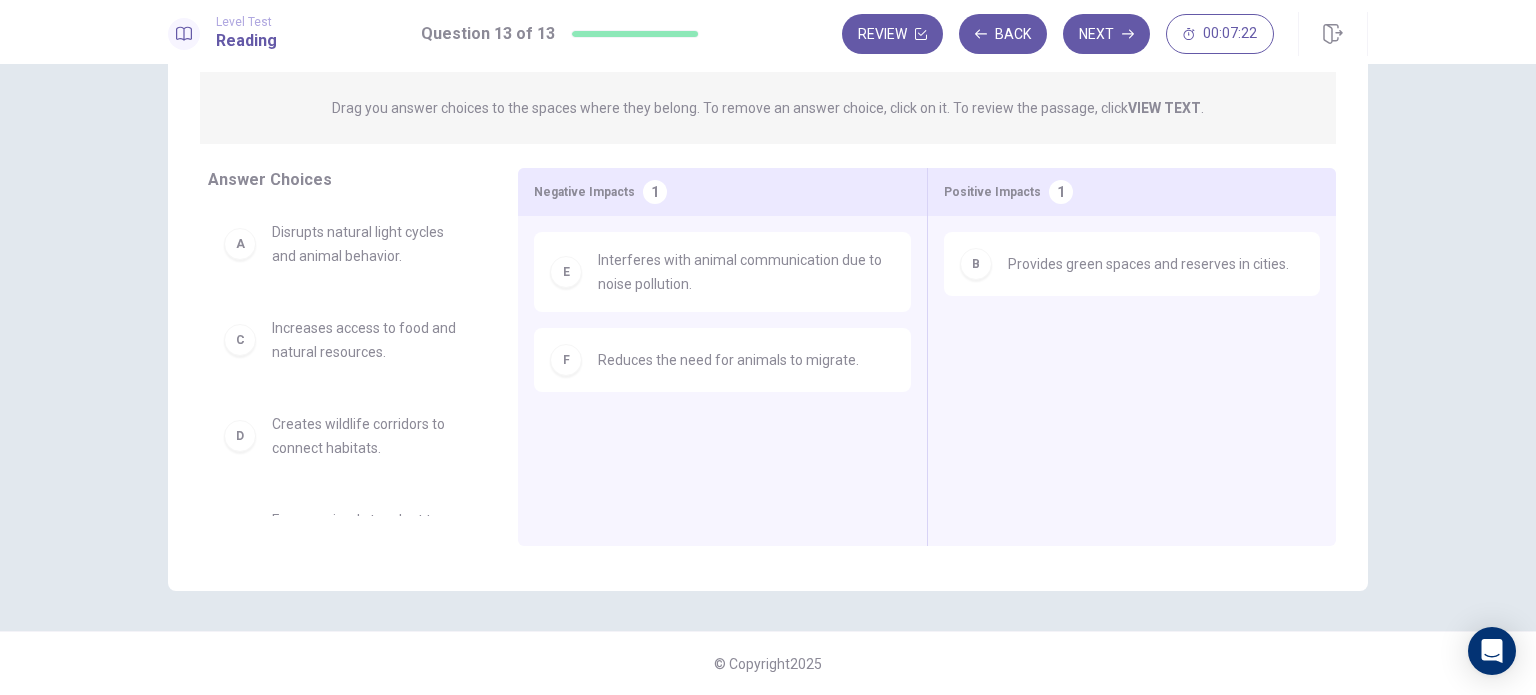 scroll, scrollTop: 0, scrollLeft: 0, axis: both 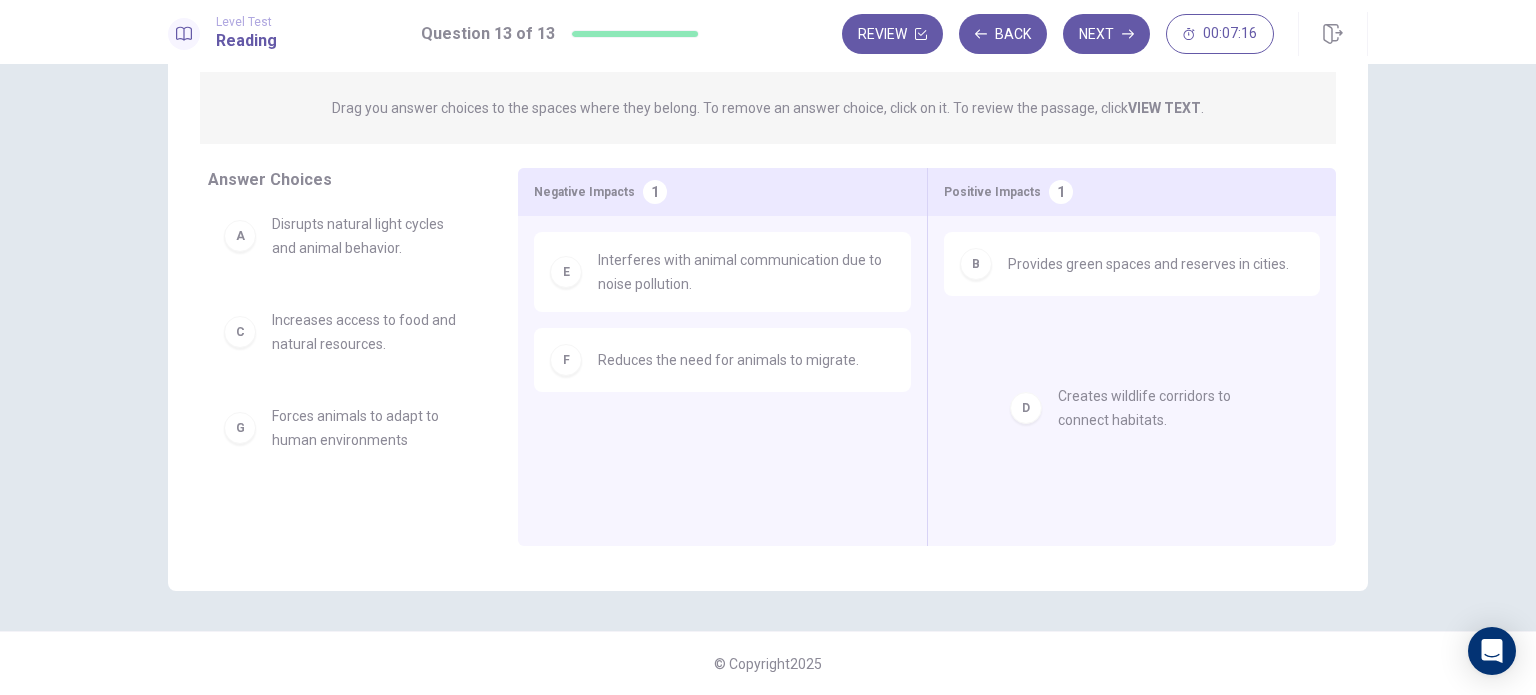 drag, startPoint x: 383, startPoint y: 443, endPoint x: 1183, endPoint y: 414, distance: 800.52545 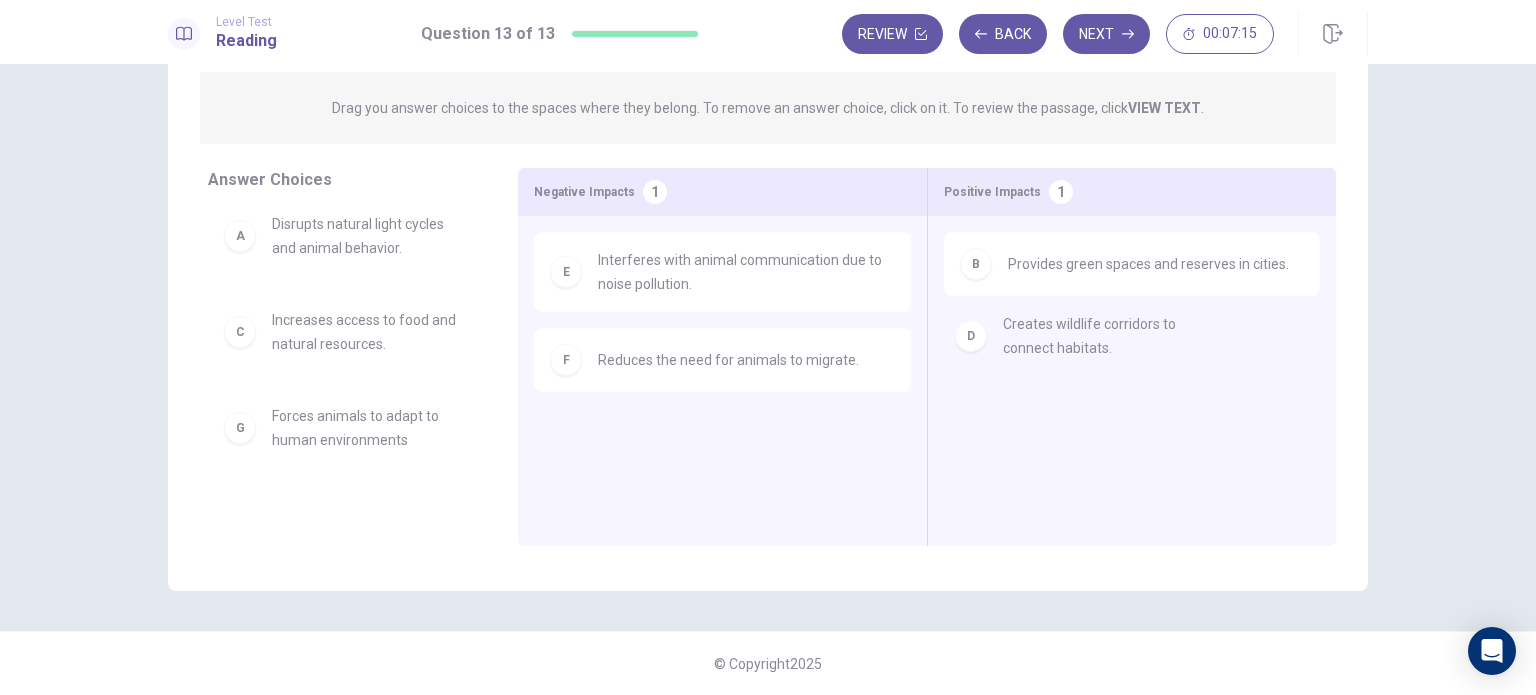 scroll, scrollTop: 0, scrollLeft: 0, axis: both 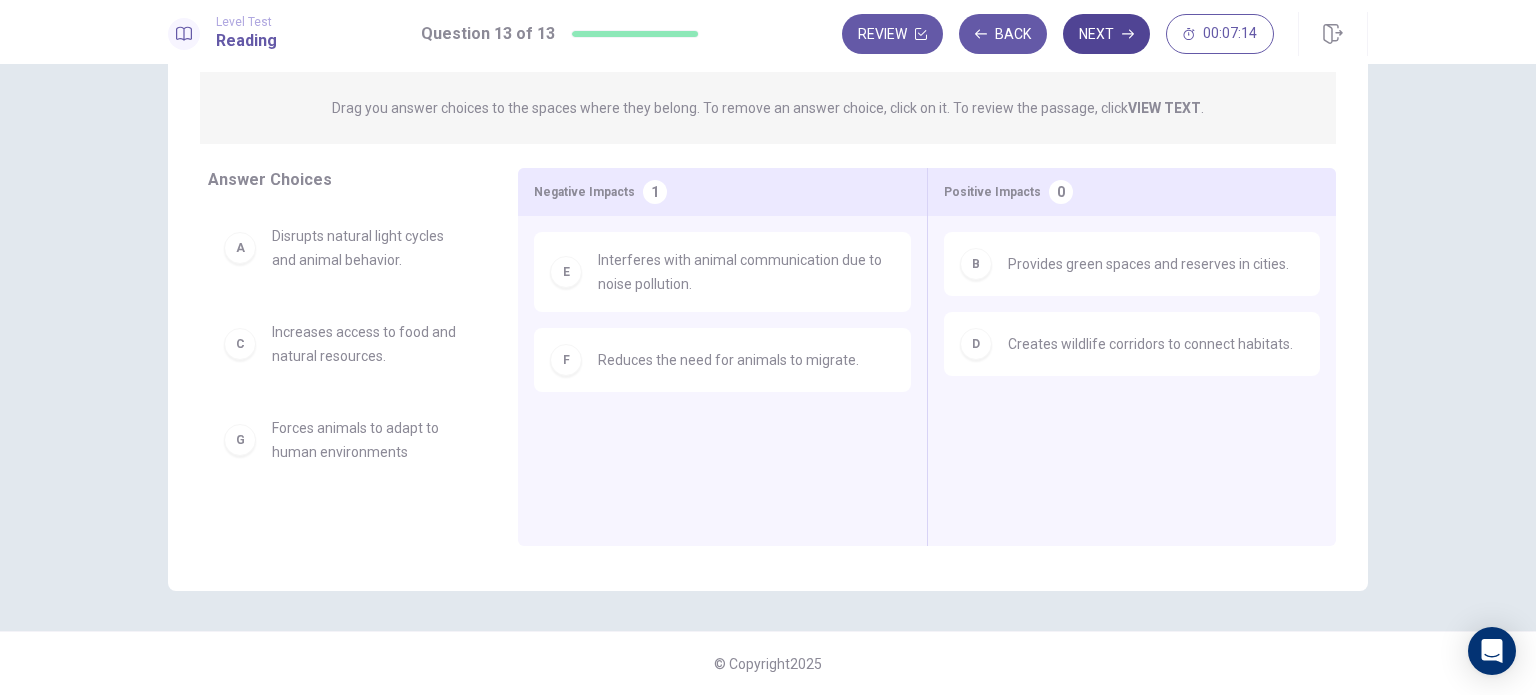 click on "Next" at bounding box center [1106, 34] 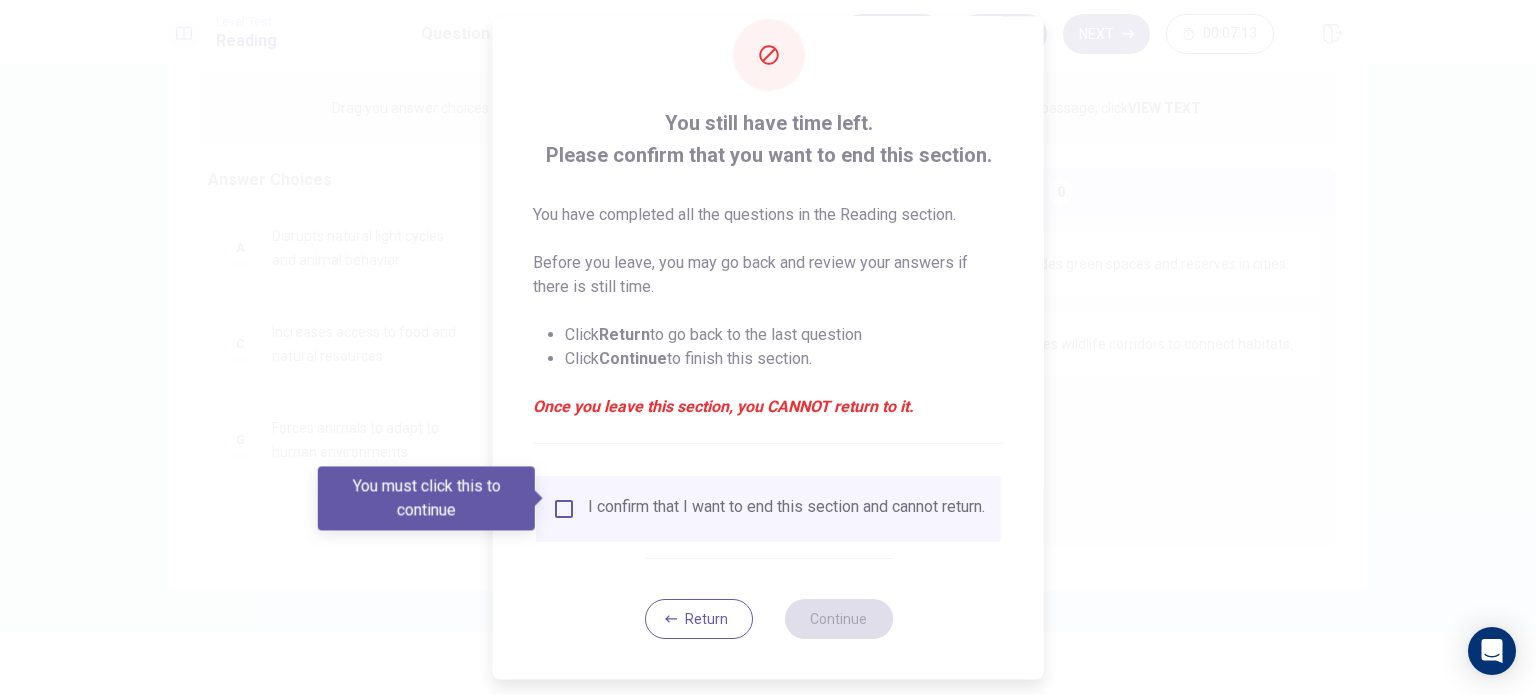 scroll, scrollTop: 50, scrollLeft: 0, axis: vertical 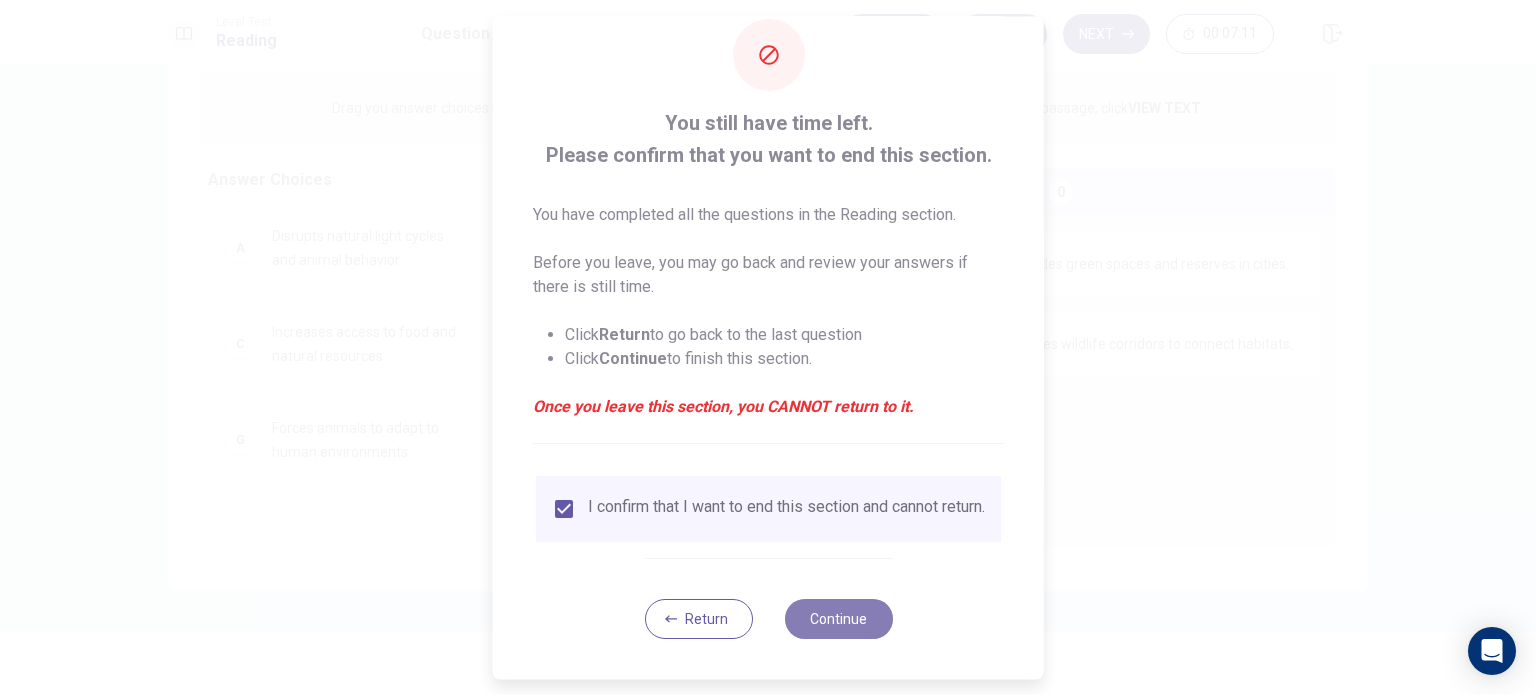 click on "Continue" at bounding box center (838, 619) 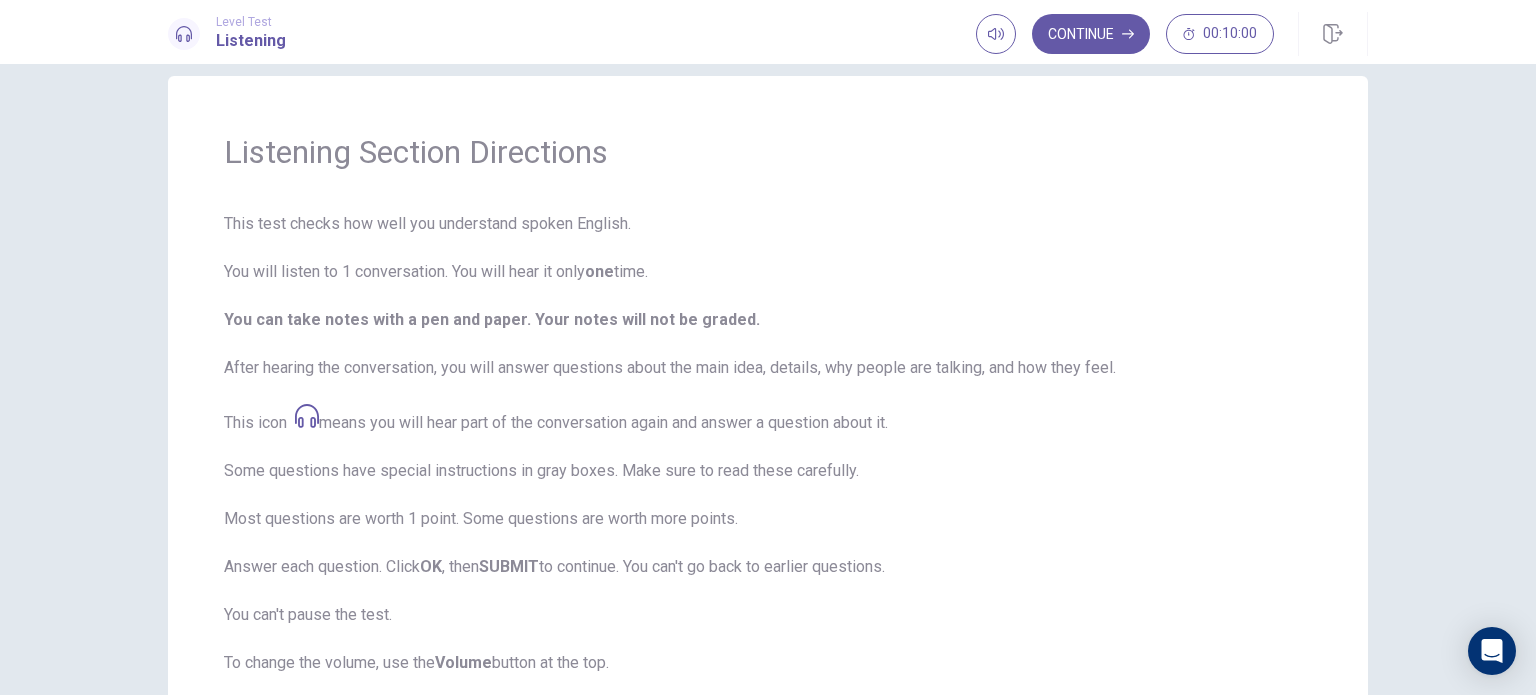 scroll, scrollTop: 0, scrollLeft: 0, axis: both 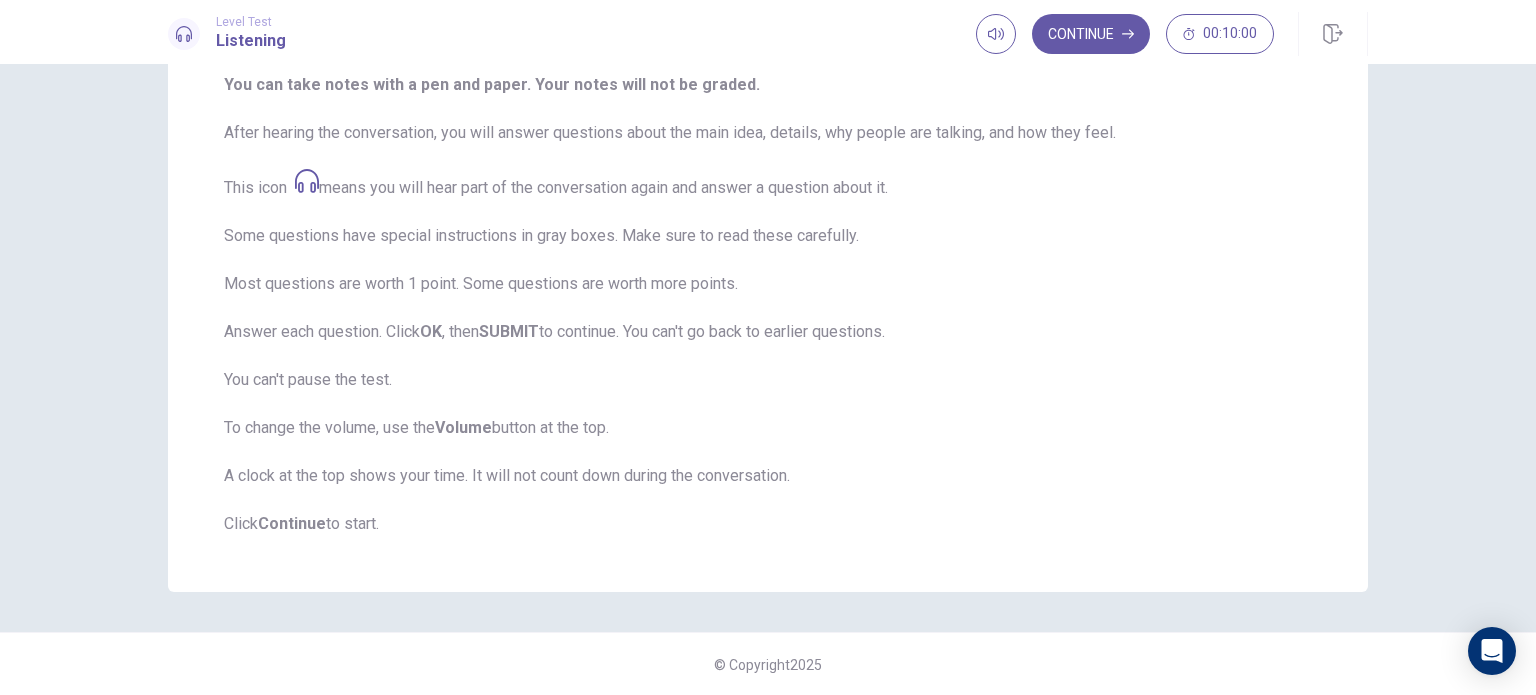 click on "Continue" at bounding box center (1091, 34) 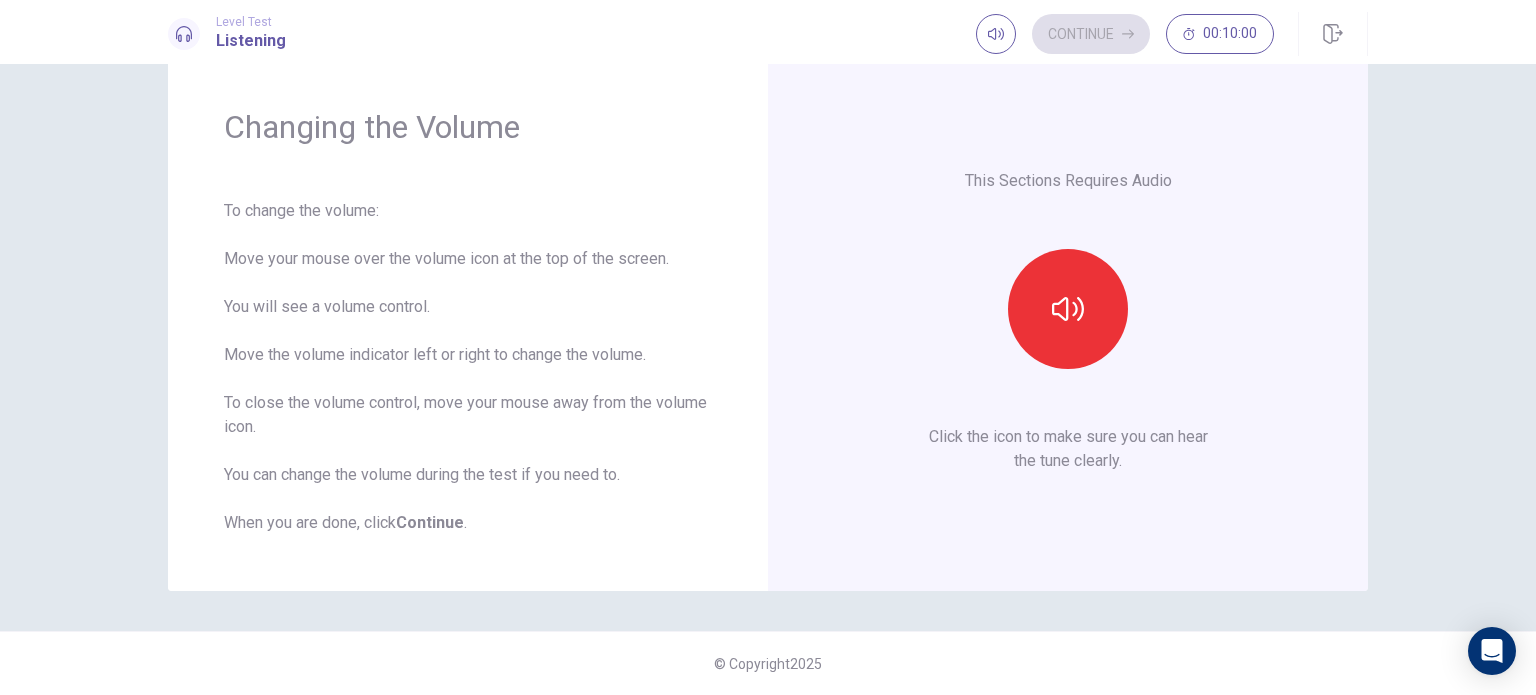 scroll, scrollTop: 52, scrollLeft: 0, axis: vertical 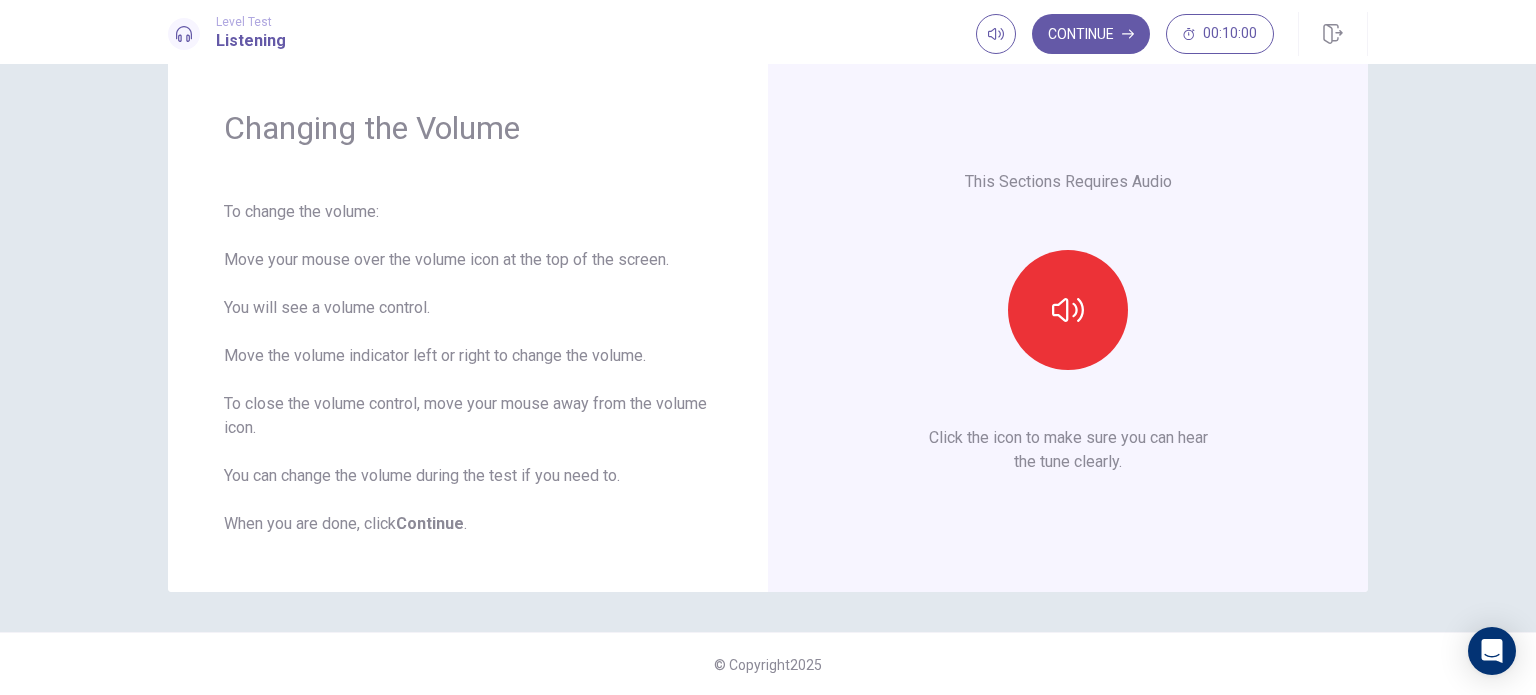 click on "To change the volume:
Move your mouse over the volume icon at the top of the screen.
You will see a volume control.
Move the volume indicator left or right to change the volume.
To close the volume control, move your mouse away from the volume icon.
You can change the volume during the test if you need to.
When you are done, click  Continue ." at bounding box center [468, 368] 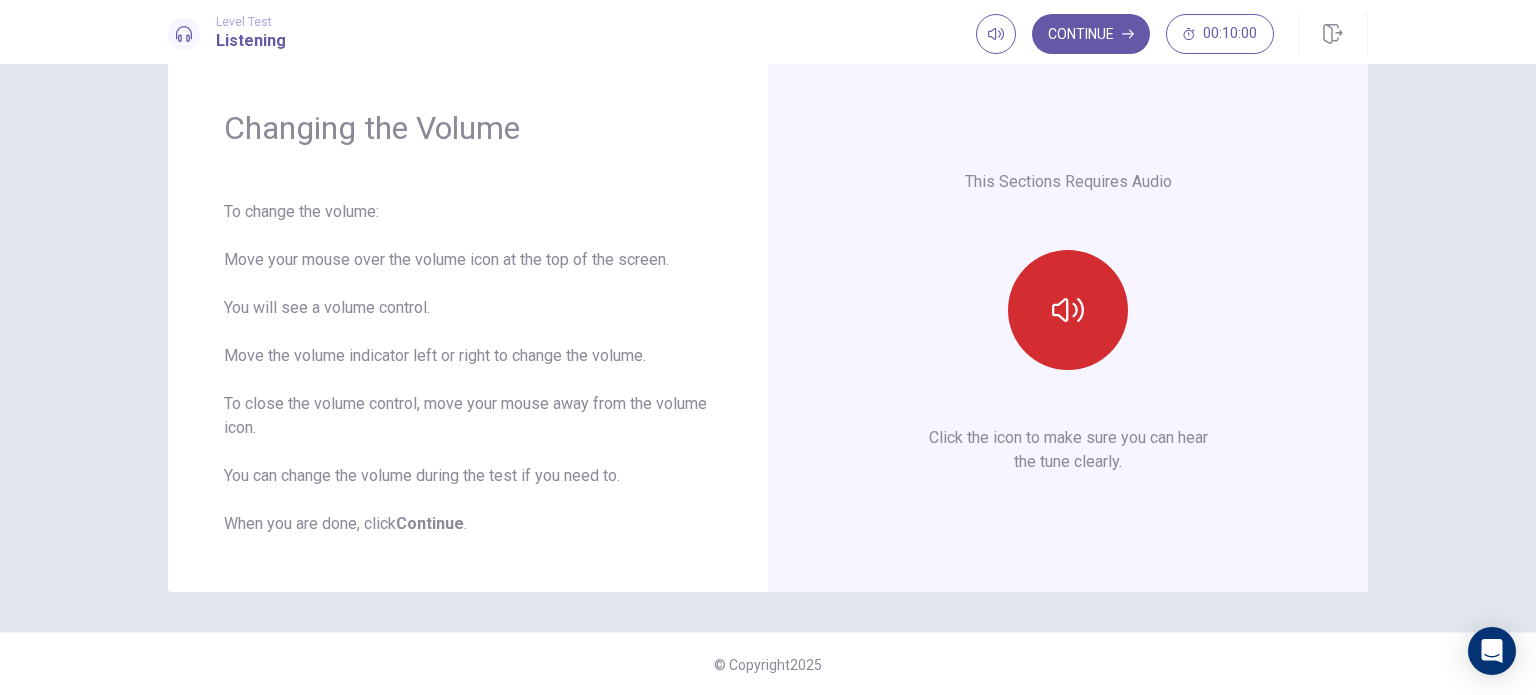 click at bounding box center (1068, 310) 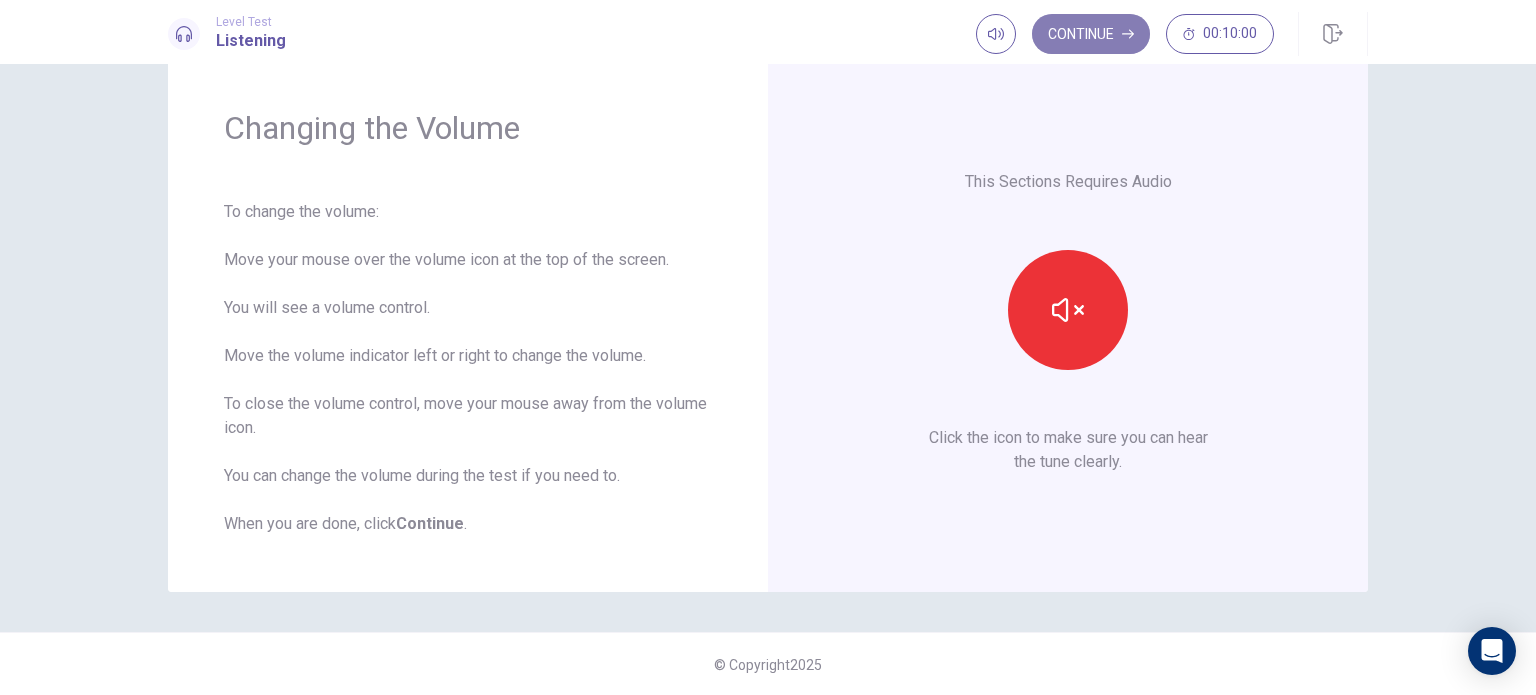 click on "Continue" at bounding box center [1091, 34] 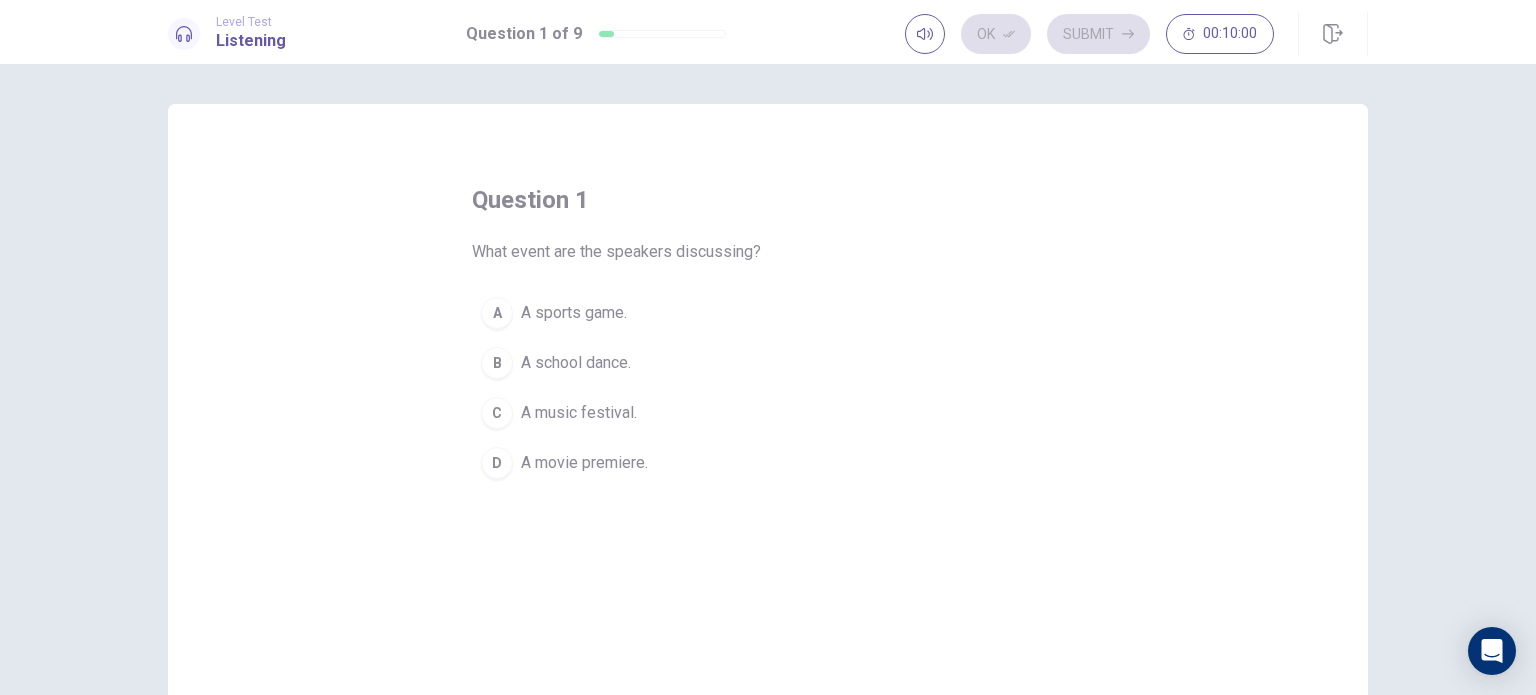 click on "B A school dance." at bounding box center [768, 363] 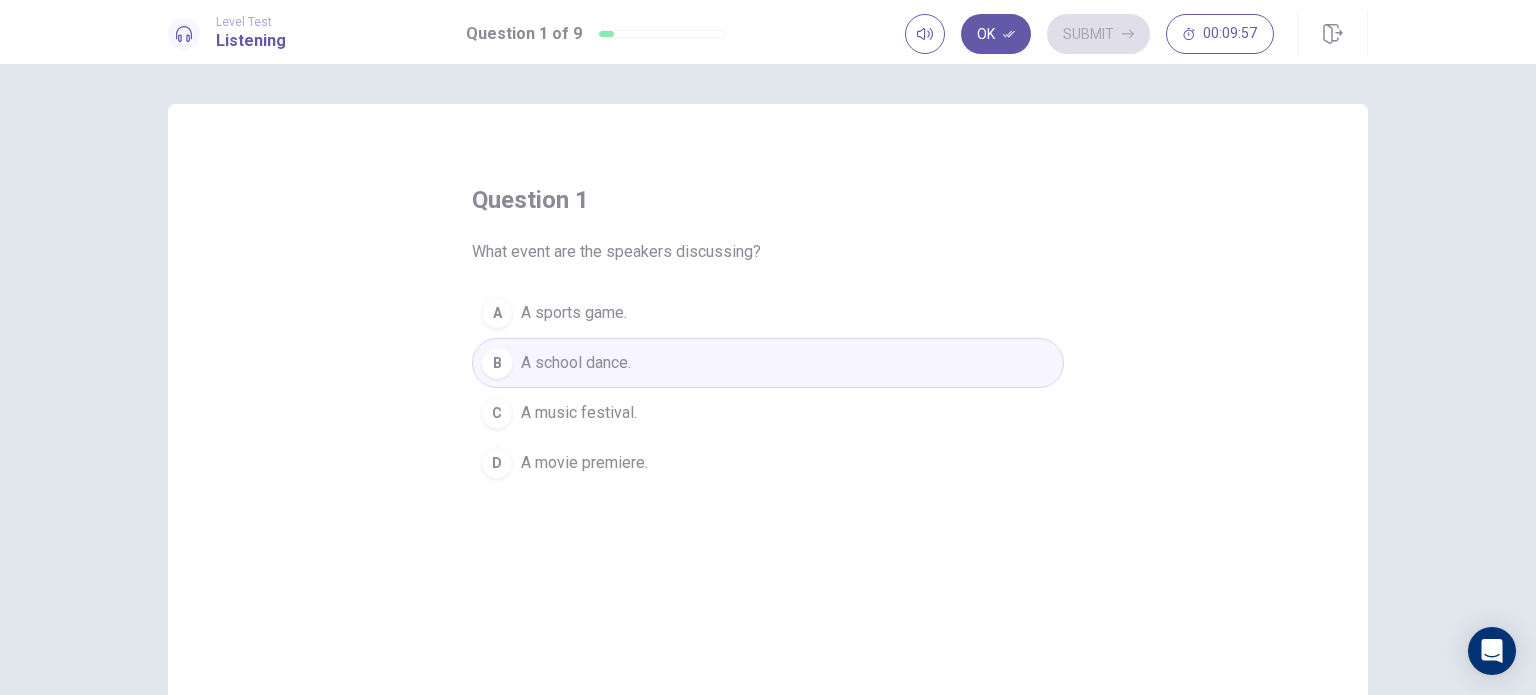 click on "A music festival." at bounding box center (579, 413) 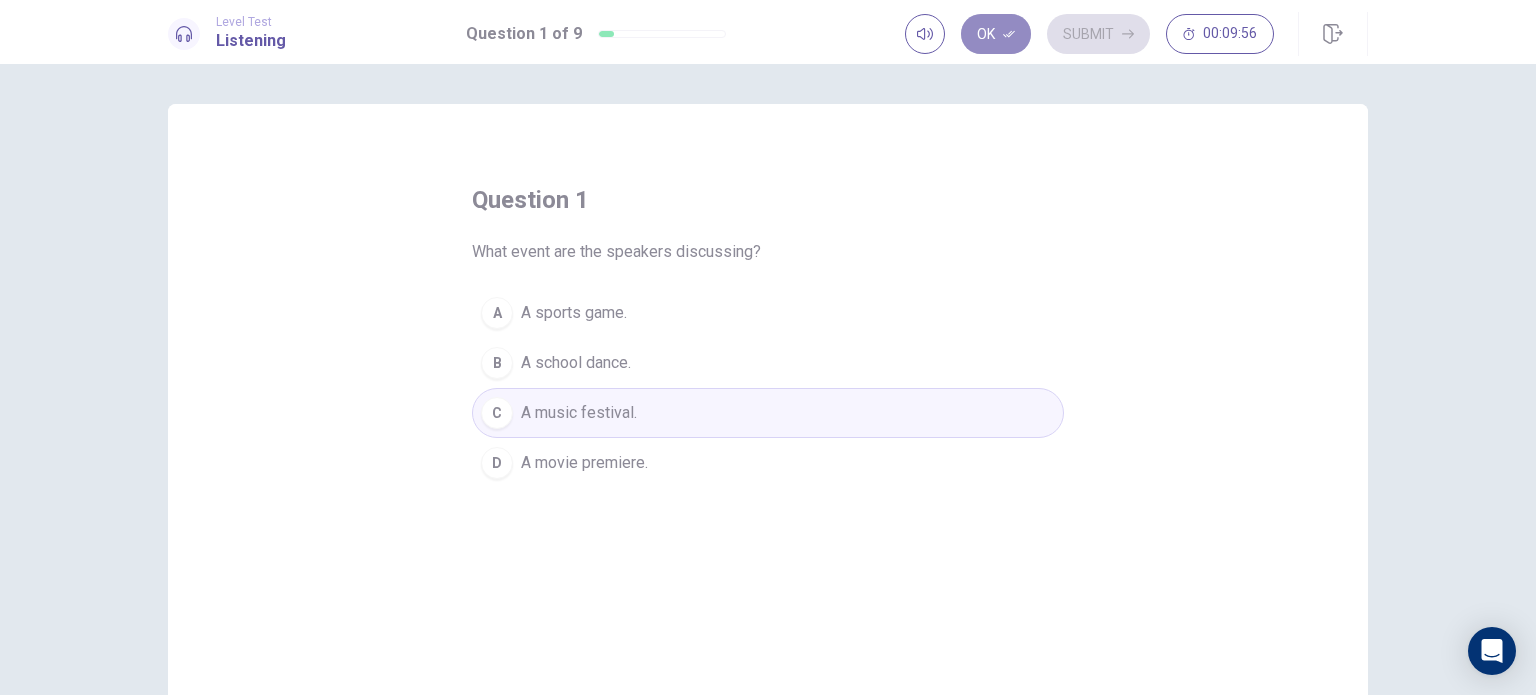 click on "Ok" at bounding box center (996, 34) 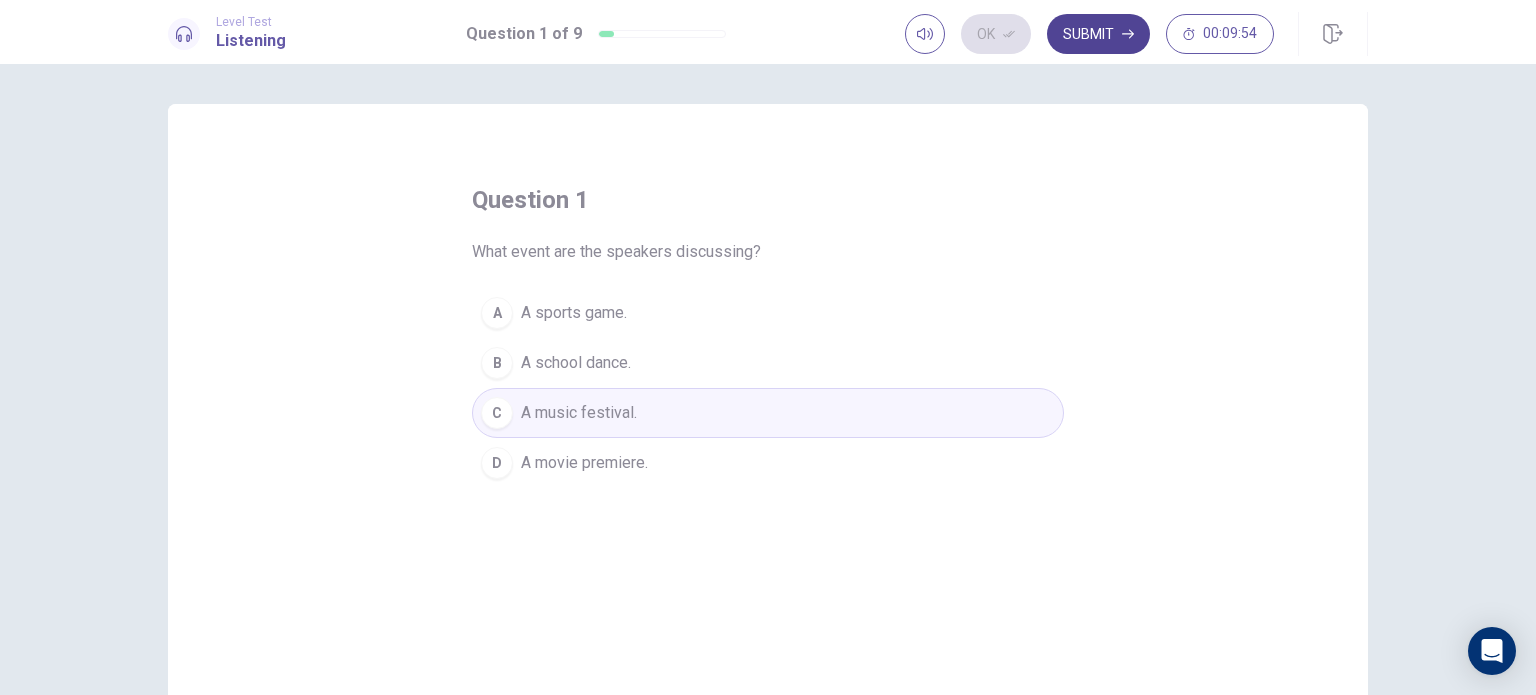 click on "Submit" at bounding box center (1098, 34) 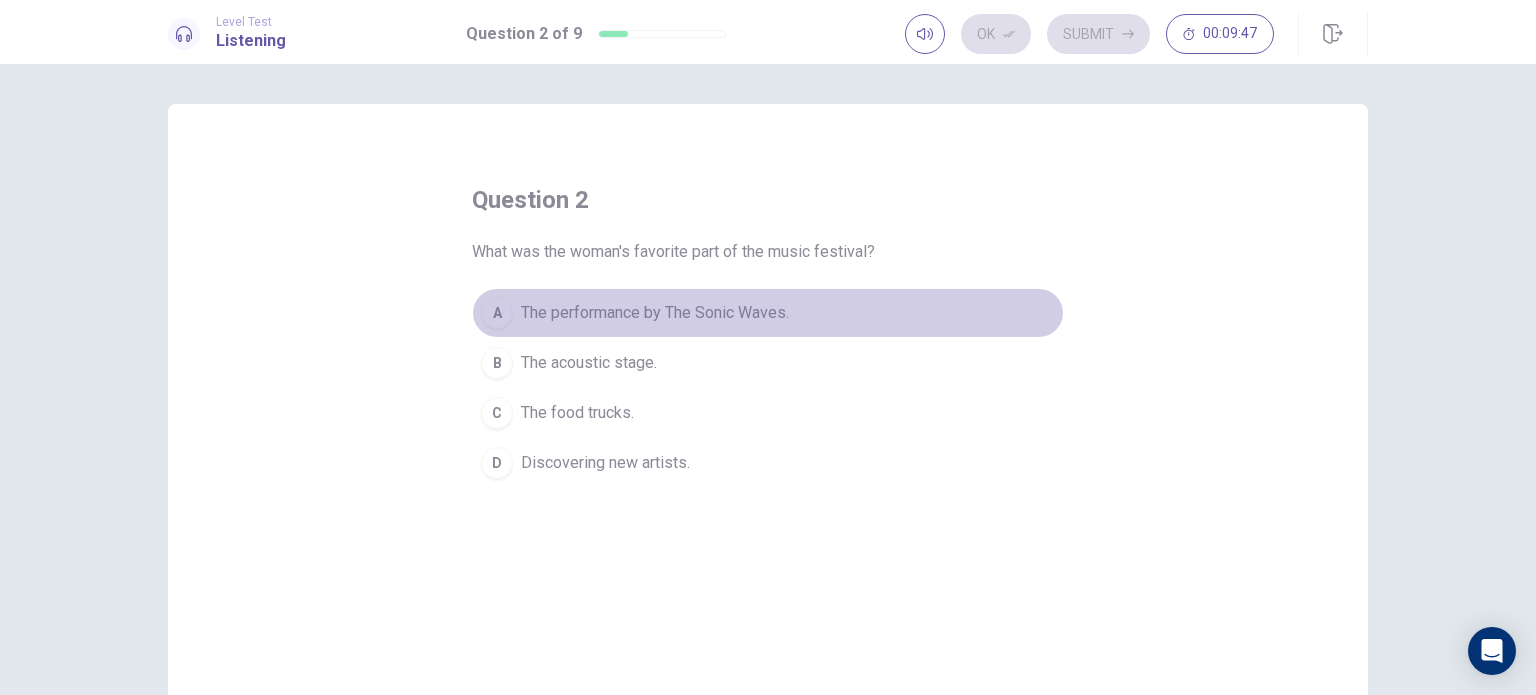 click on "The performance by The Sonic Waves." at bounding box center (655, 313) 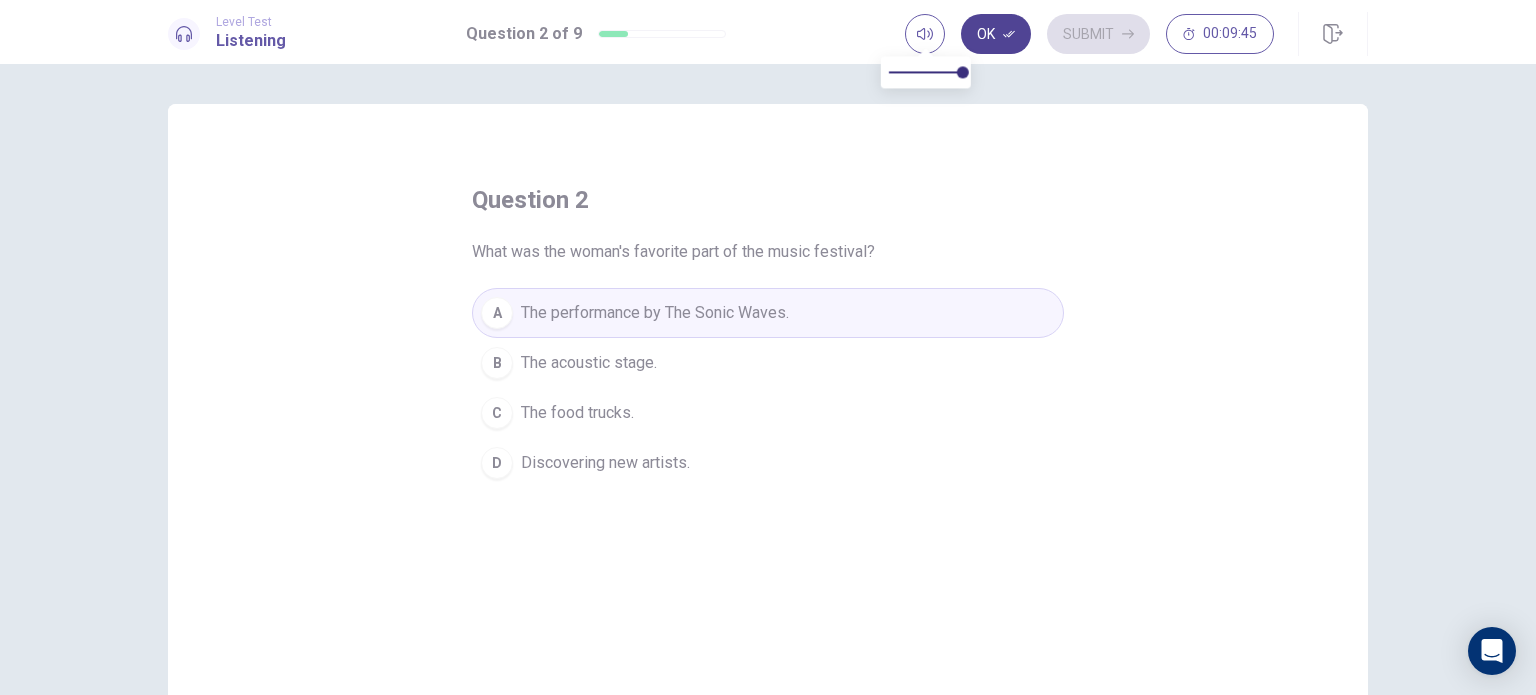 click on "Ok" at bounding box center (996, 34) 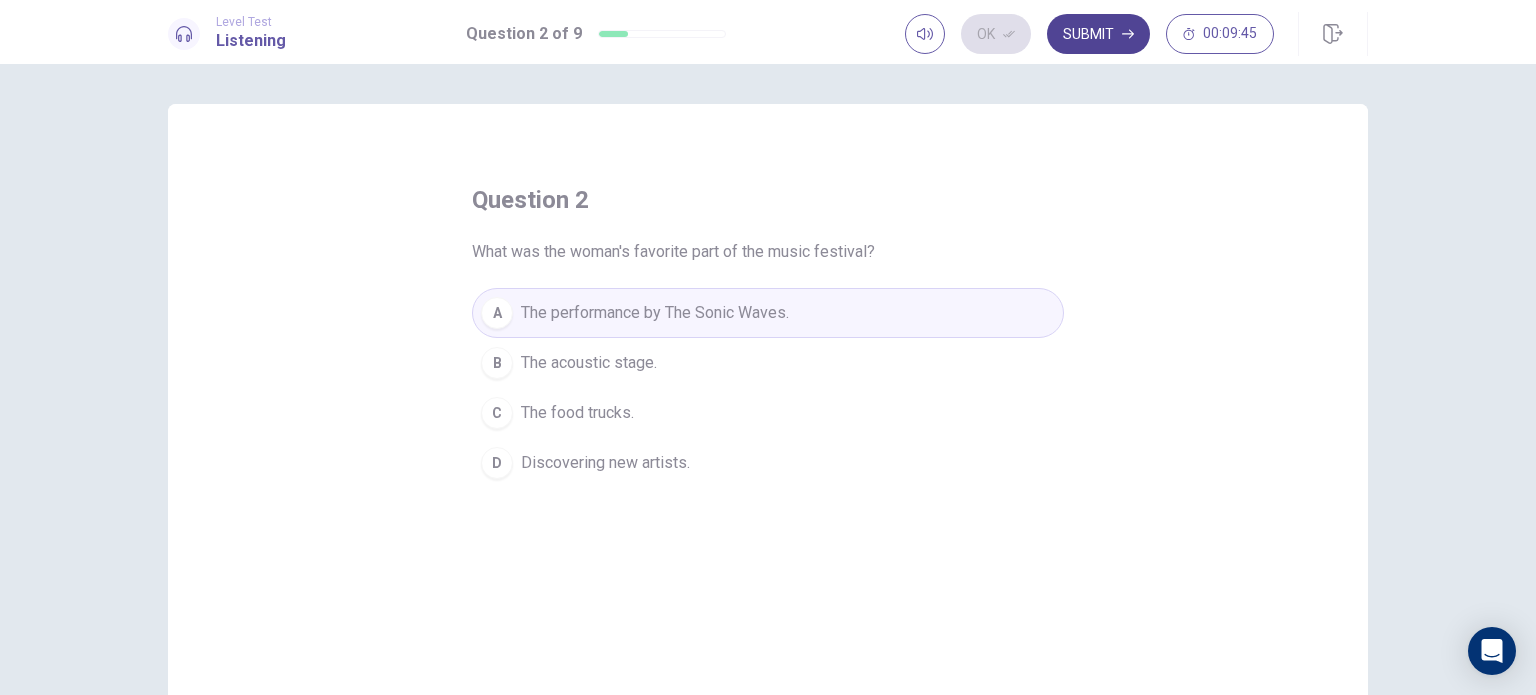 click on "Submit" at bounding box center (1098, 34) 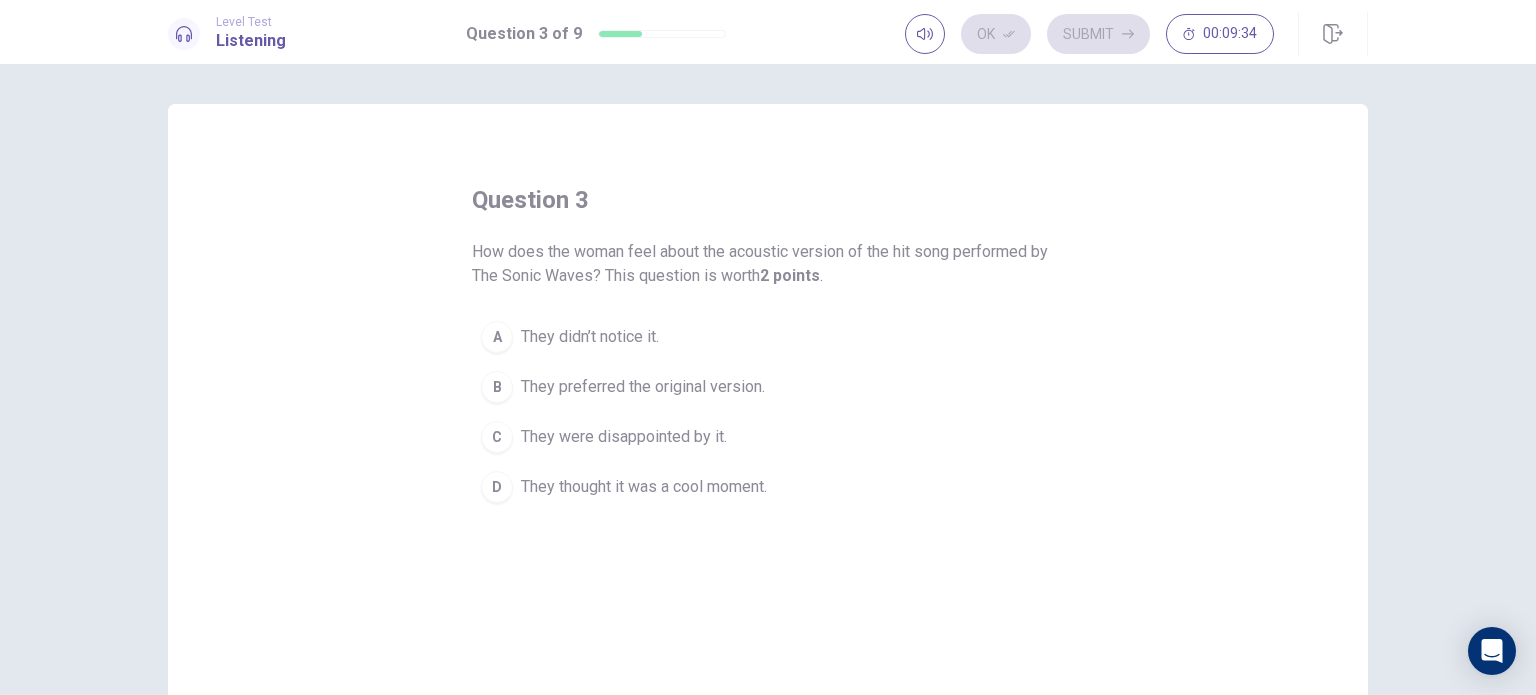 click on "They thought it was a cool moment." at bounding box center (644, 487) 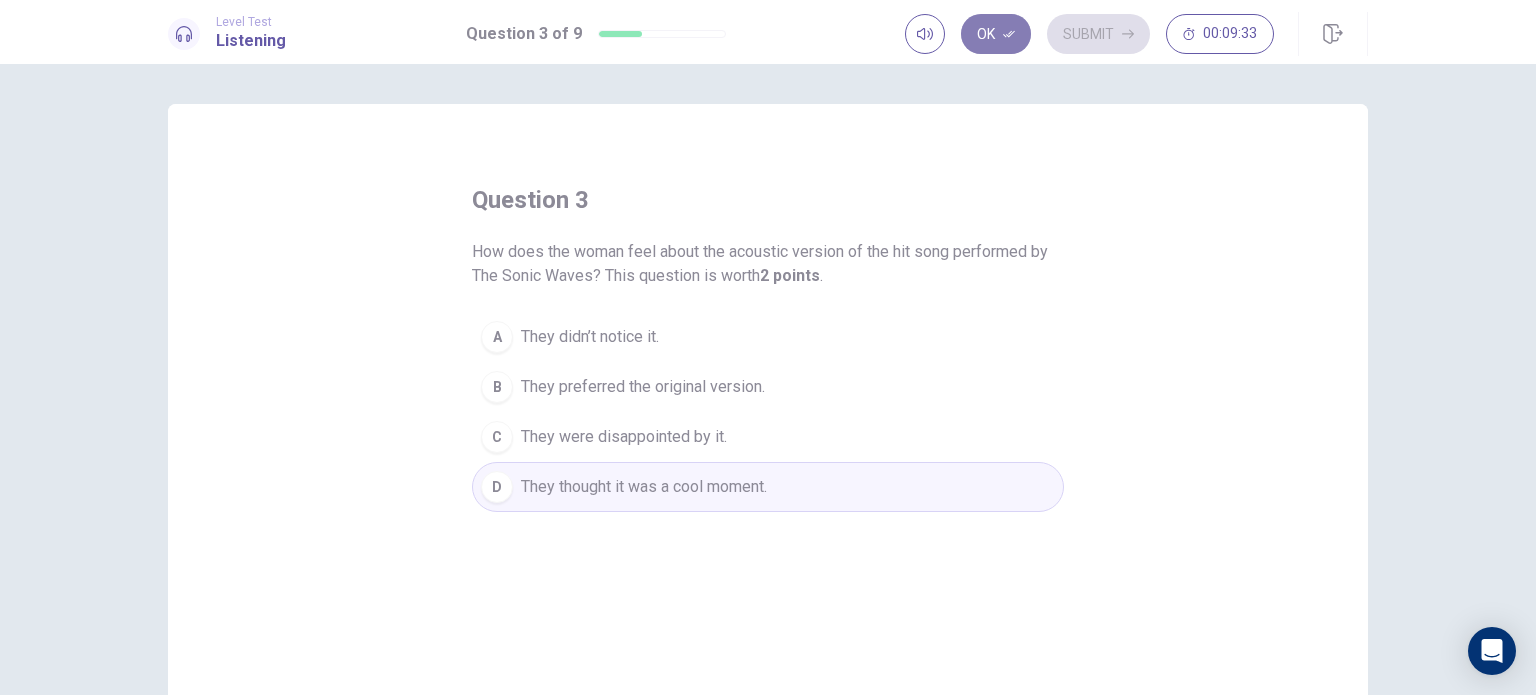 click on "Ok" at bounding box center [996, 34] 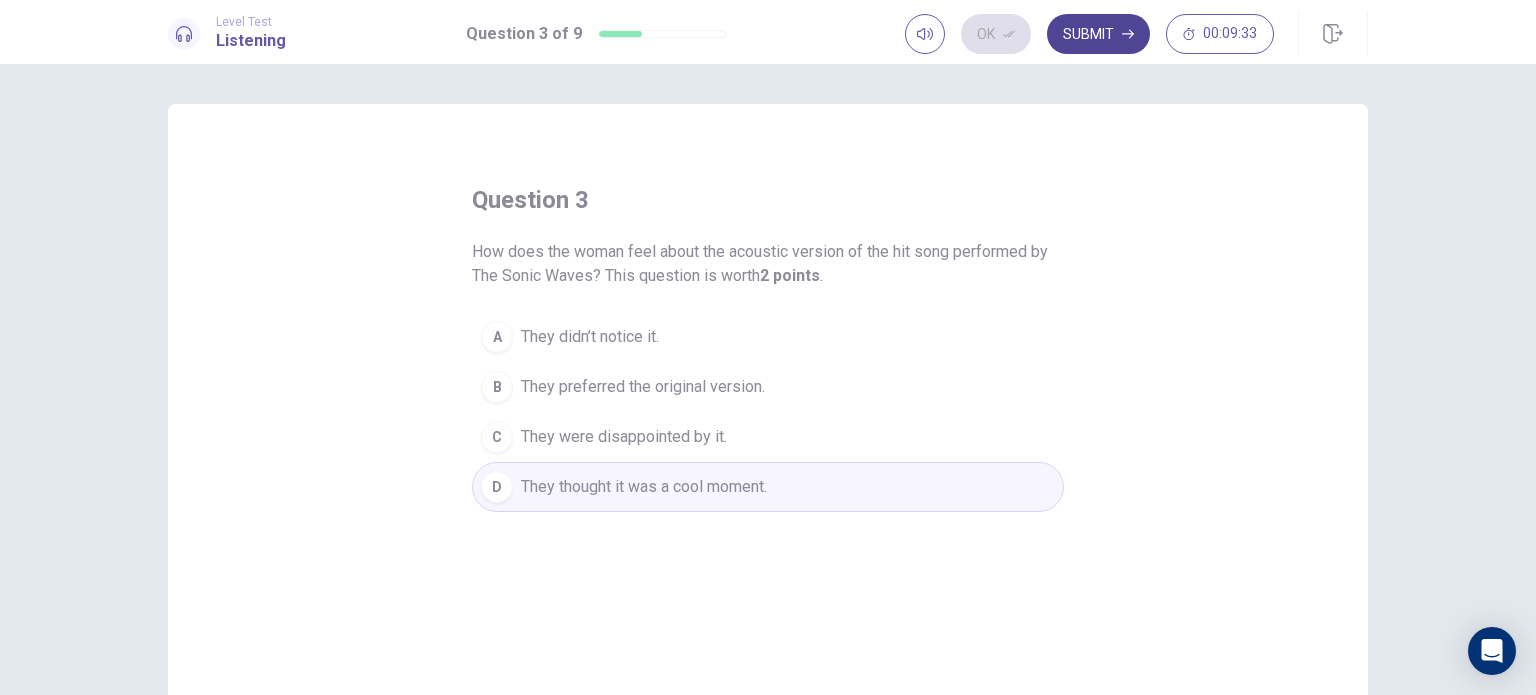 click on "Submit" at bounding box center [1098, 34] 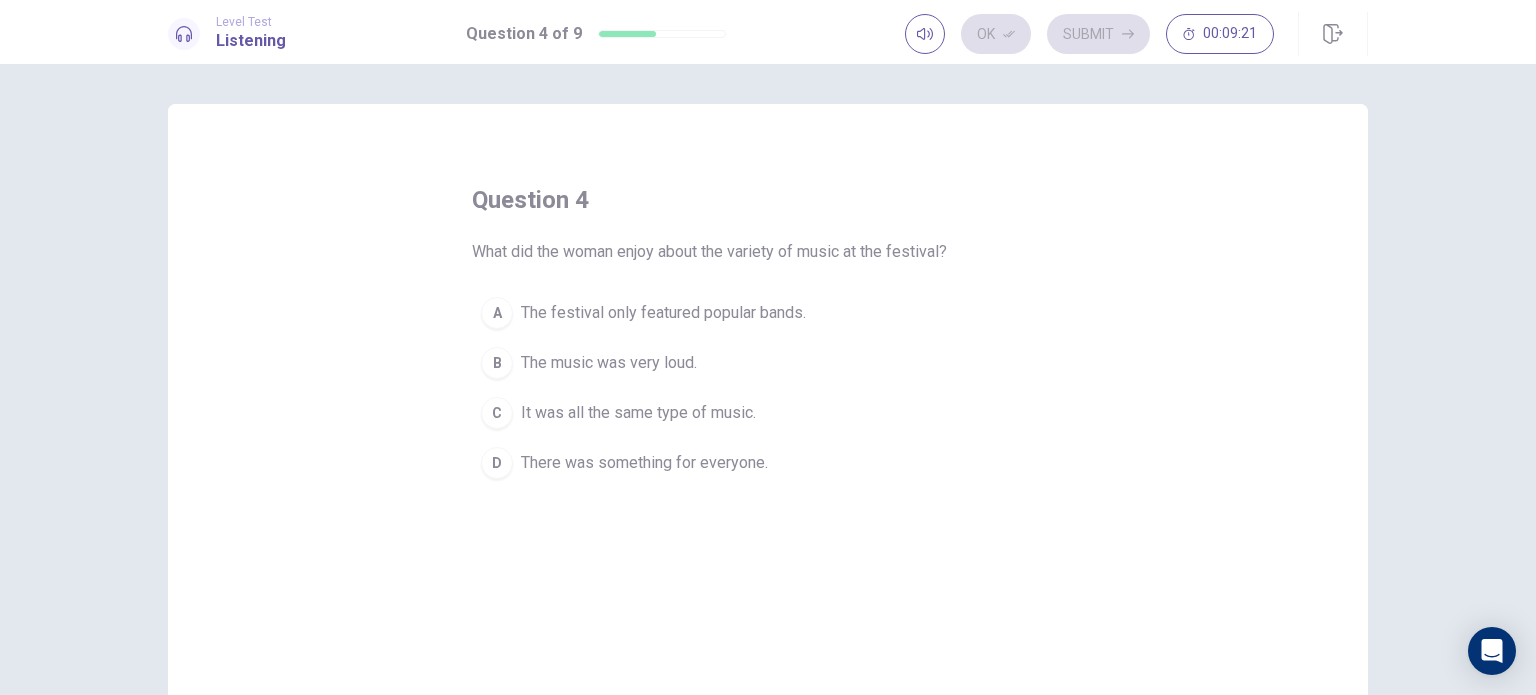 click on "The music was very loud." at bounding box center [609, 363] 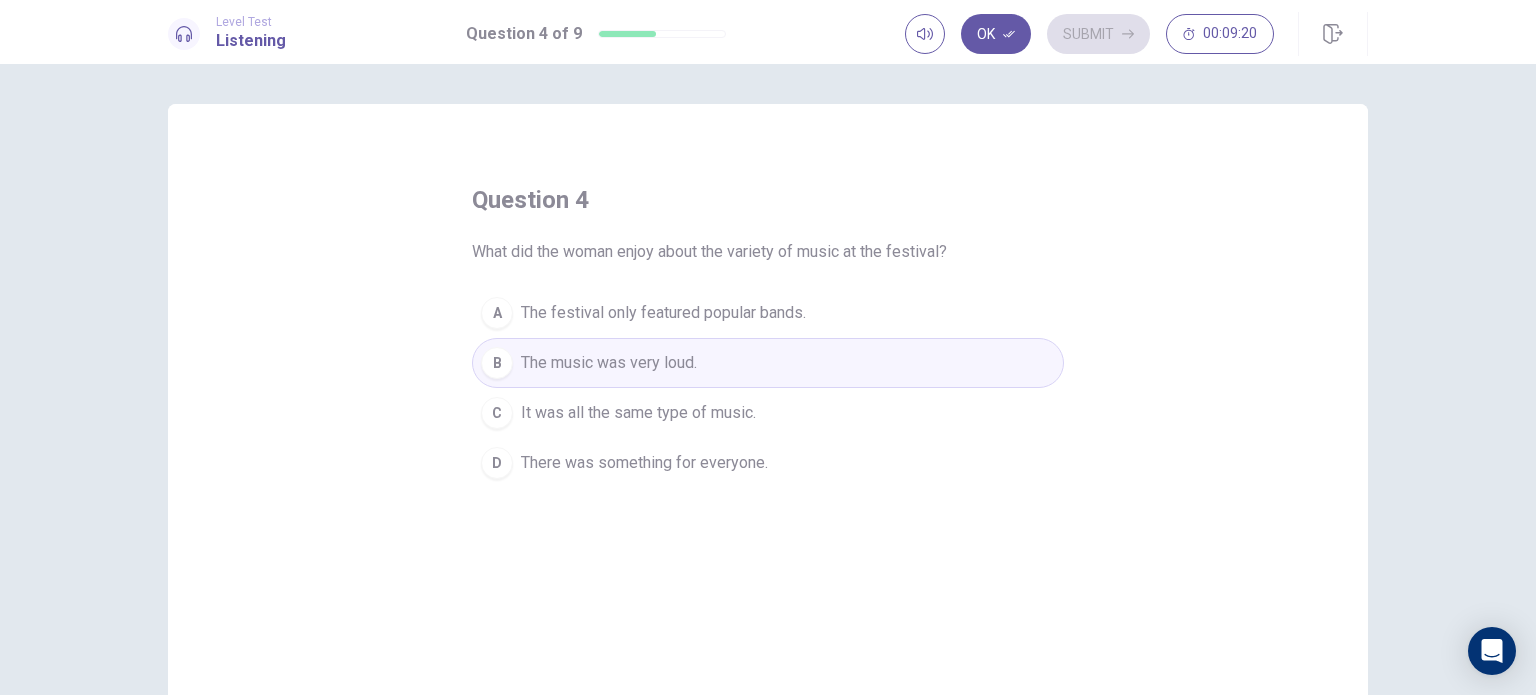 click on "Level Test   Listening Question 4 of 9 Ok Submit 00:09:20" at bounding box center [768, 32] 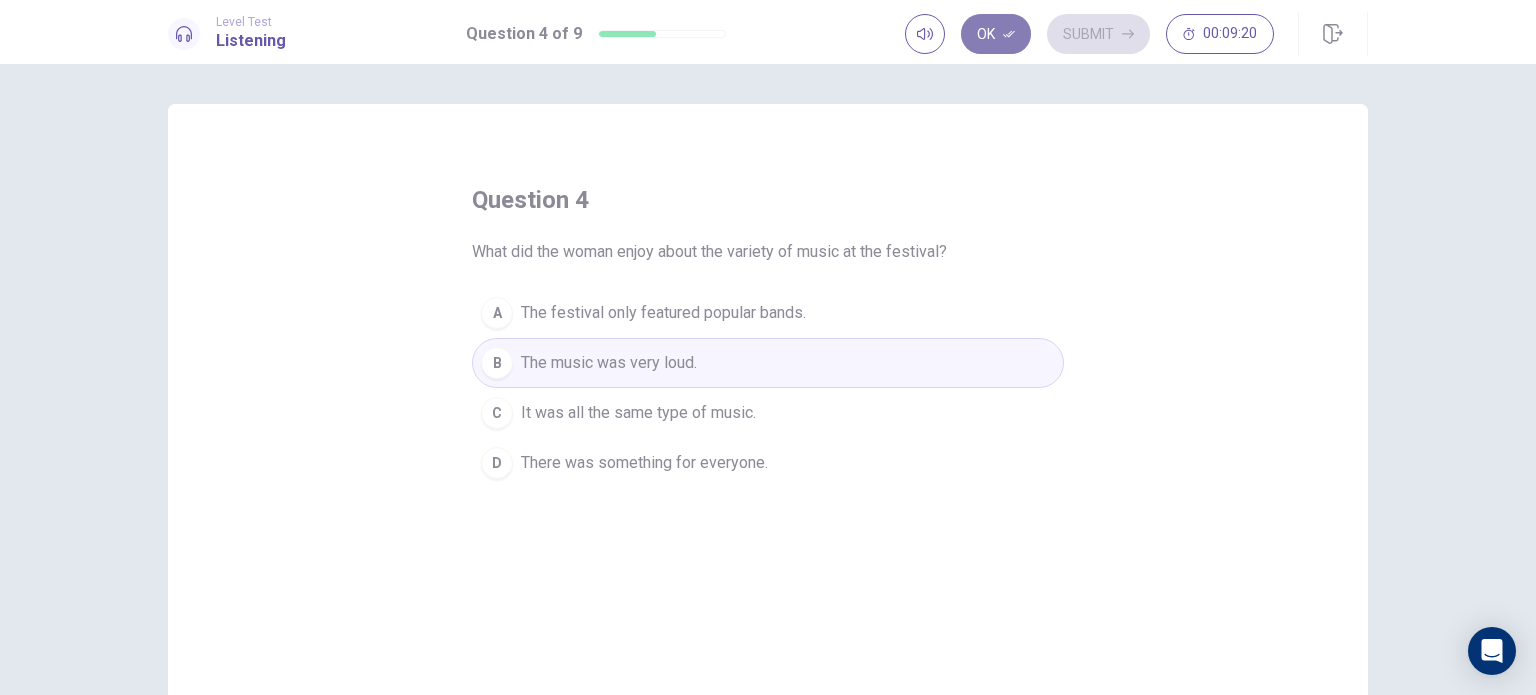 click on "Ok" at bounding box center [996, 34] 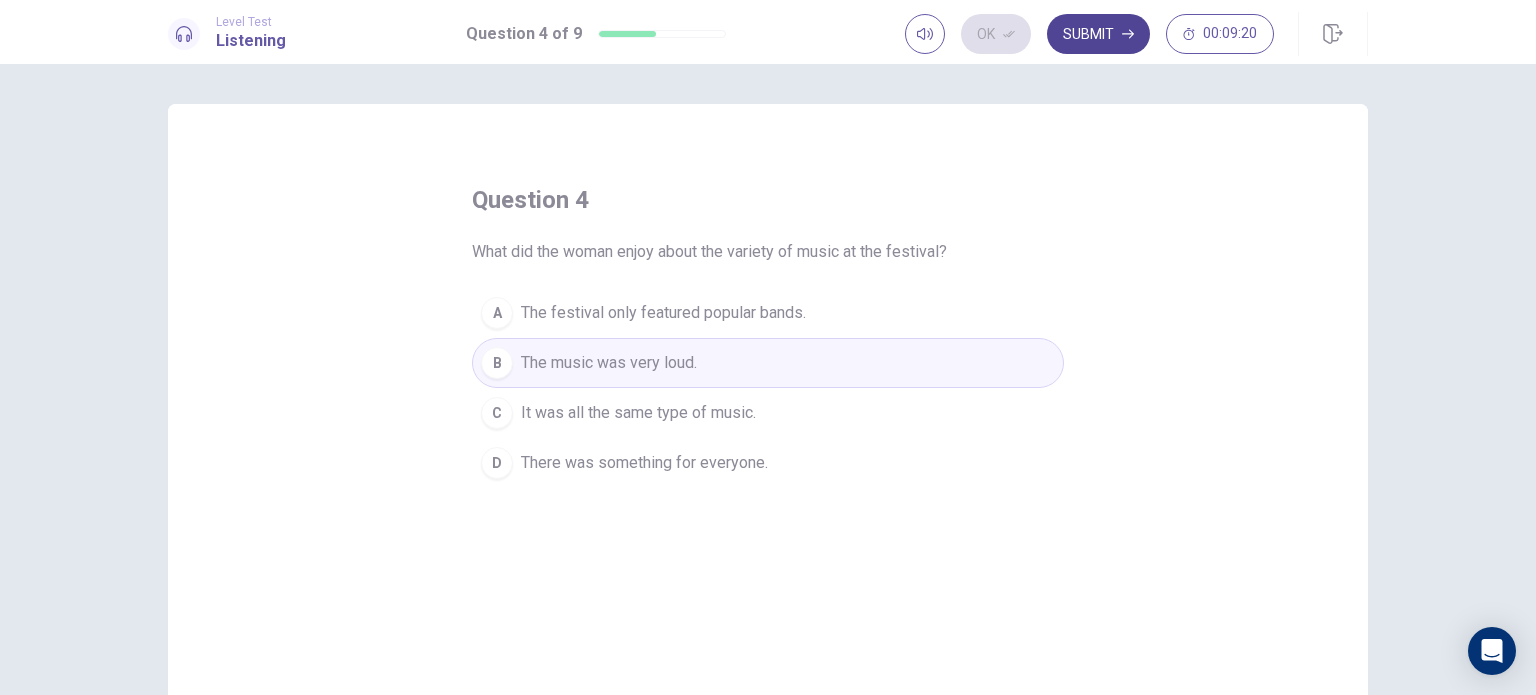 click on "Submit" at bounding box center (1098, 34) 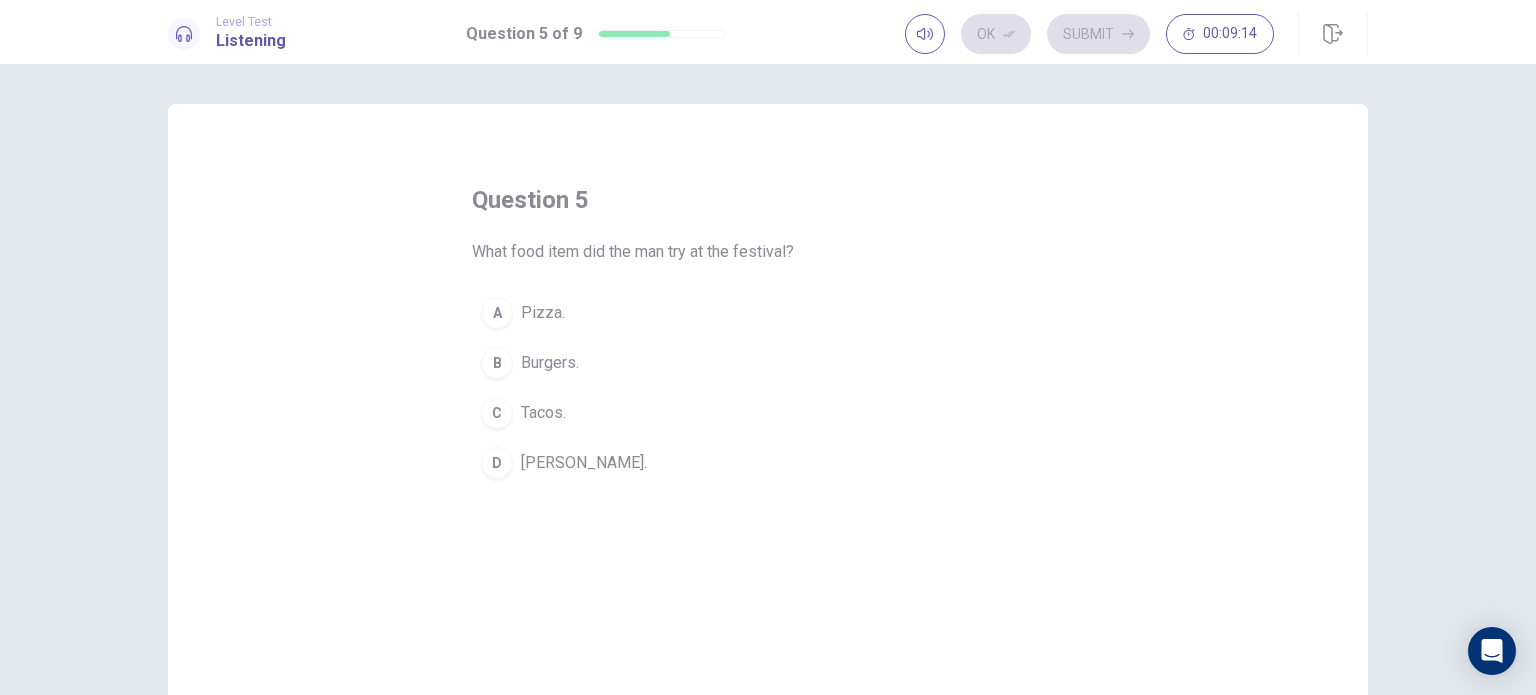 click on "A Pizza." at bounding box center [768, 313] 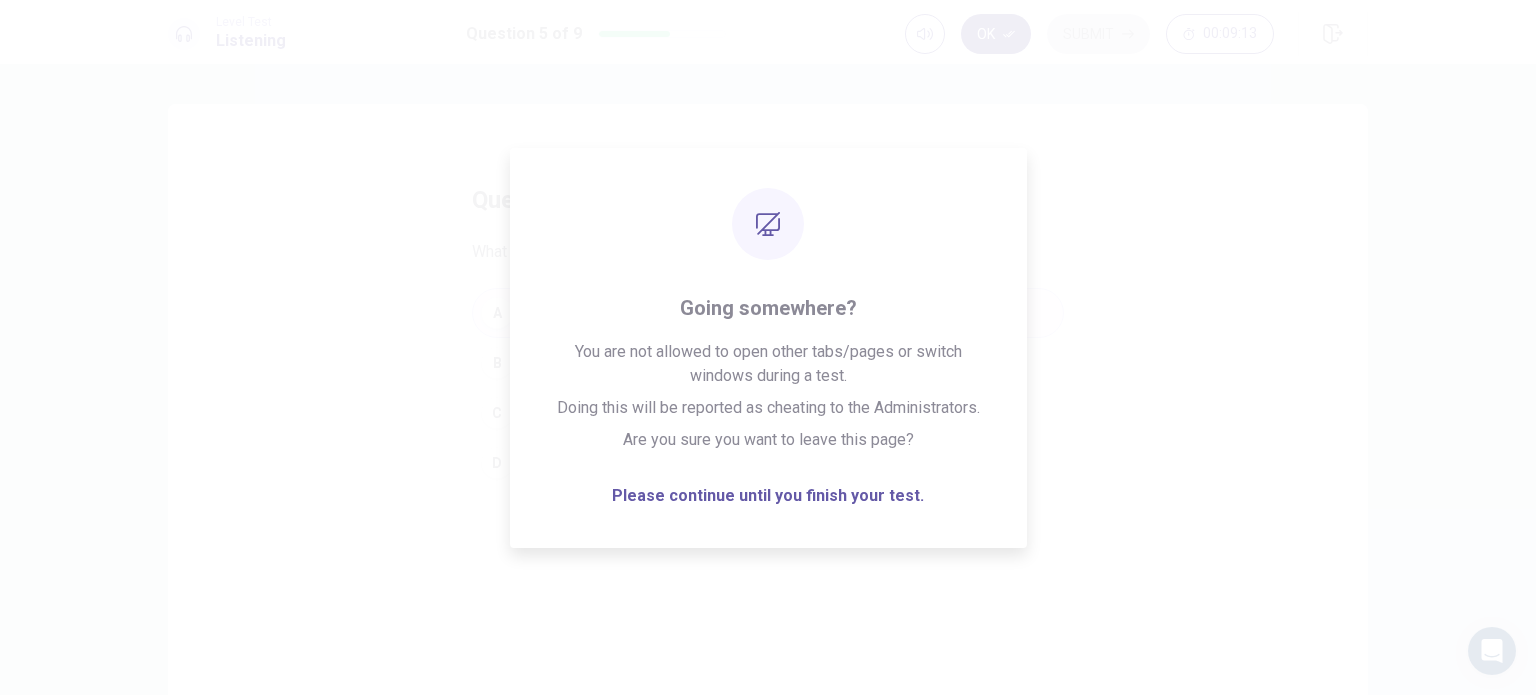 click on "Level Test   Listening Question 5 of 9 Ok Submit 00:09:13" at bounding box center [768, 32] 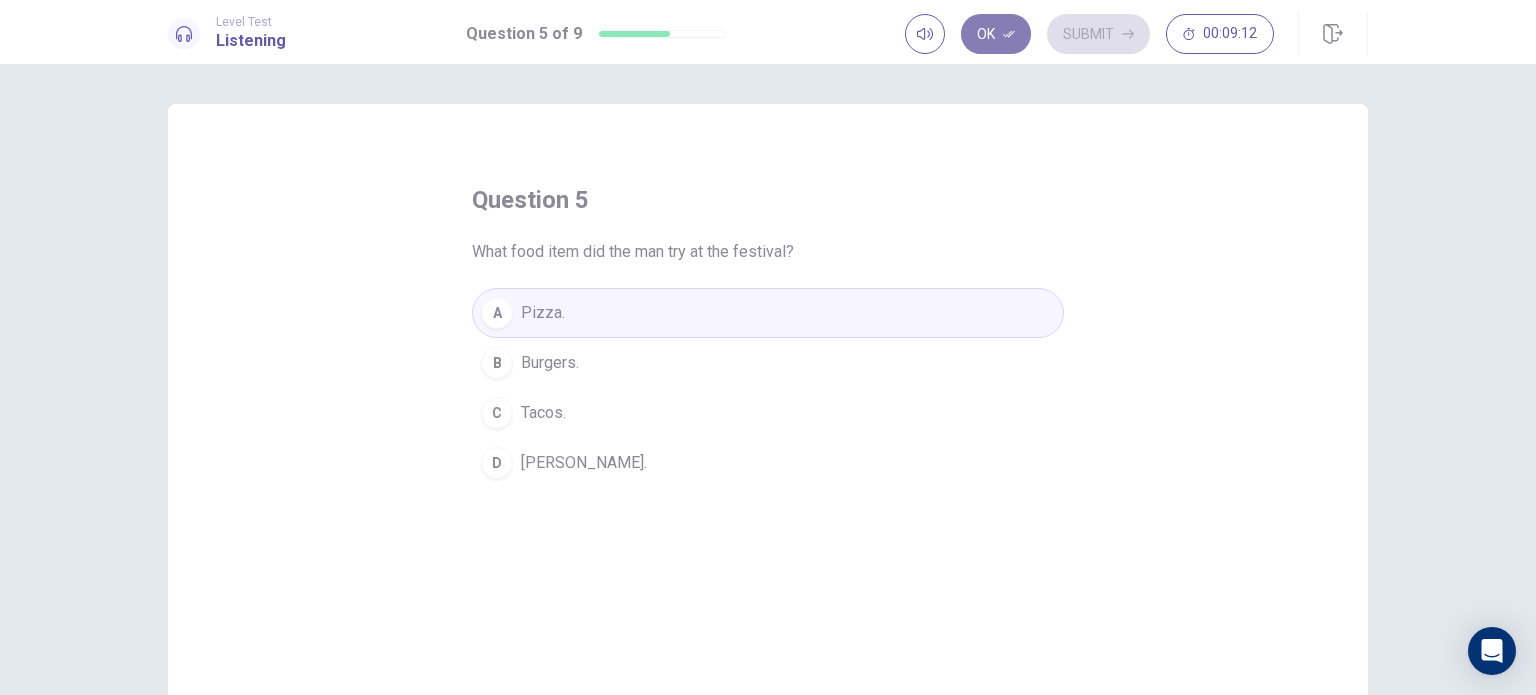 click on "Ok" at bounding box center [996, 34] 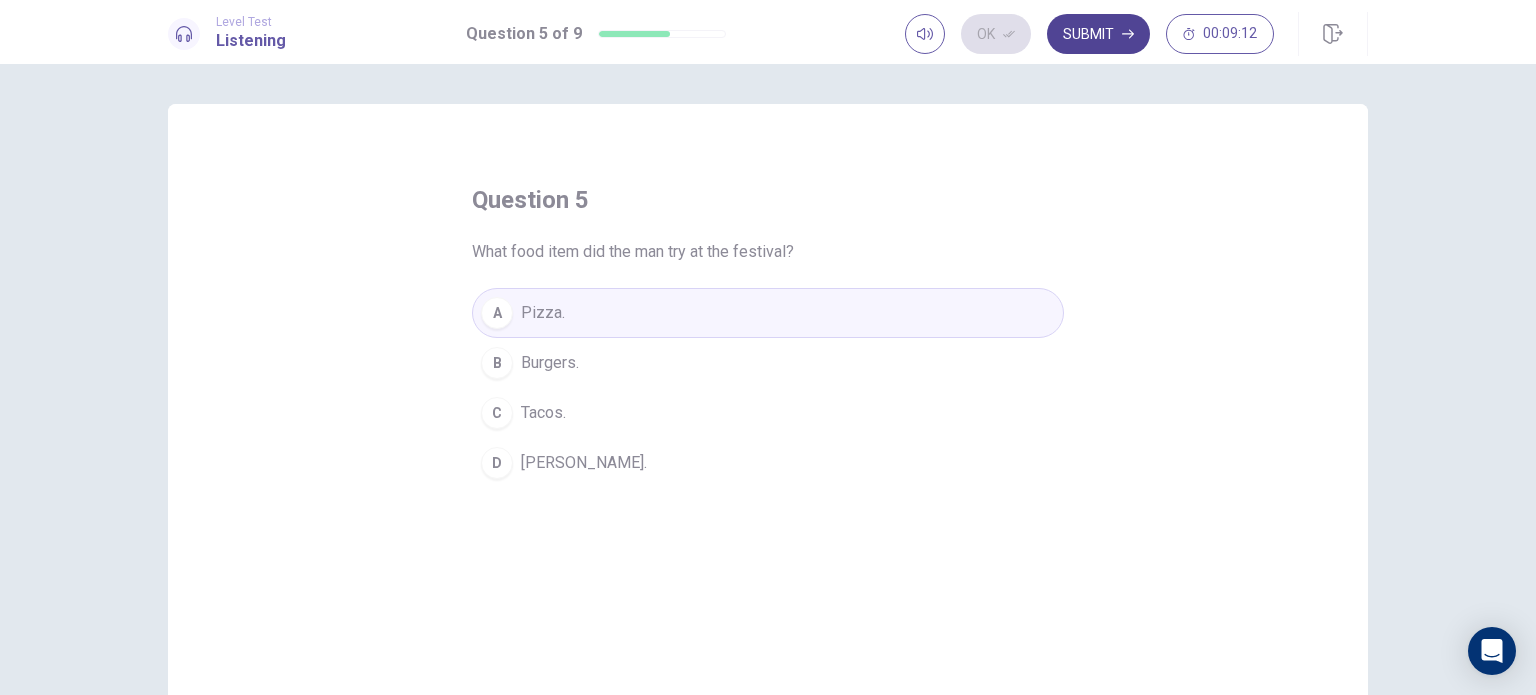 click on "Submit" at bounding box center [1098, 34] 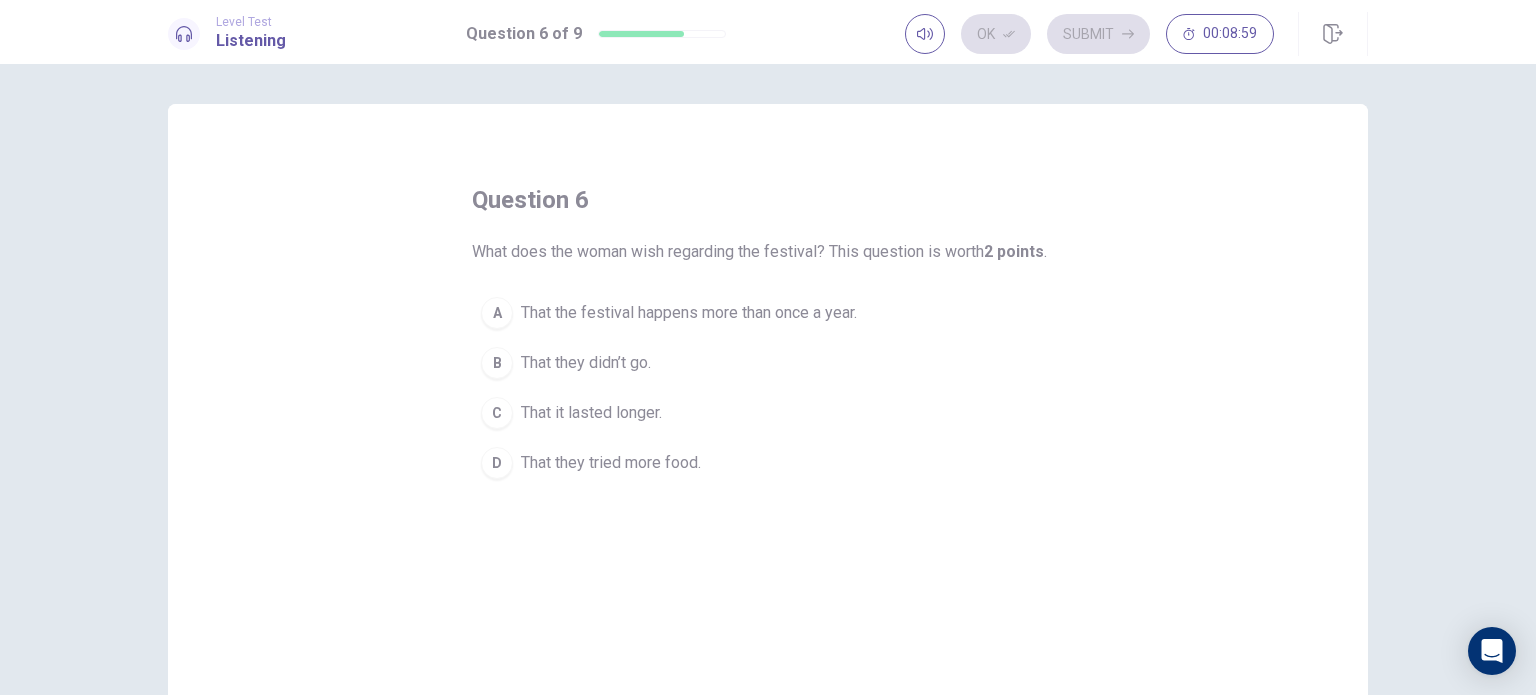 click on "That the festival happens more than once a year." at bounding box center (689, 313) 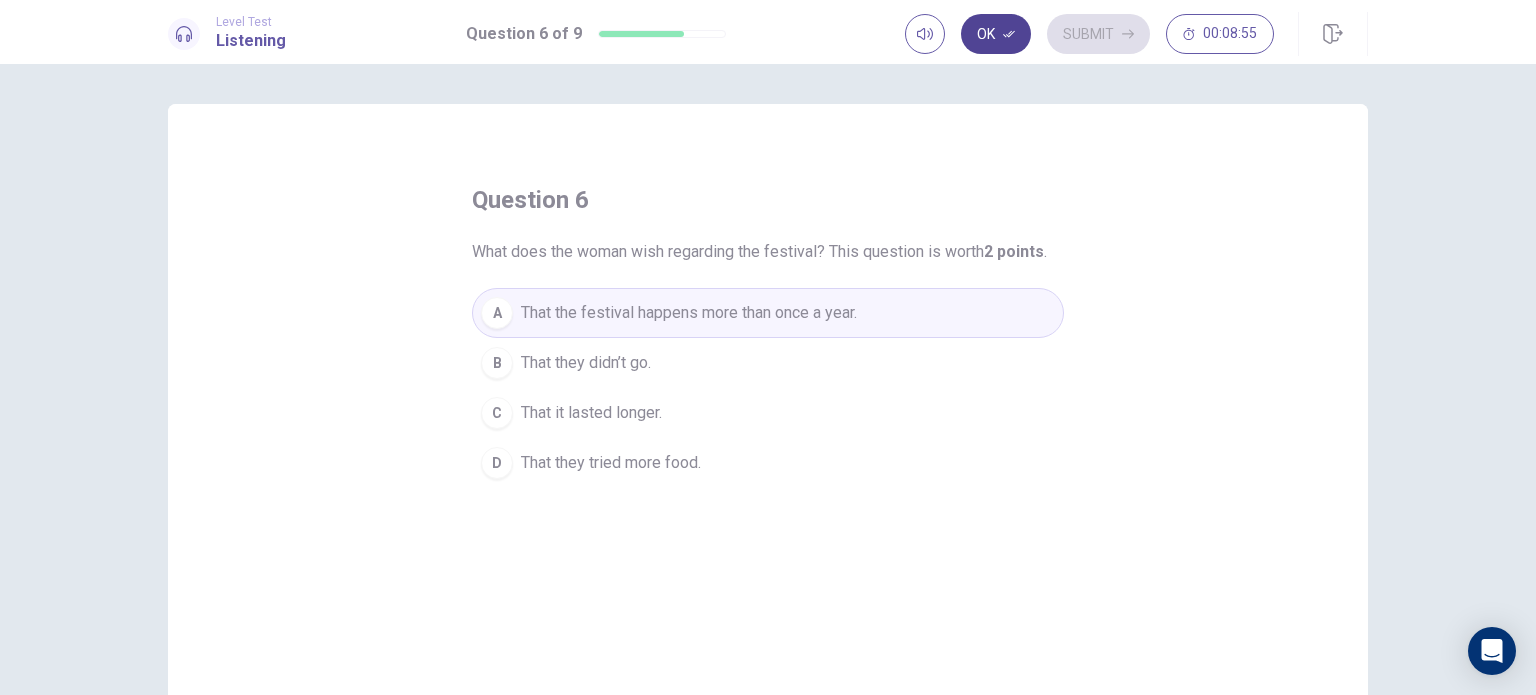 drag, startPoint x: 986, startPoint y: 33, endPoint x: 1038, endPoint y: 29, distance: 52.153618 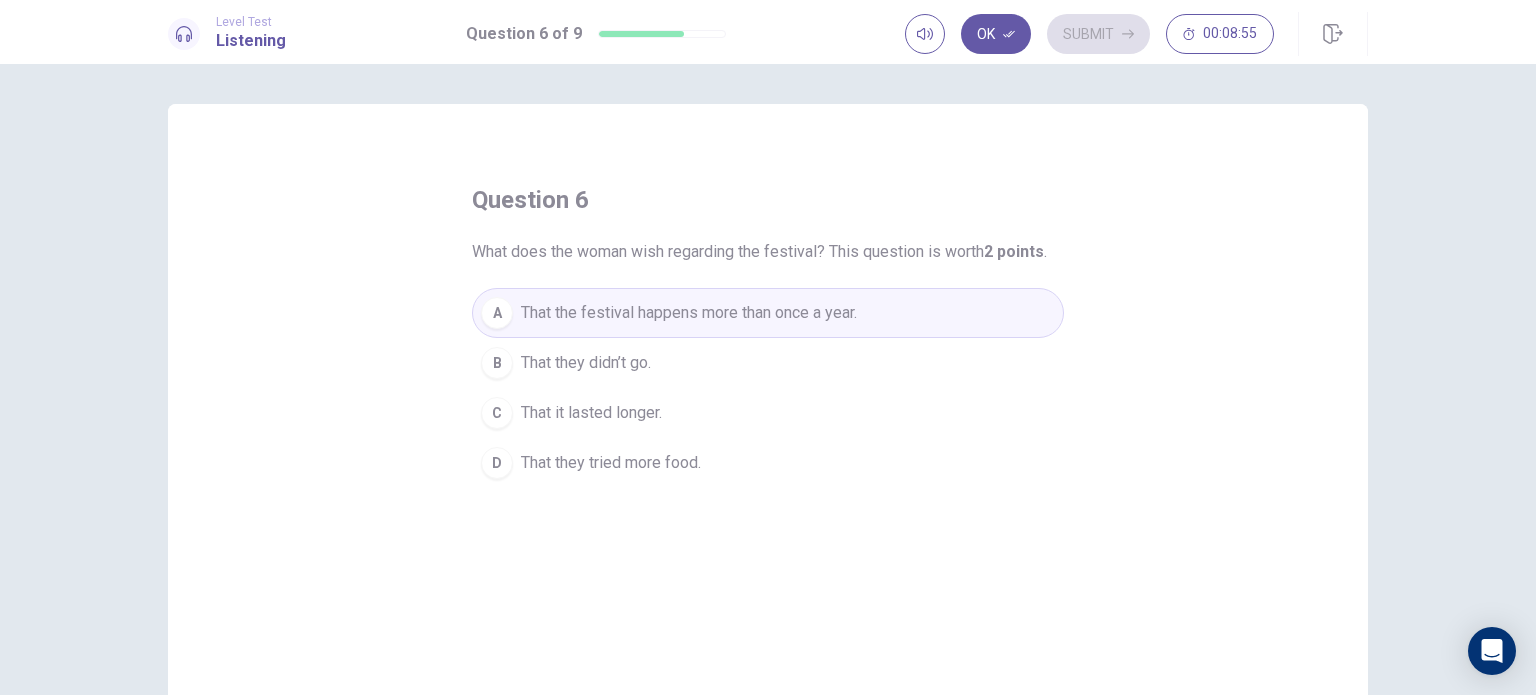 click on "Ok" at bounding box center [996, 34] 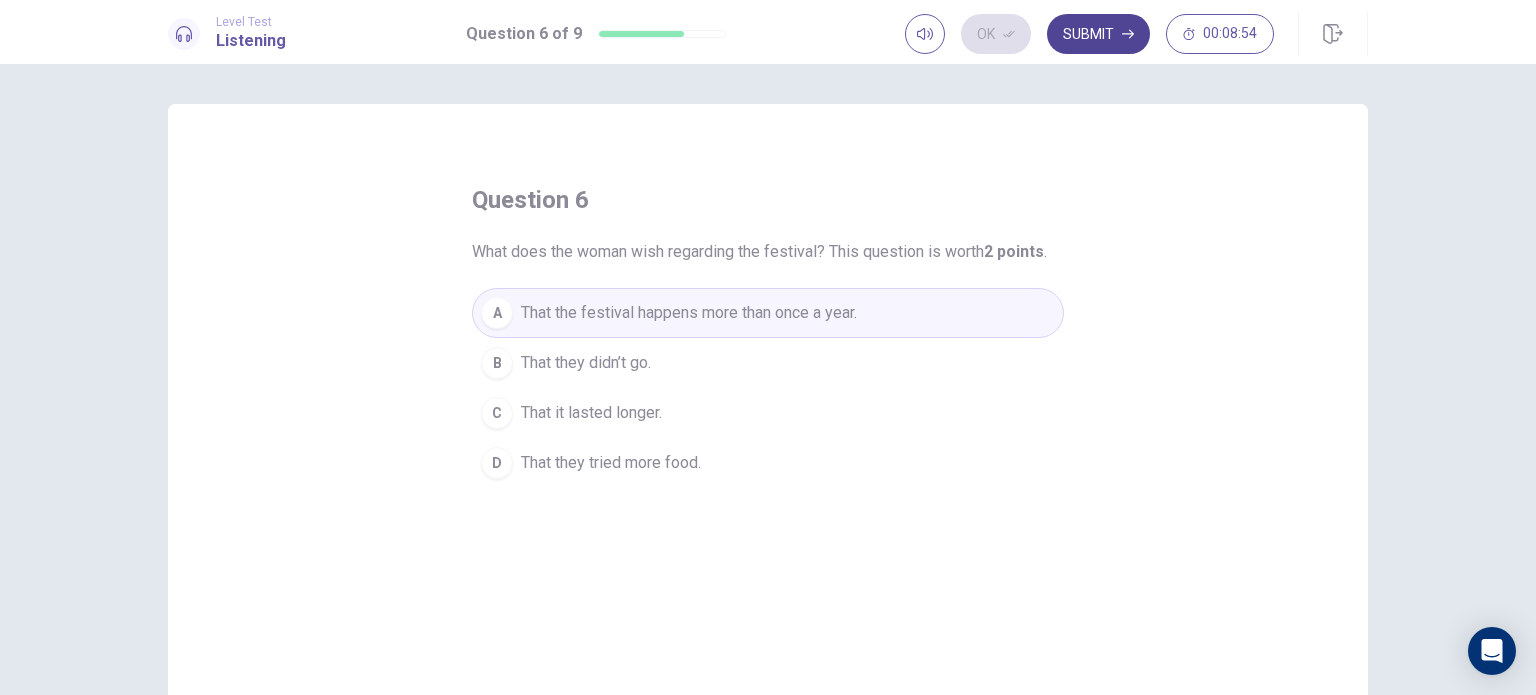 click on "Submit" at bounding box center (1098, 34) 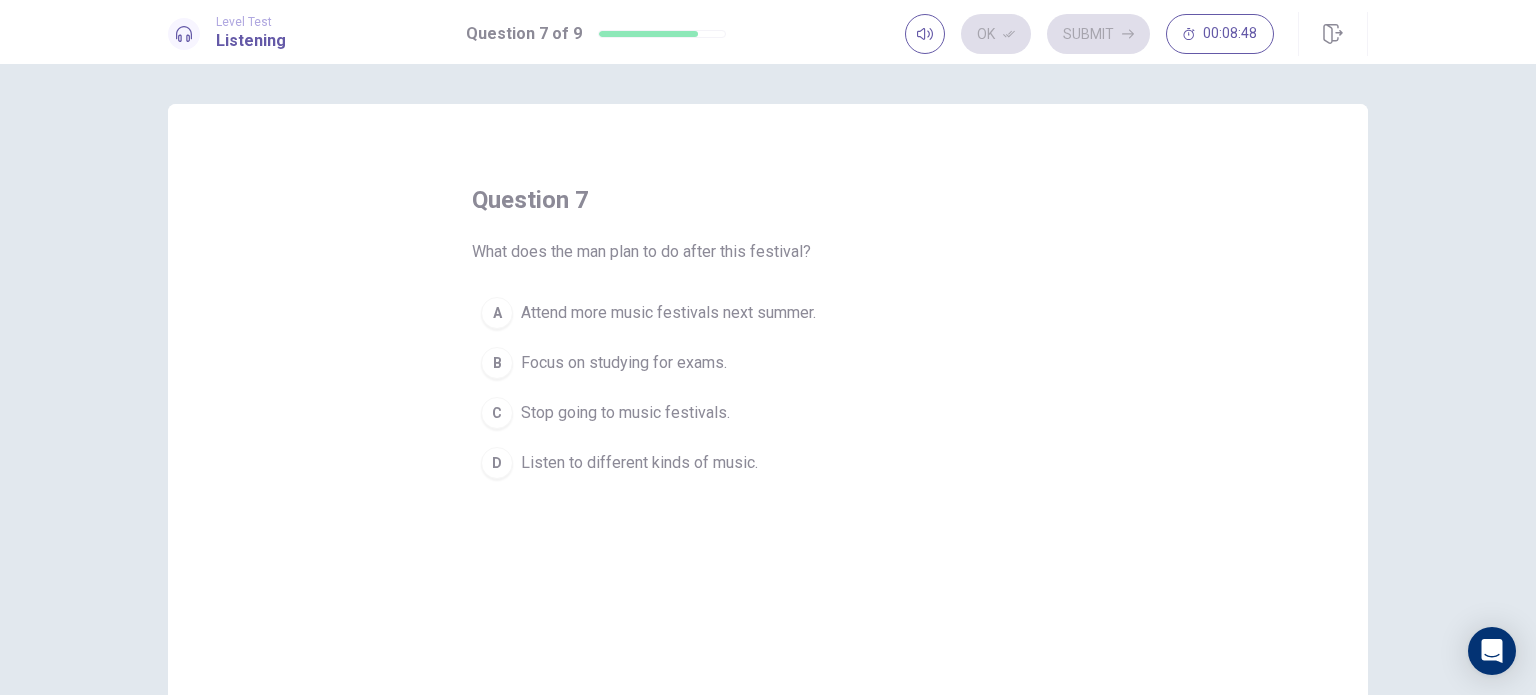 click on "Attend more music festivals next summer." at bounding box center (668, 313) 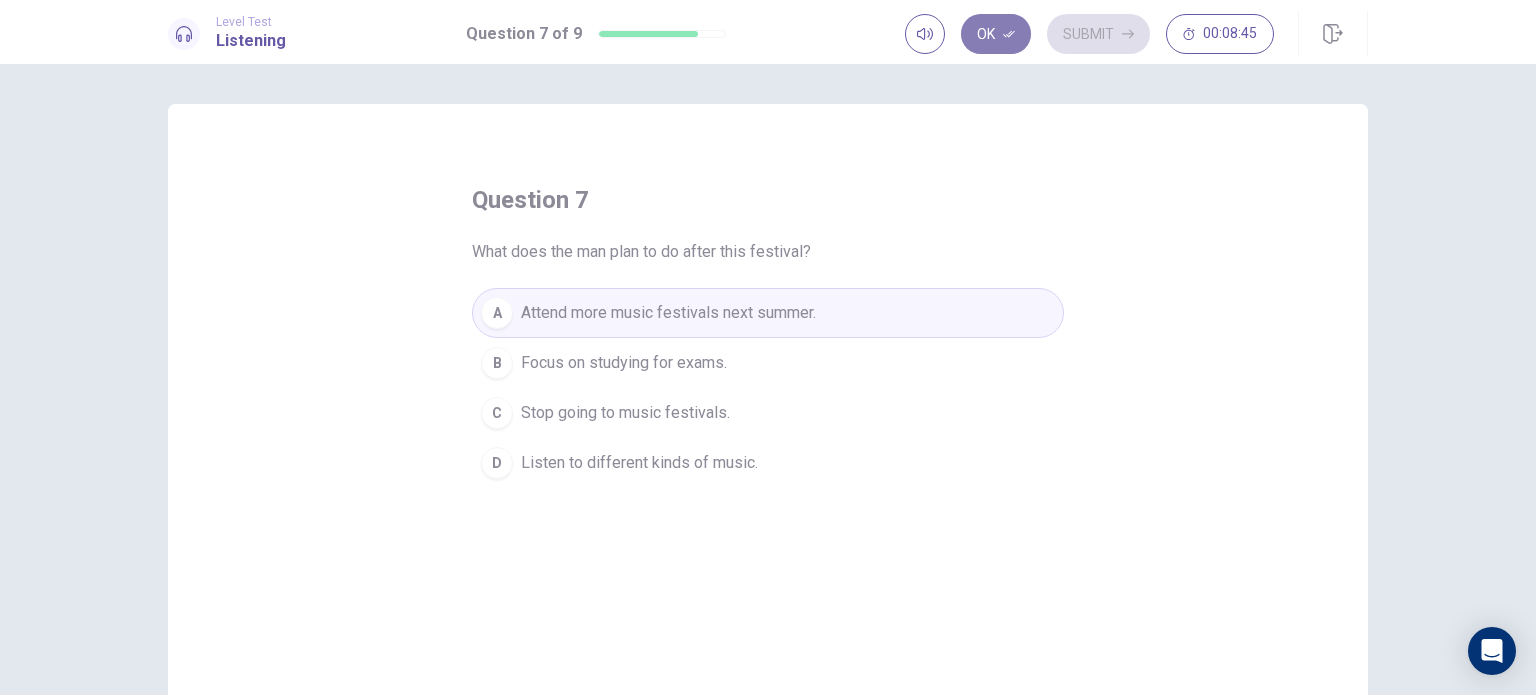 click on "Ok" at bounding box center (996, 34) 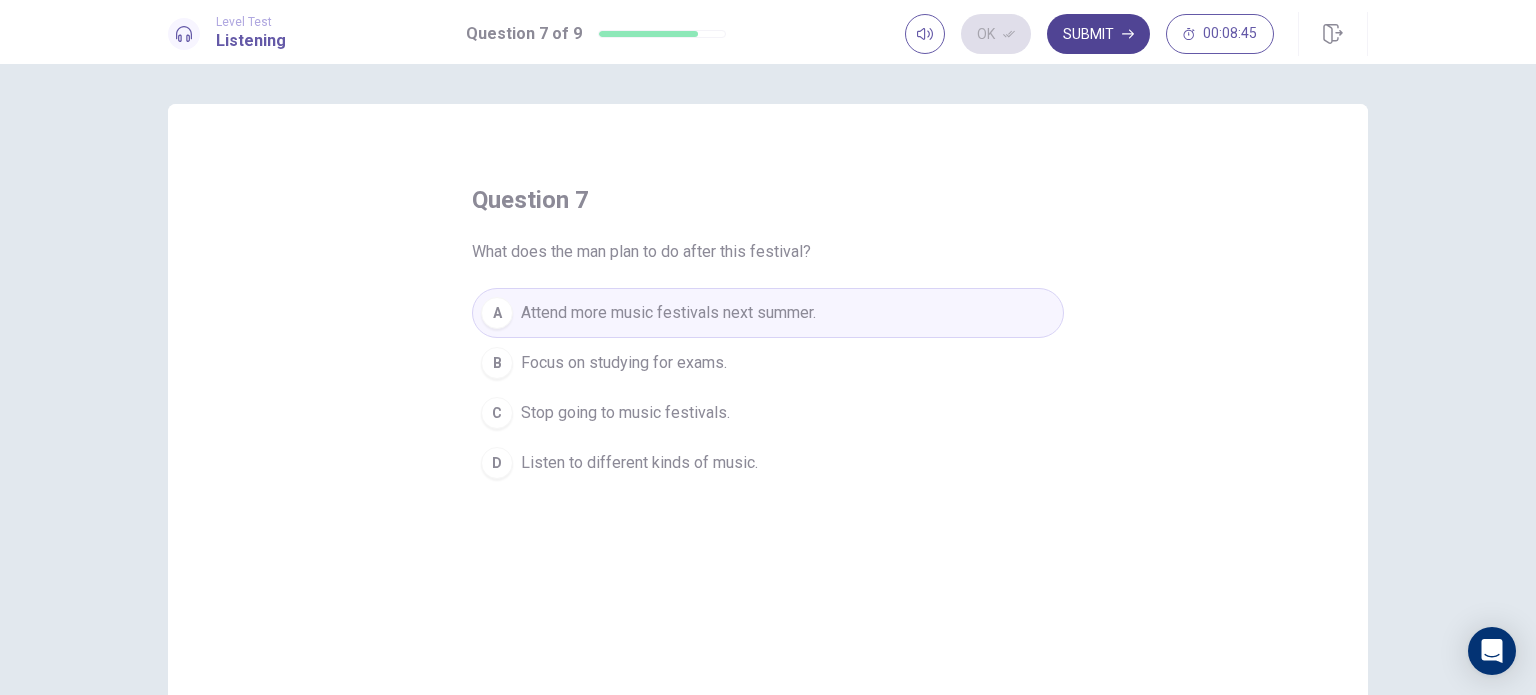 click on "Submit" at bounding box center [1098, 34] 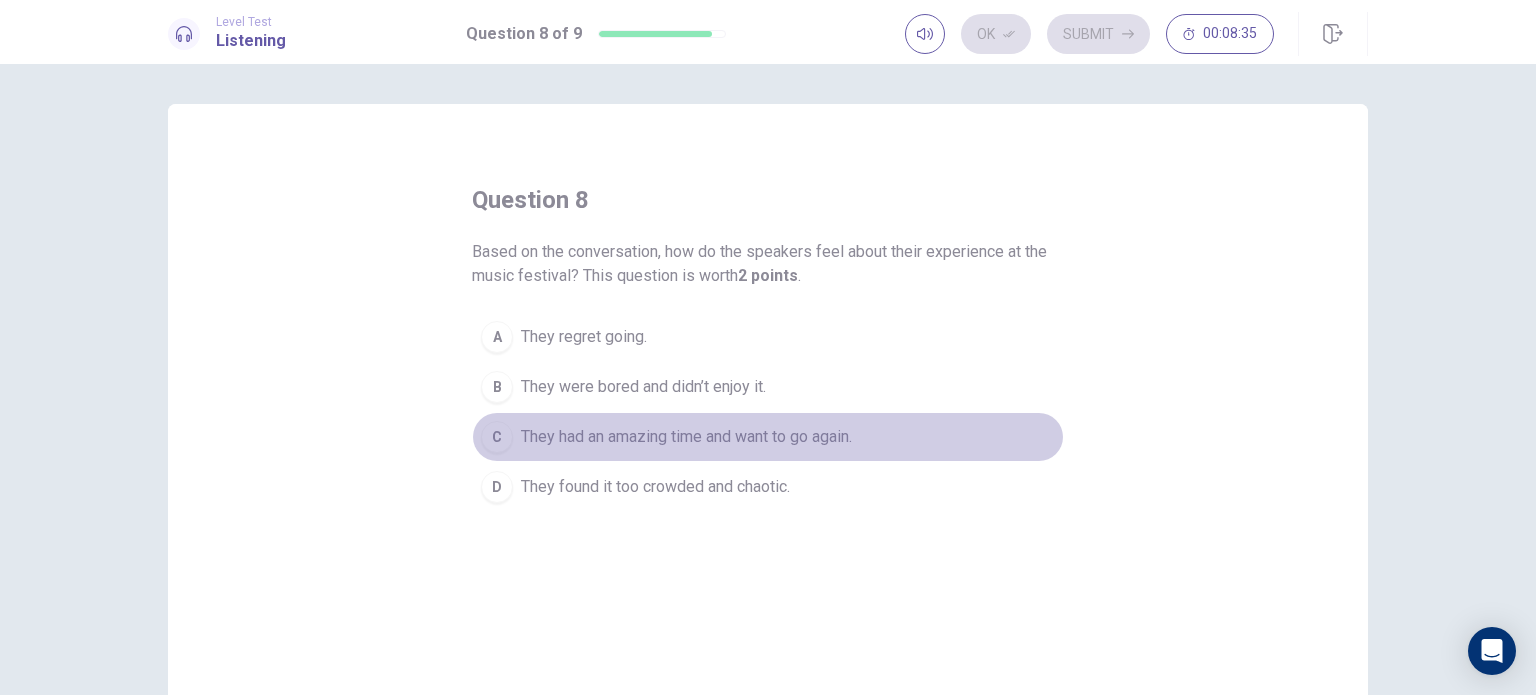 click on "They had an amazing time and want to go again." at bounding box center [686, 437] 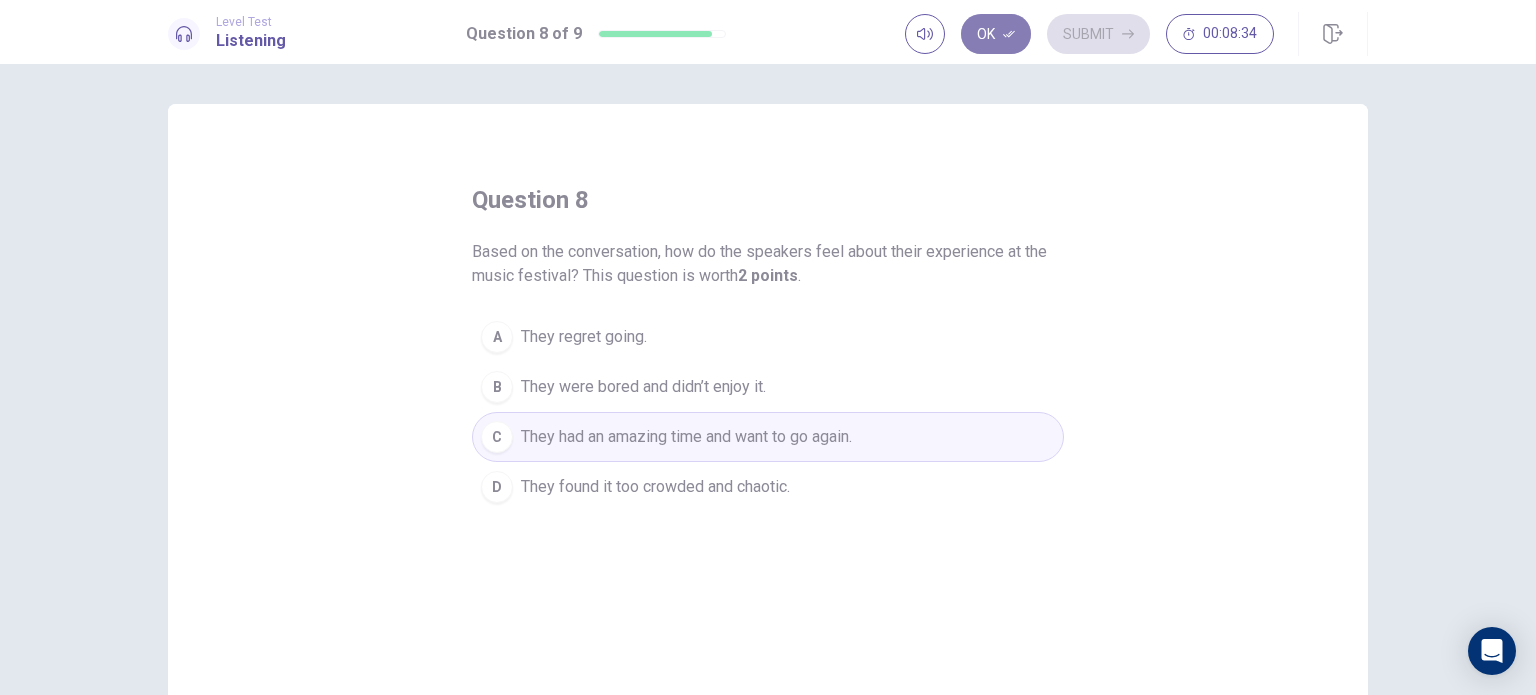 click on "Ok" at bounding box center (996, 34) 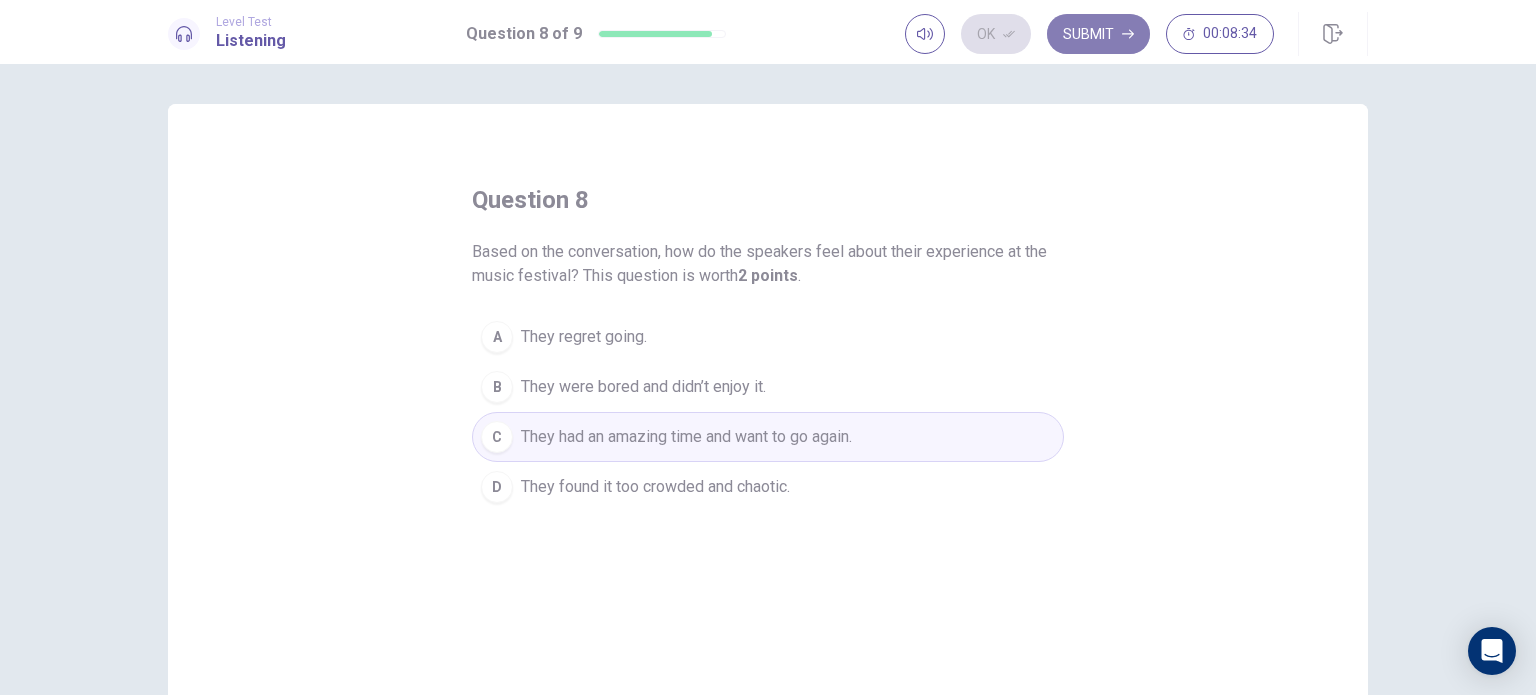 click on "Submit" at bounding box center [1098, 34] 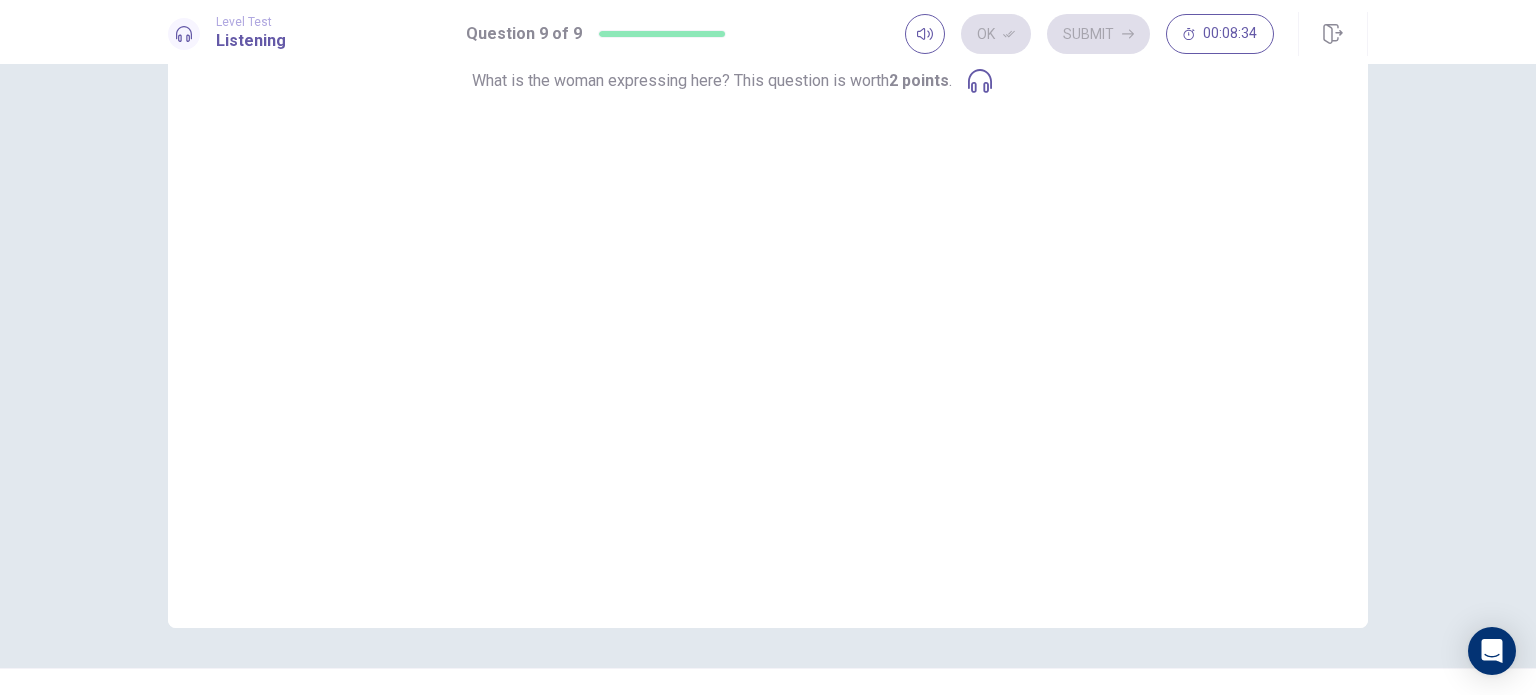 scroll, scrollTop: 108, scrollLeft: 0, axis: vertical 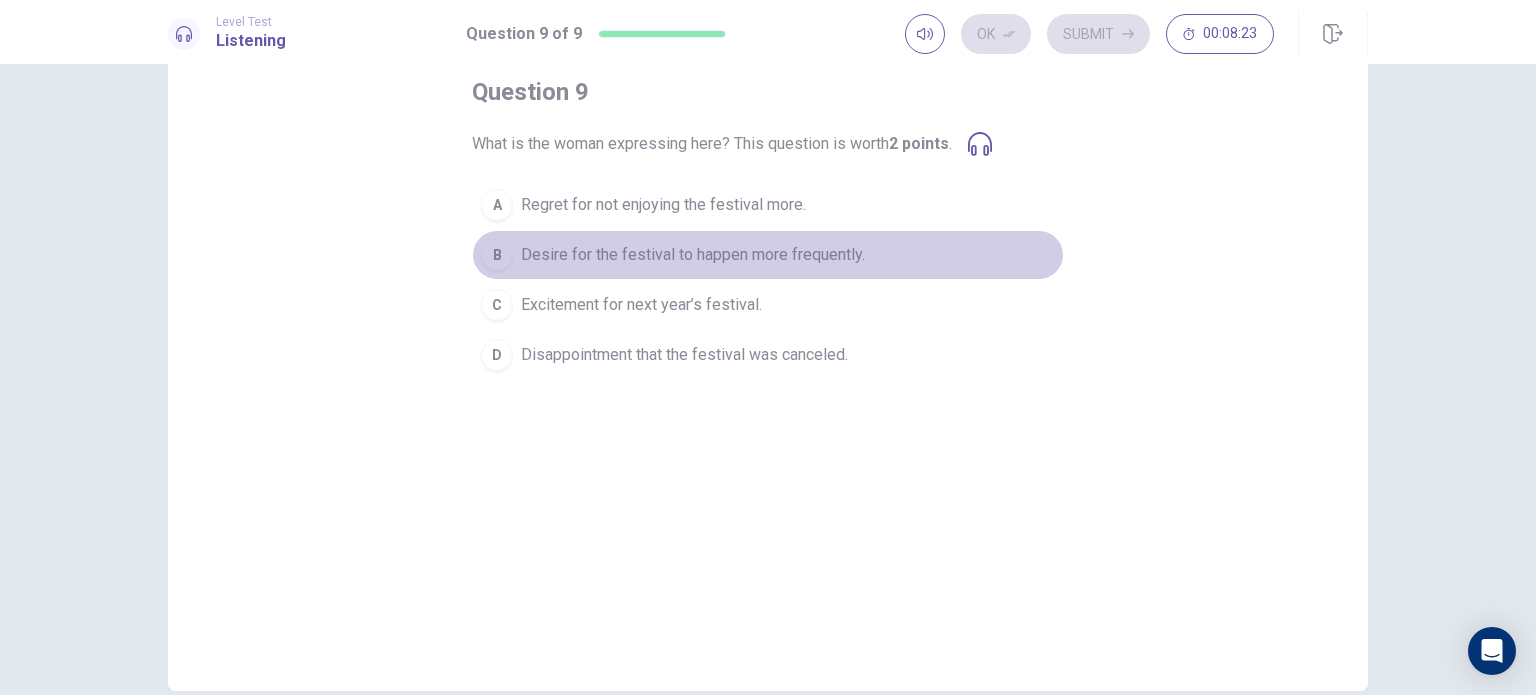 click on "Desire for the festival to happen more frequently." at bounding box center [693, 255] 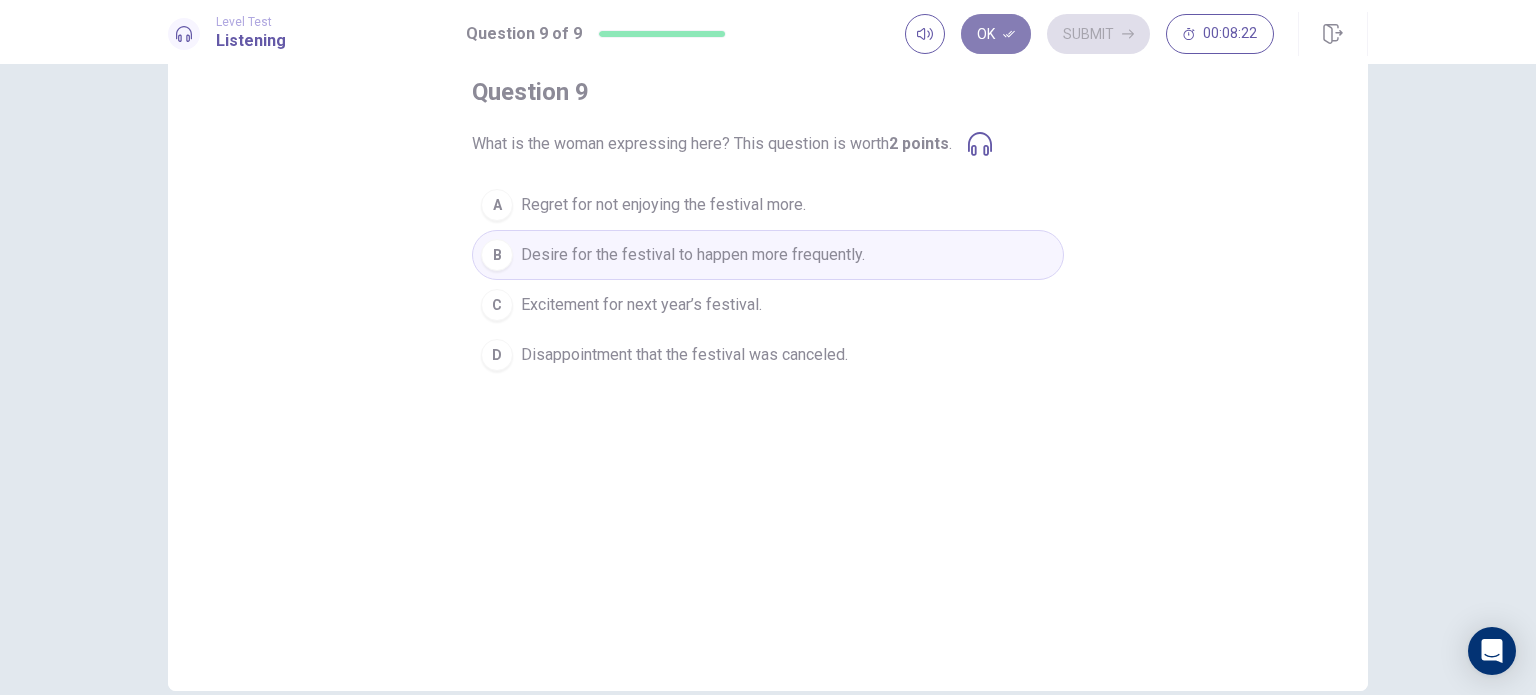 click on "Ok" at bounding box center (996, 34) 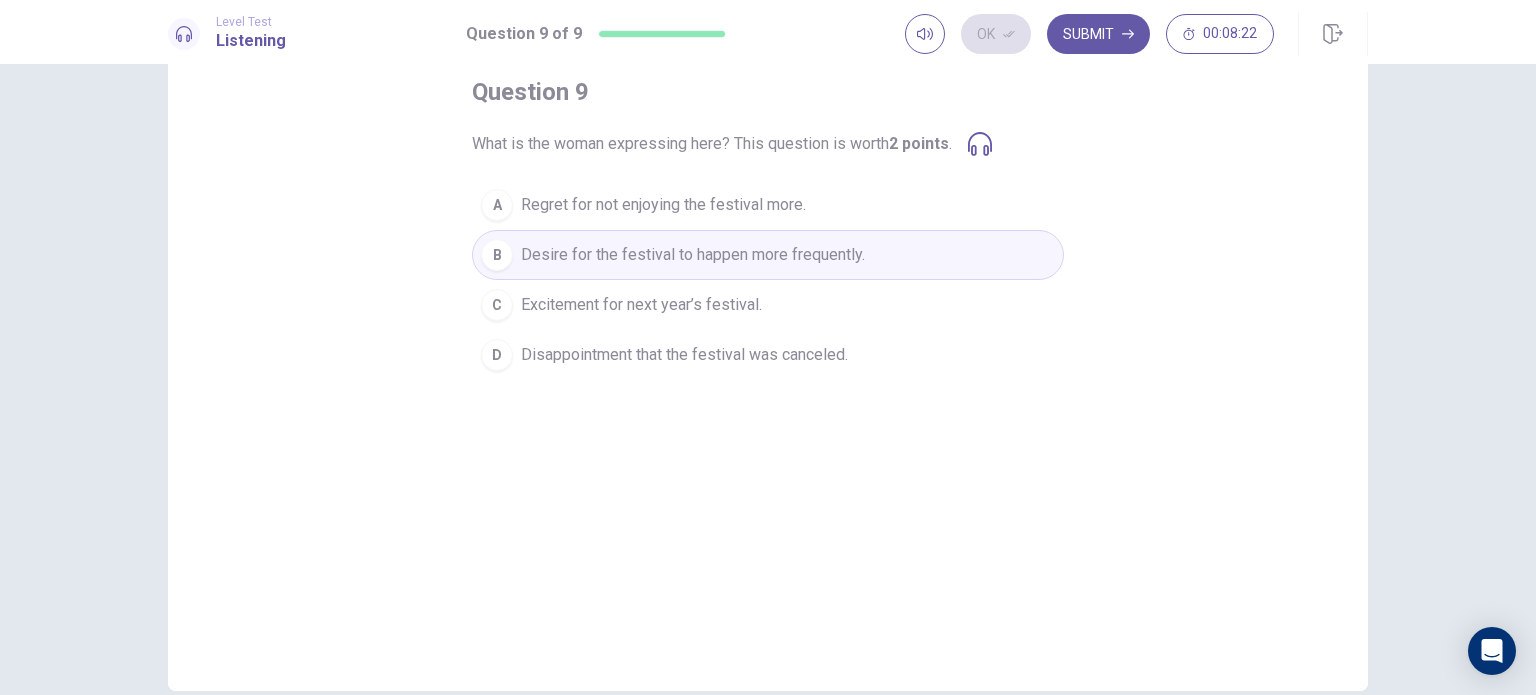 click on "Submit" at bounding box center (1098, 34) 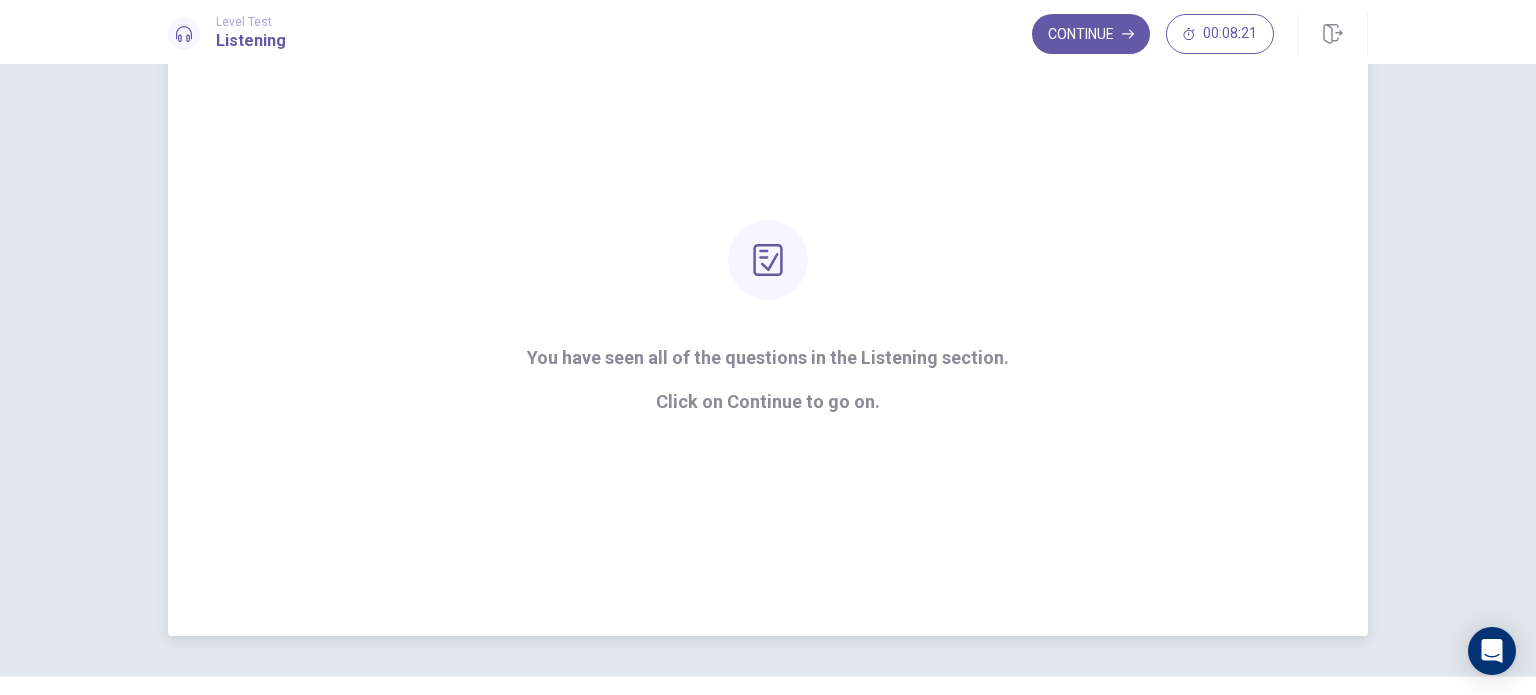 click on "You have seen all of the questions in the Listening section. Click on Continue to go on." at bounding box center [768, 316] 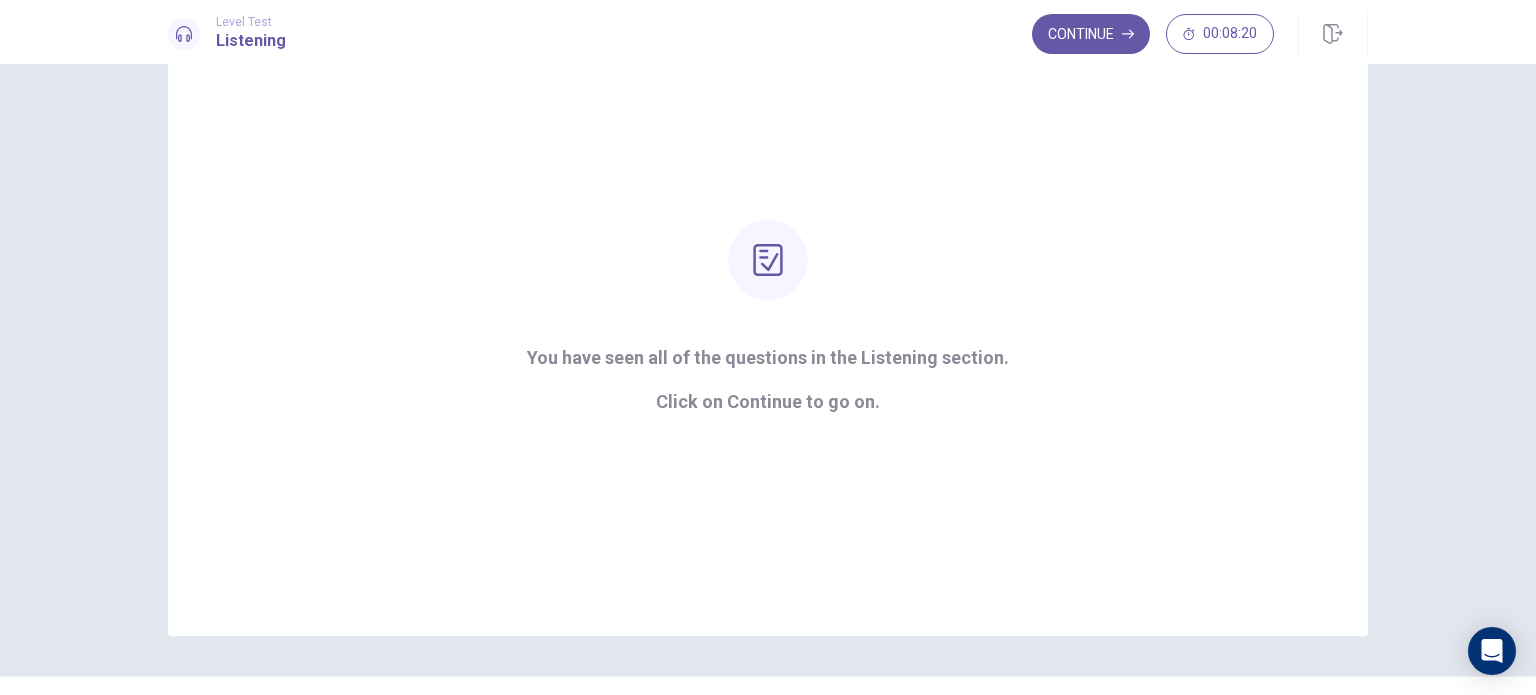 click on "Continue" at bounding box center (1091, 34) 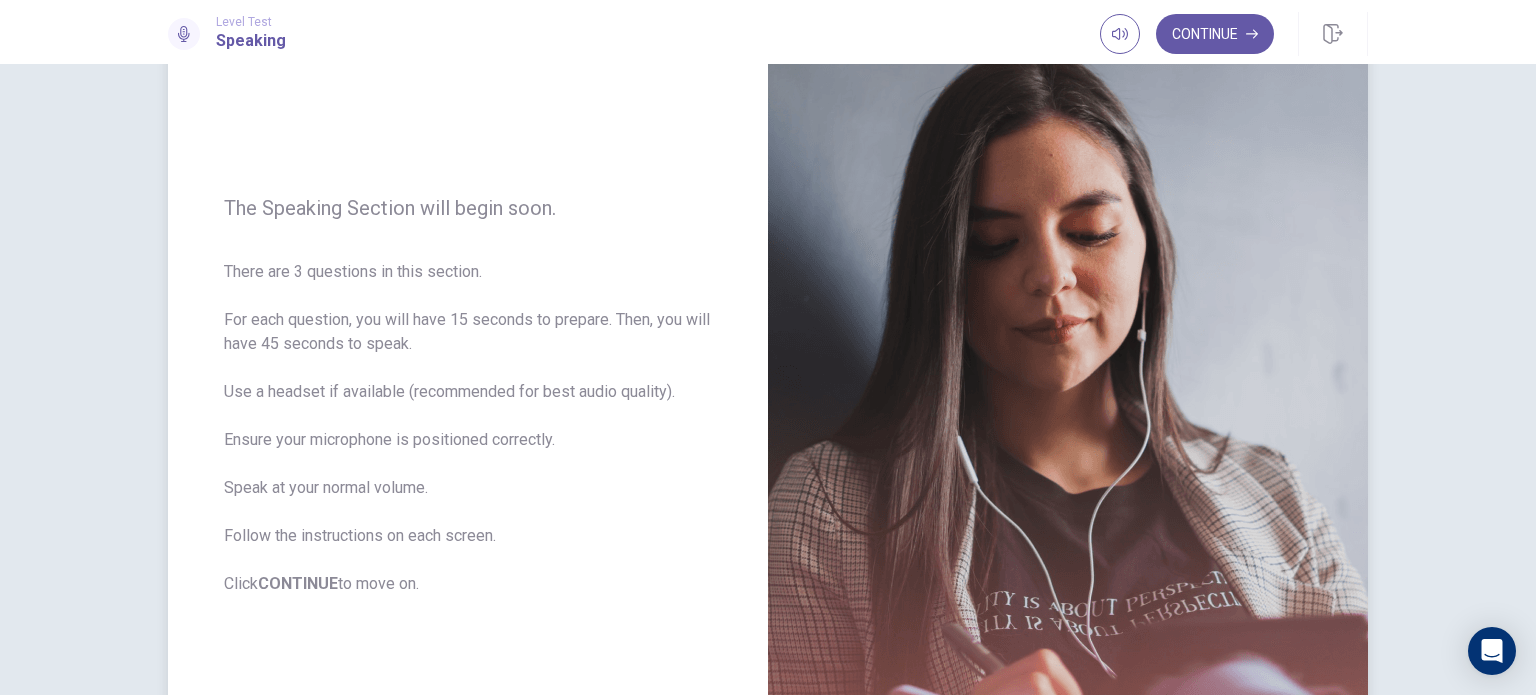 scroll, scrollTop: 208, scrollLeft: 0, axis: vertical 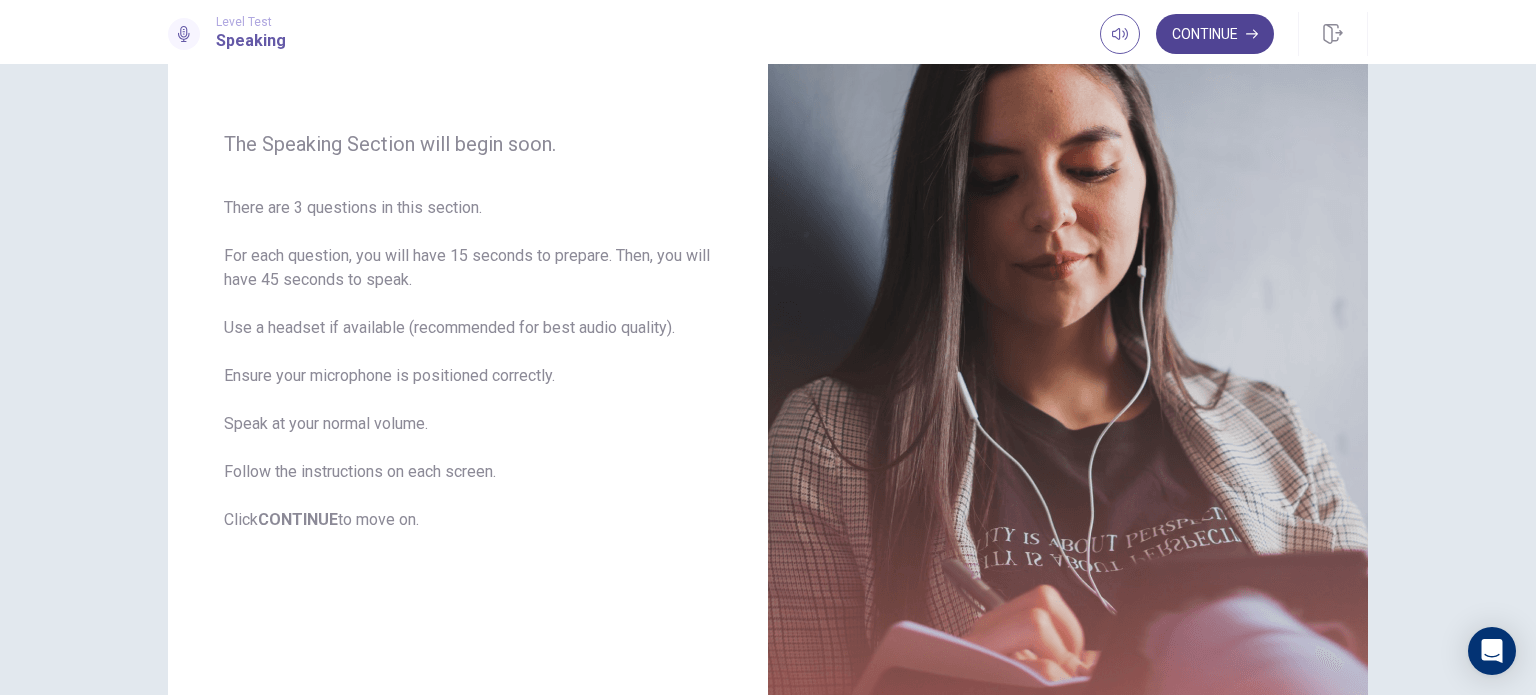 click on "Continue" at bounding box center (1215, 34) 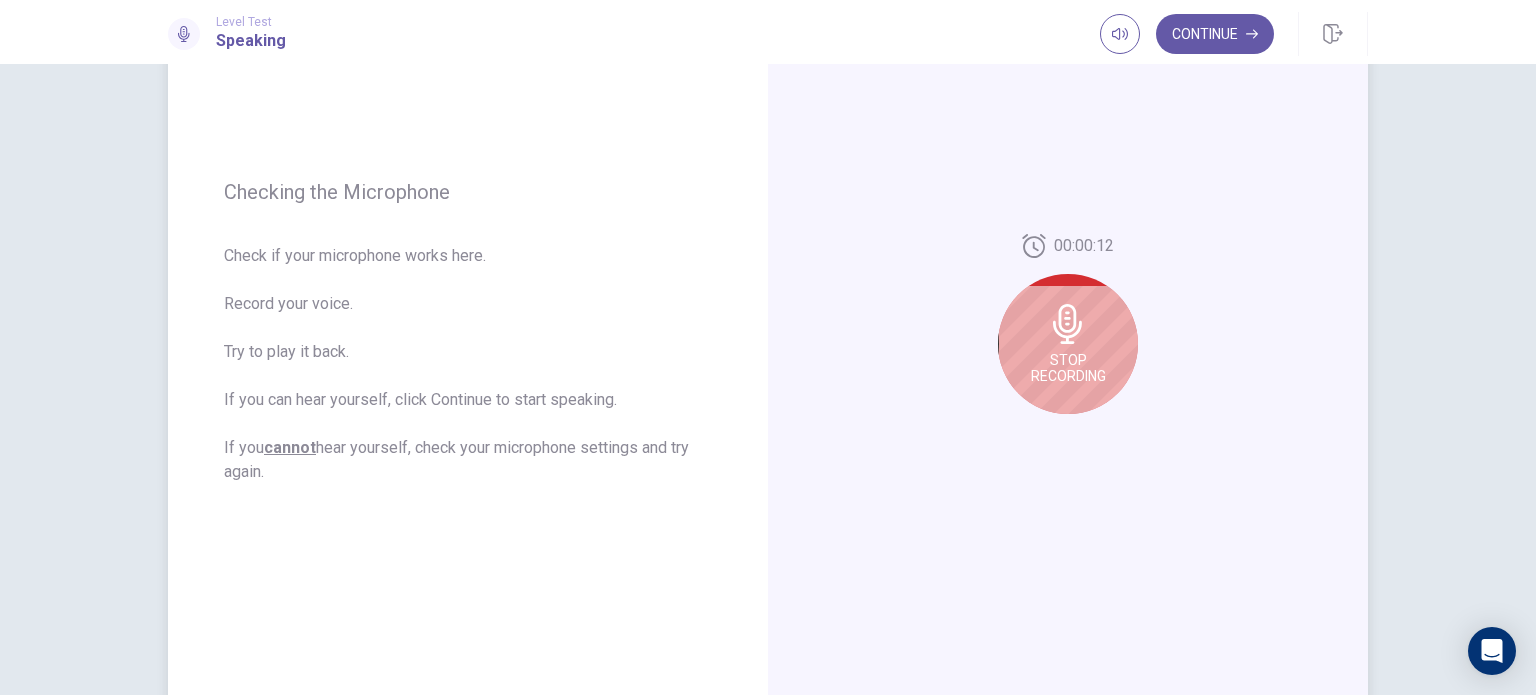 click on "Stop   Recording" at bounding box center [1068, 344] 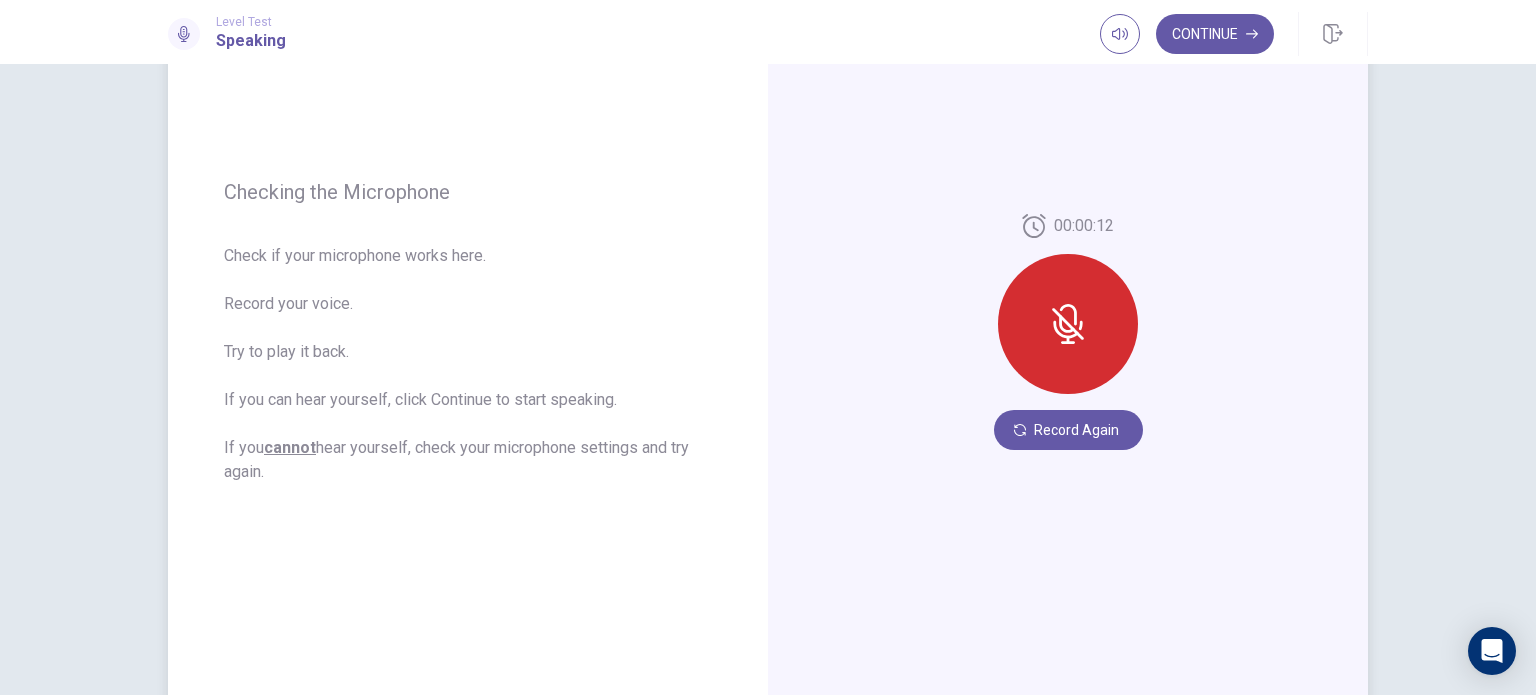click 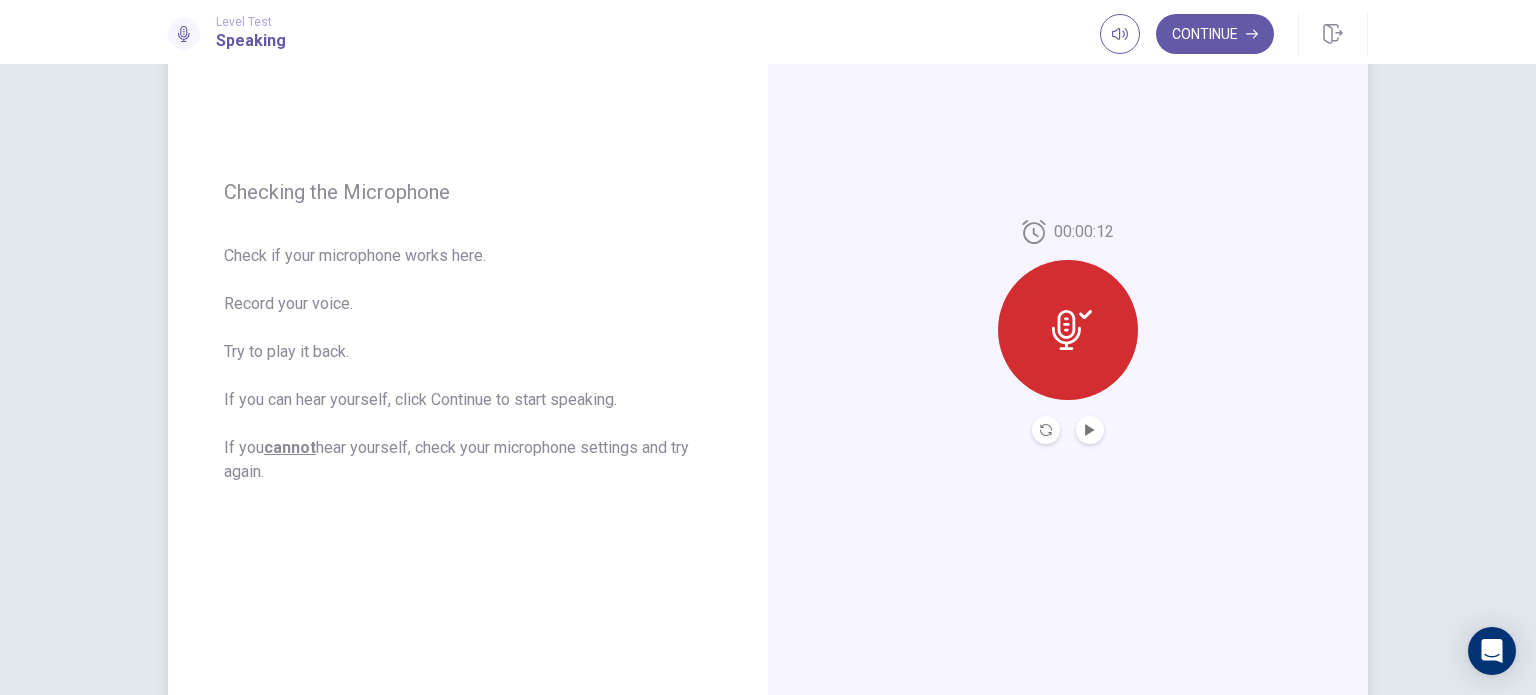 click at bounding box center (1068, 330) 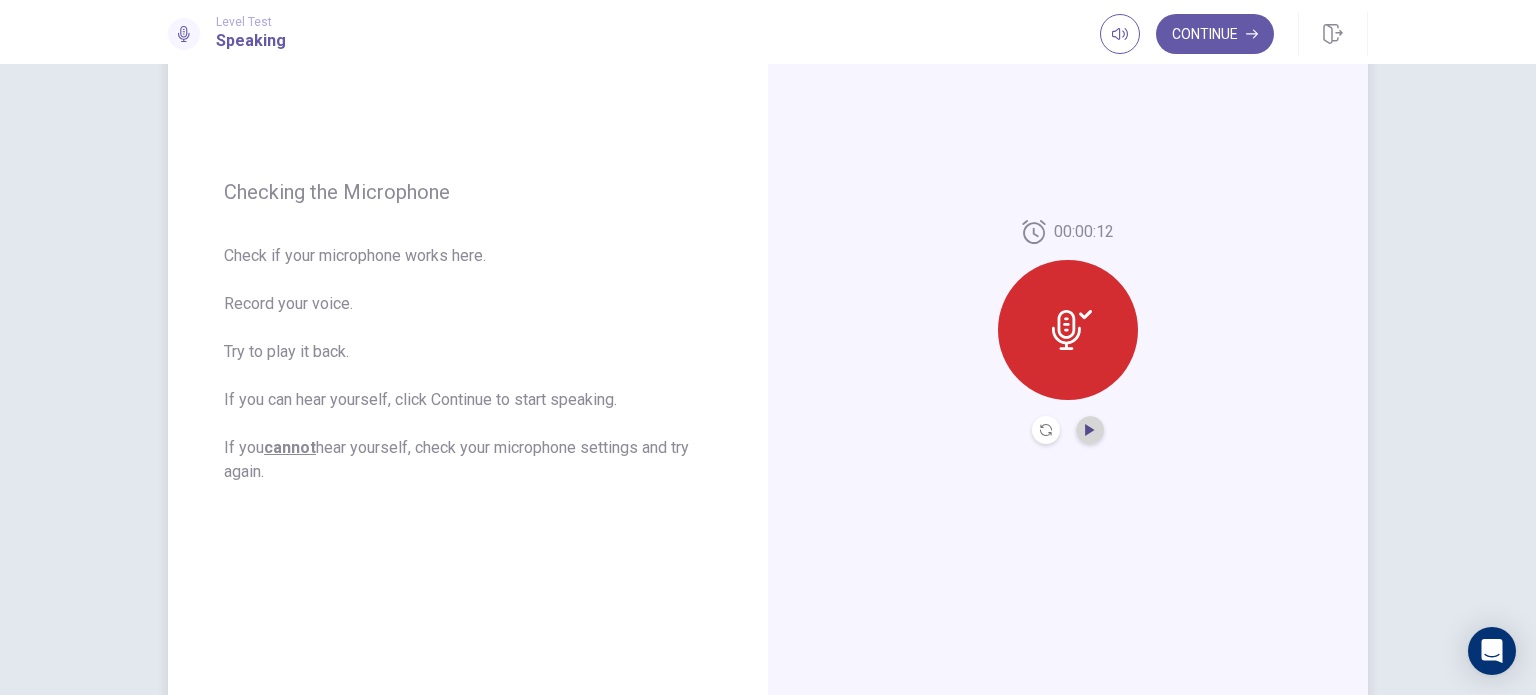click 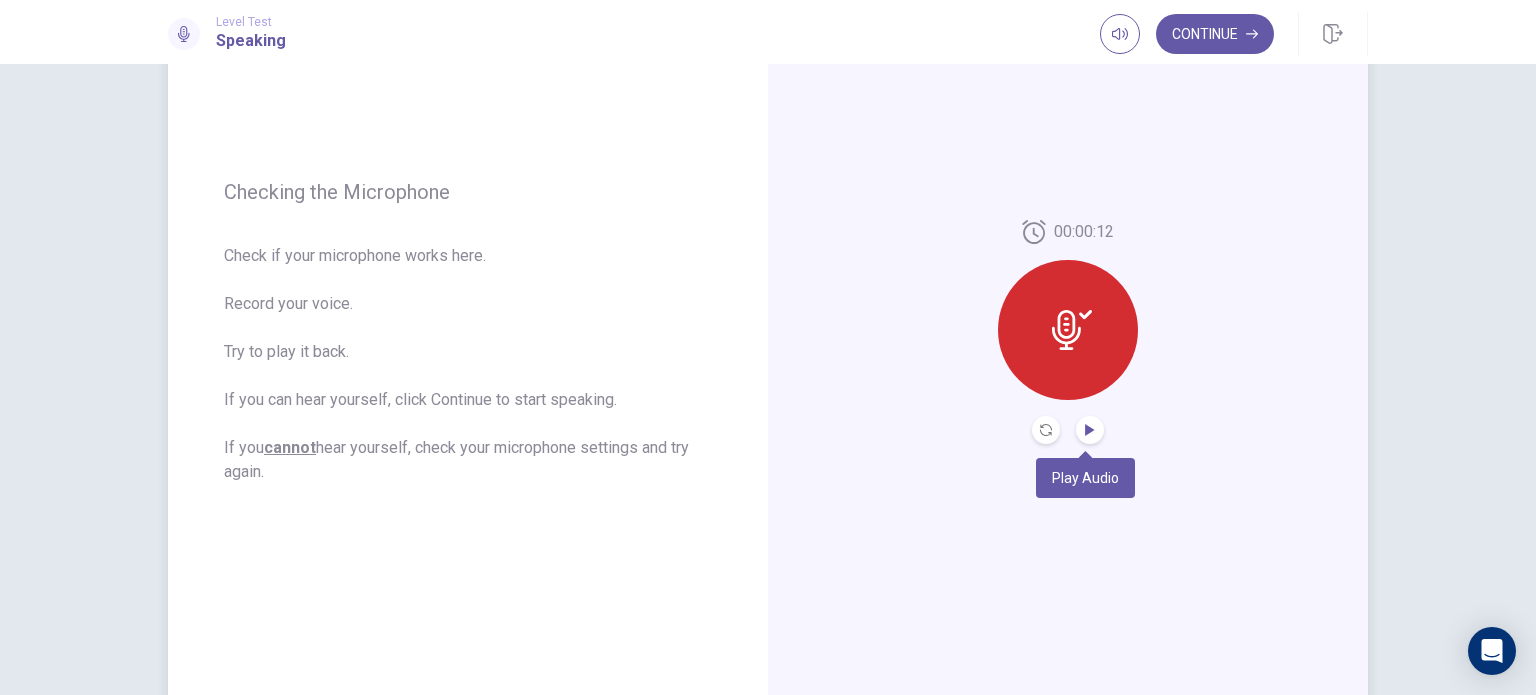 click 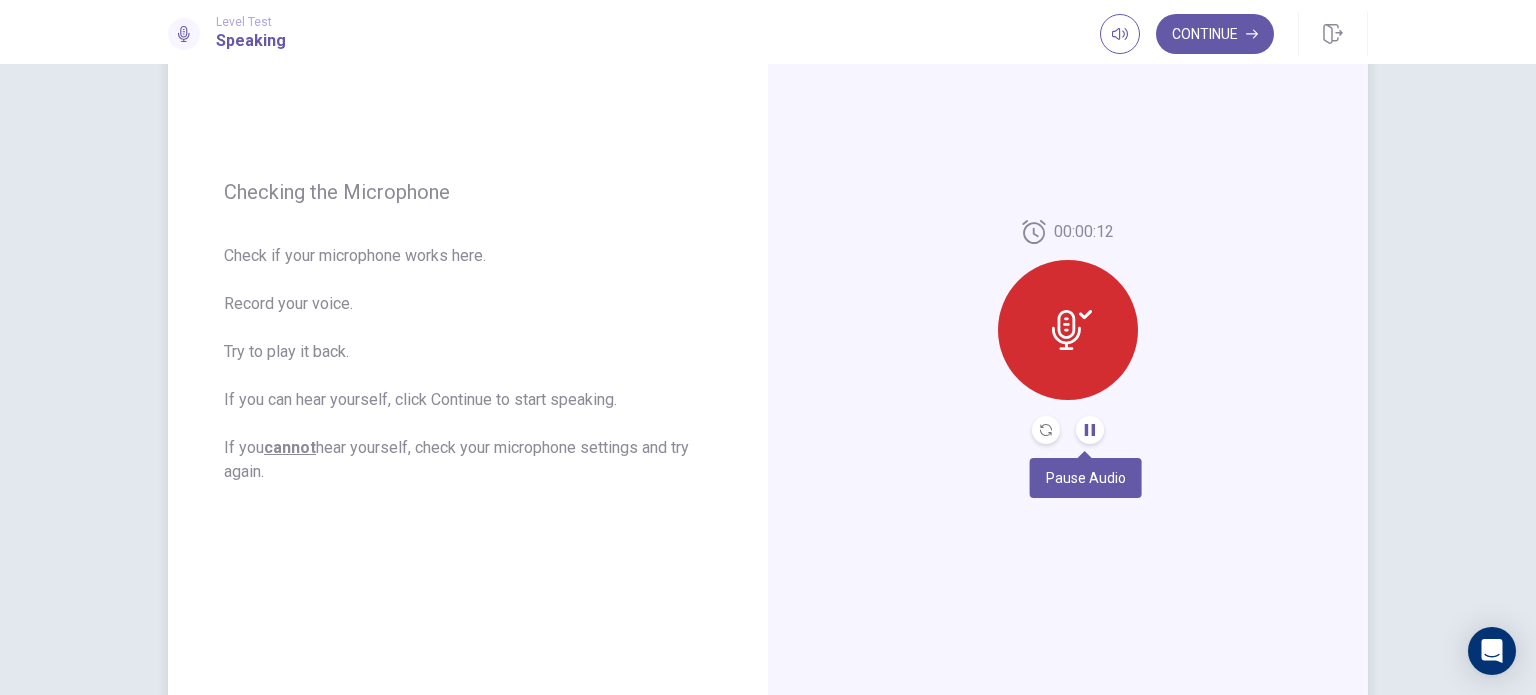 click 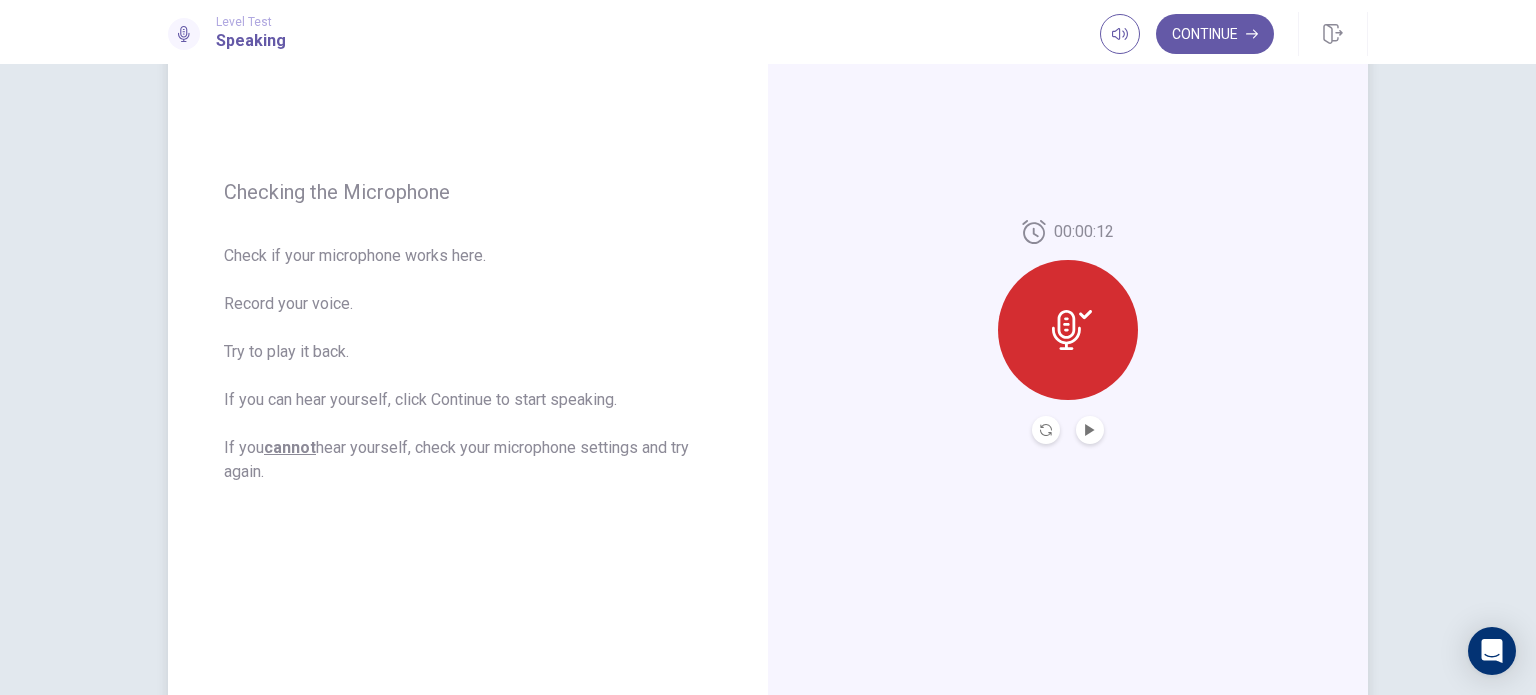click at bounding box center (1068, 330) 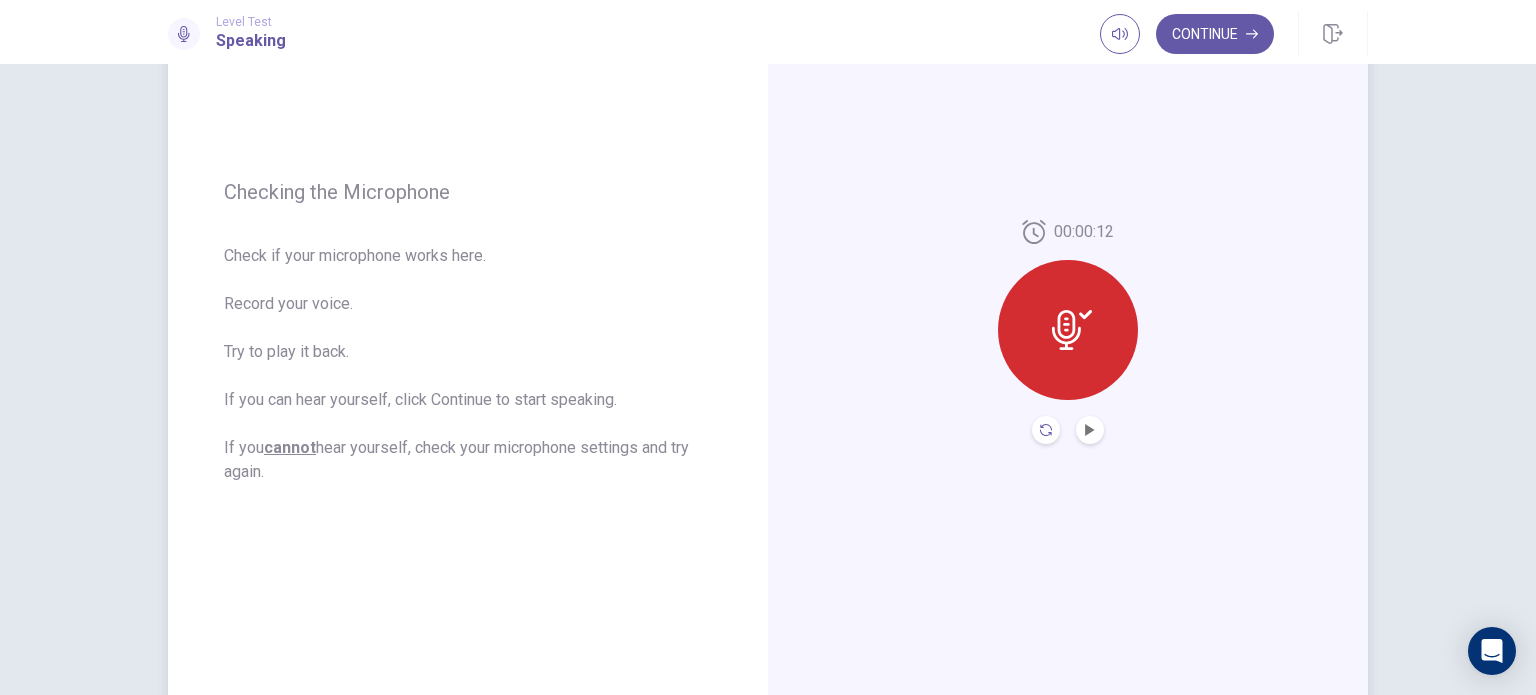 click 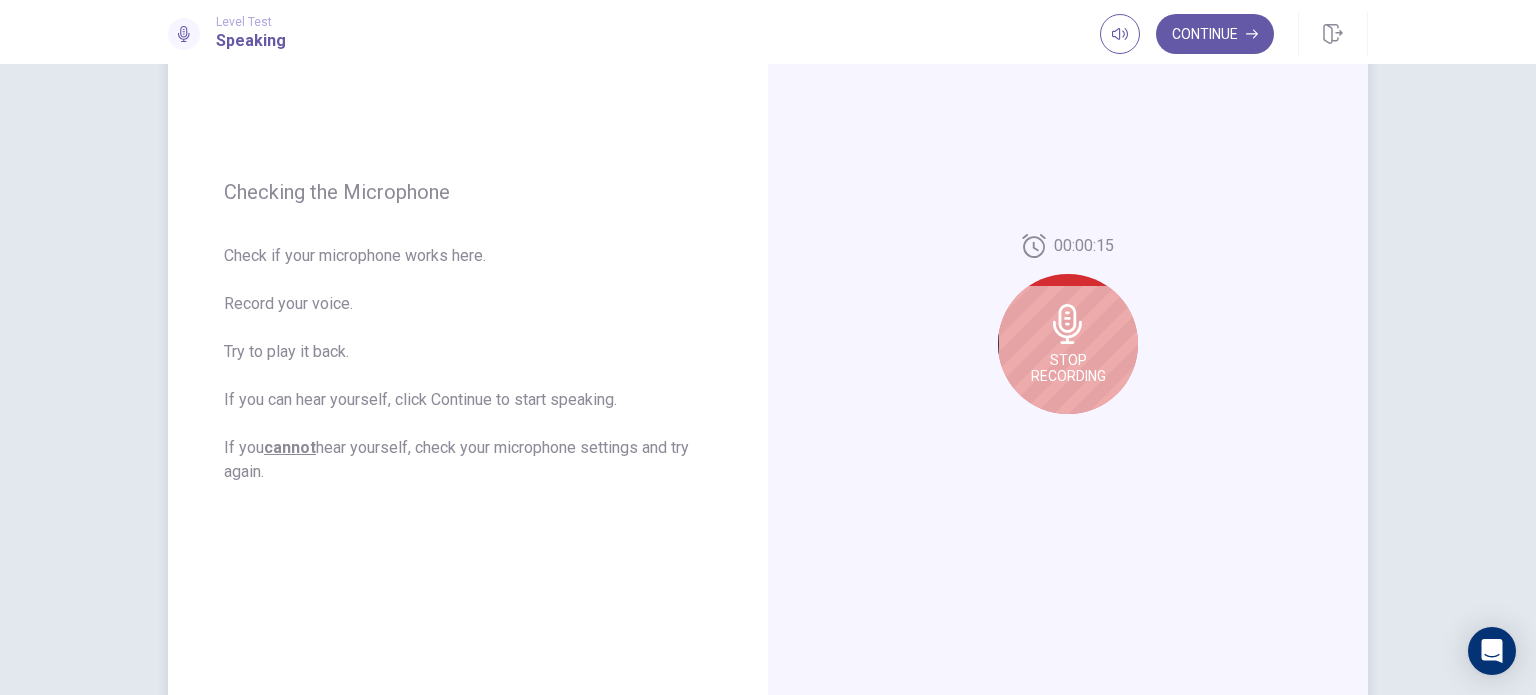 click on "Stop   Recording" at bounding box center (1068, 344) 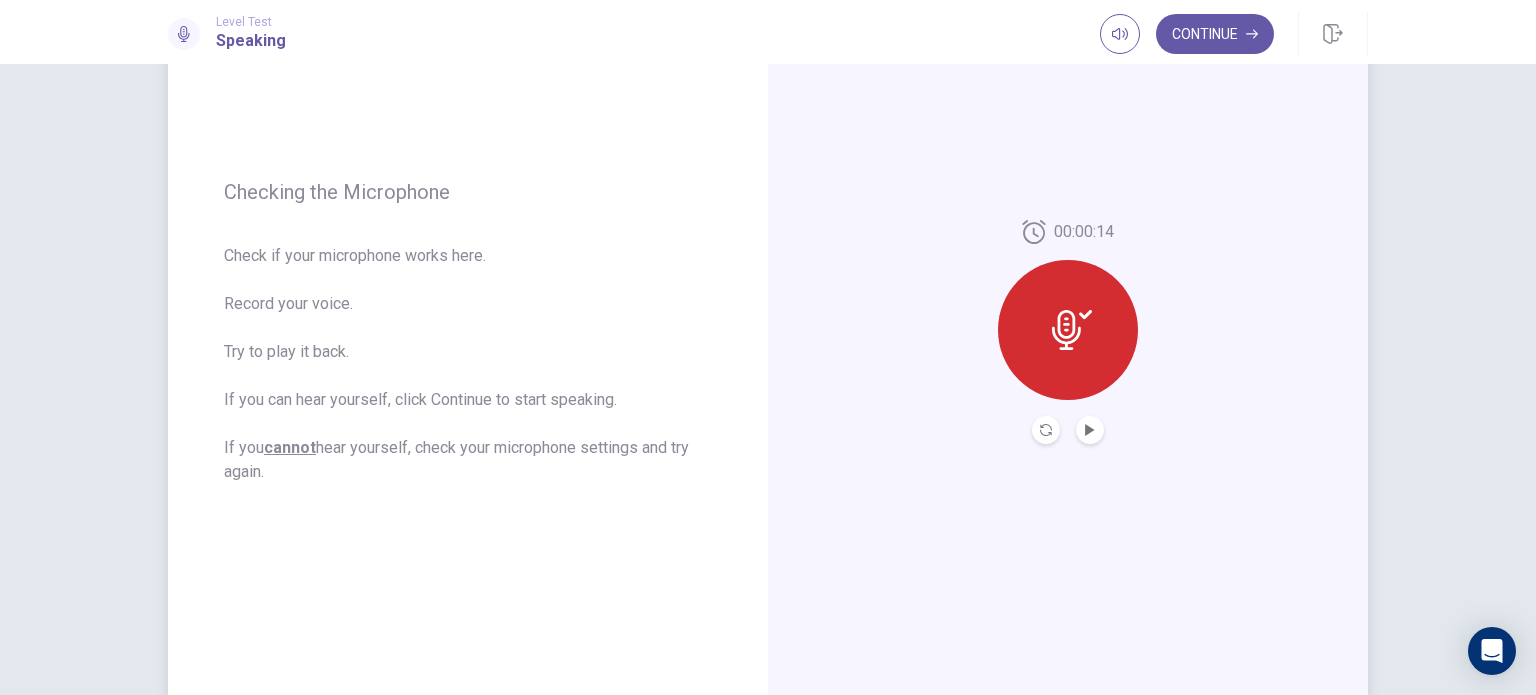 click at bounding box center [1068, 330] 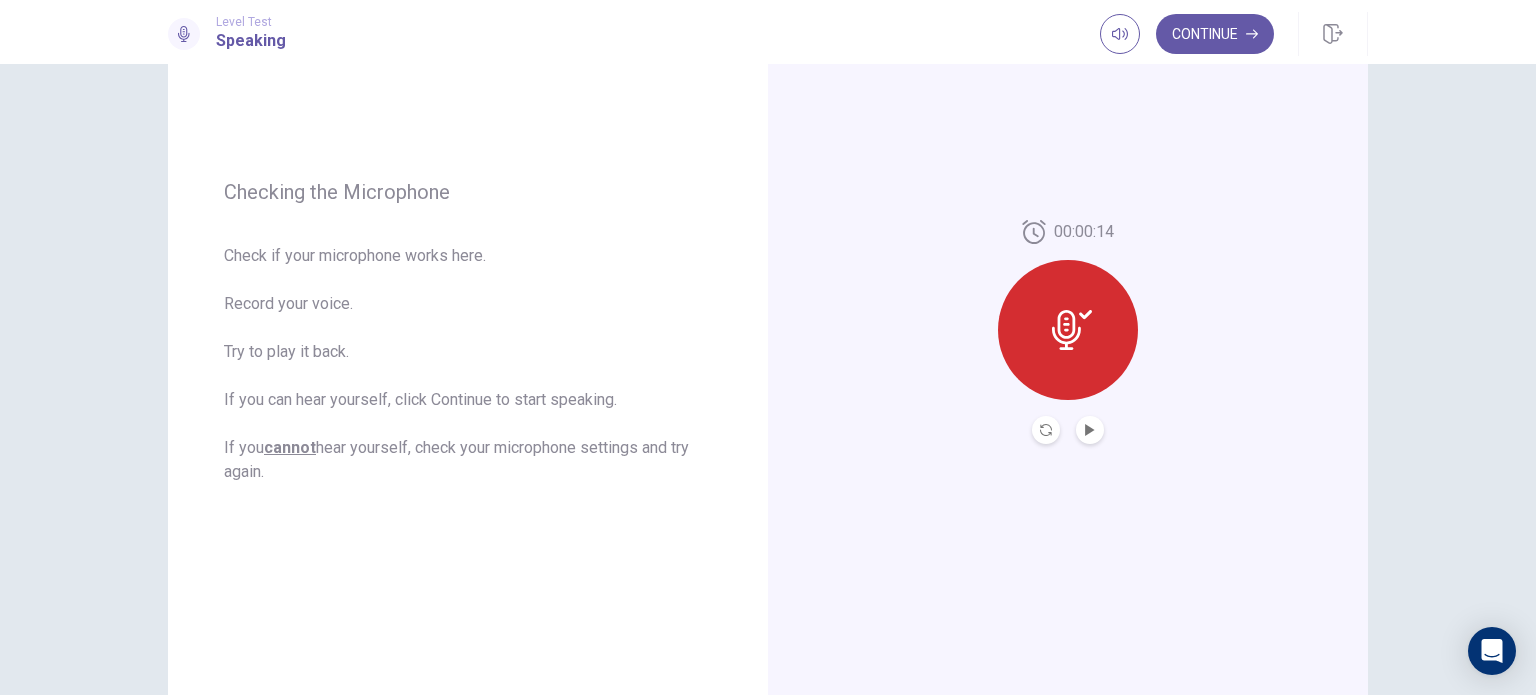 click at bounding box center [1046, 430] 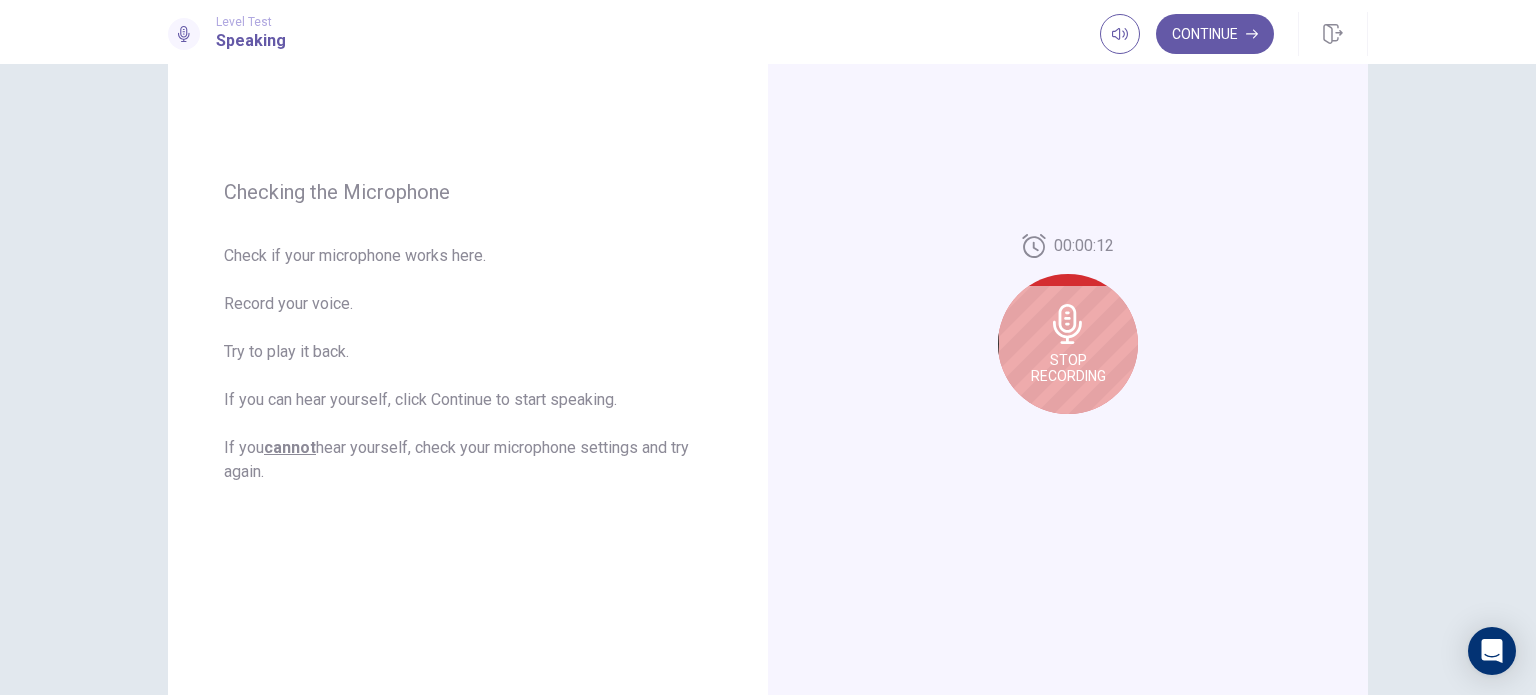 click on "Stop   Recording" at bounding box center (1068, 368) 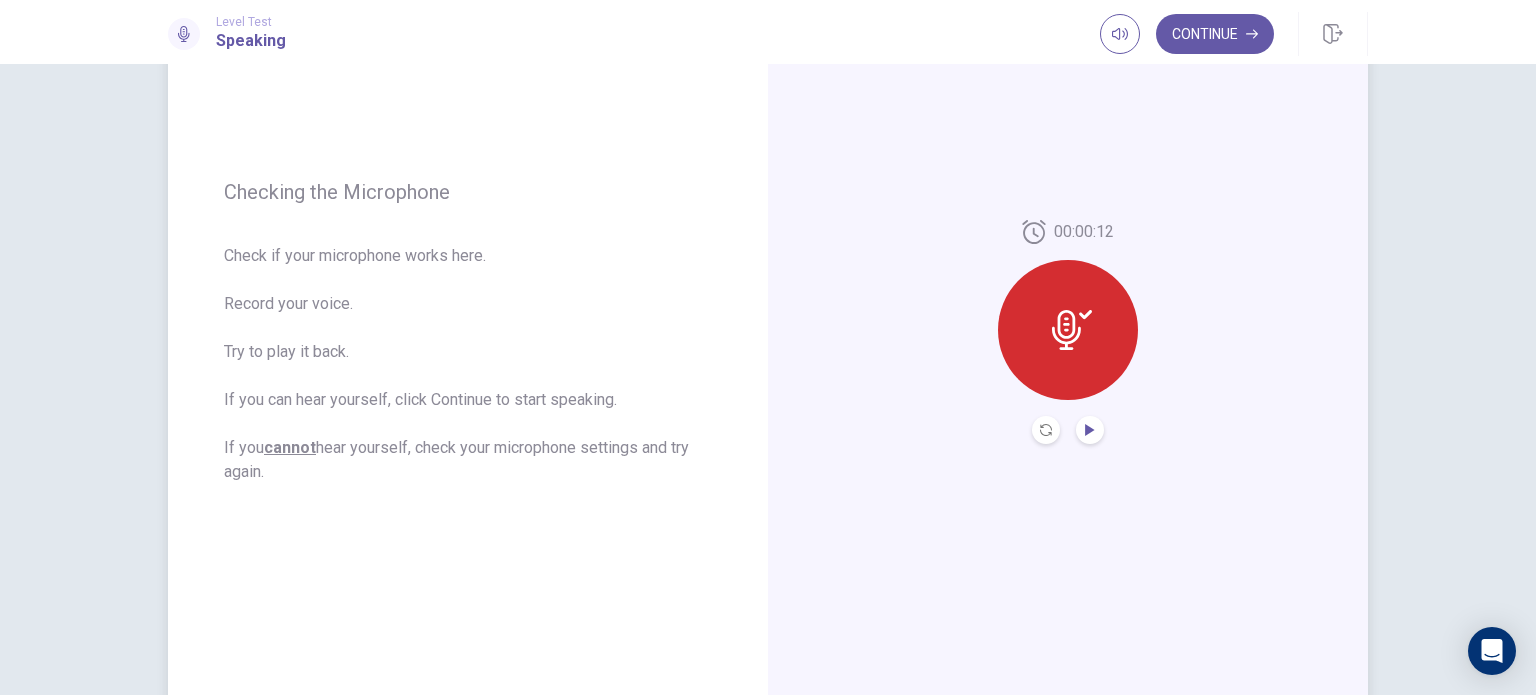 click 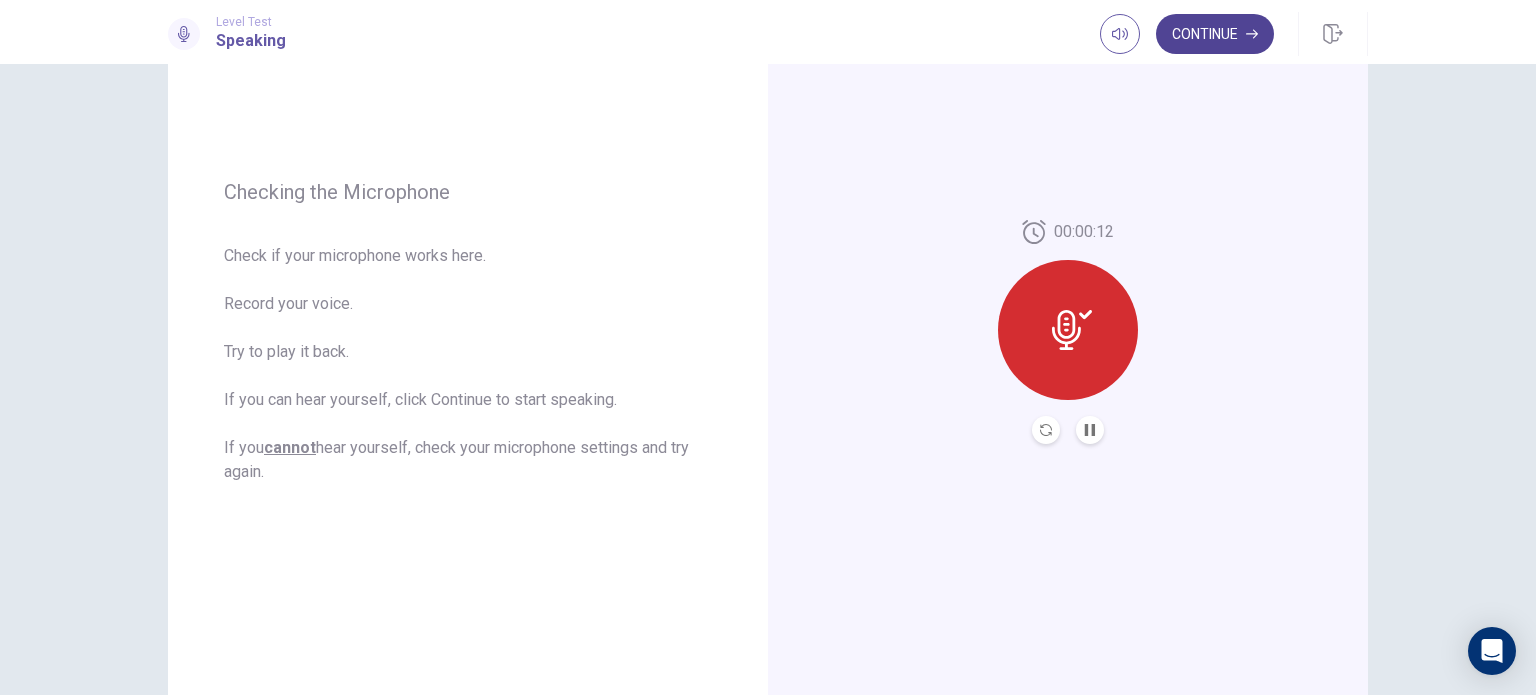 click on "Continue" at bounding box center (1215, 34) 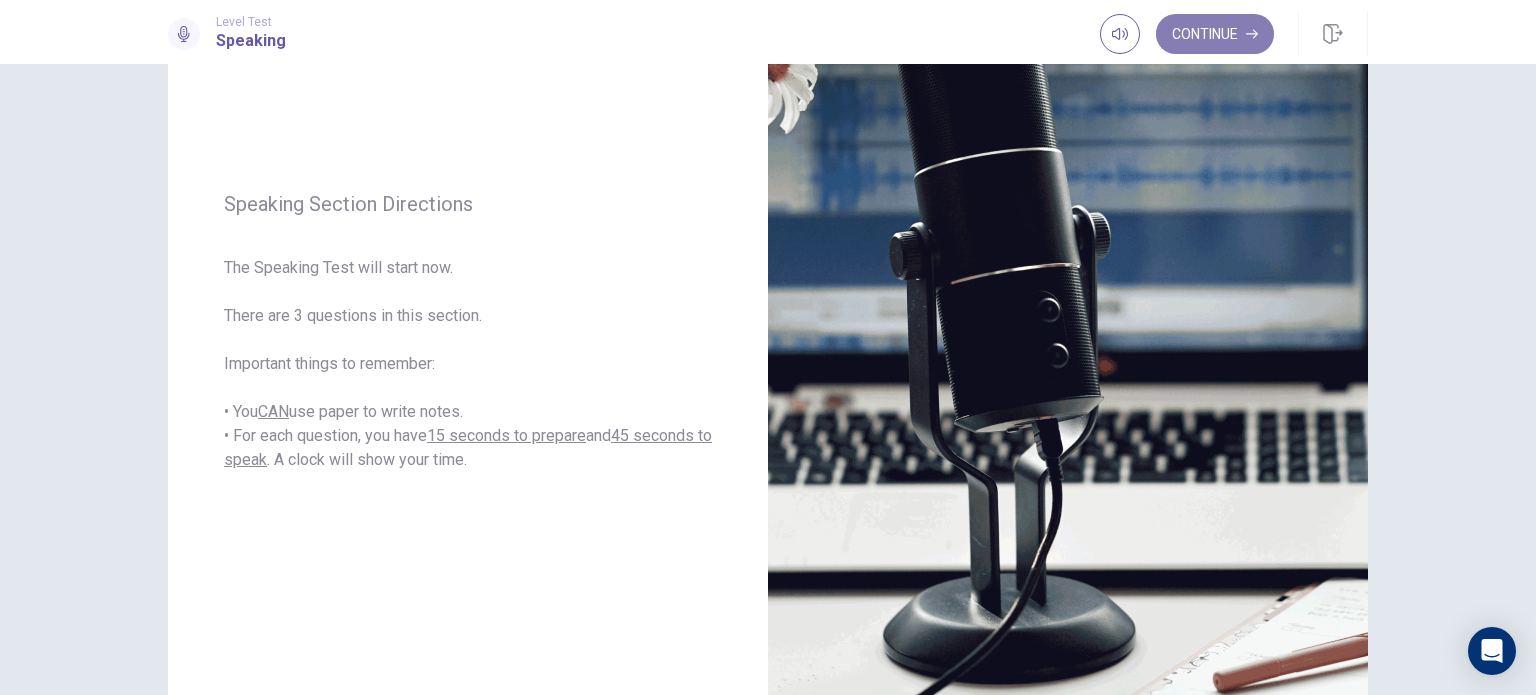 click 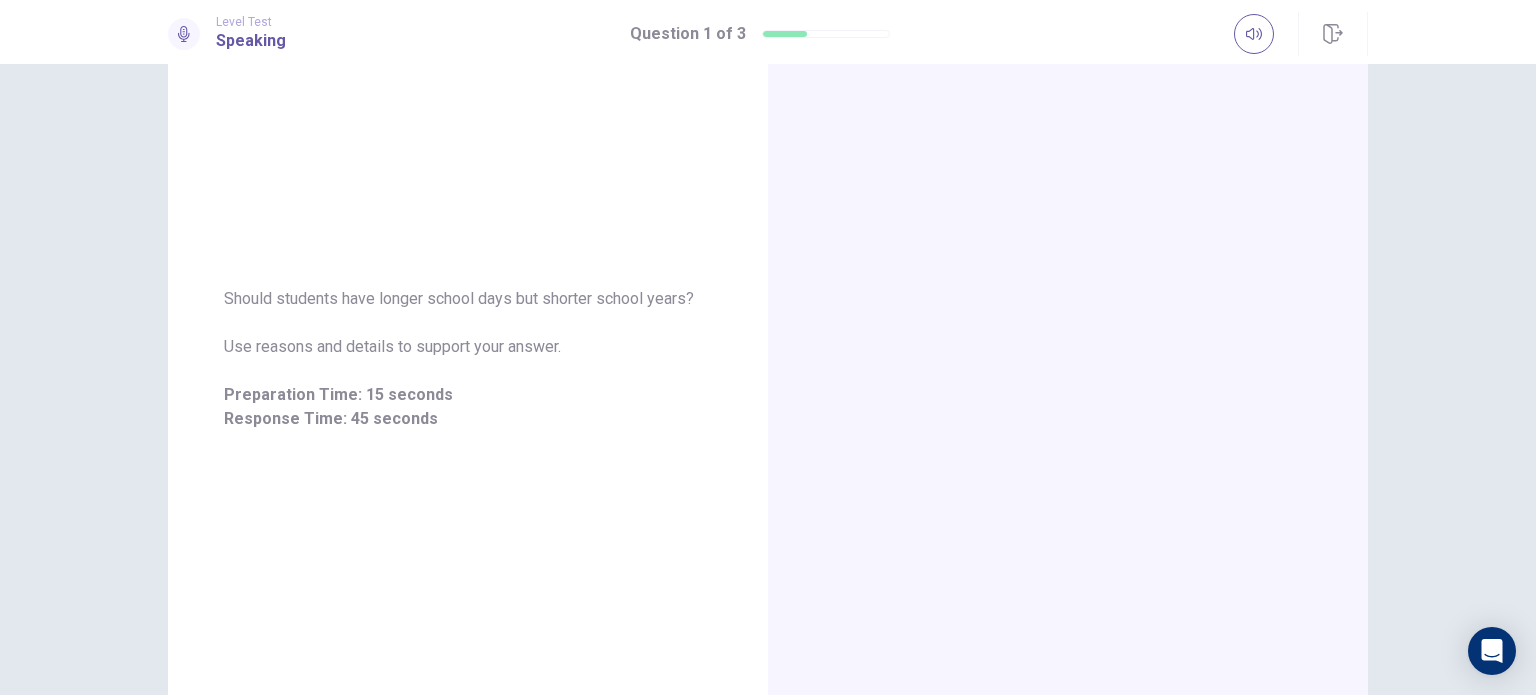 scroll, scrollTop: 208, scrollLeft: 0, axis: vertical 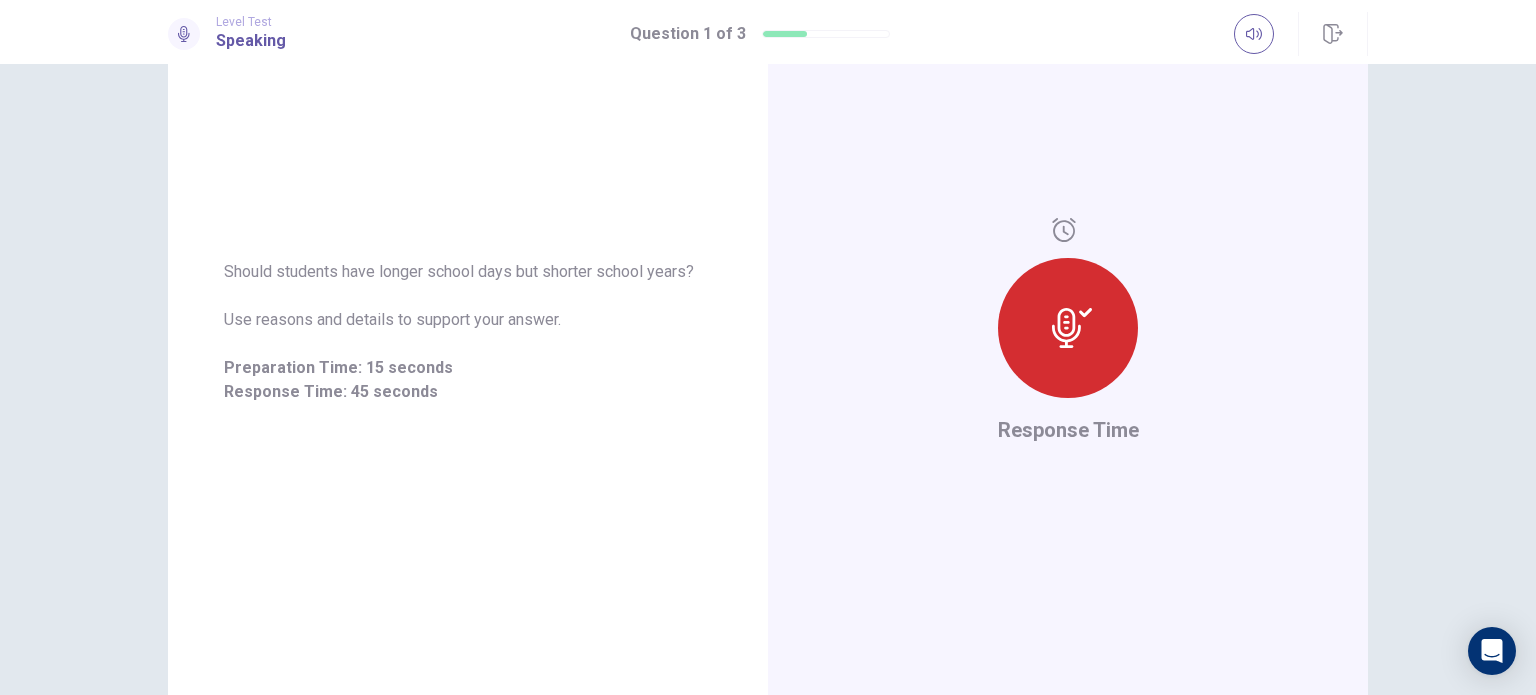 click at bounding box center [1068, 316] 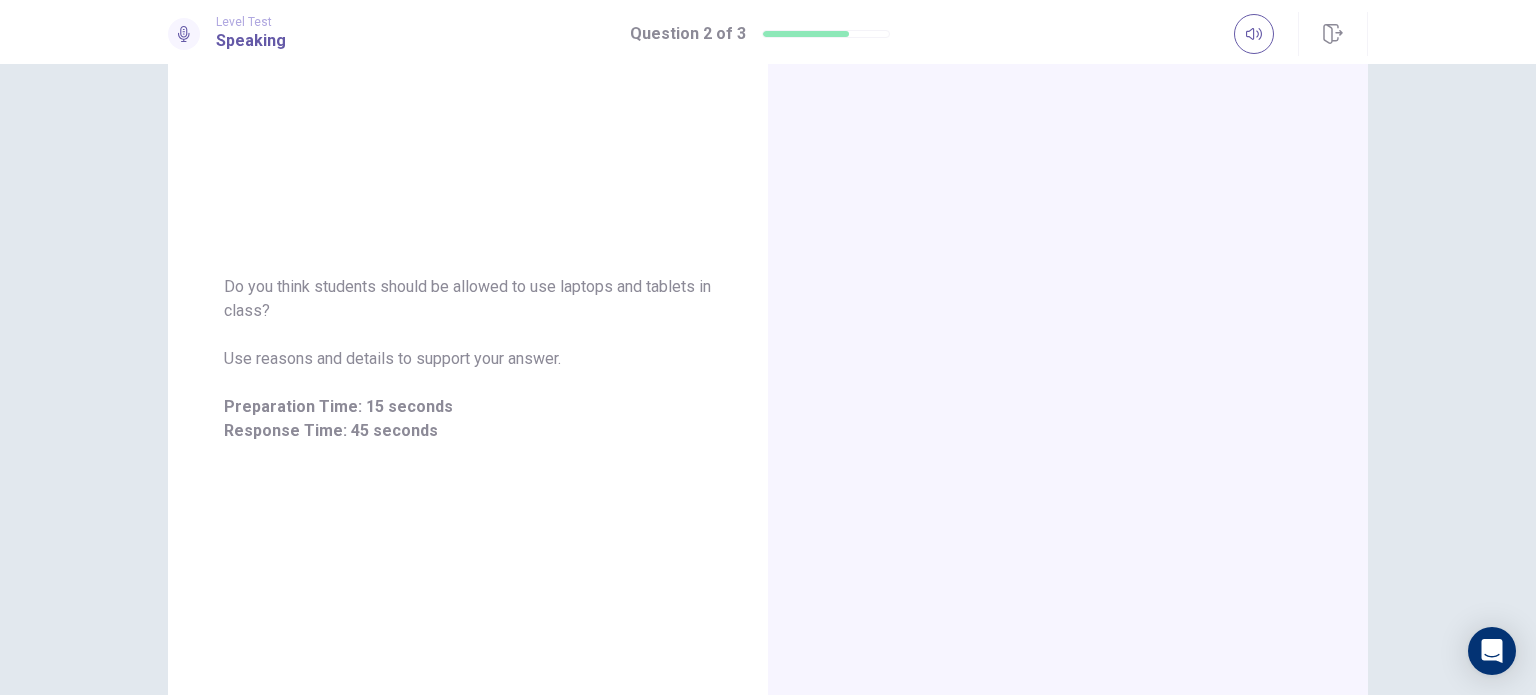 scroll, scrollTop: 208, scrollLeft: 0, axis: vertical 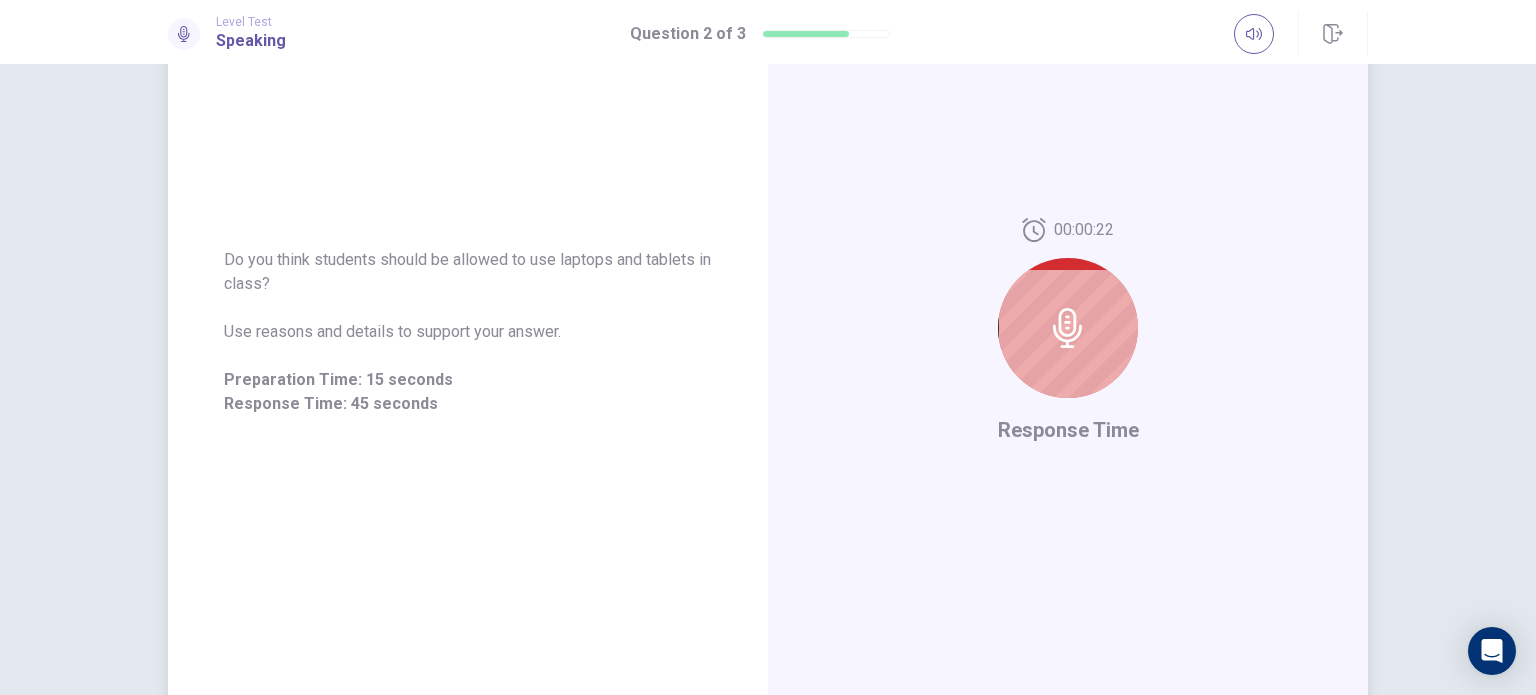 drag, startPoint x: 699, startPoint y: 279, endPoint x: 851, endPoint y: 87, distance: 244.88365 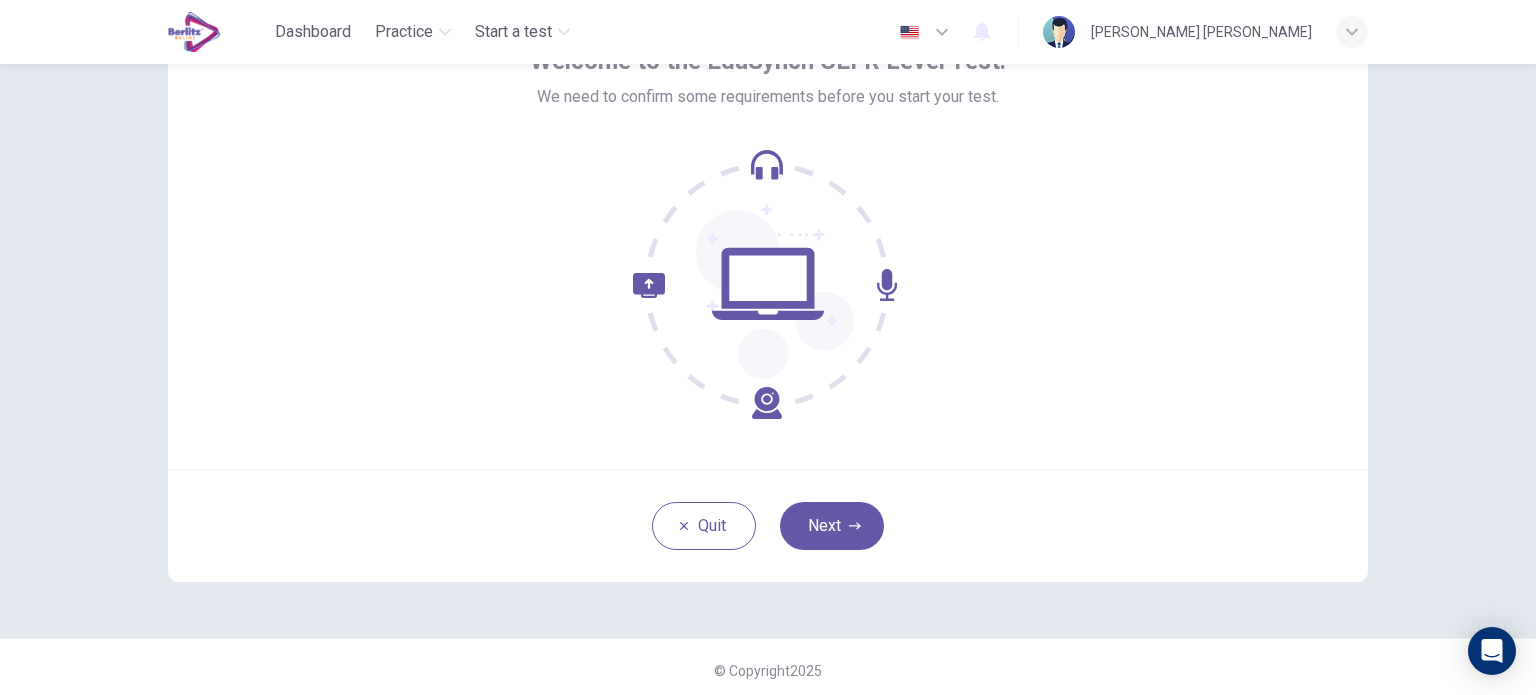 scroll, scrollTop: 137, scrollLeft: 0, axis: vertical 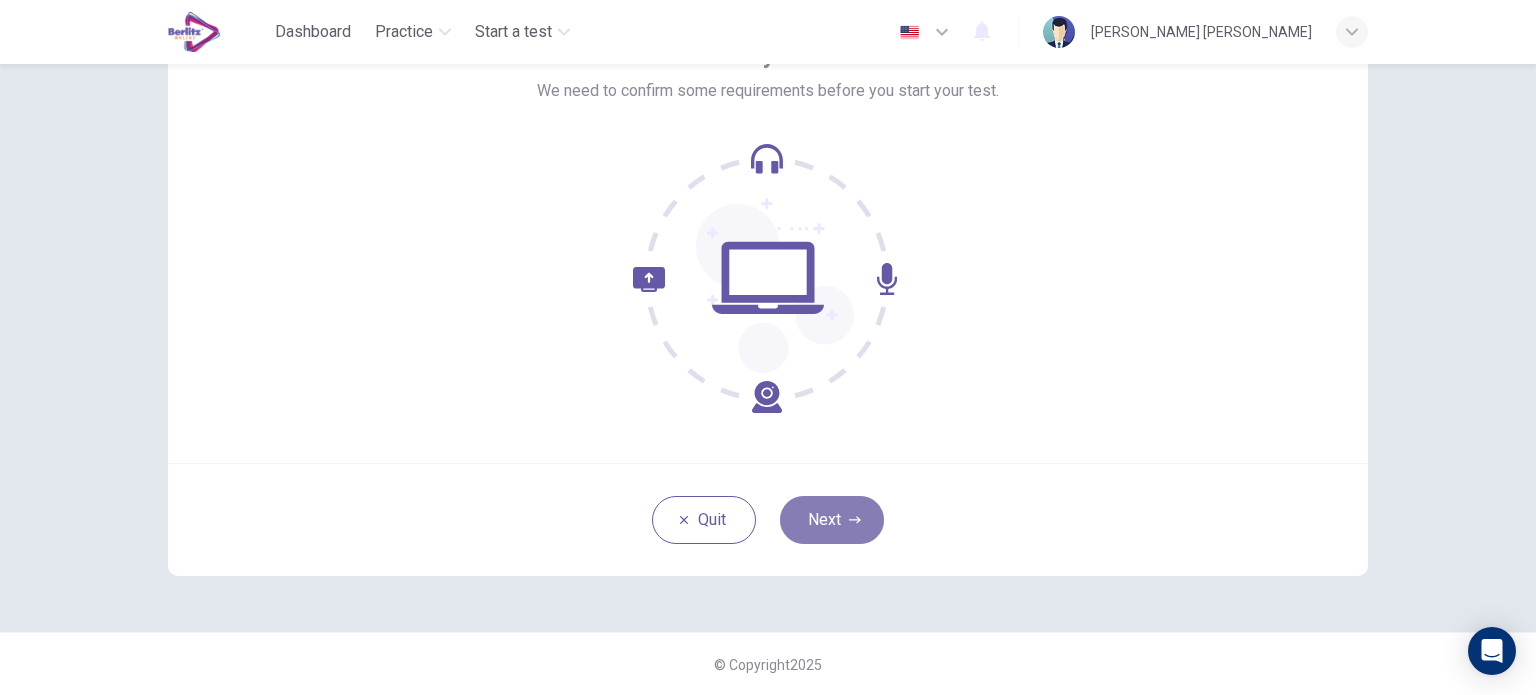 click on "Next" at bounding box center (832, 520) 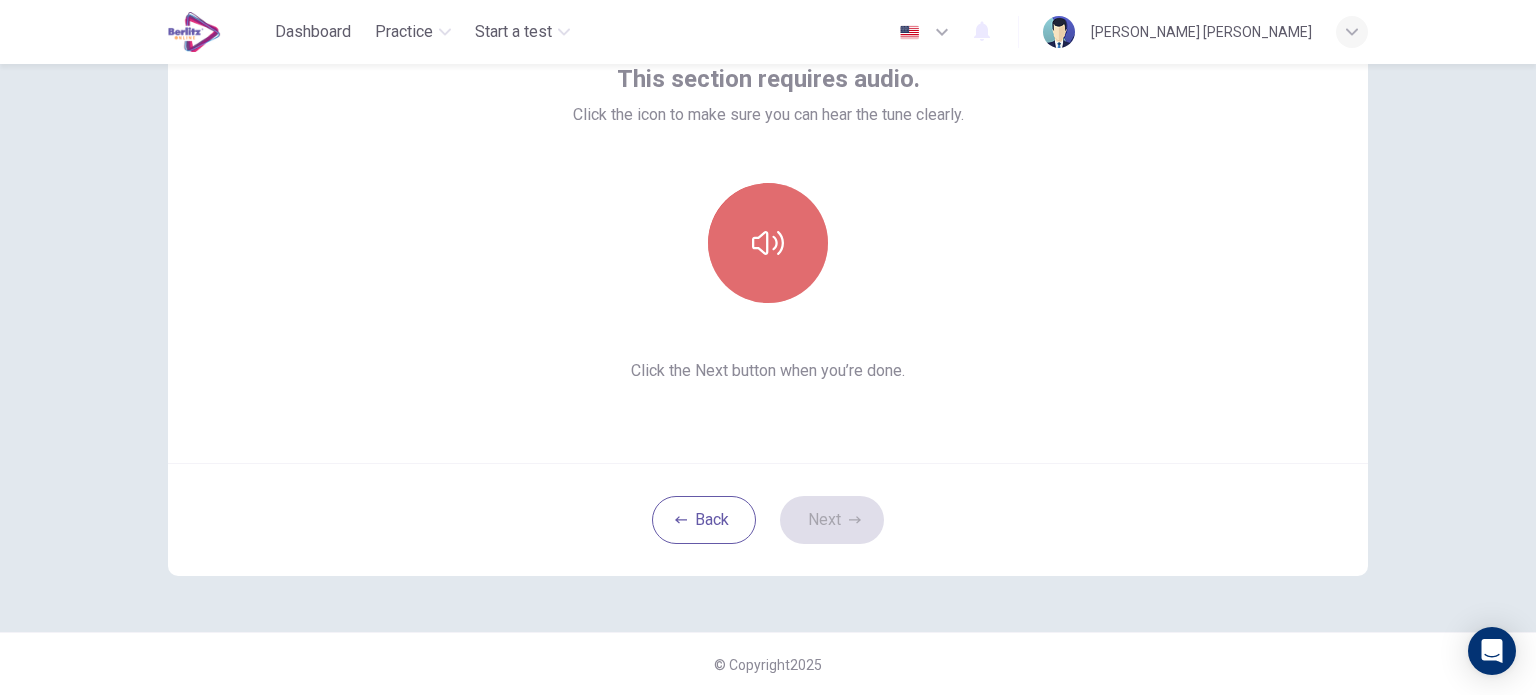 click at bounding box center (768, 243) 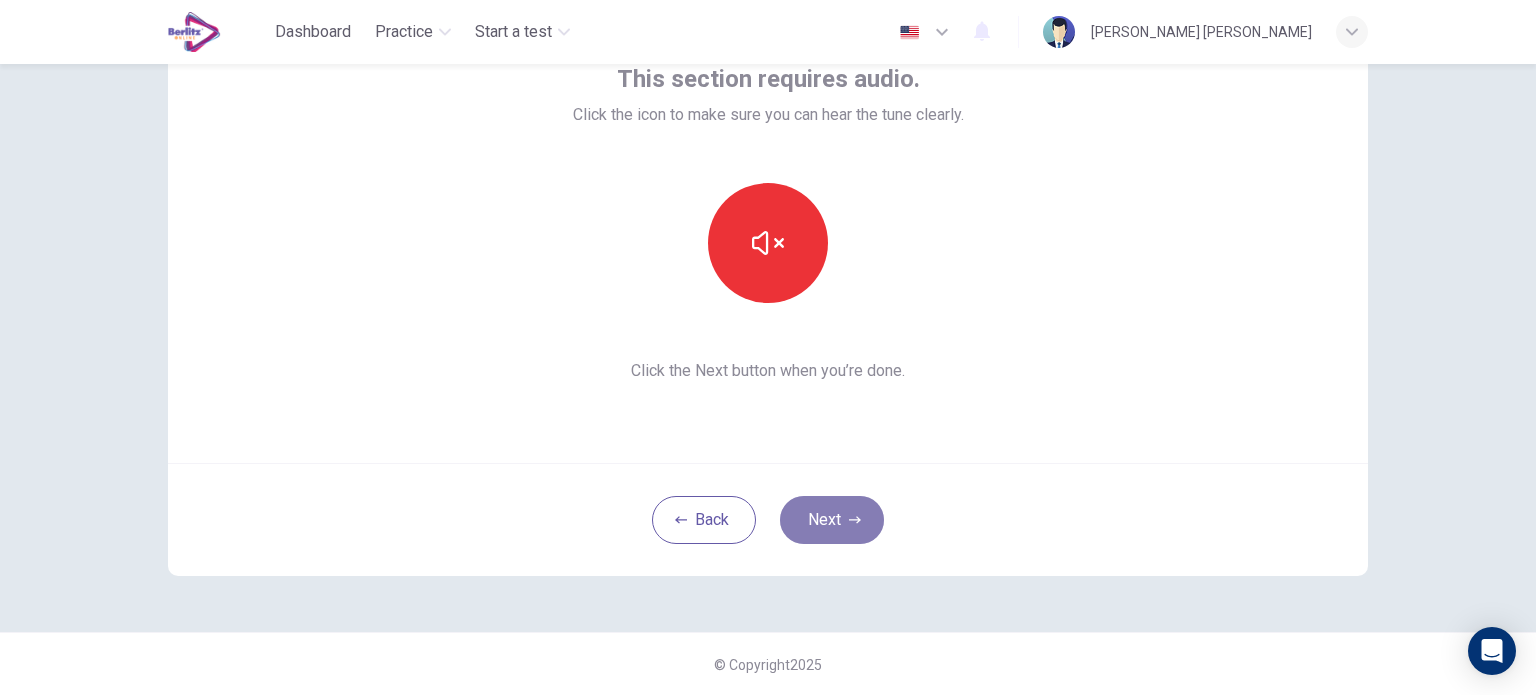 click on "Next" at bounding box center [832, 520] 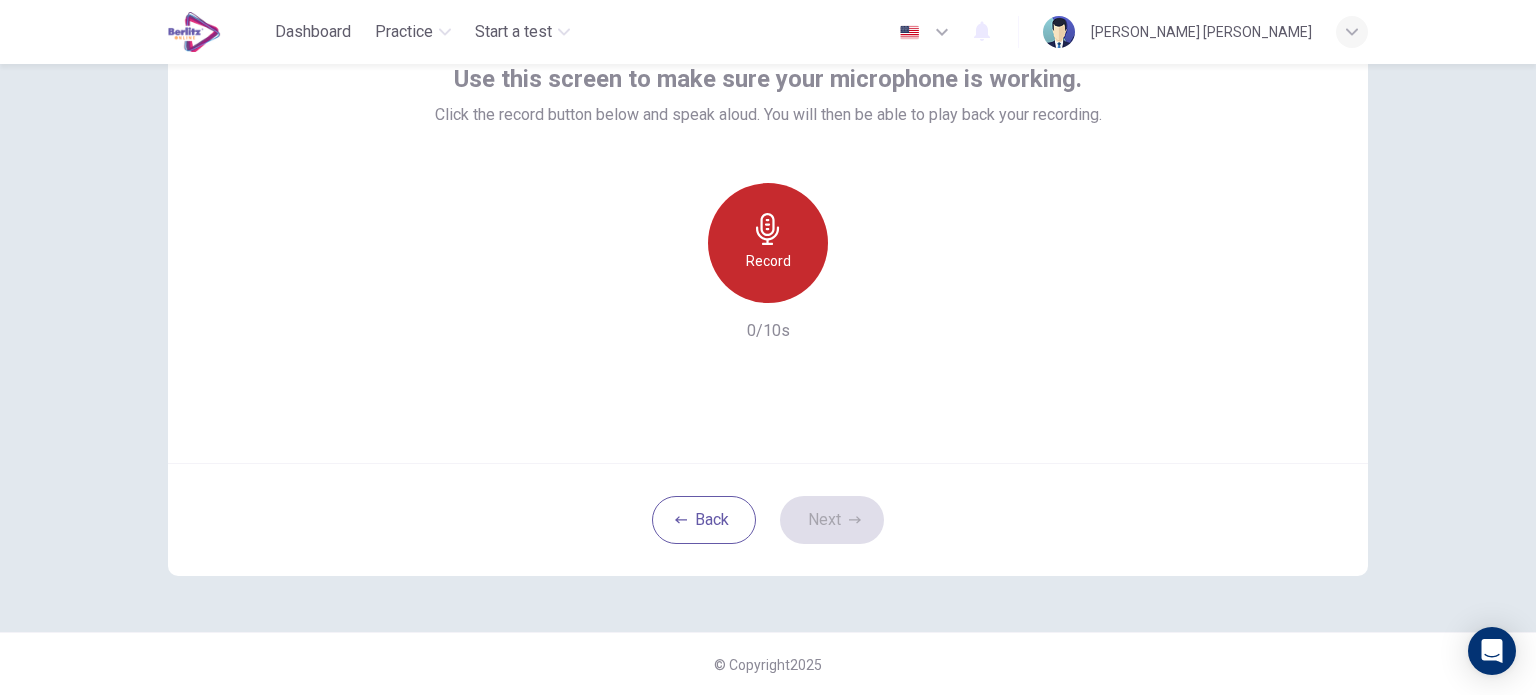 click on "Record" at bounding box center [768, 243] 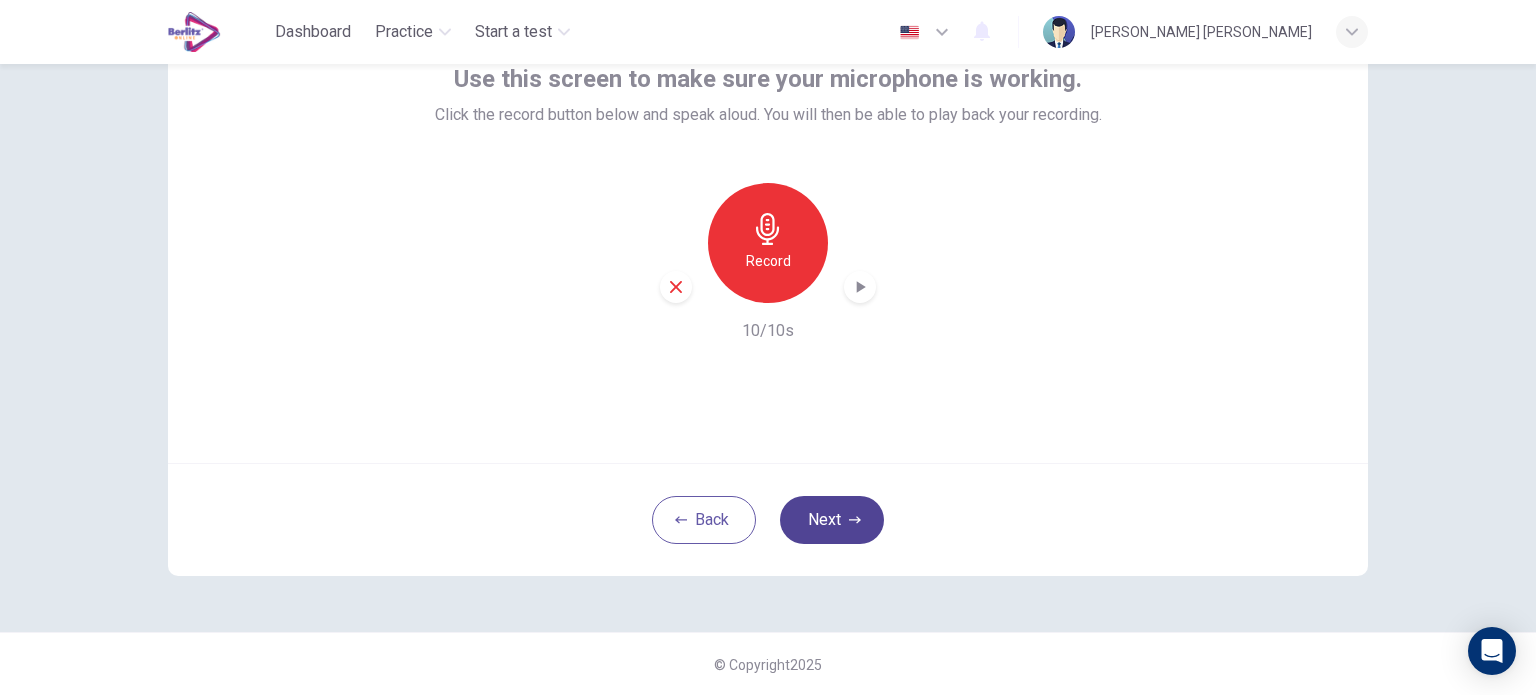 click on "Next" at bounding box center [832, 520] 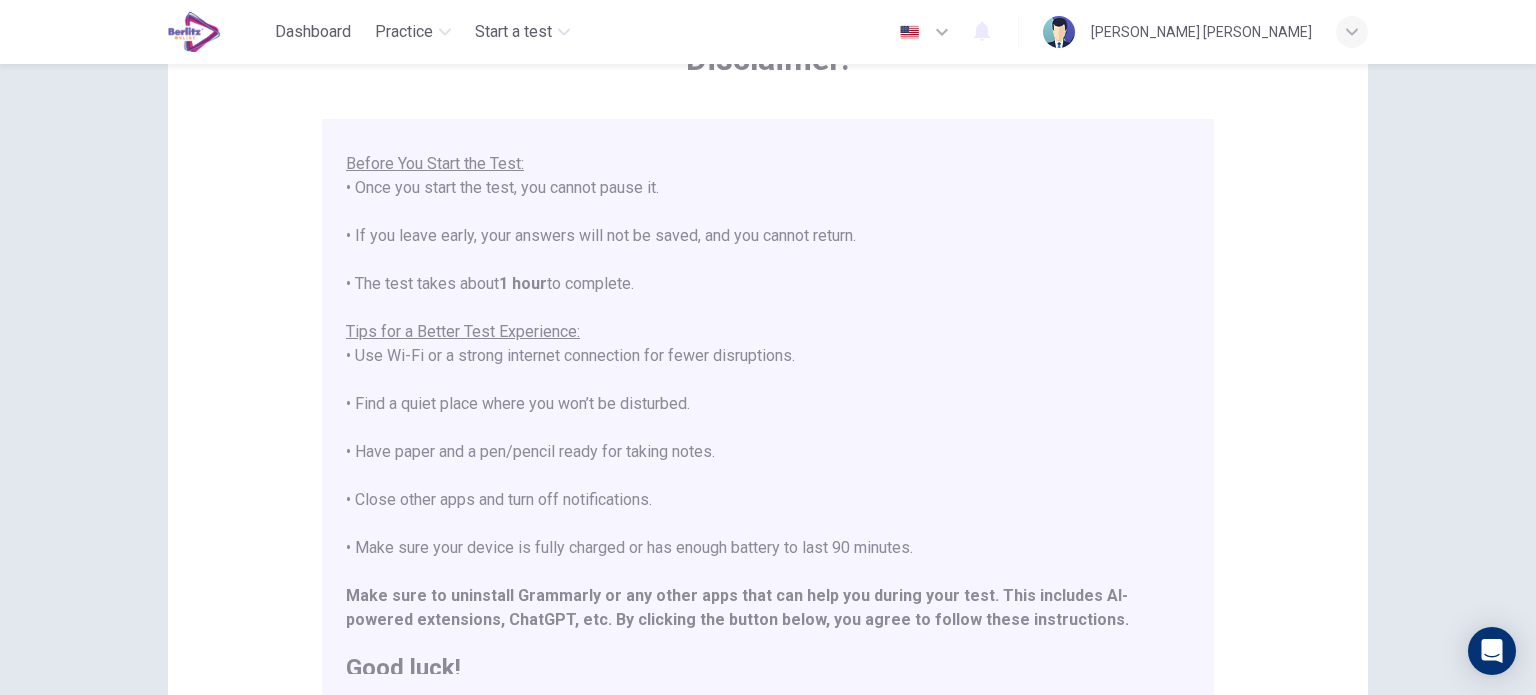 scroll, scrollTop: 191, scrollLeft: 0, axis: vertical 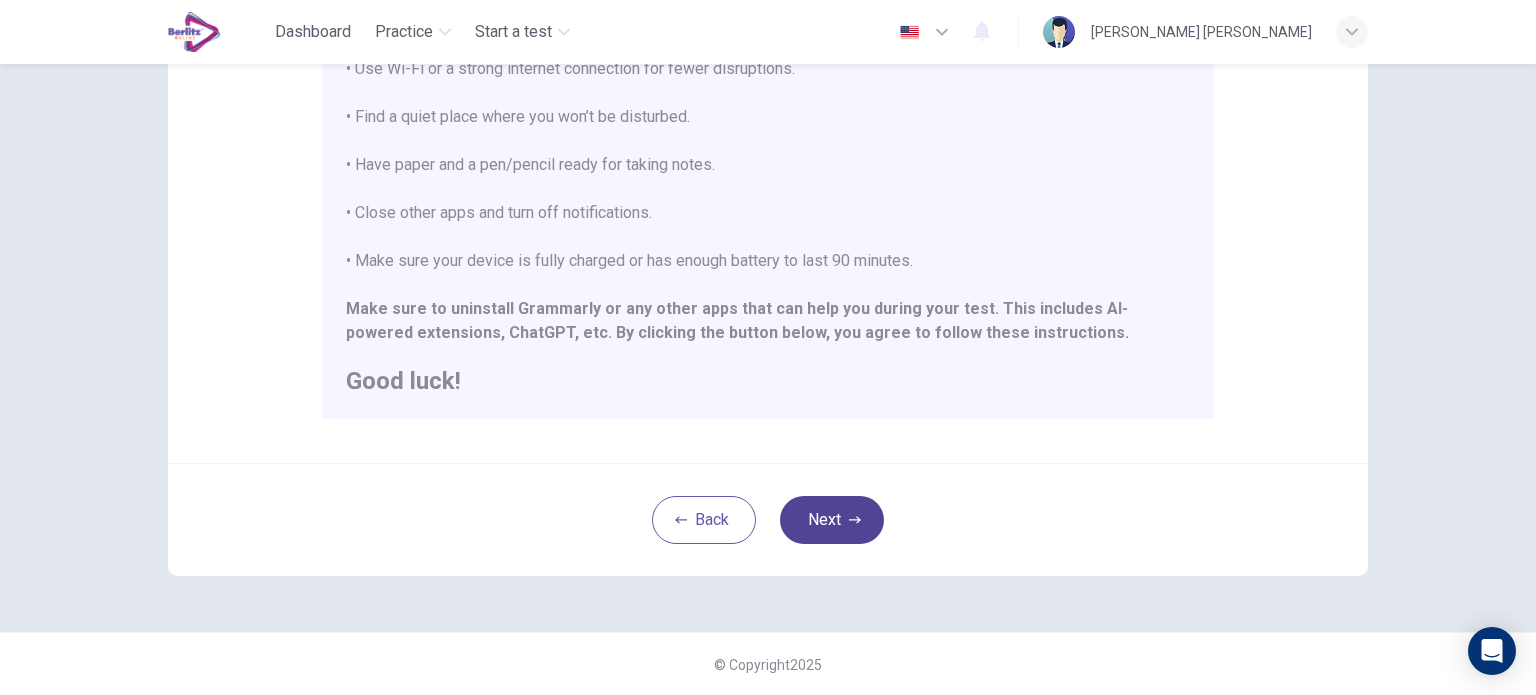 click on "Next" at bounding box center [832, 520] 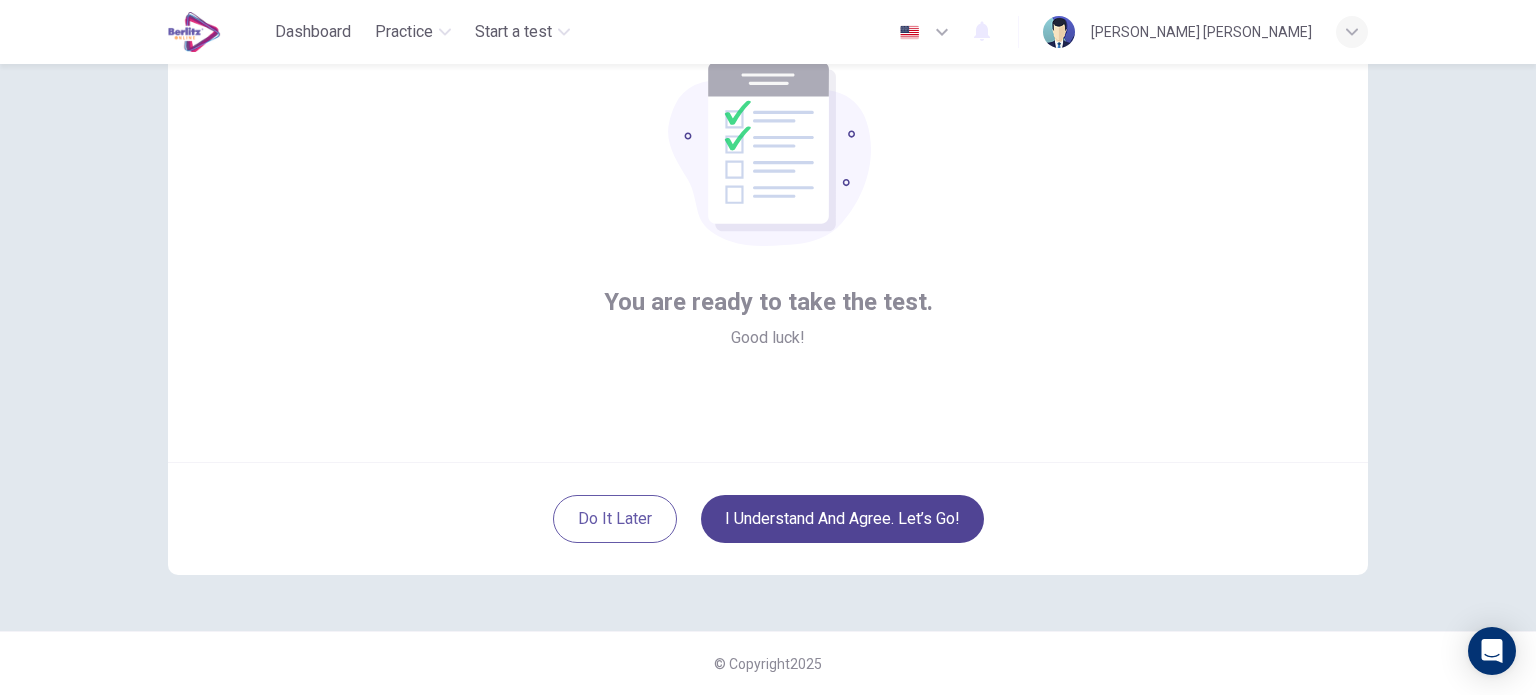 scroll, scrollTop: 137, scrollLeft: 0, axis: vertical 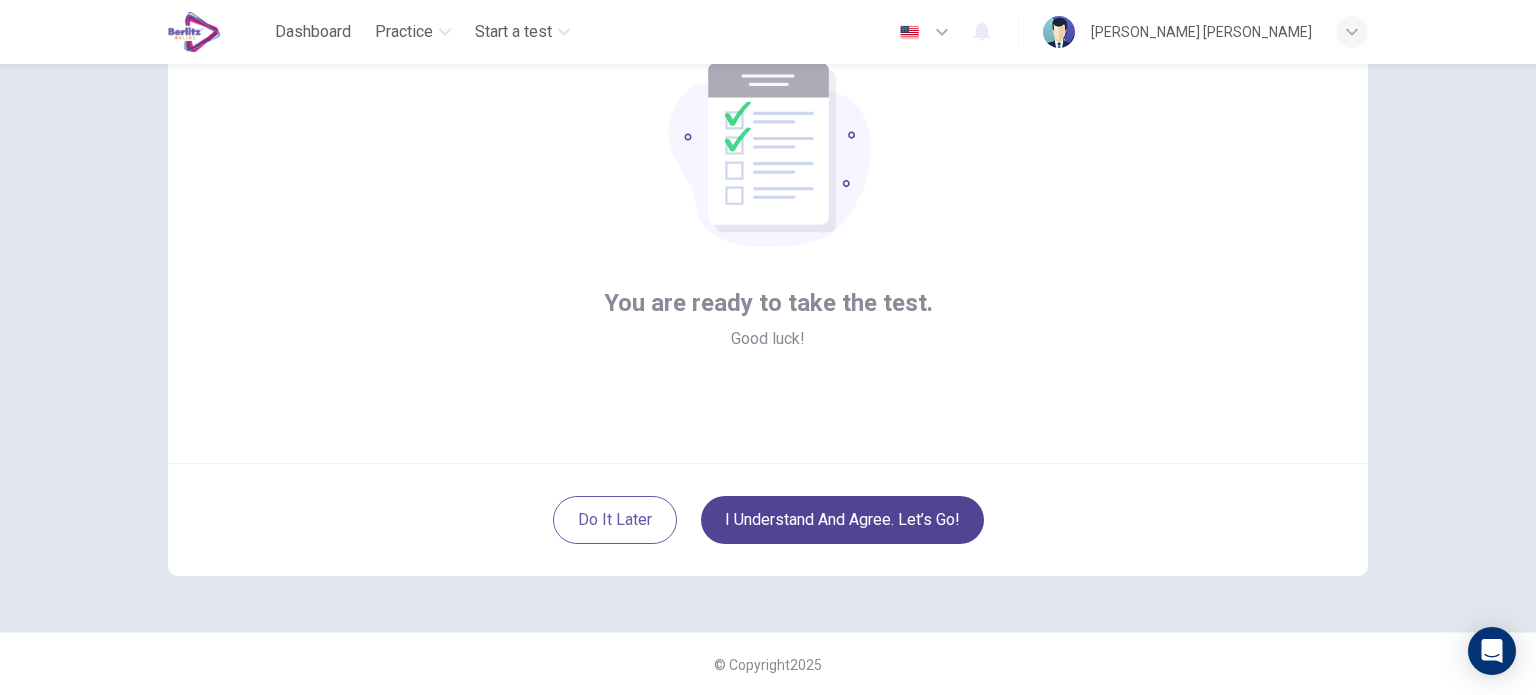click on "I understand and agree. Let’s go!" at bounding box center [842, 520] 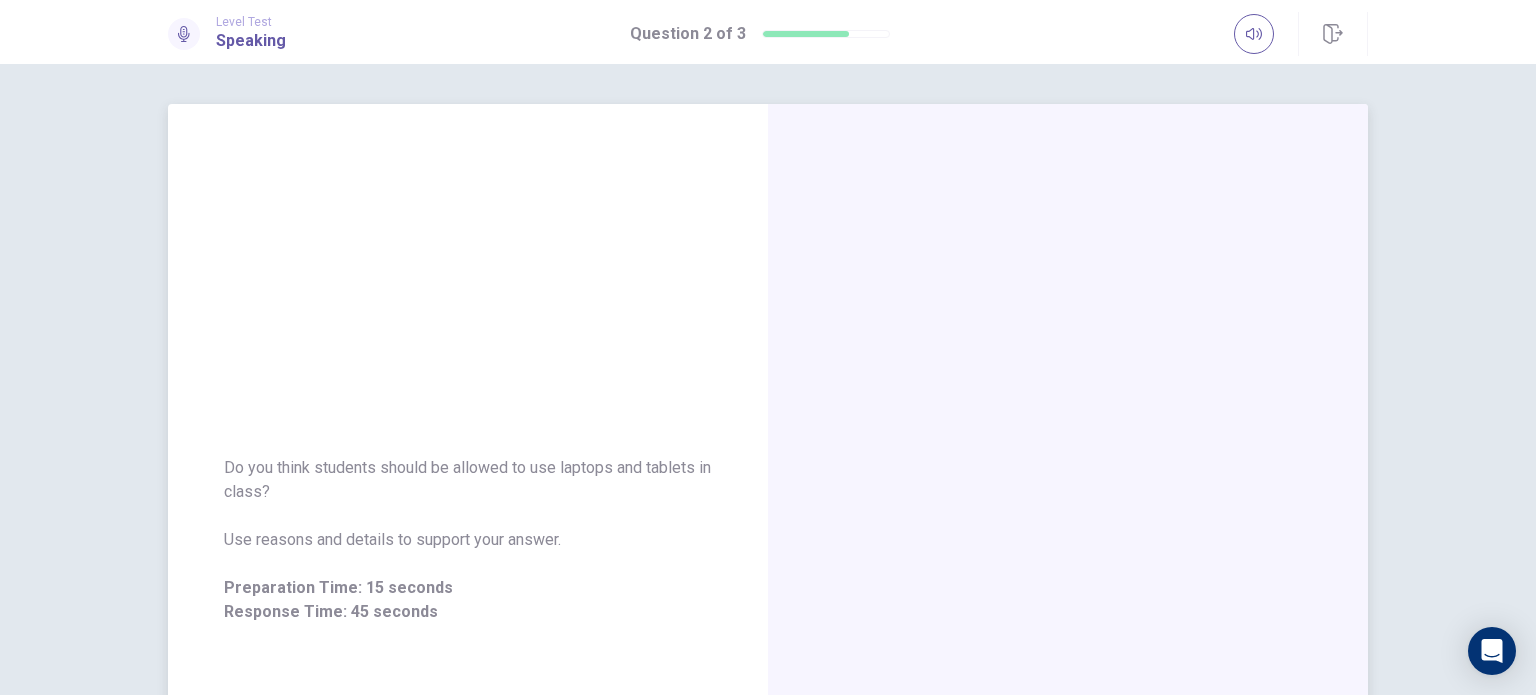 click at bounding box center (1068, 540) 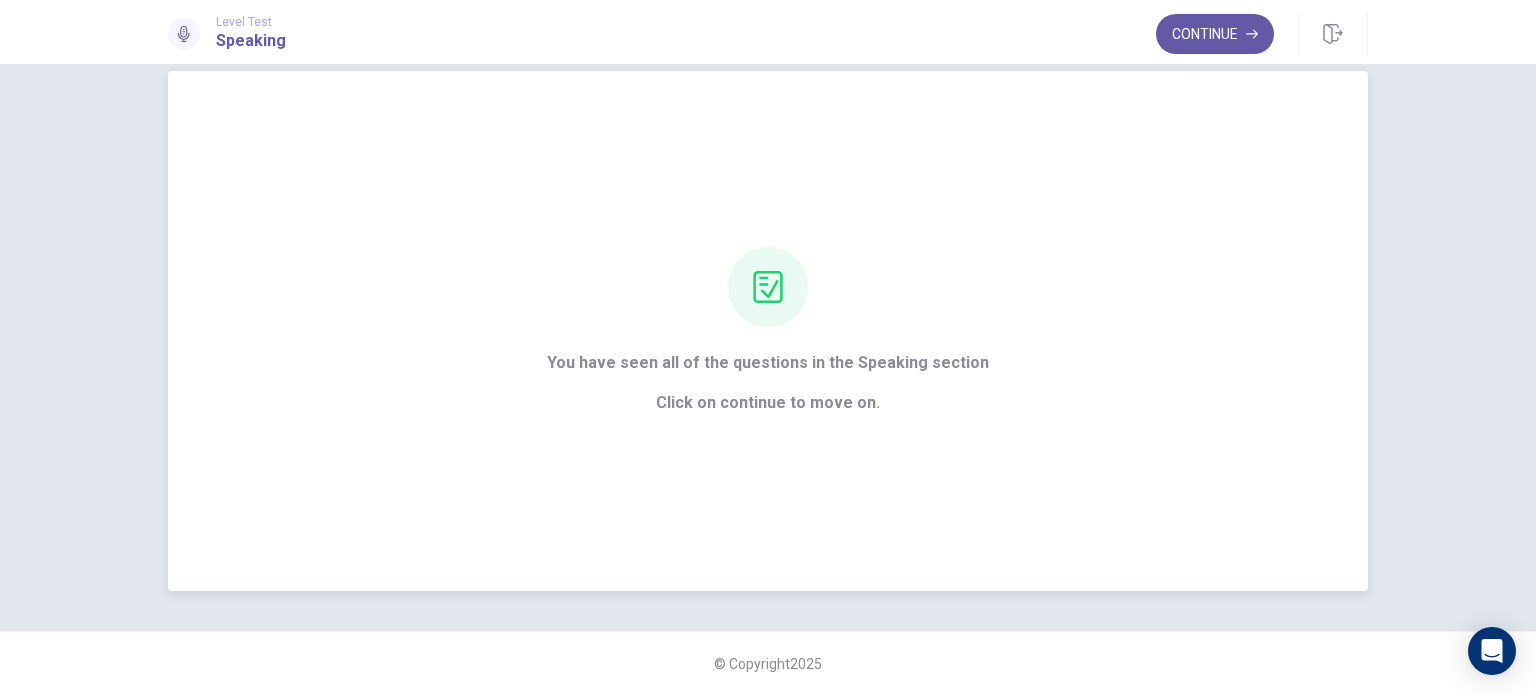 scroll, scrollTop: 32, scrollLeft: 0, axis: vertical 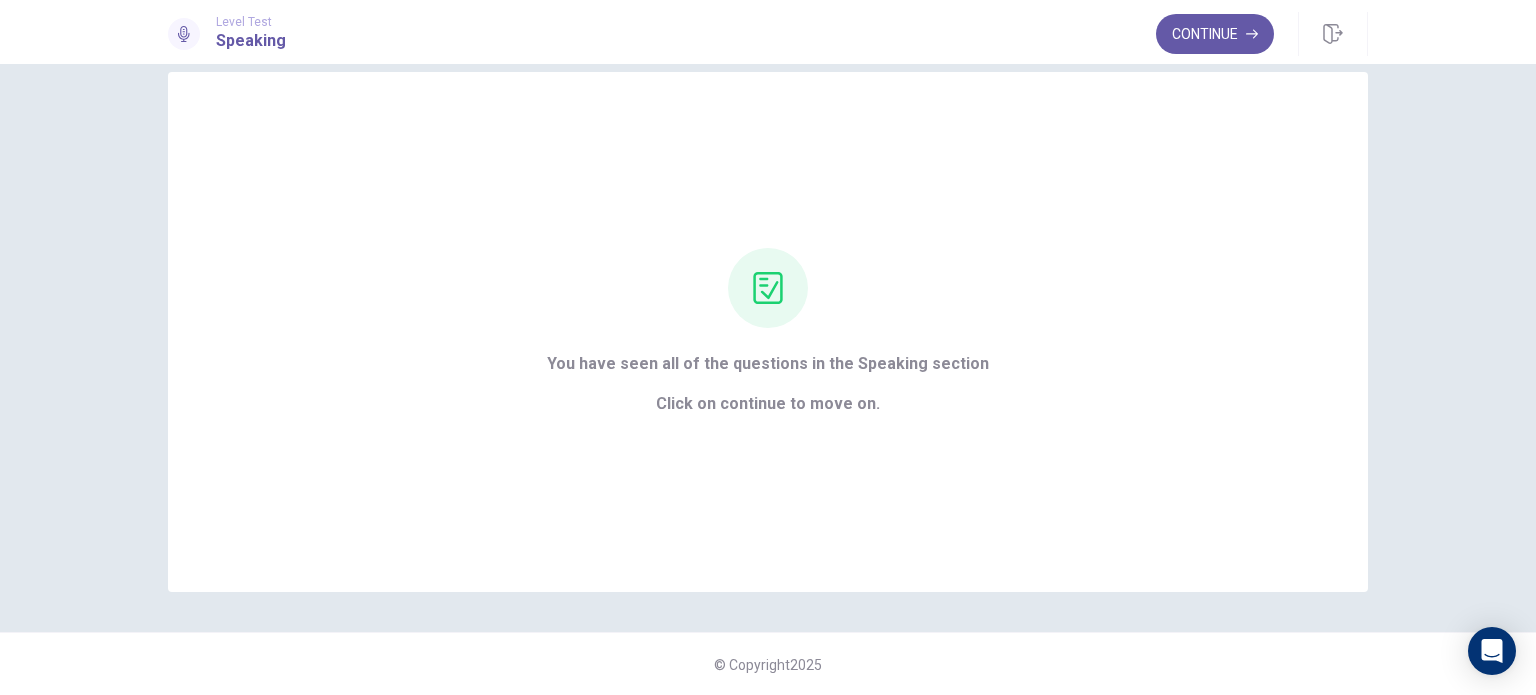 drag, startPoint x: 1236, startPoint y: 43, endPoint x: 1225, endPoint y: 46, distance: 11.401754 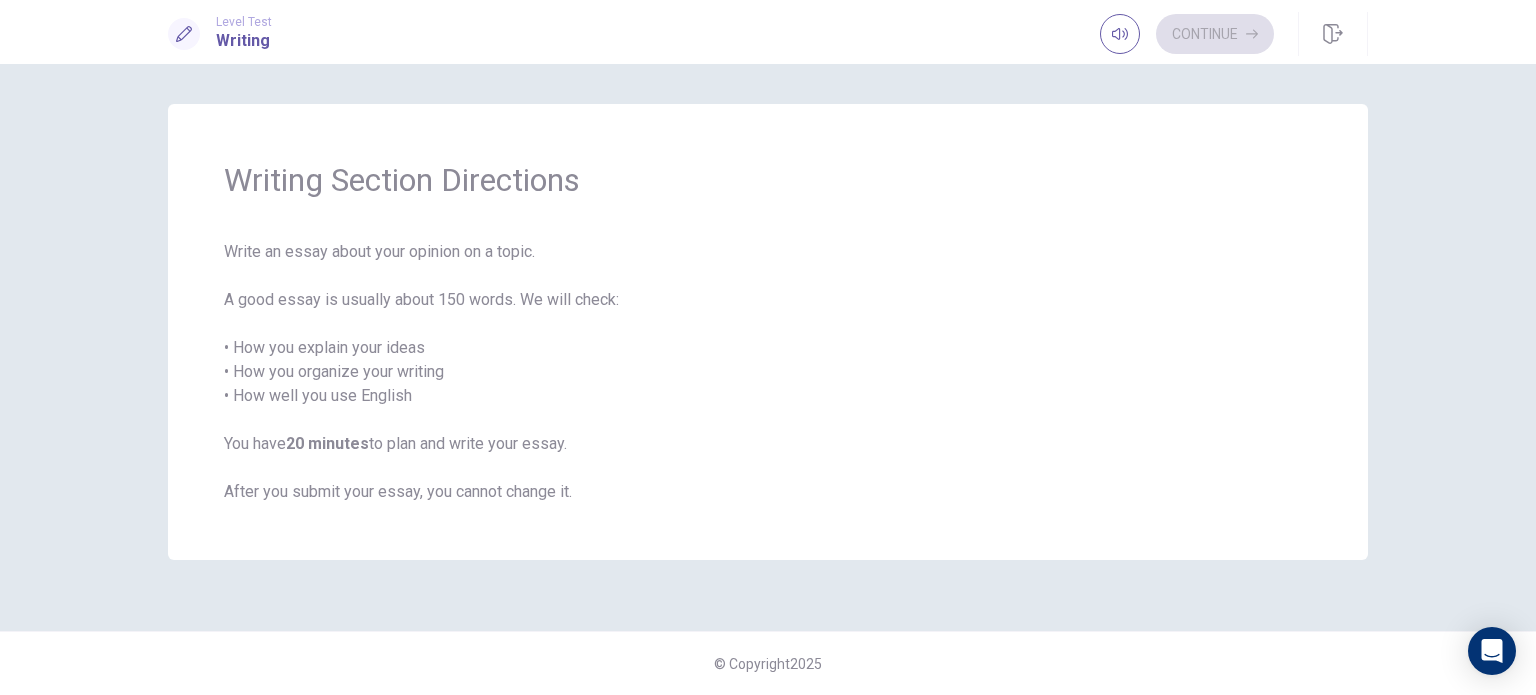 scroll, scrollTop: 0, scrollLeft: 0, axis: both 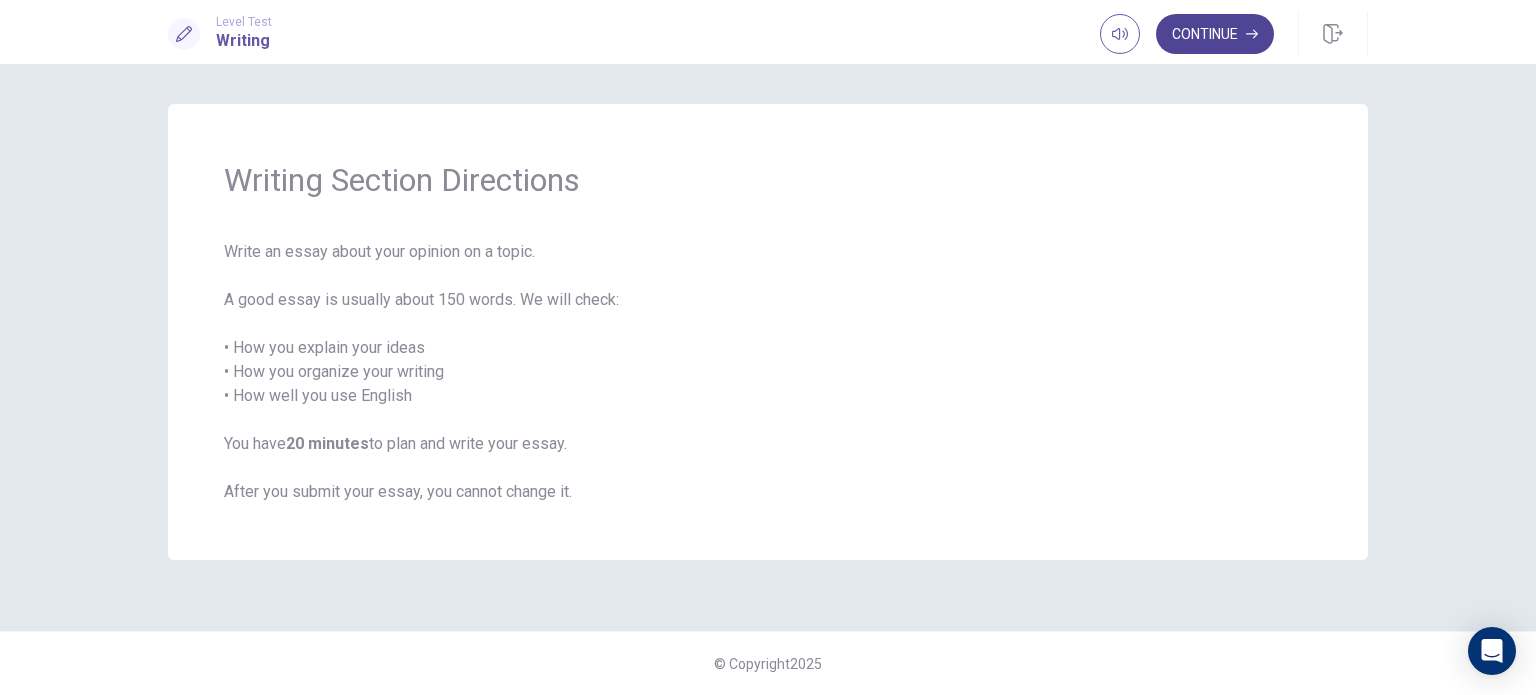 click on "Continue" at bounding box center [1215, 34] 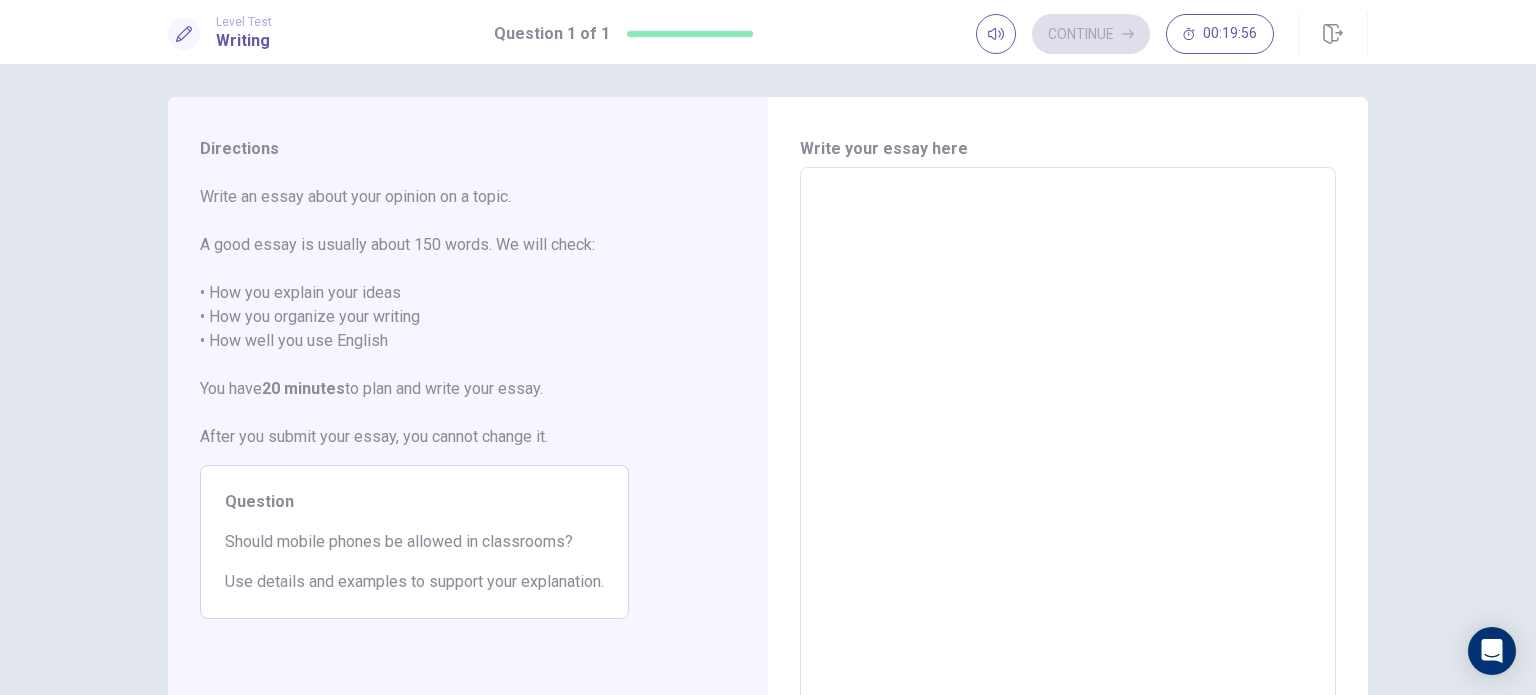 scroll, scrollTop: 0, scrollLeft: 0, axis: both 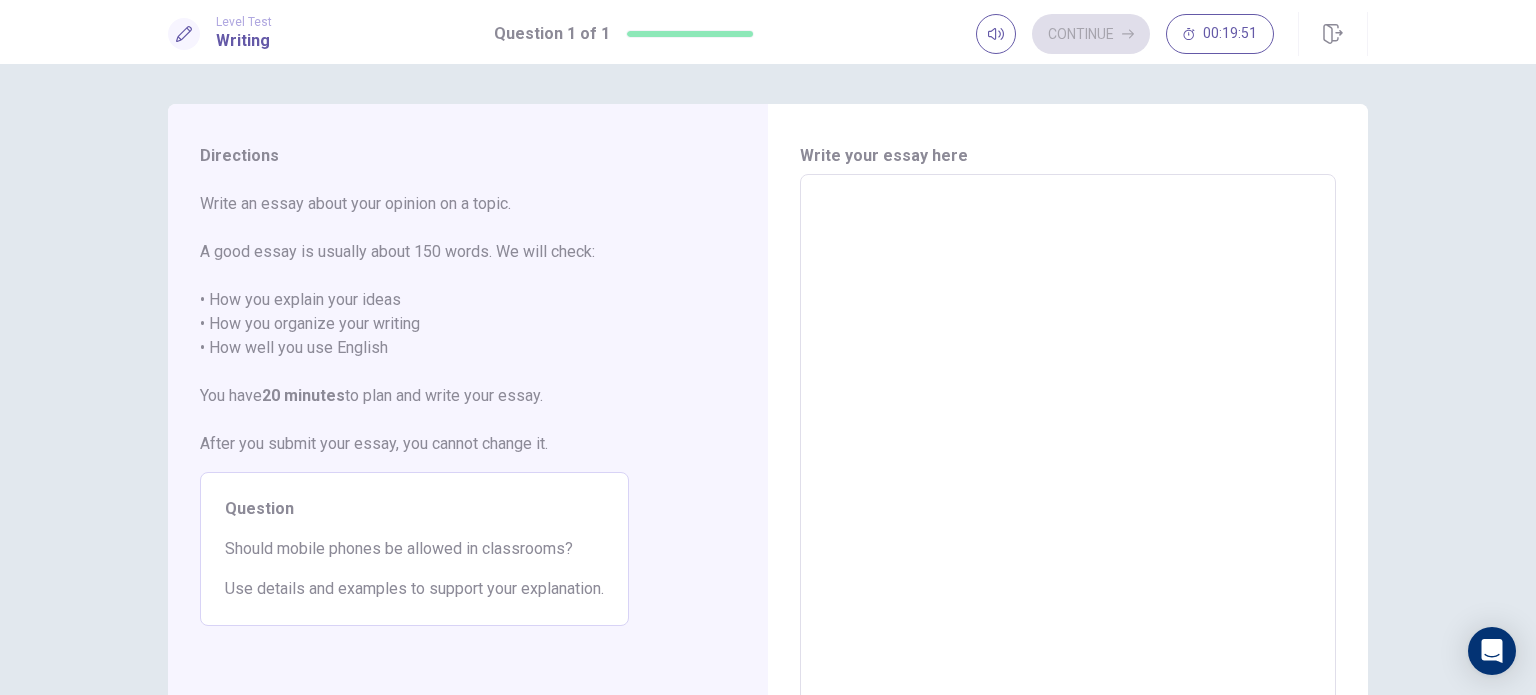 click at bounding box center (1068, 451) 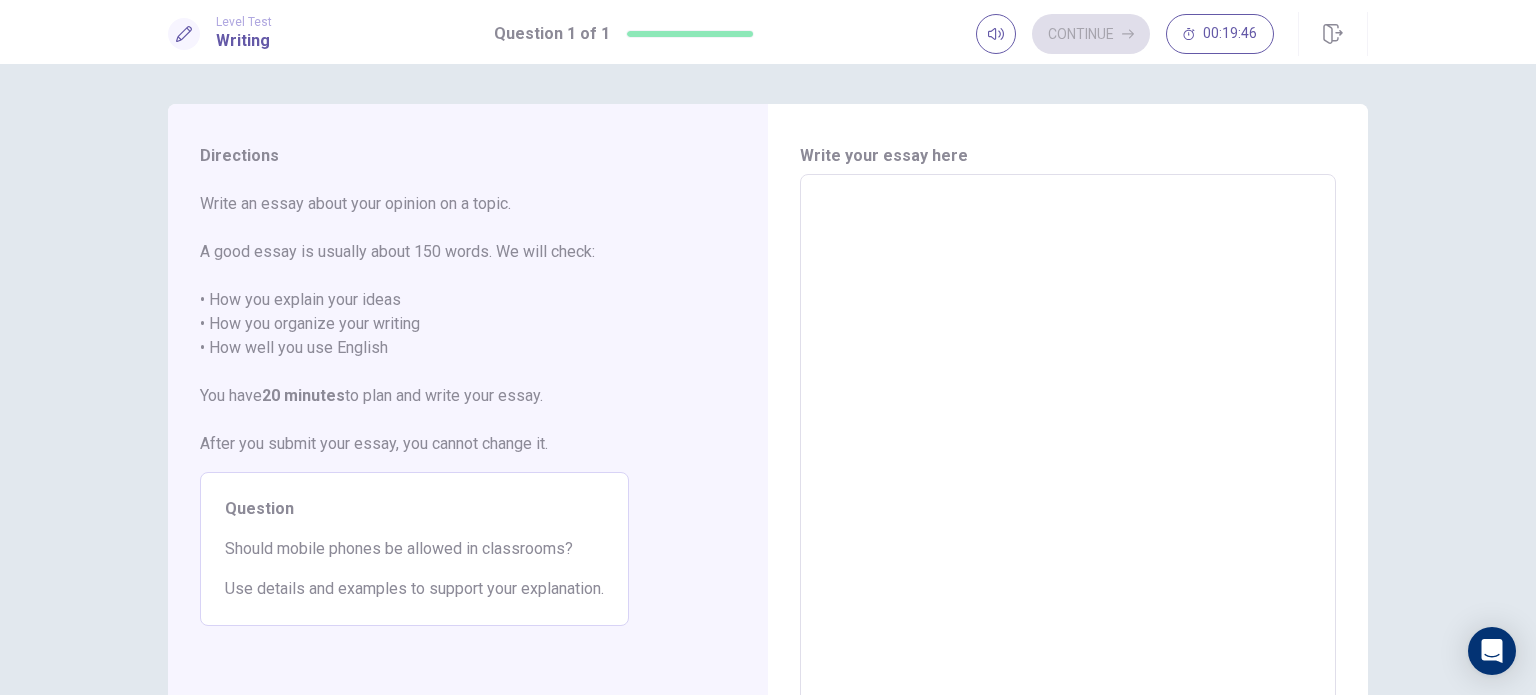 type on "*" 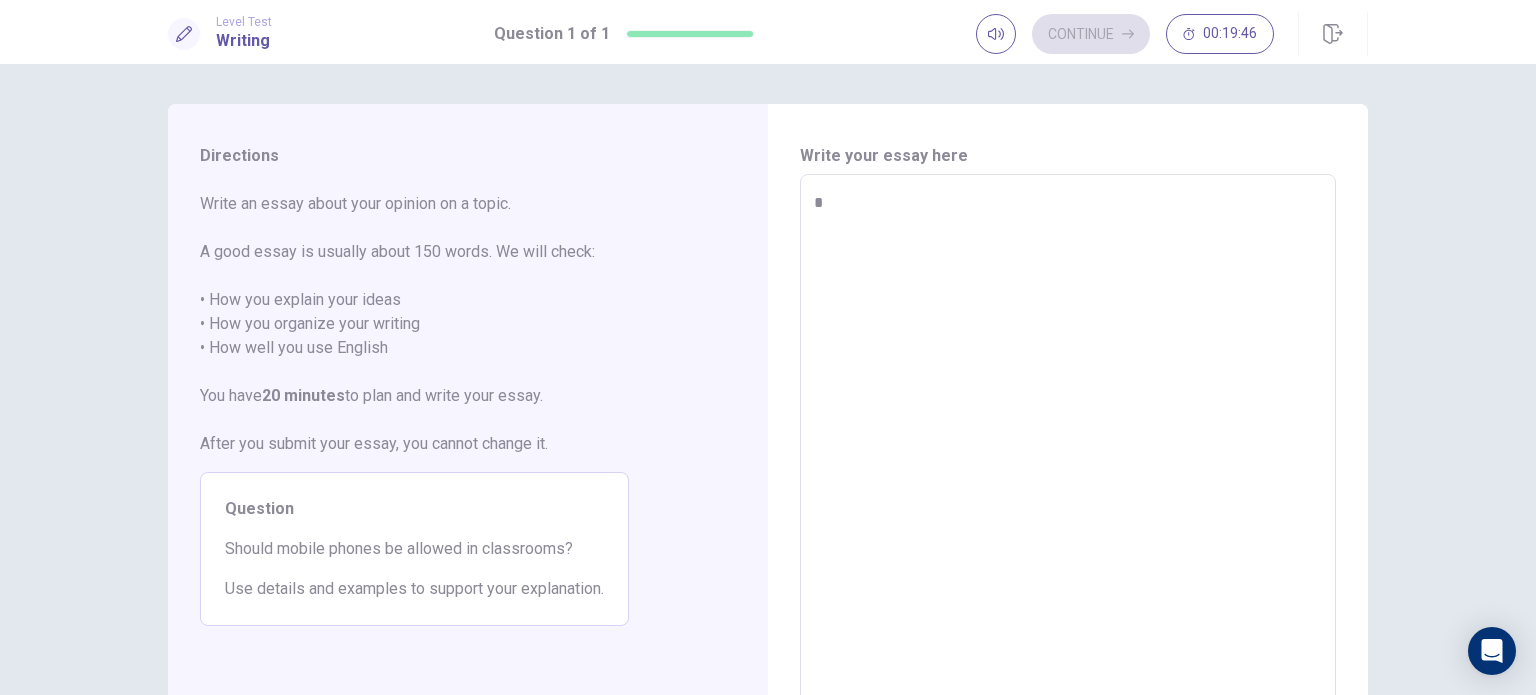 type on "*" 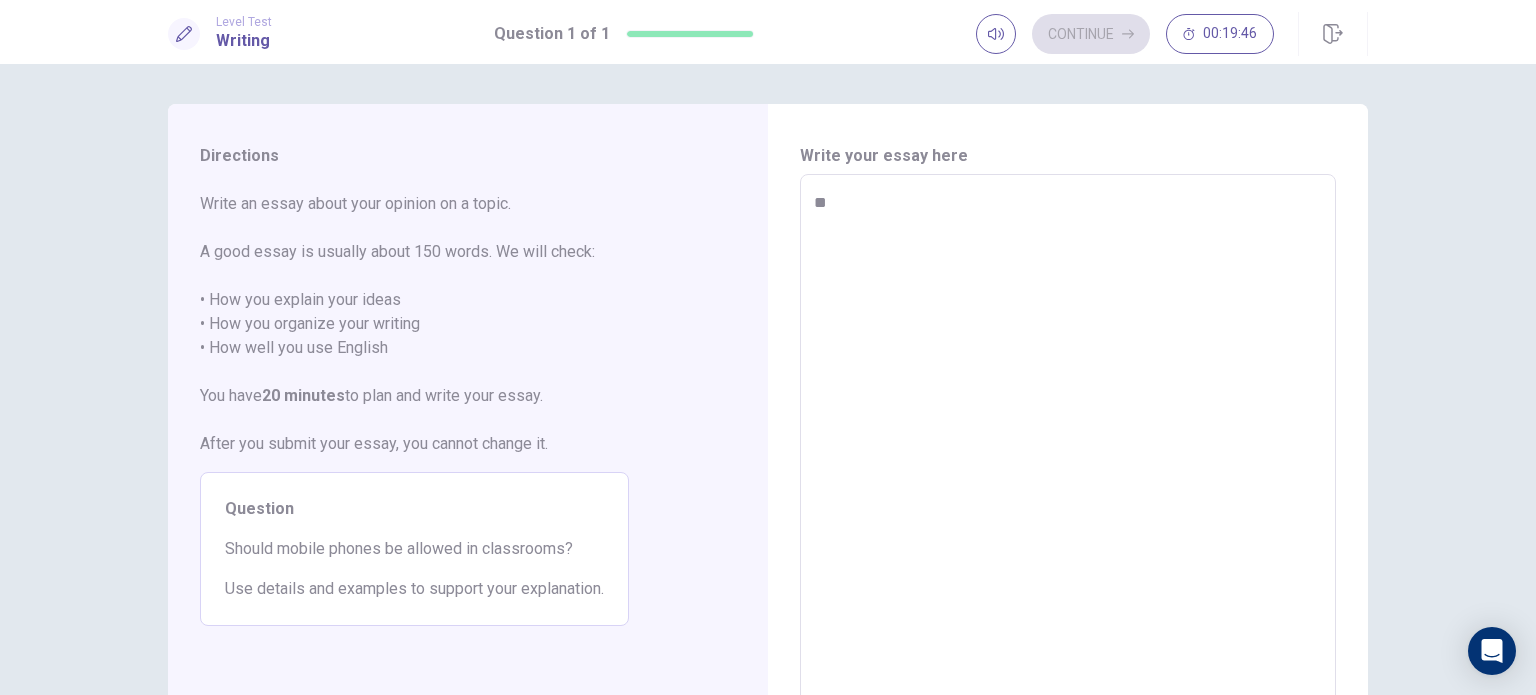 type on "*" 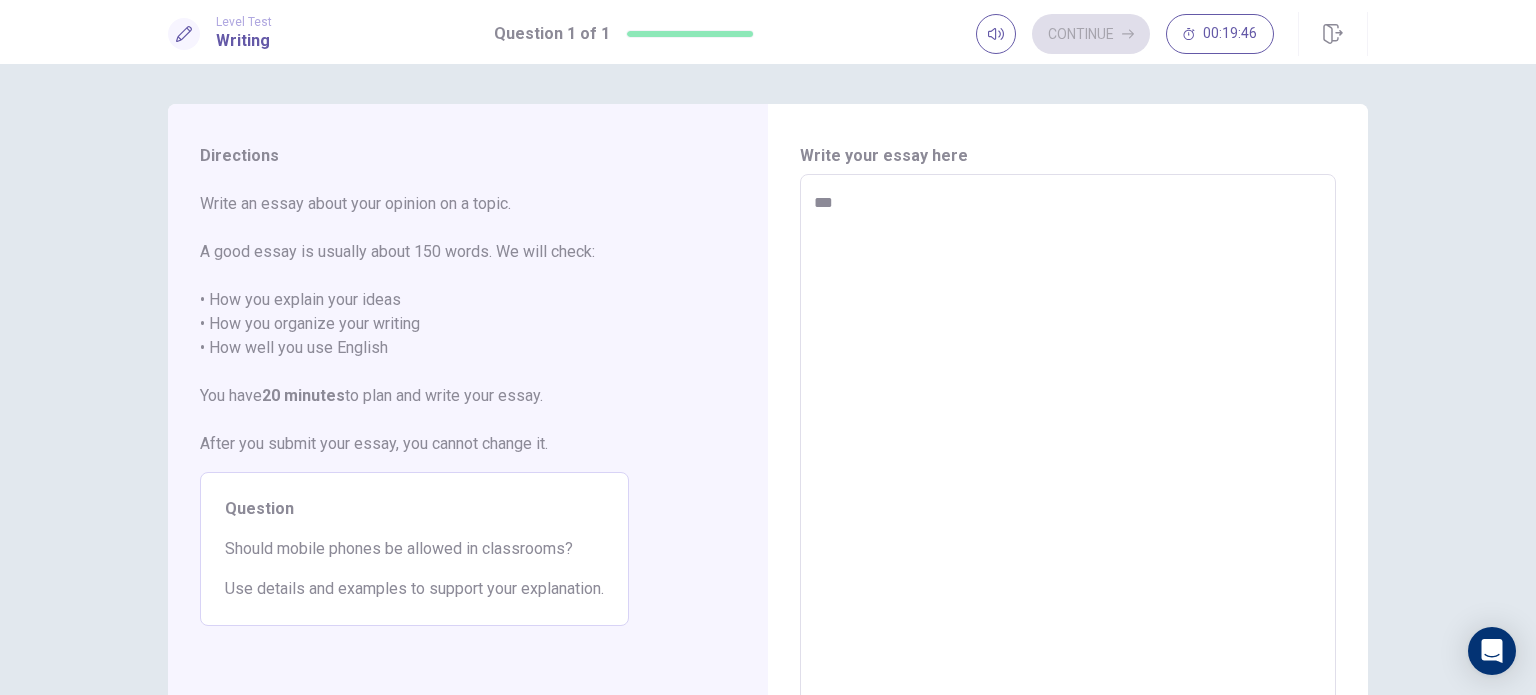 type on "*" 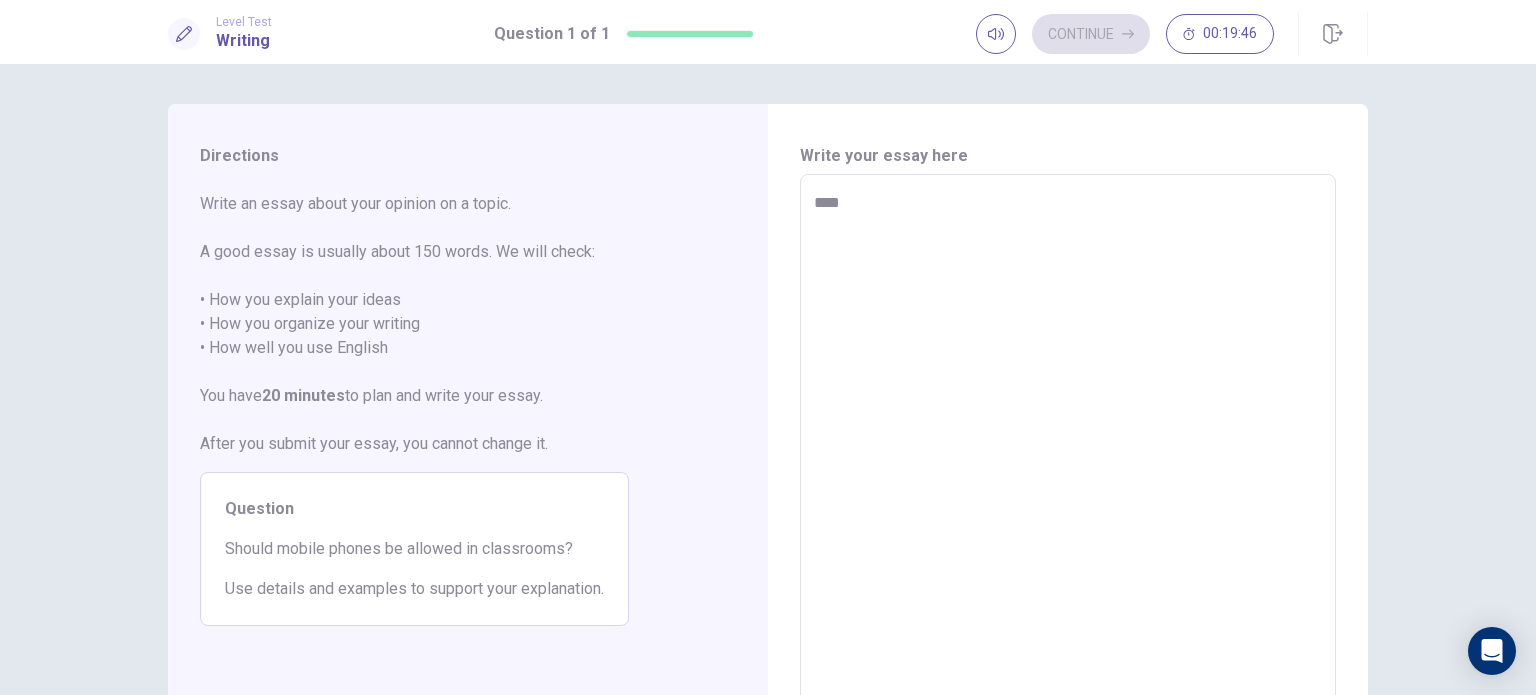 type on "*" 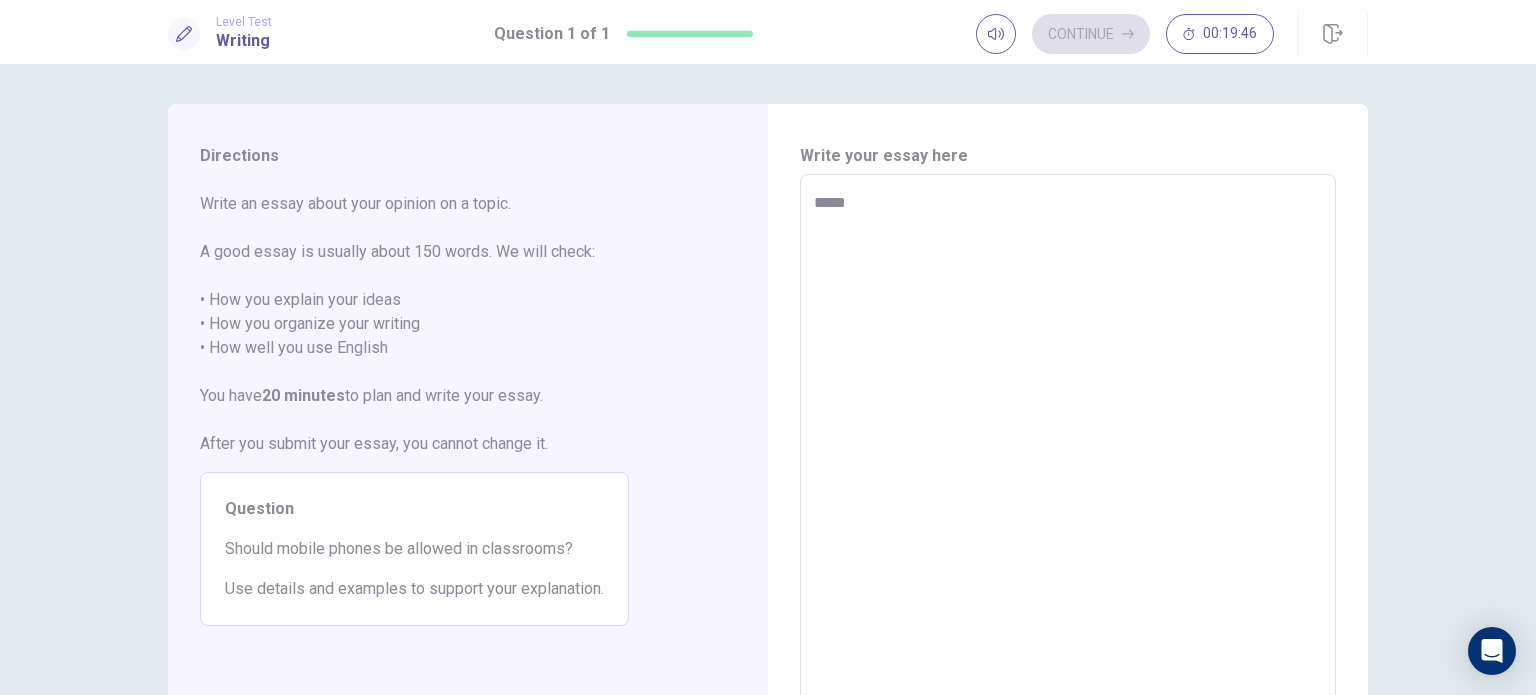 type on "*" 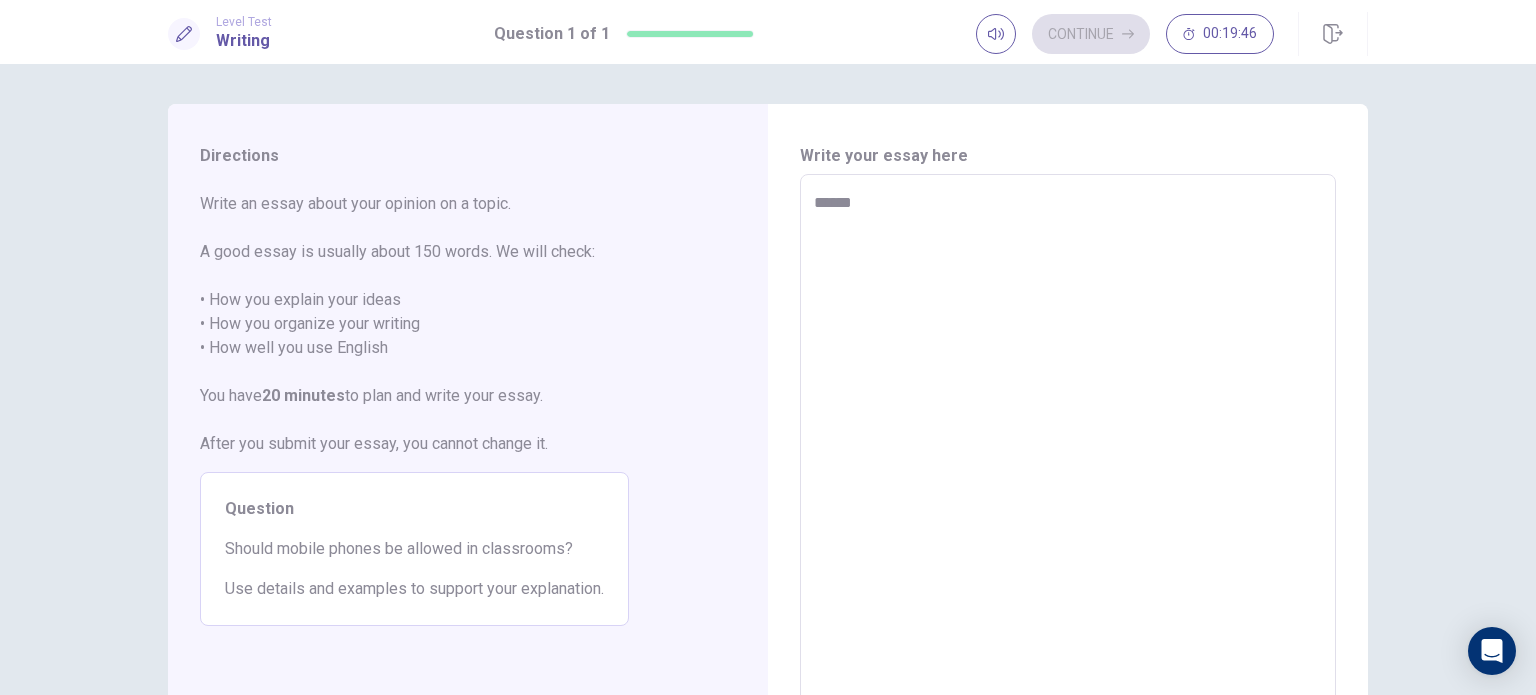 type on "*" 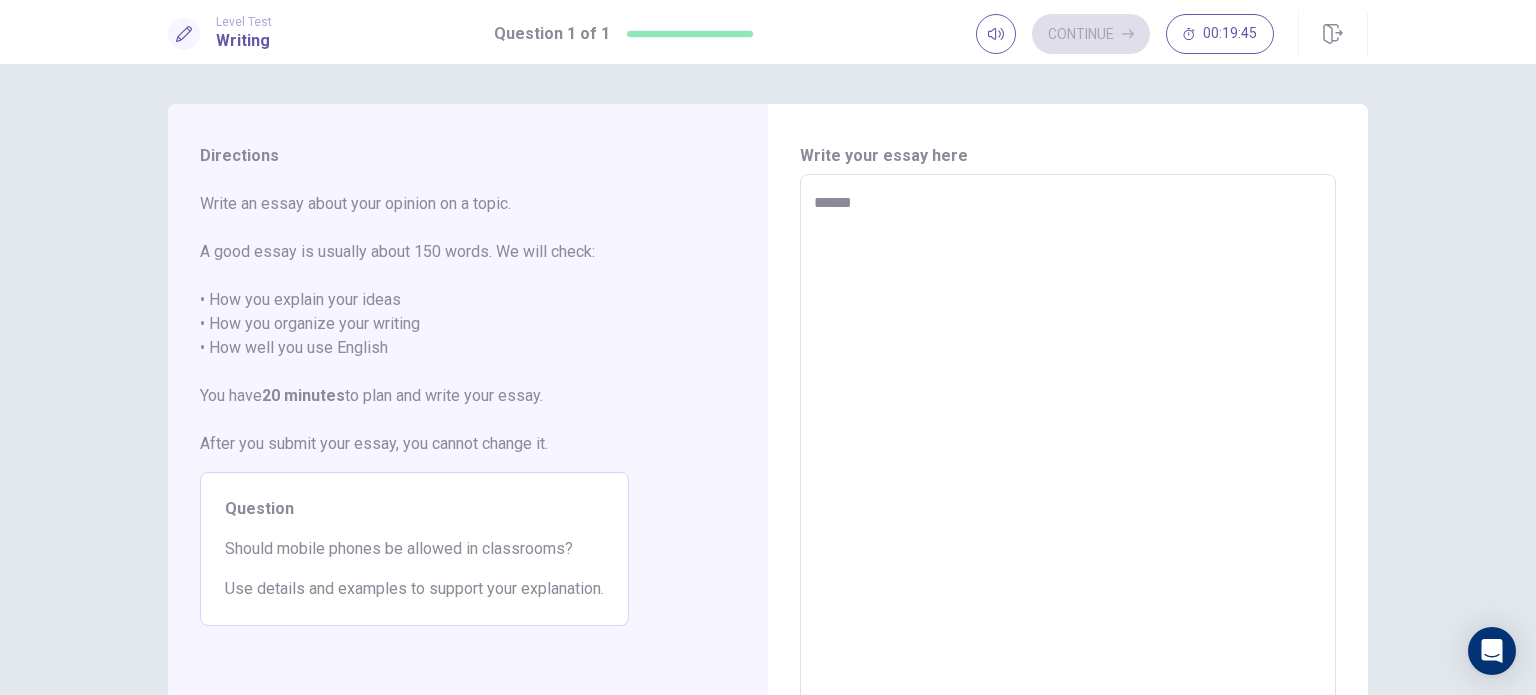 type on "*******" 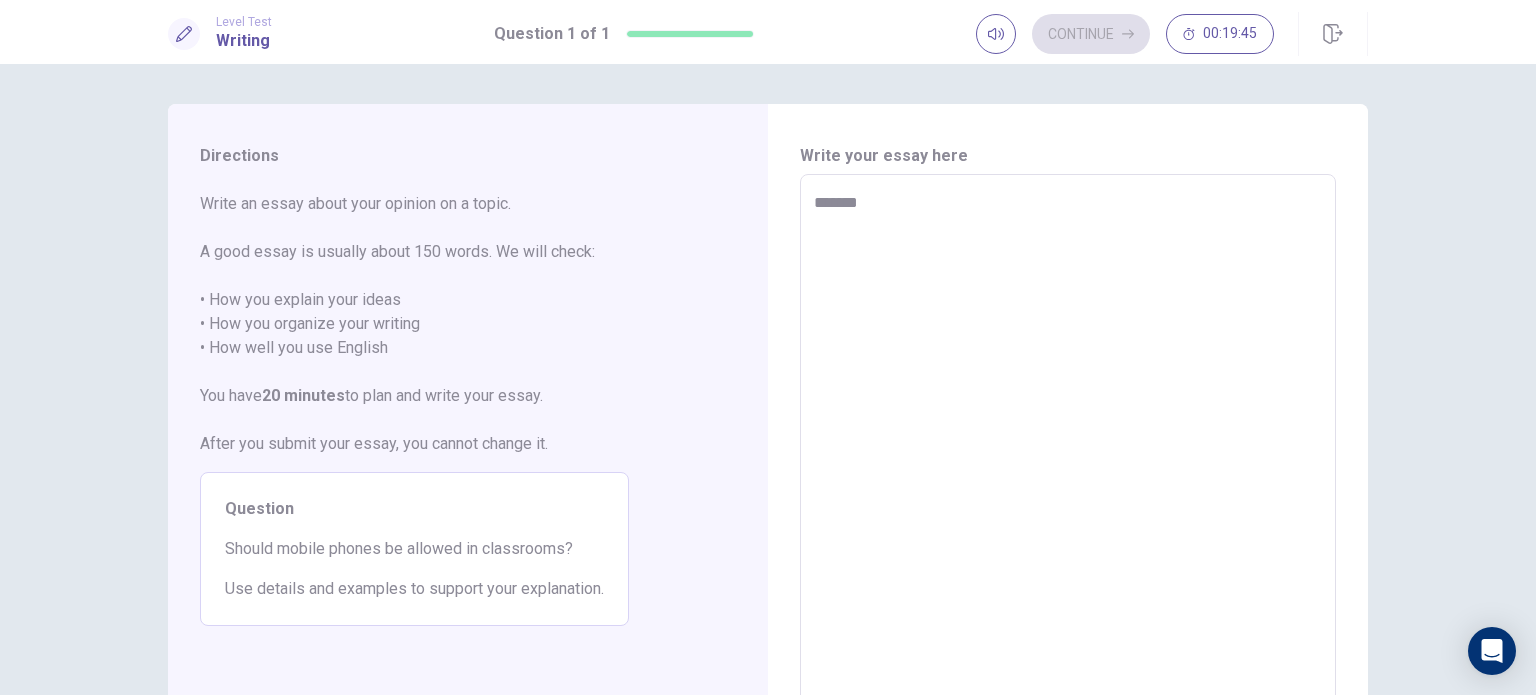 type on "*" 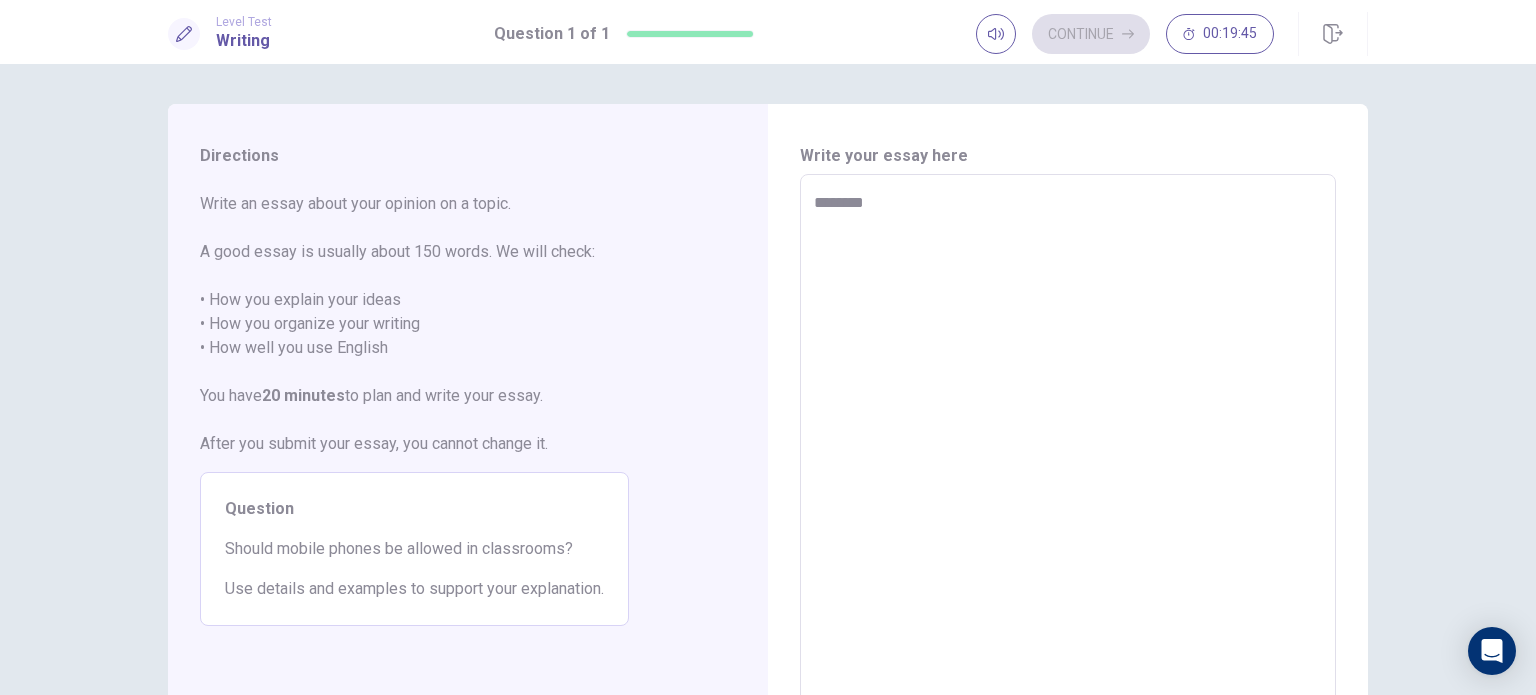 type on "*" 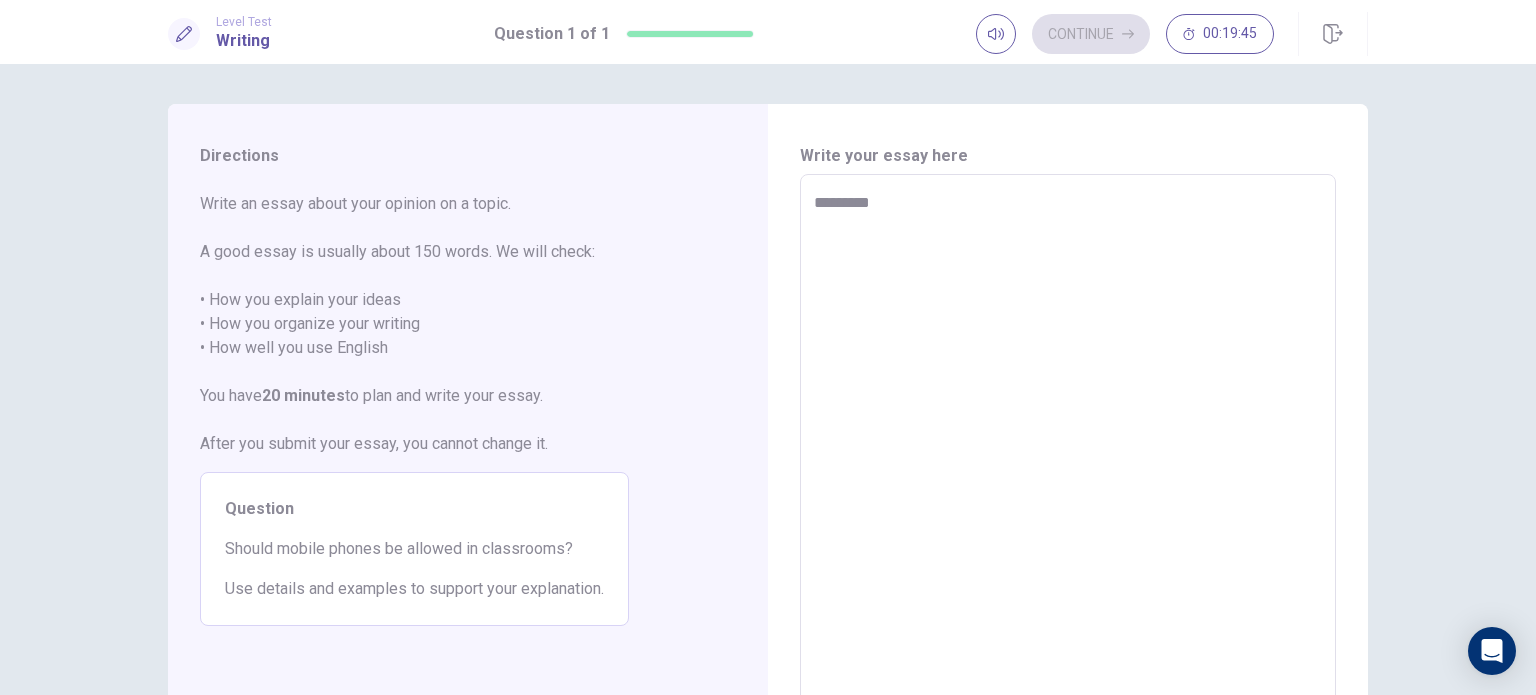 type on "*" 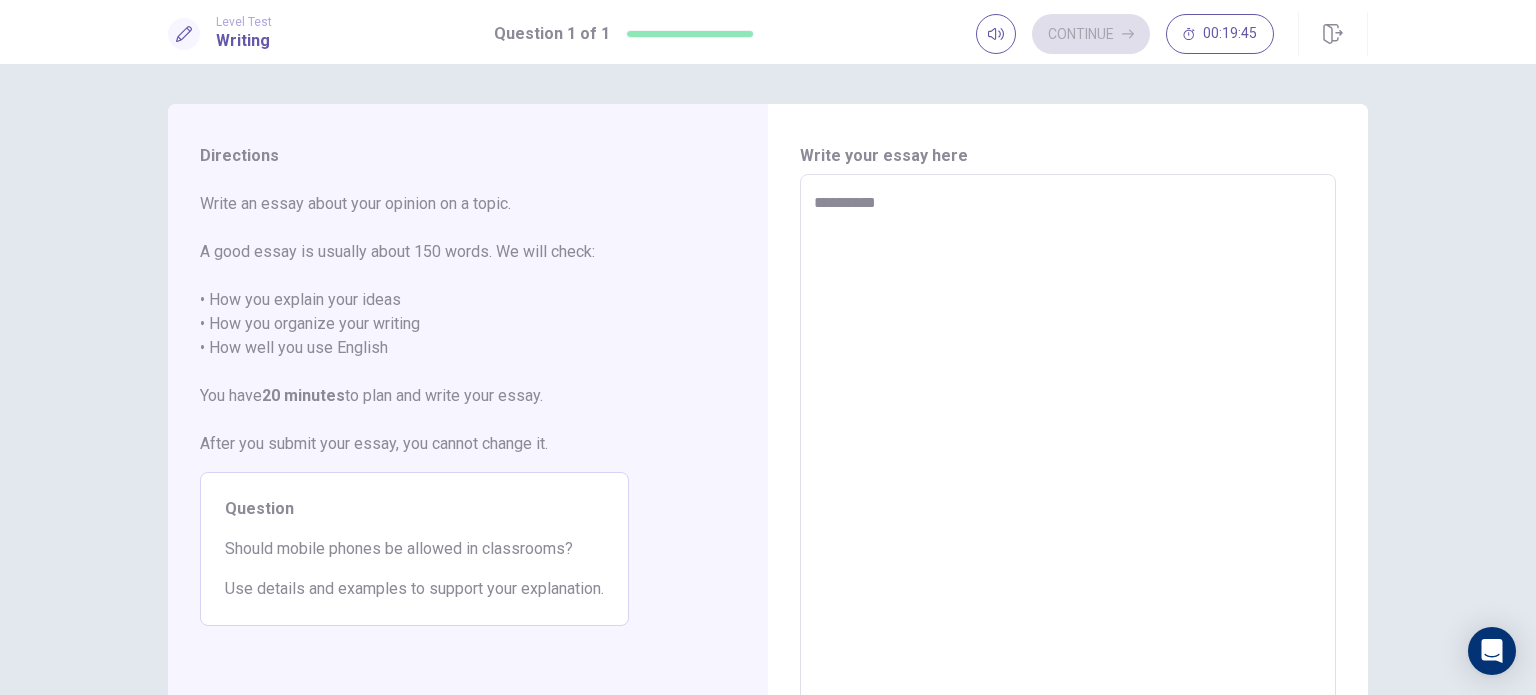 type on "*" 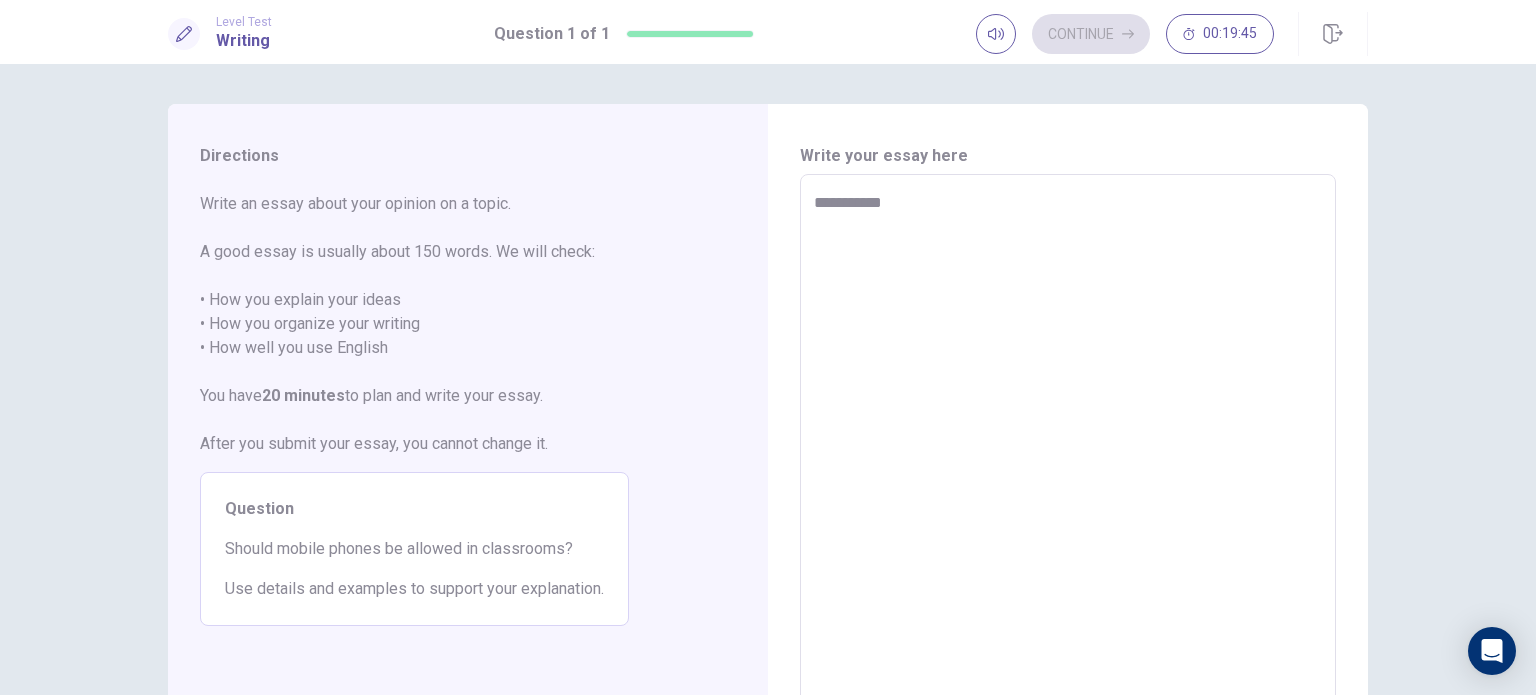 type on "*" 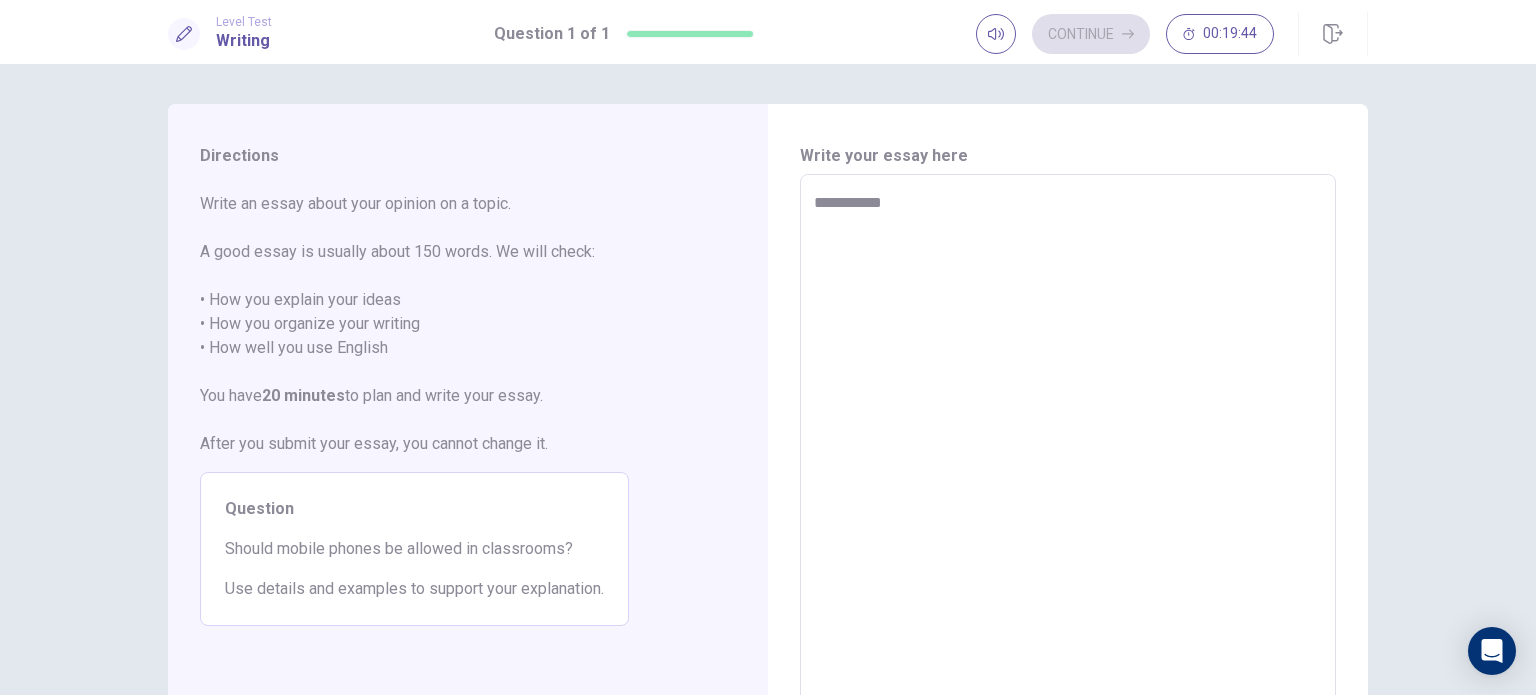 type on "**********" 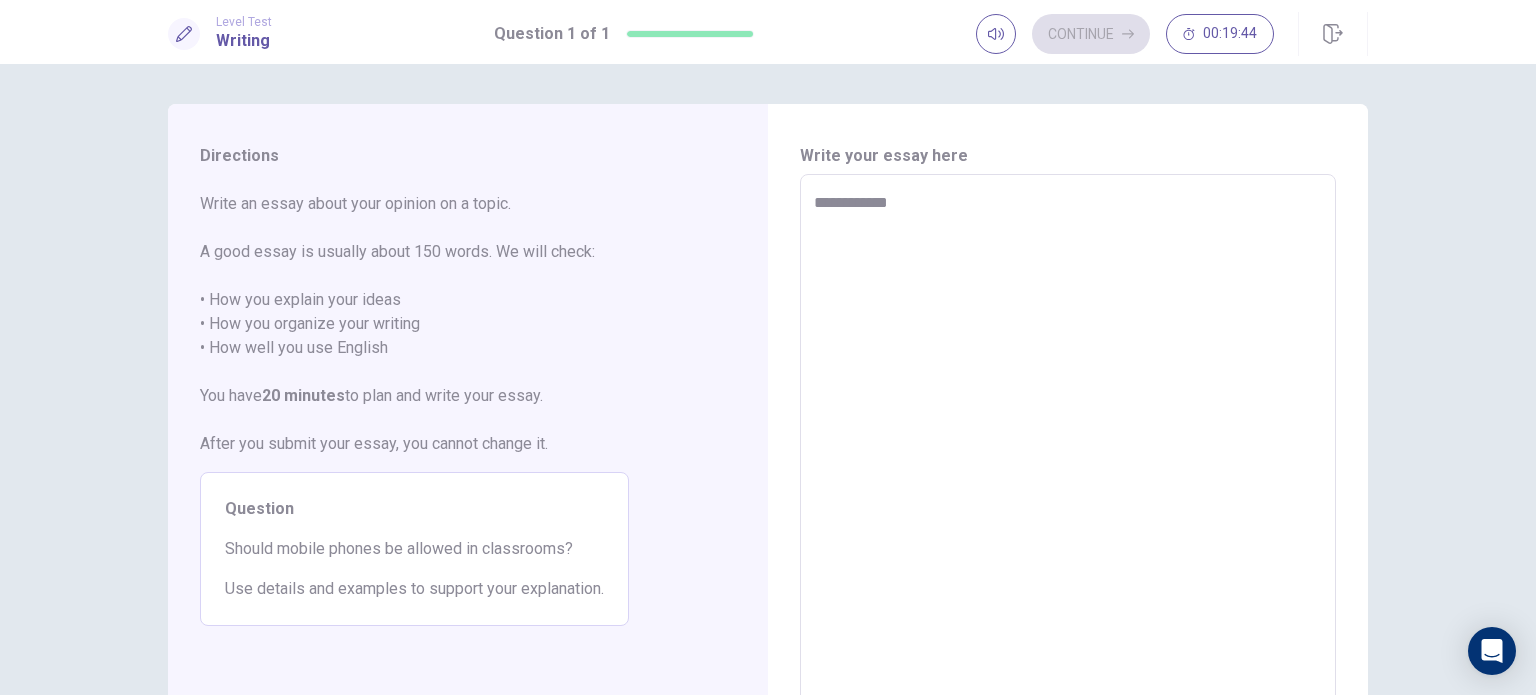 type on "*" 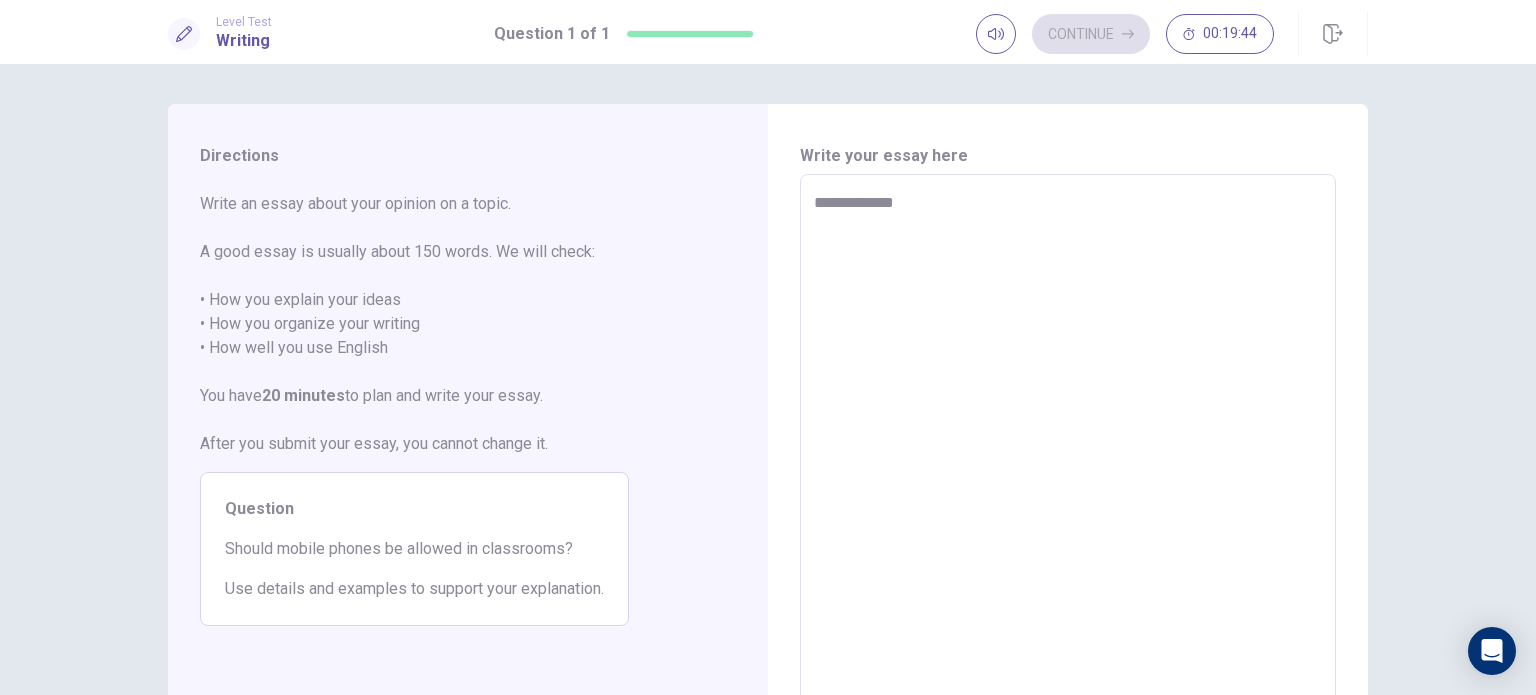 type on "*" 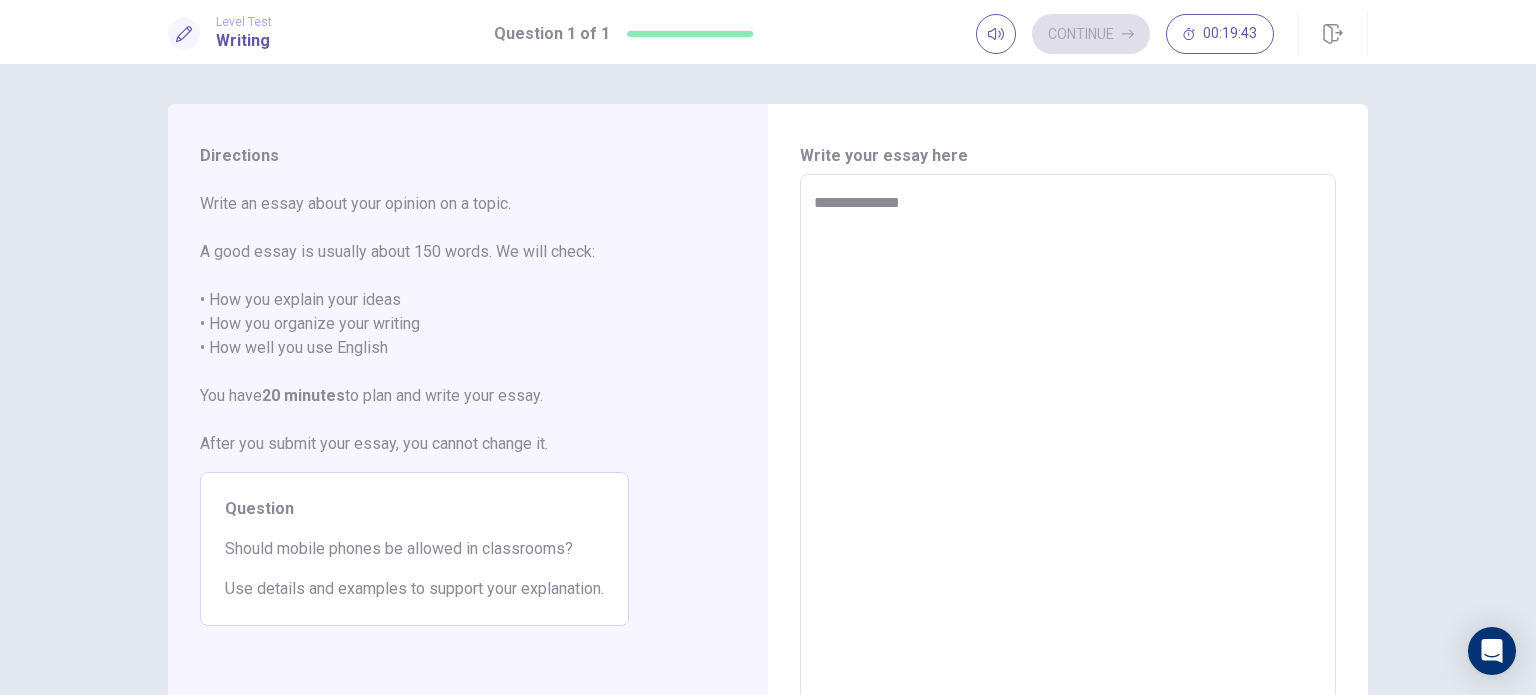 type on "*" 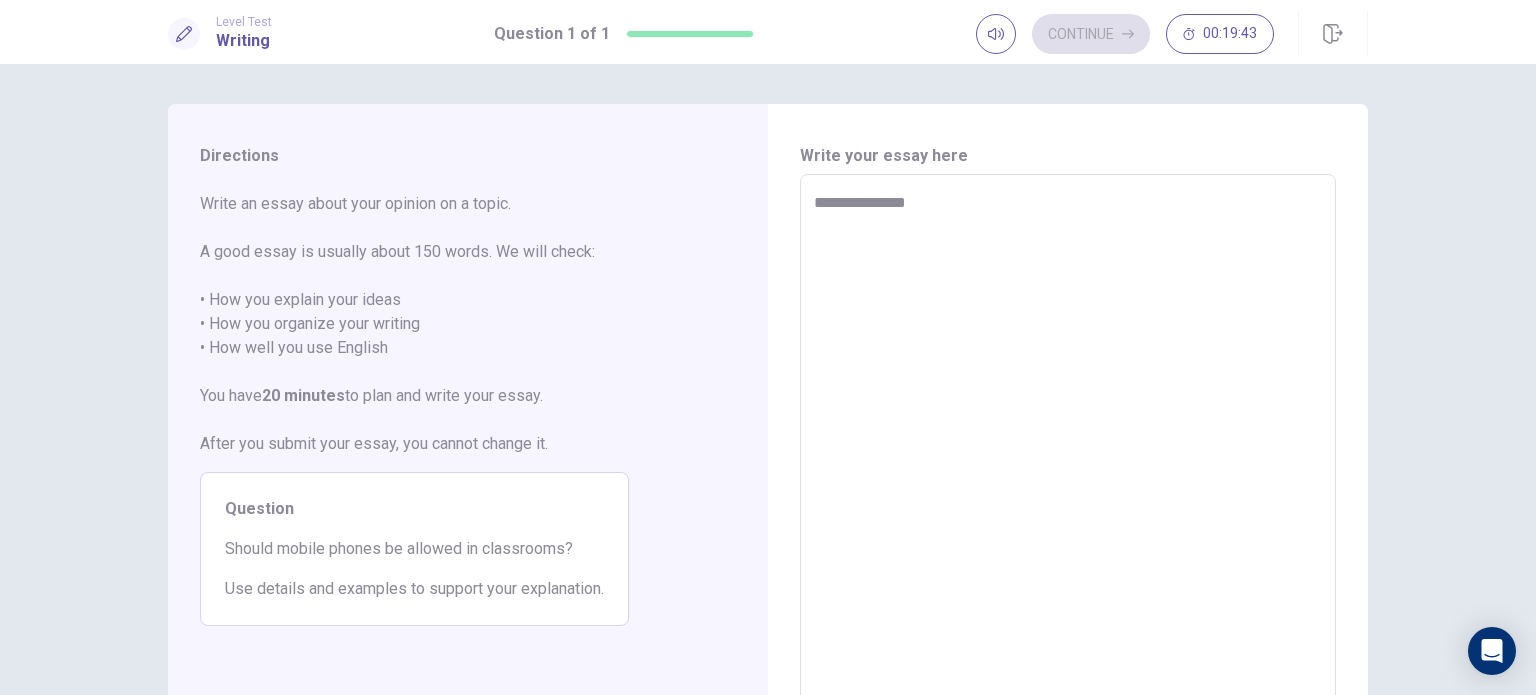 type on "*" 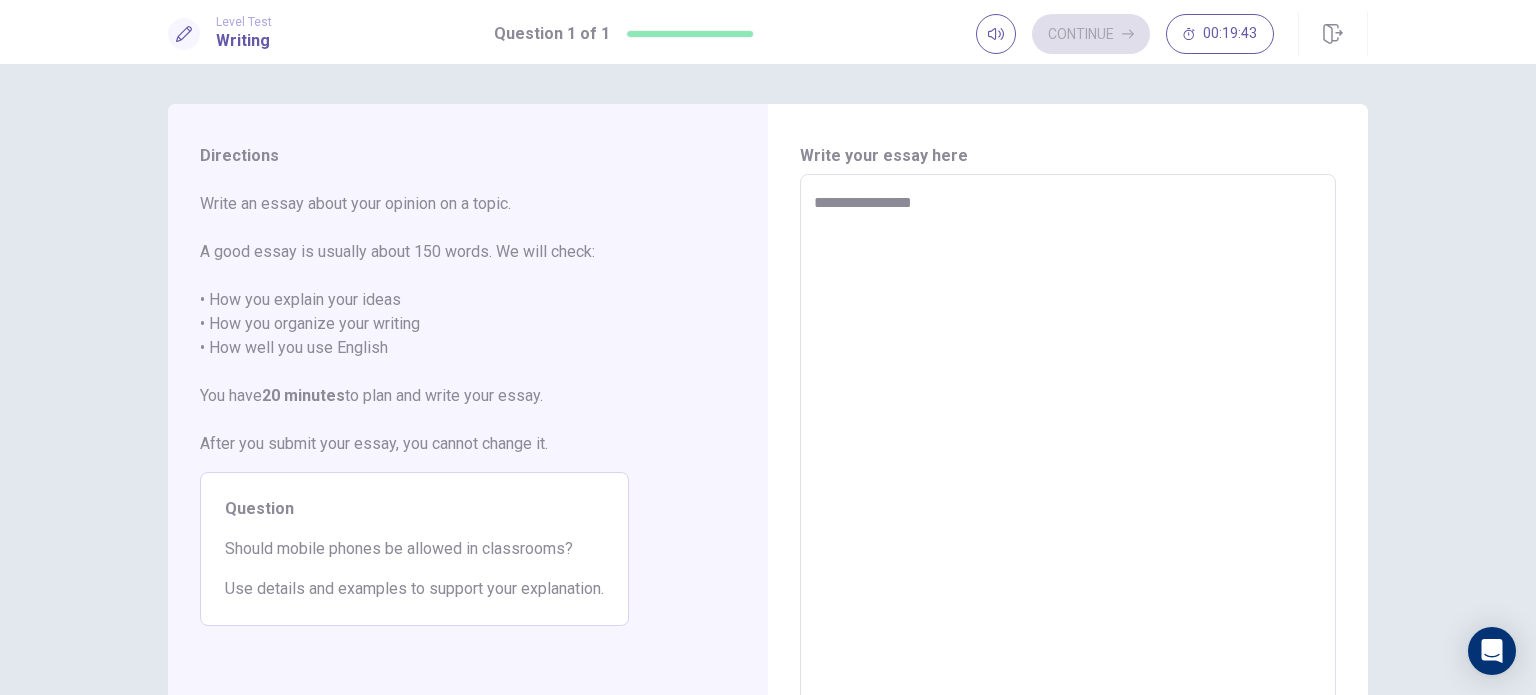 type on "*" 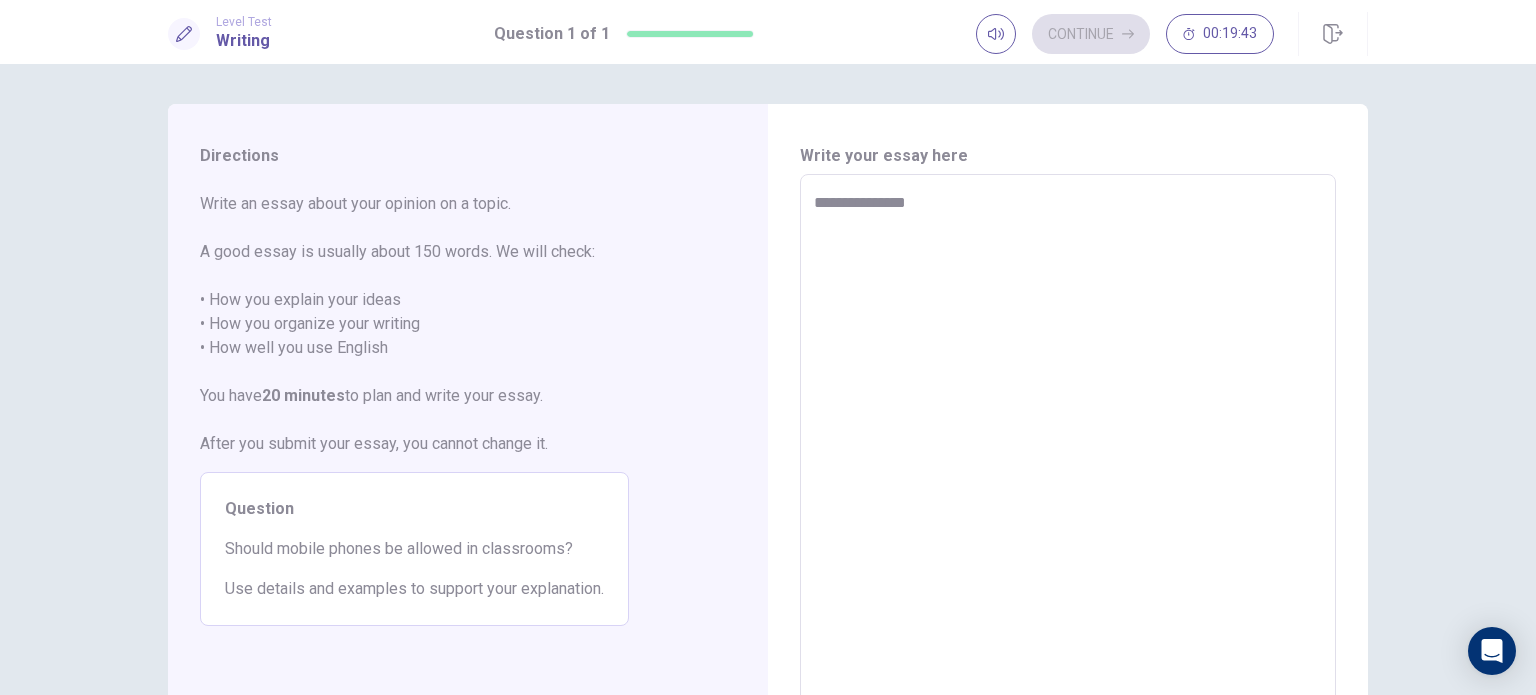 type on "*" 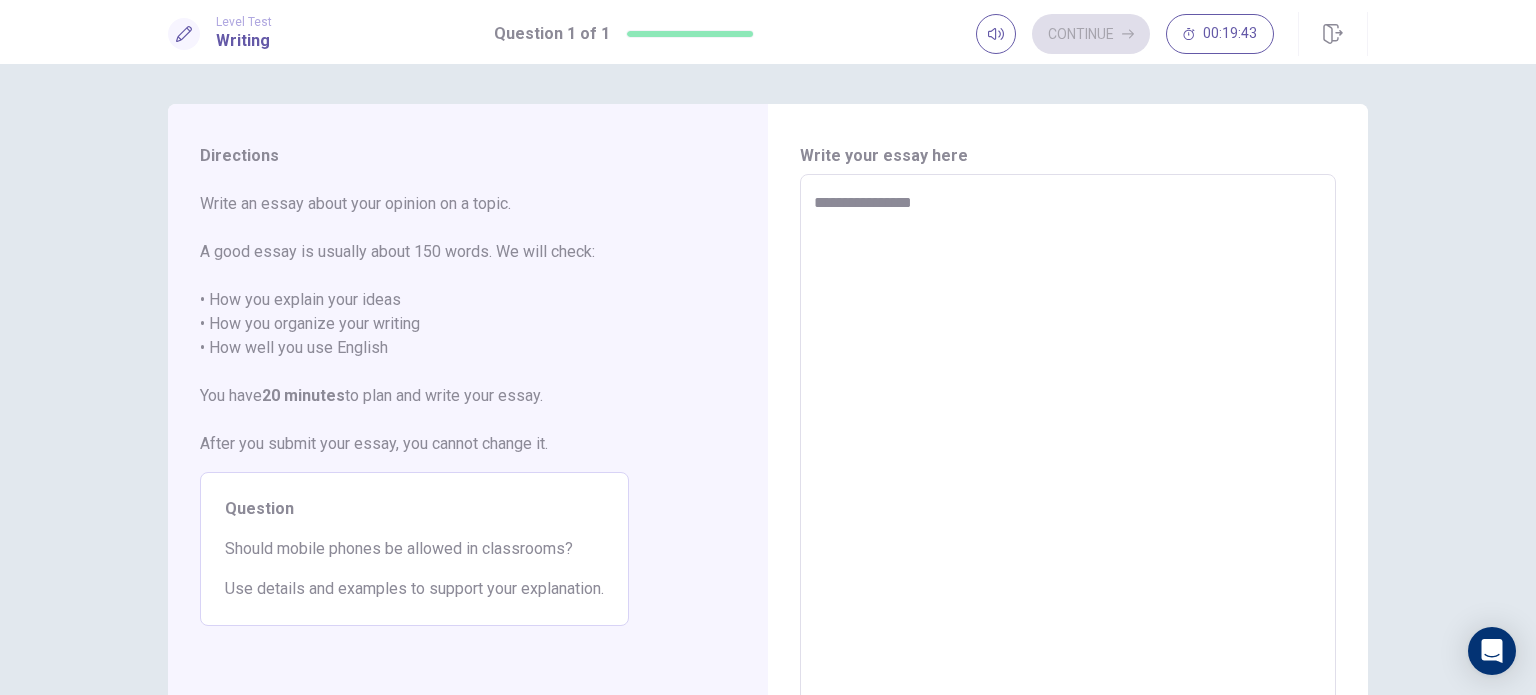 type on "*" 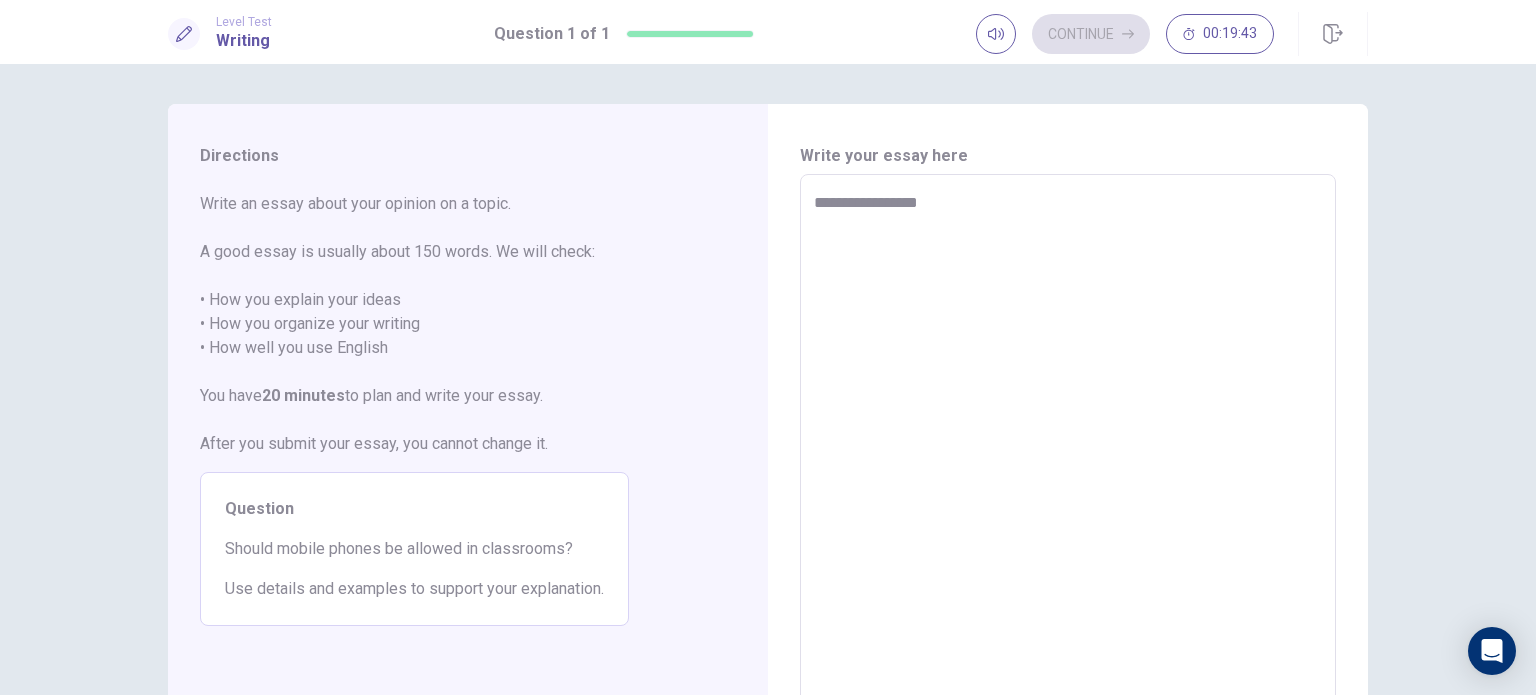 type on "*" 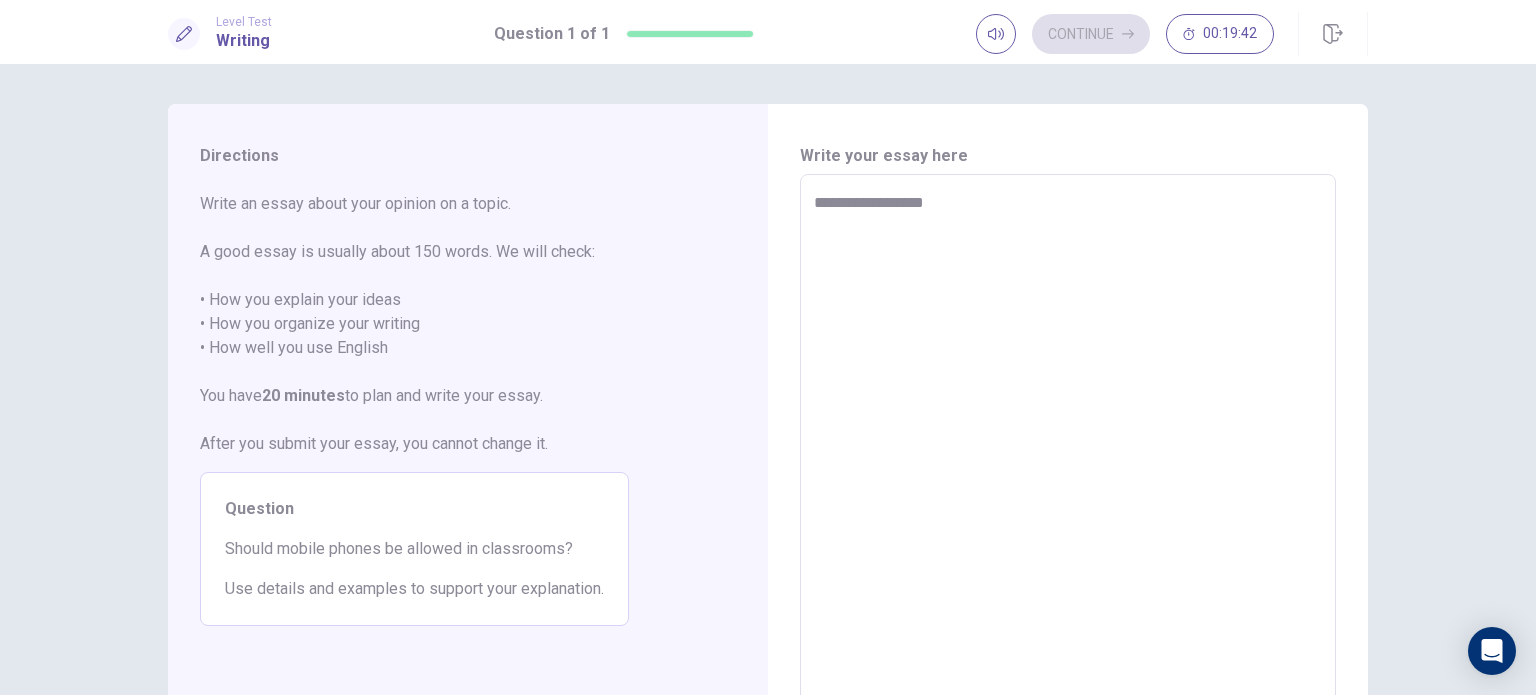 type on "**********" 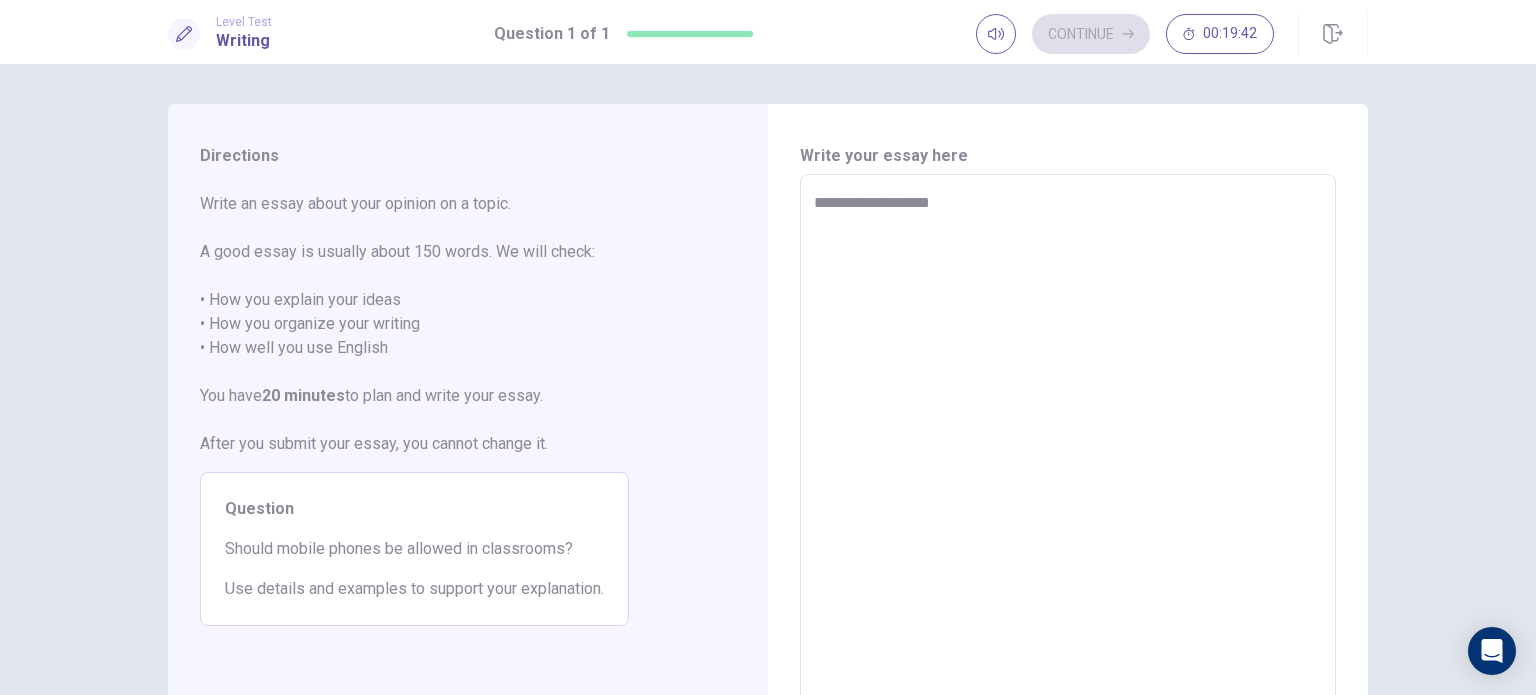 type on "*" 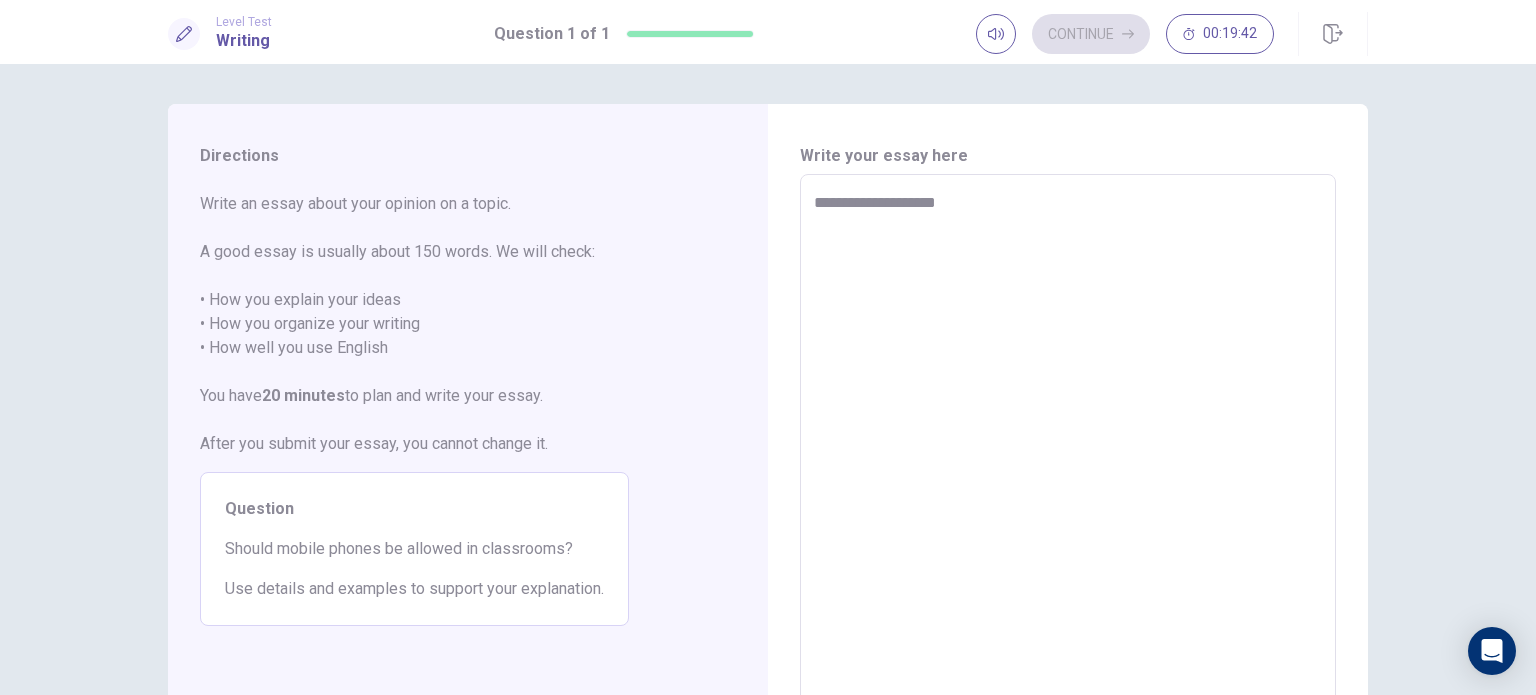 type on "*" 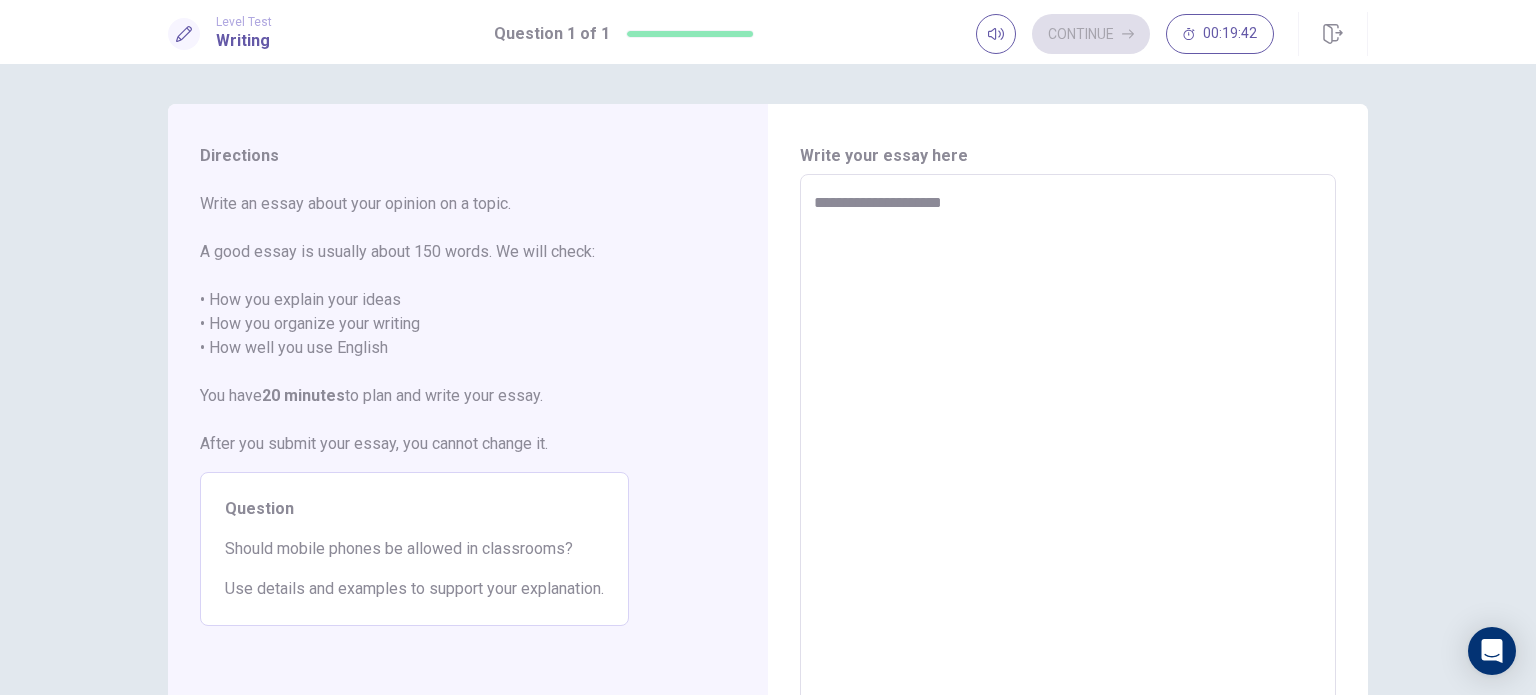 type on "*" 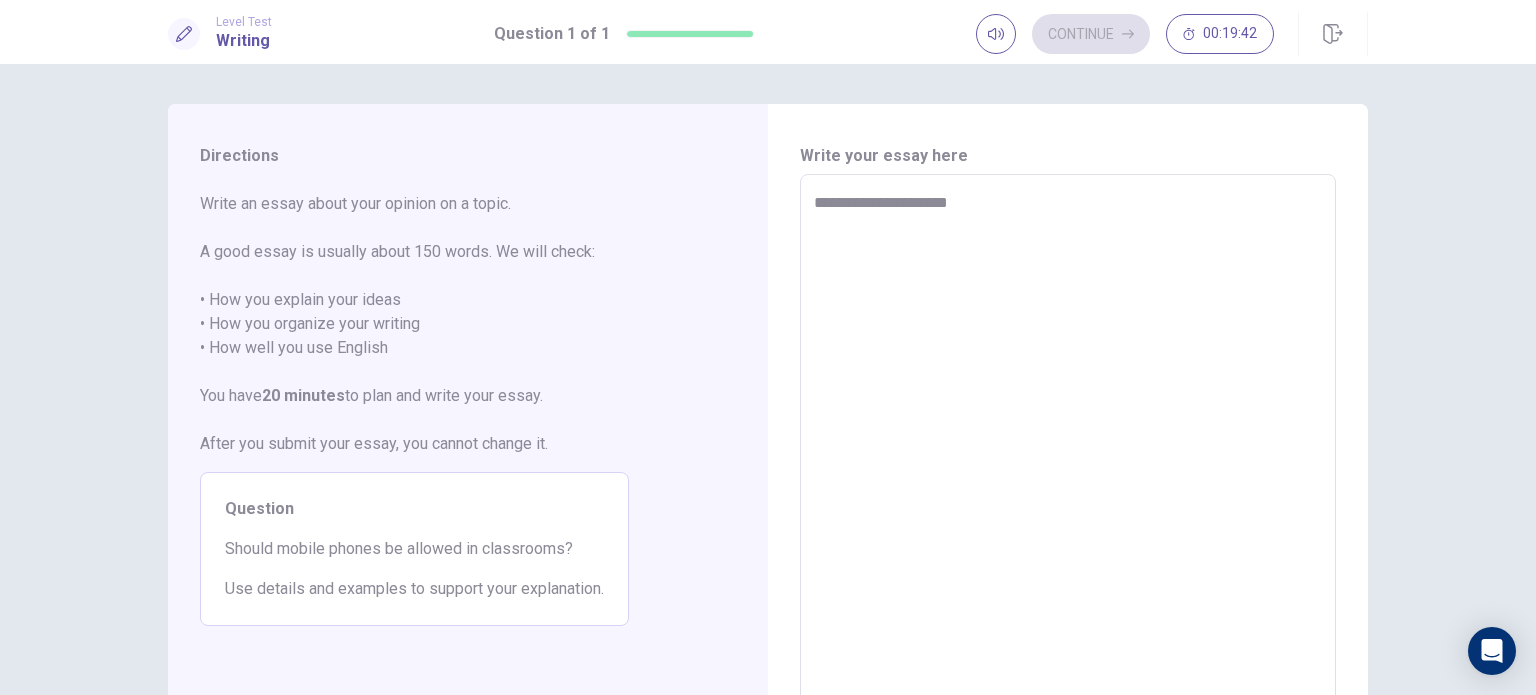 type on "*" 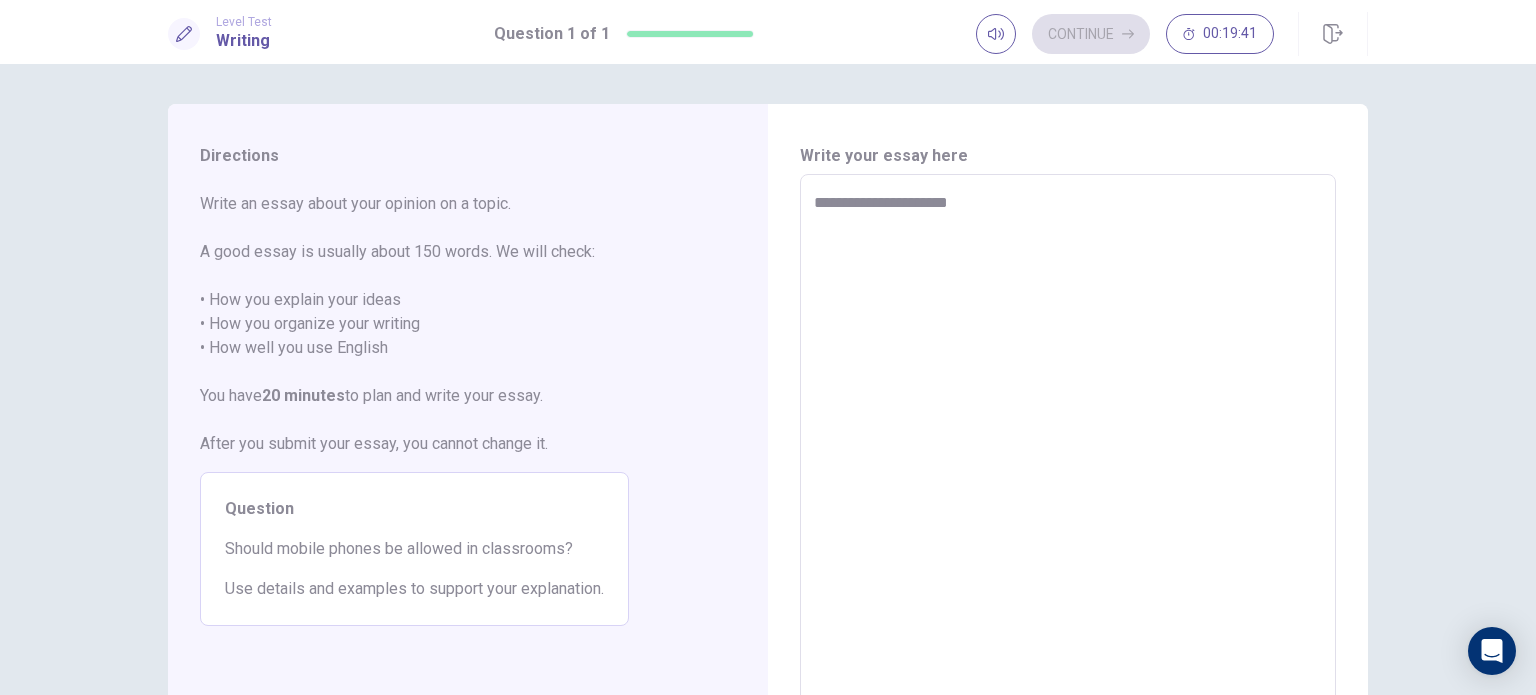 type on "**********" 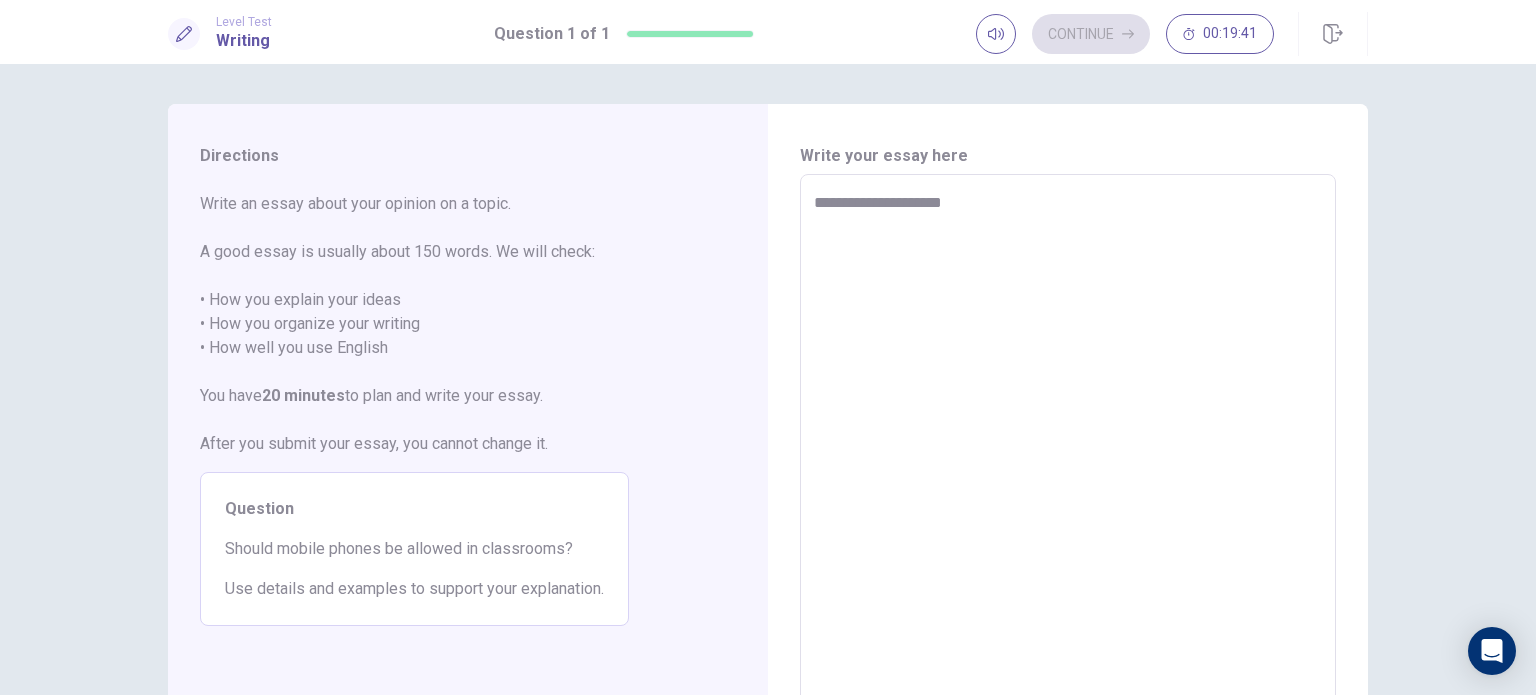 type on "*" 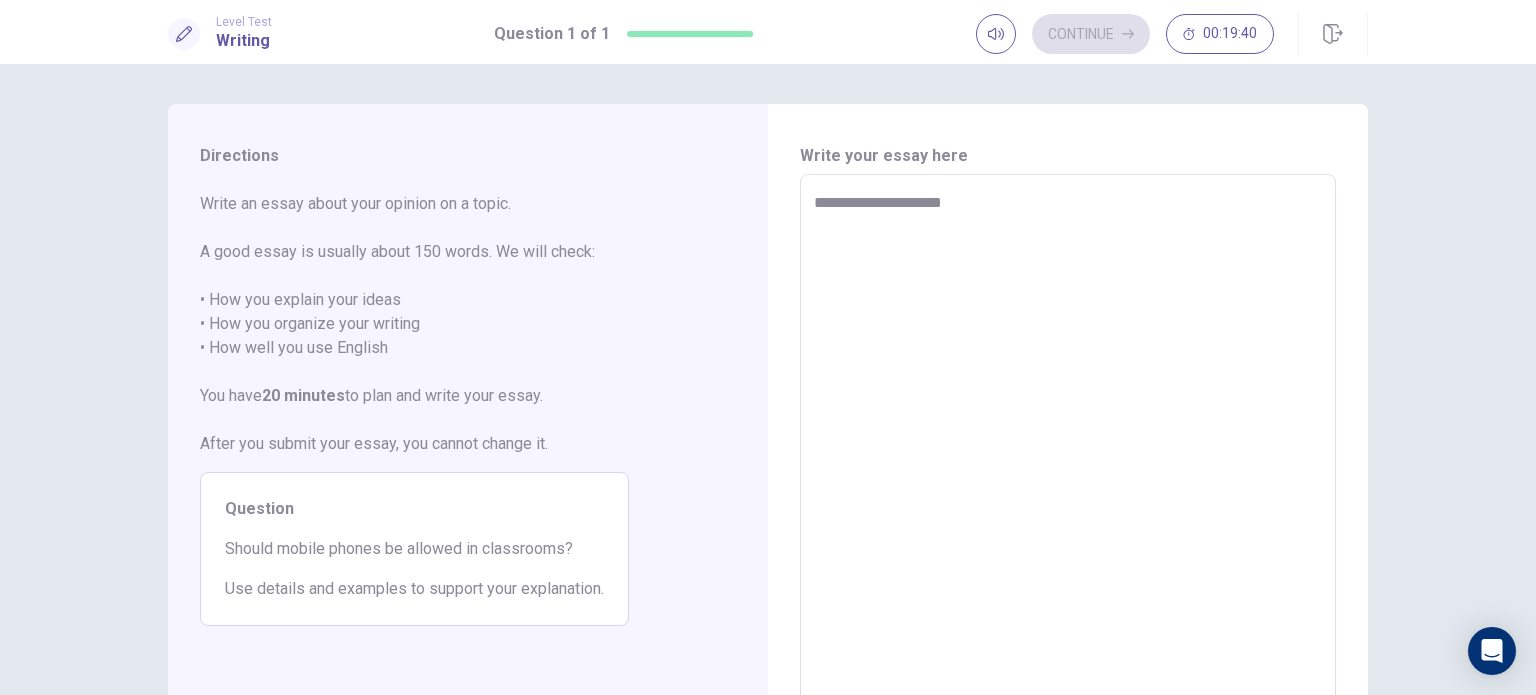 type on "**********" 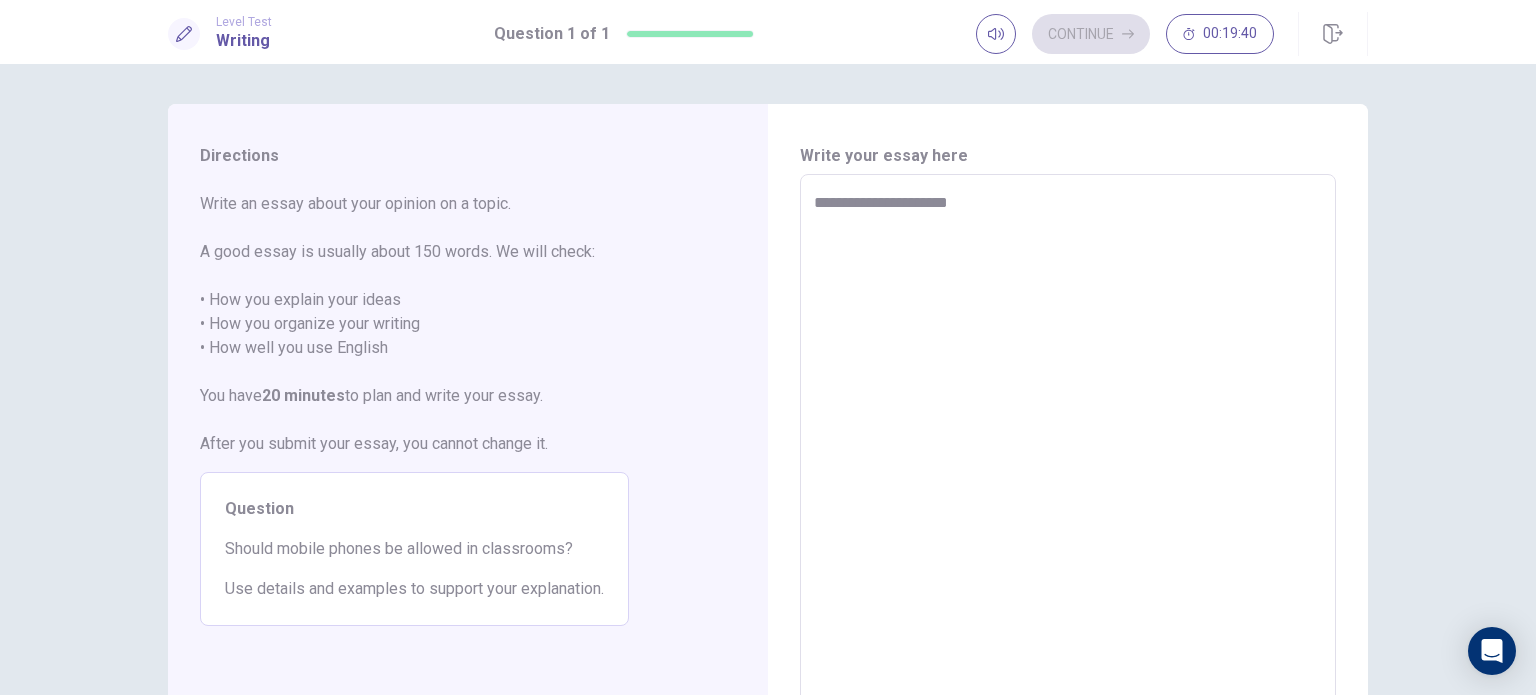 type on "*" 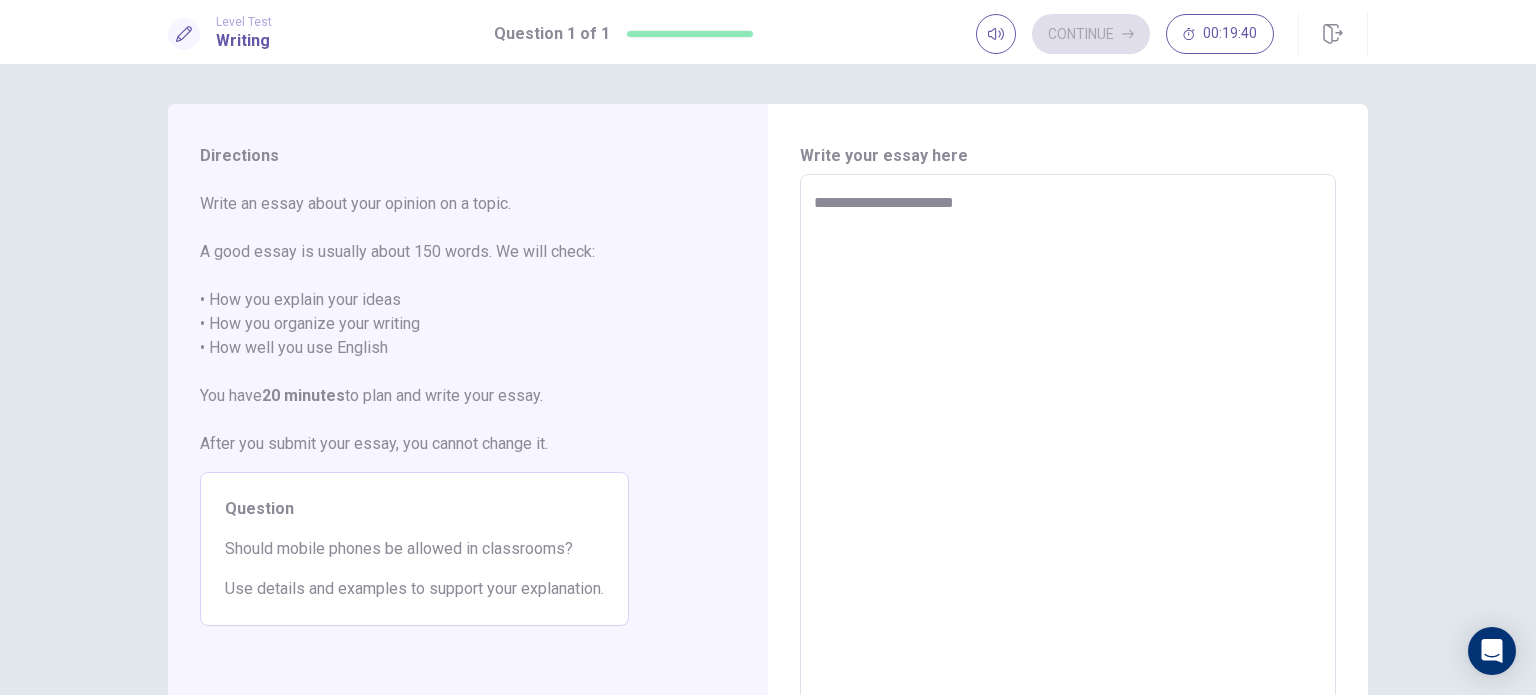 type on "*" 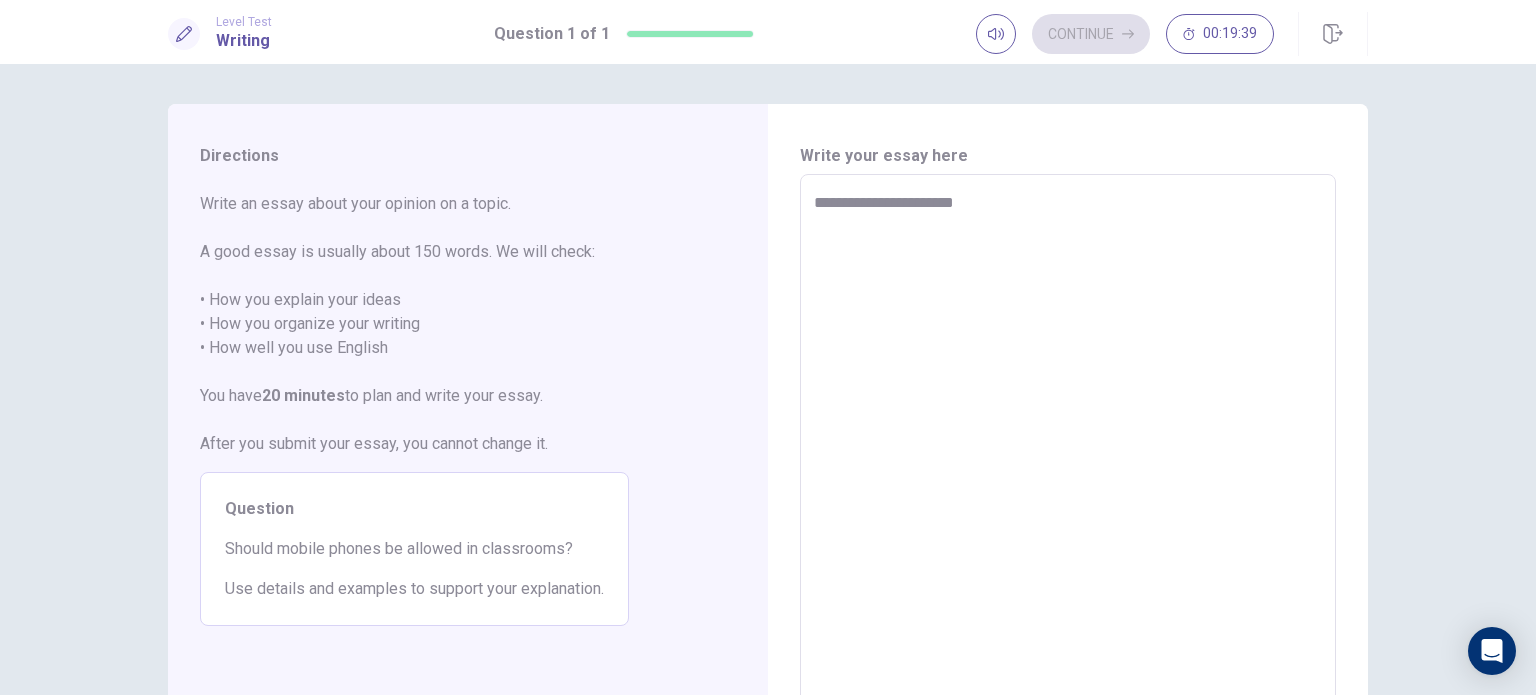 type on "**********" 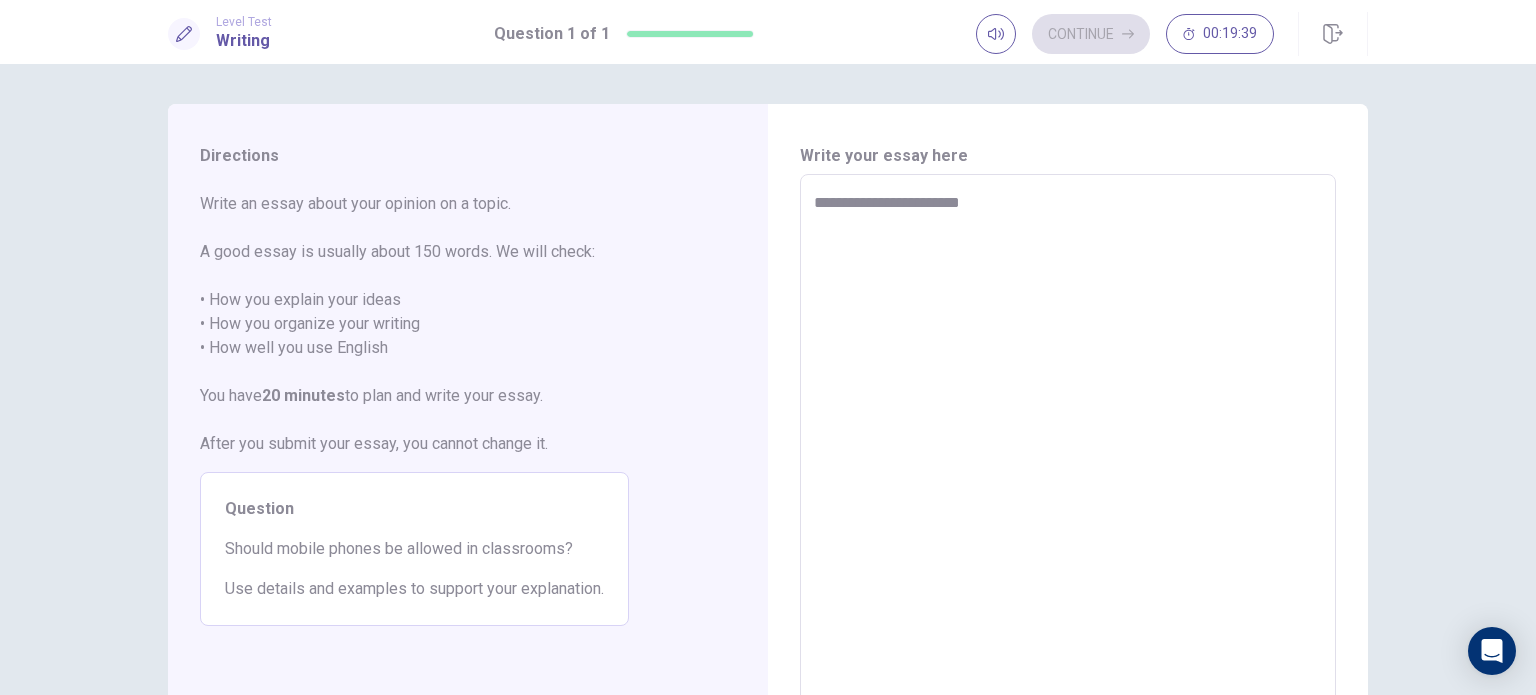 type on "*" 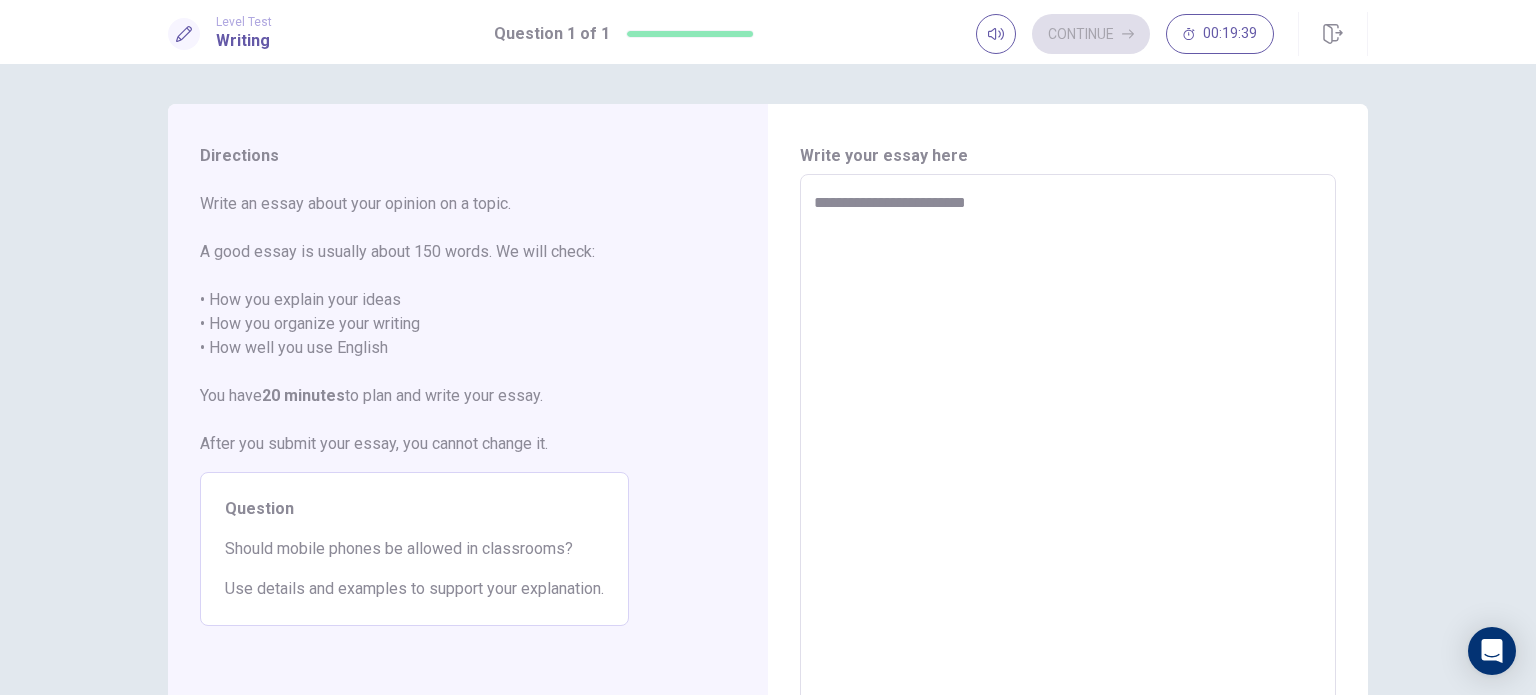 type on "*" 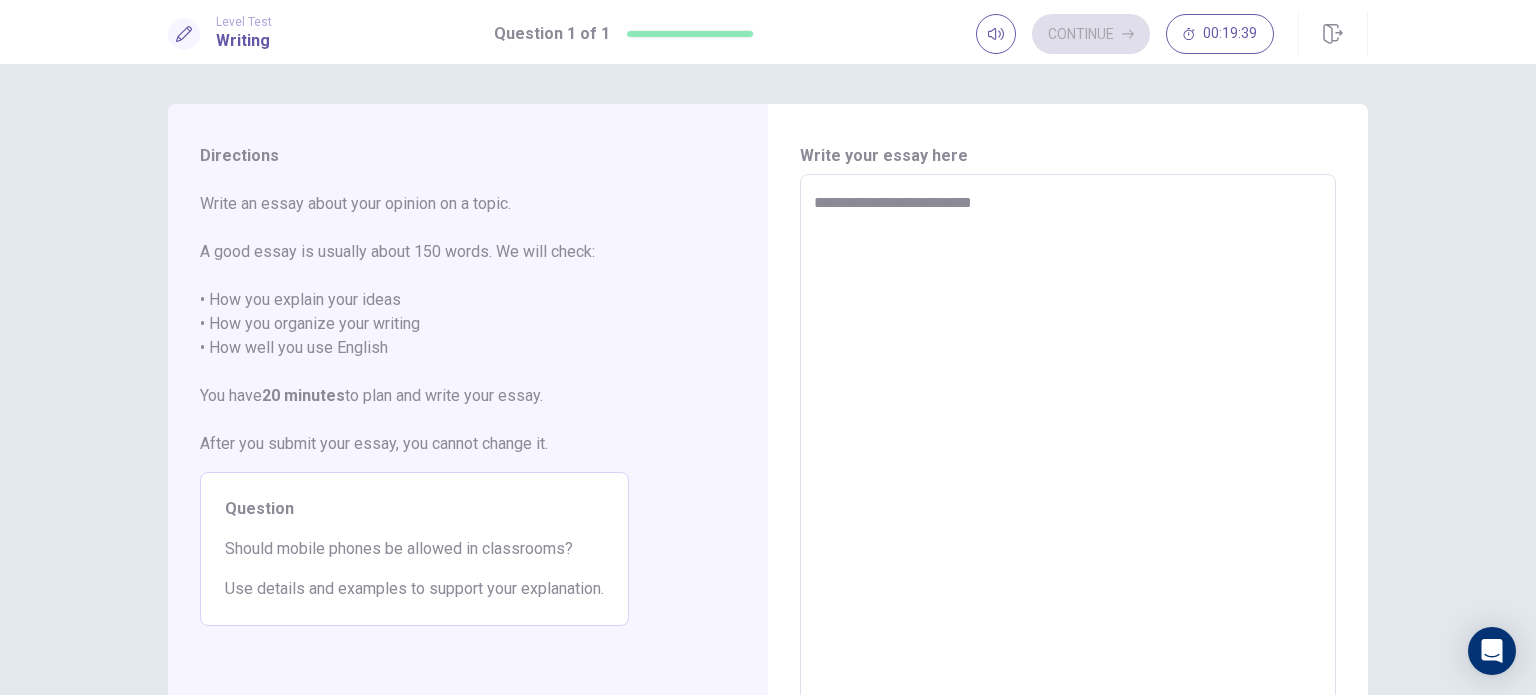 type on "*" 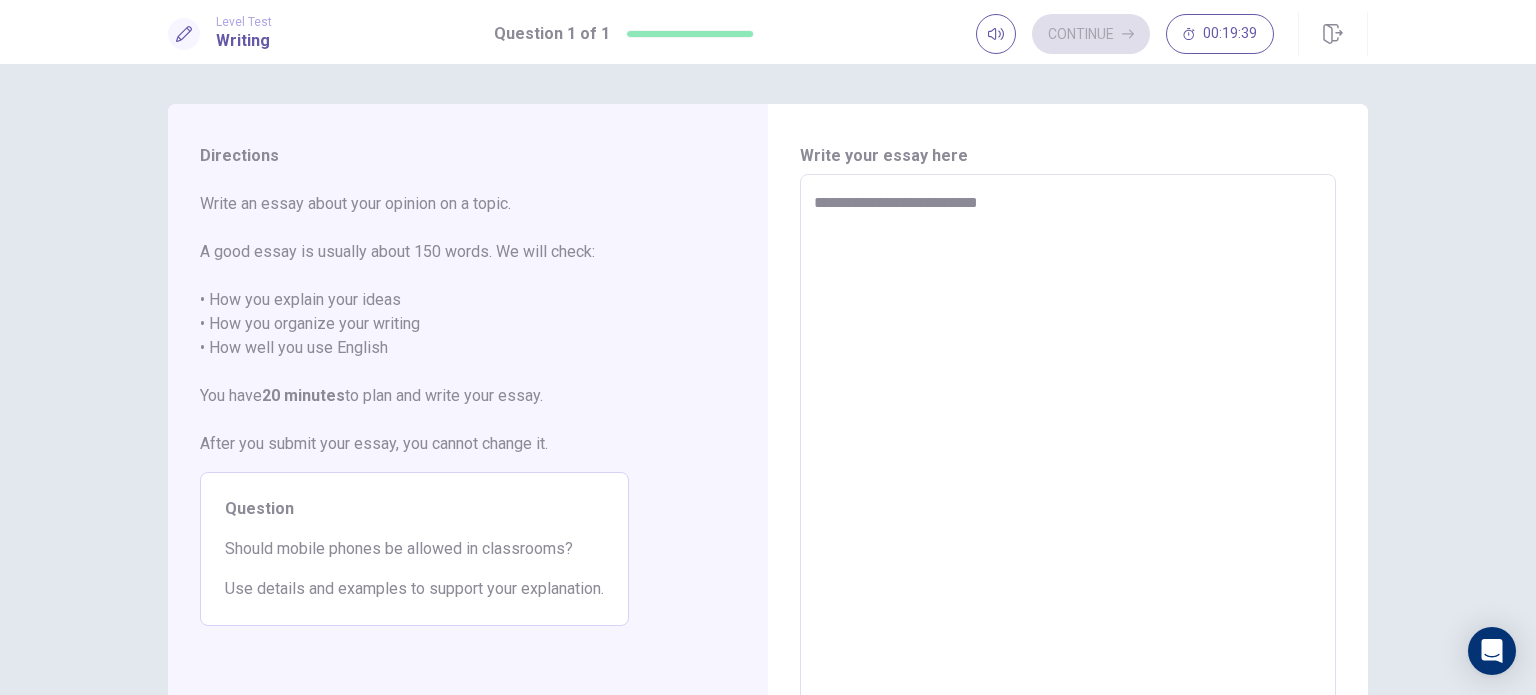 type on "*" 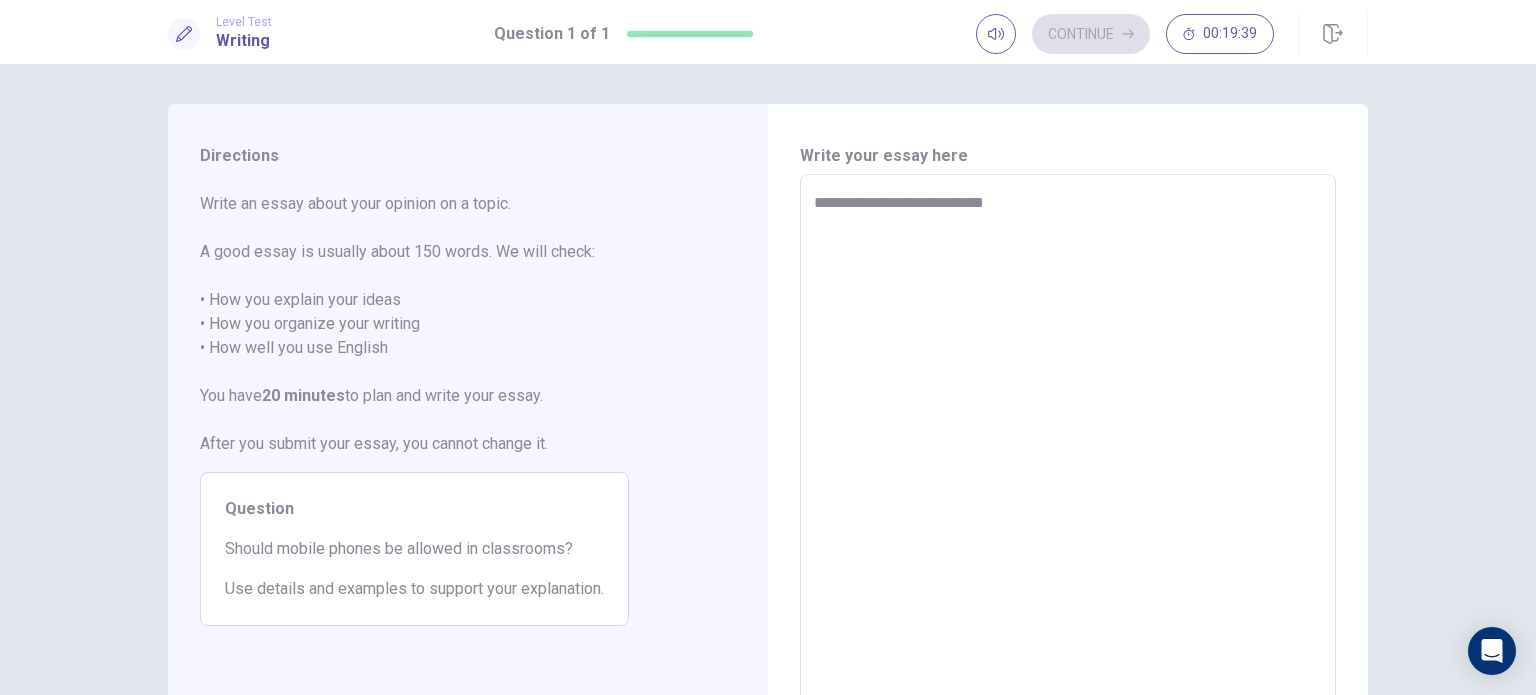 type on "*" 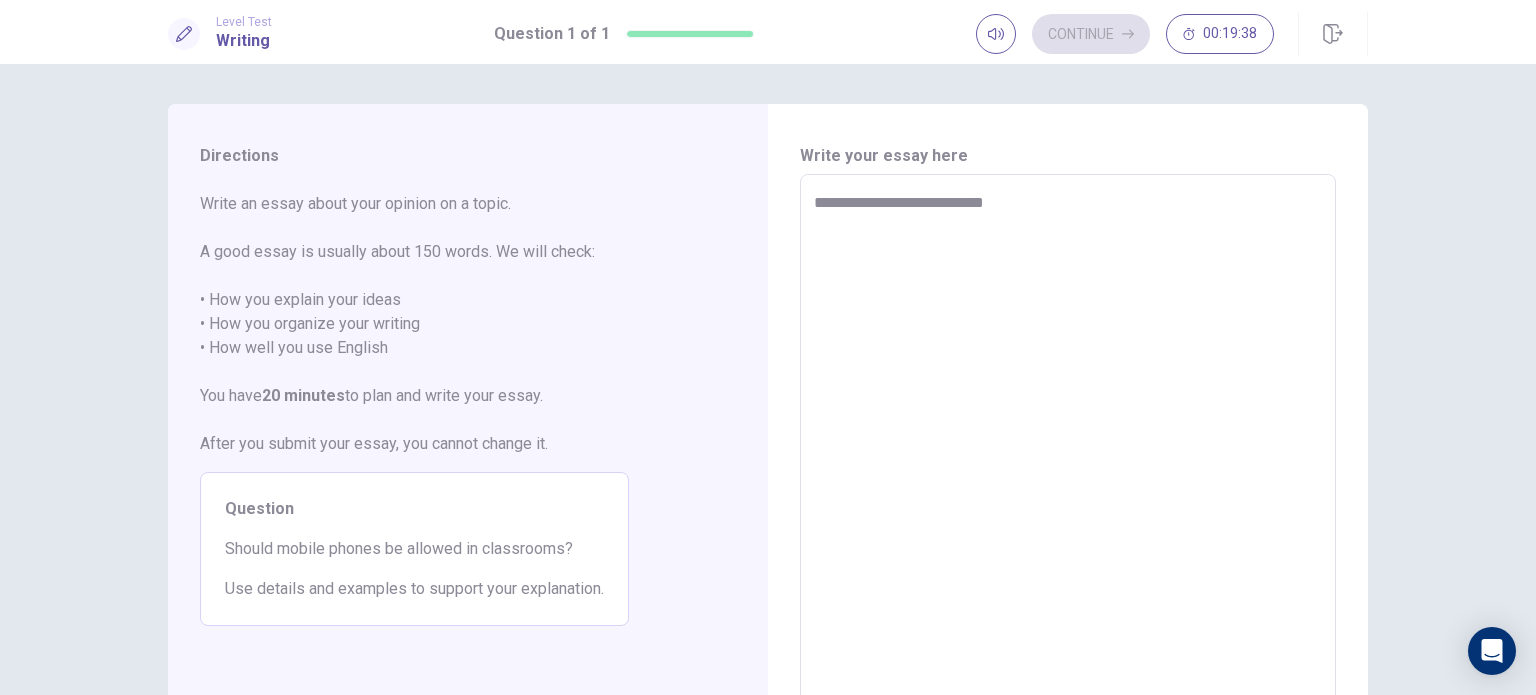 type on "**********" 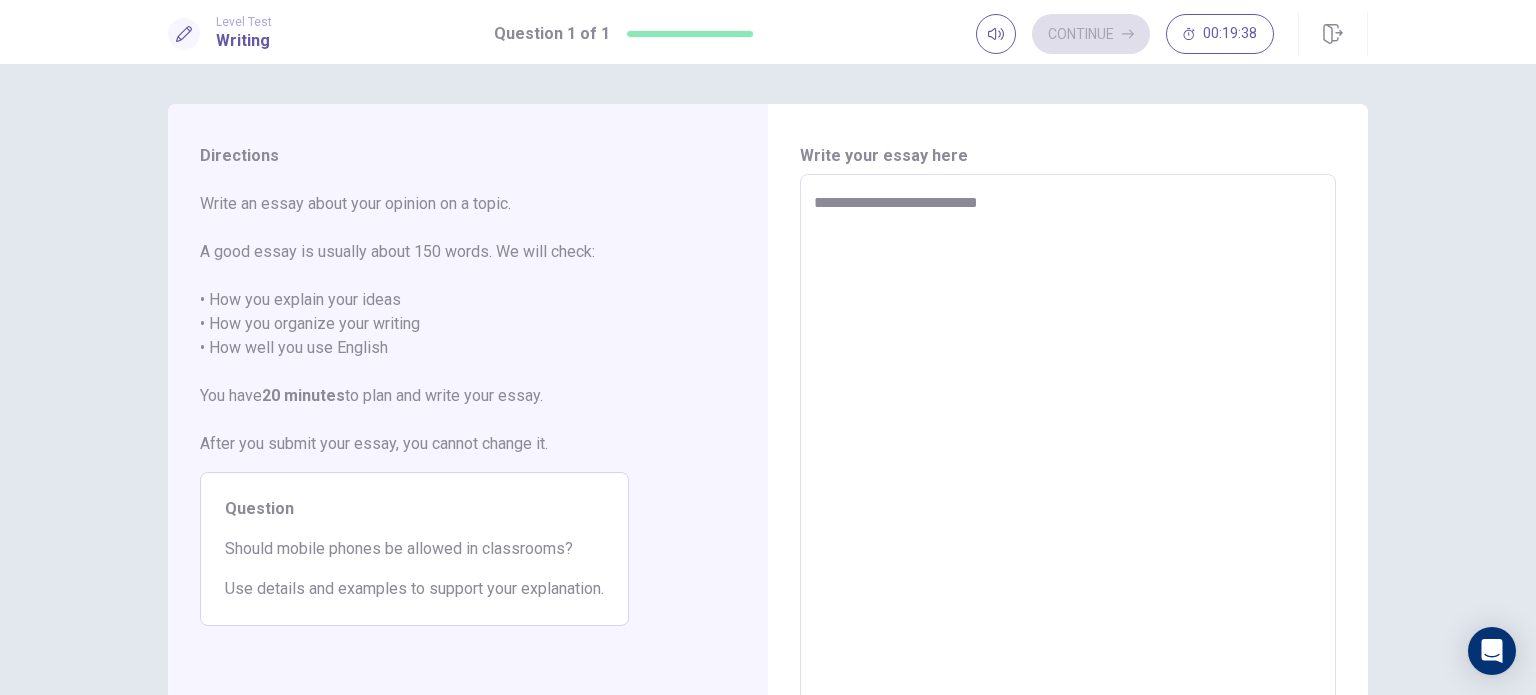 type on "*" 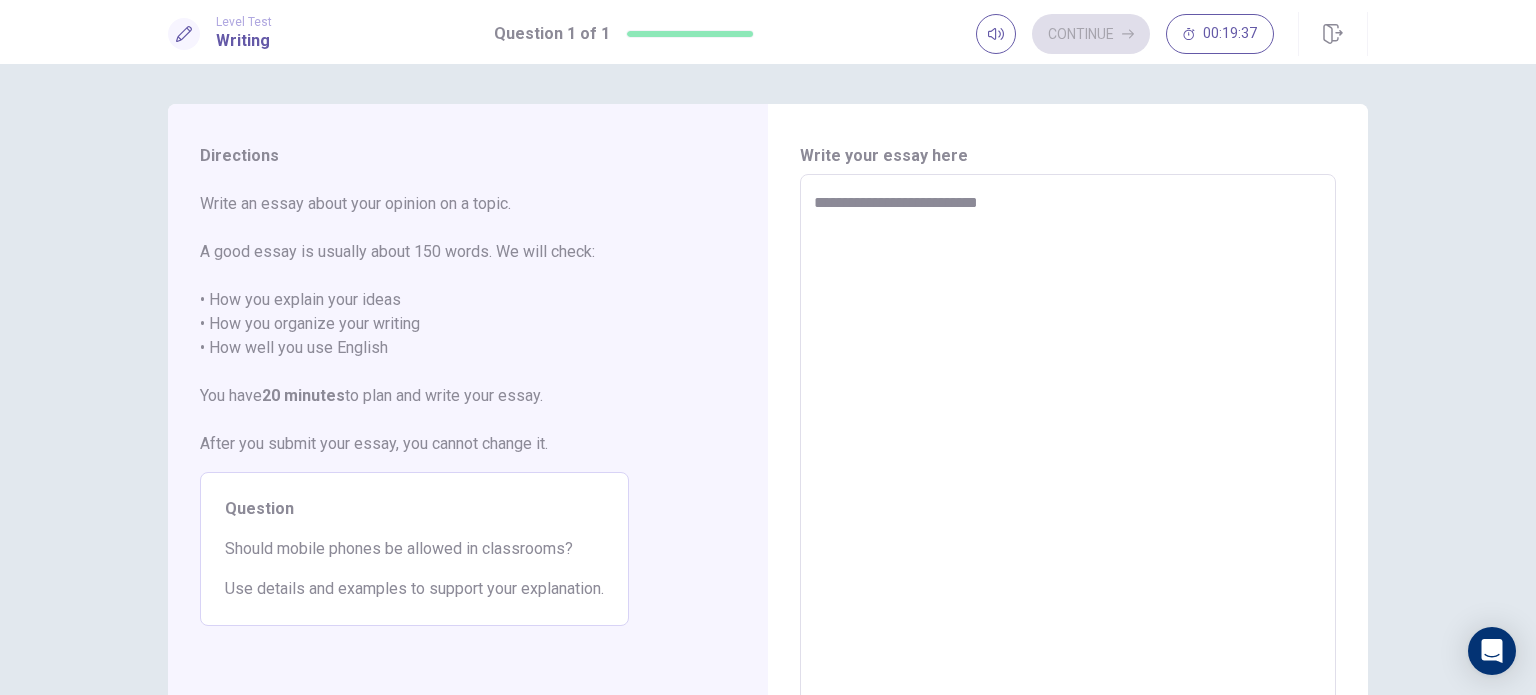 type on "**********" 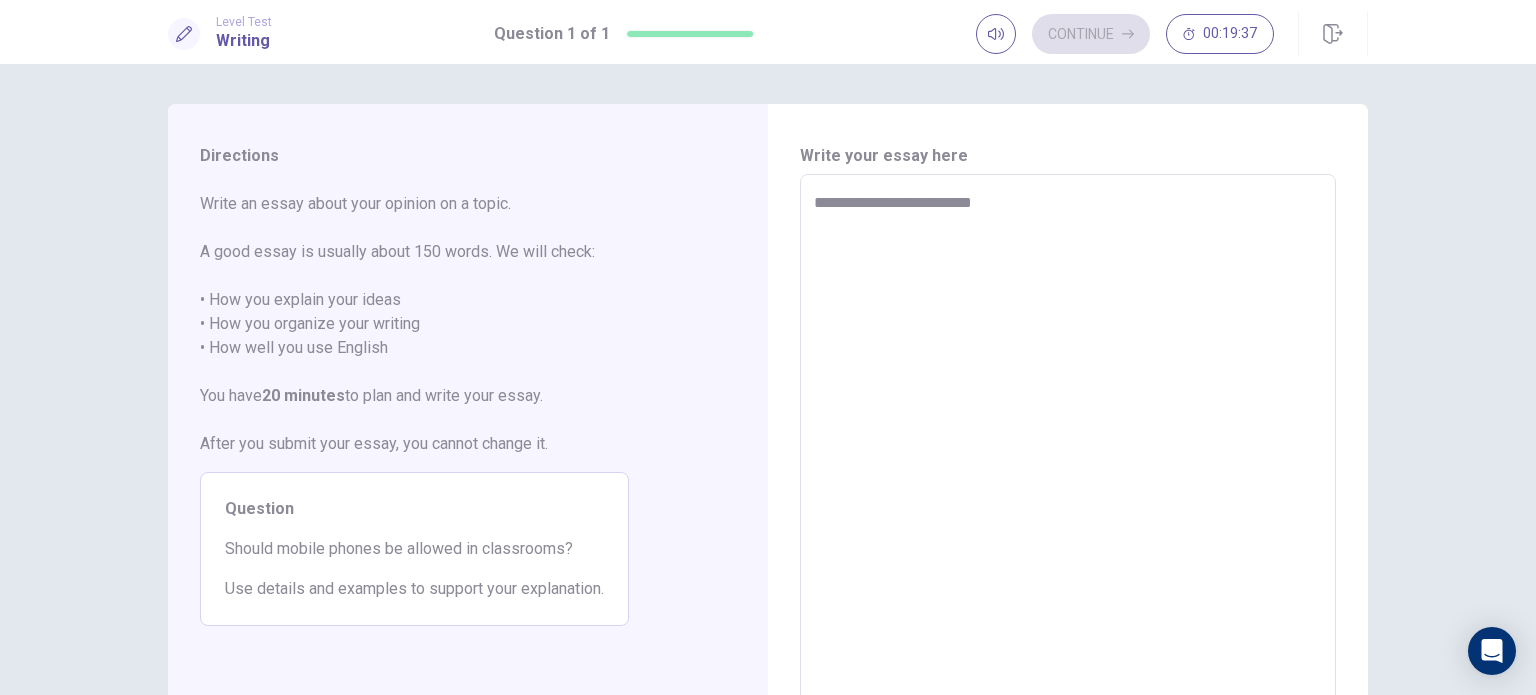 type on "*" 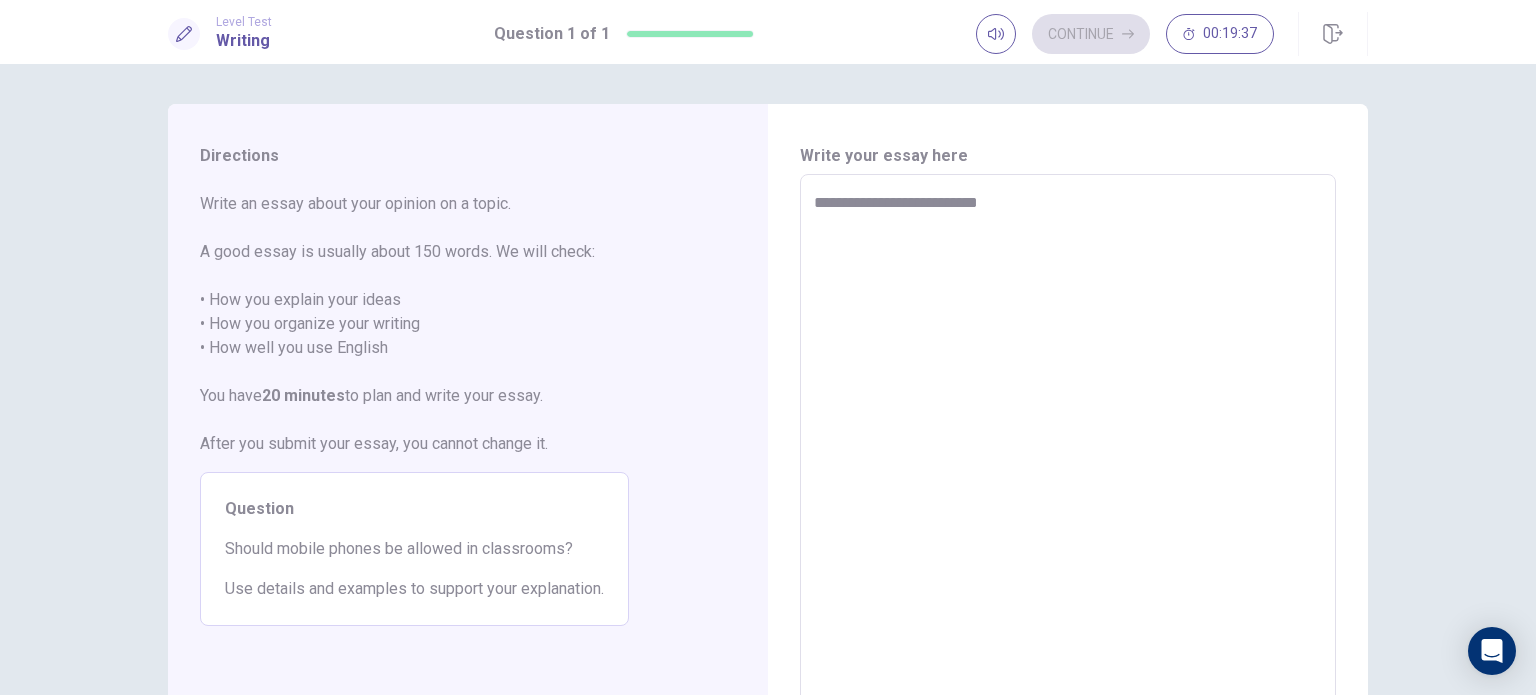 type on "*" 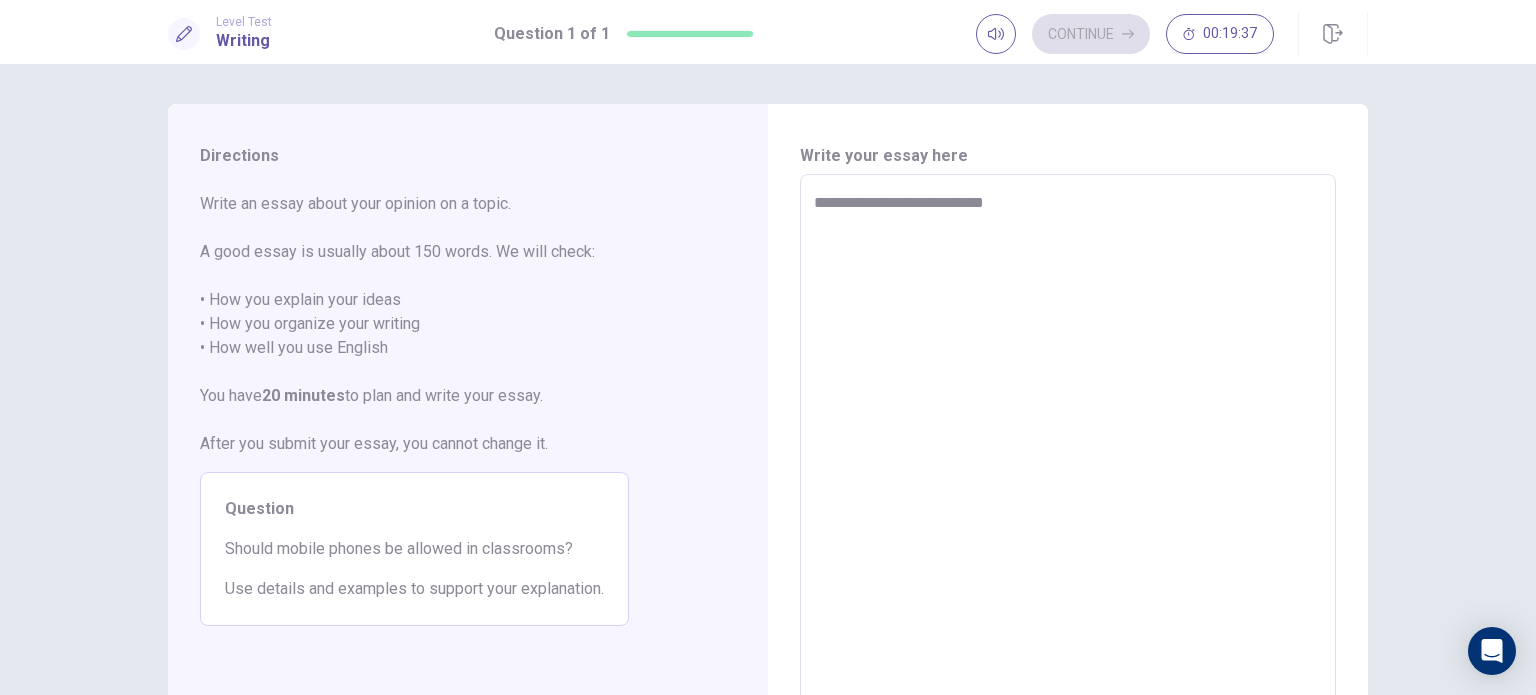 type on "*" 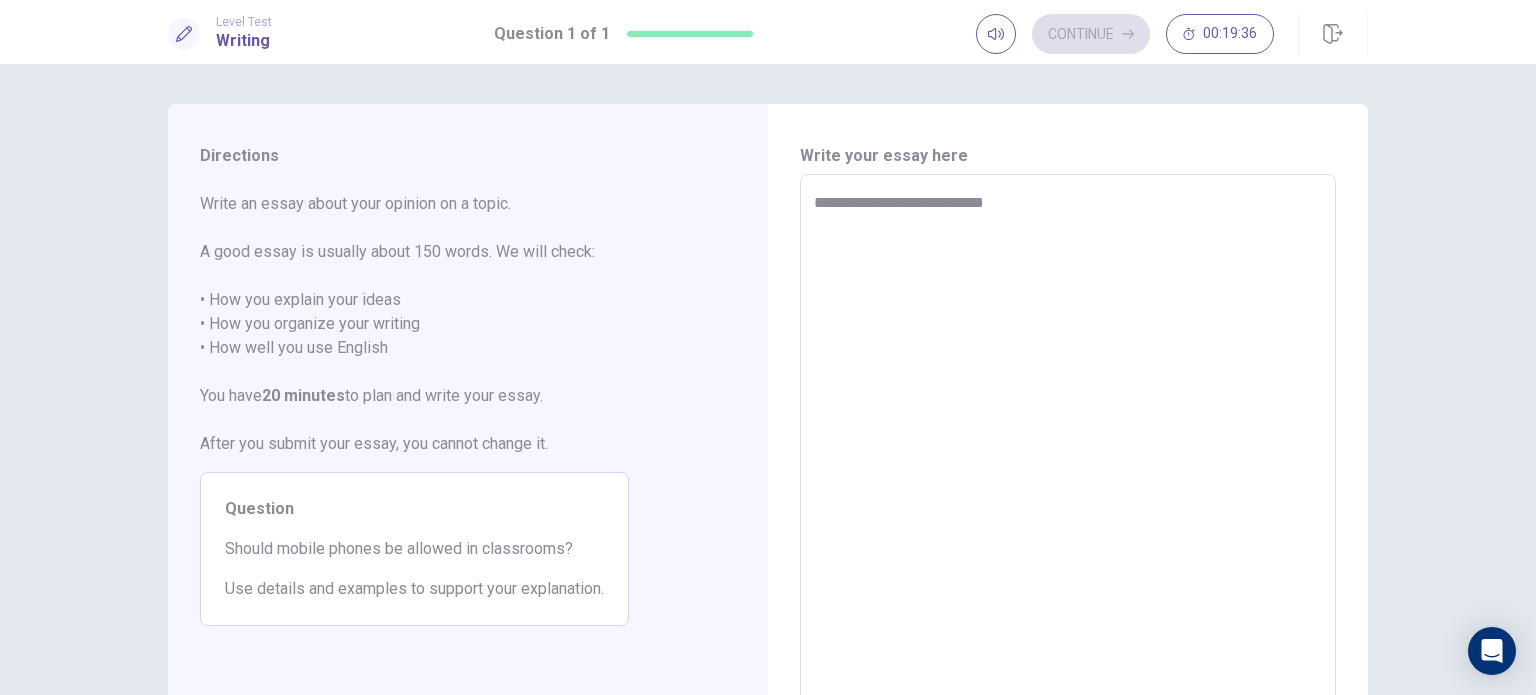 type on "**********" 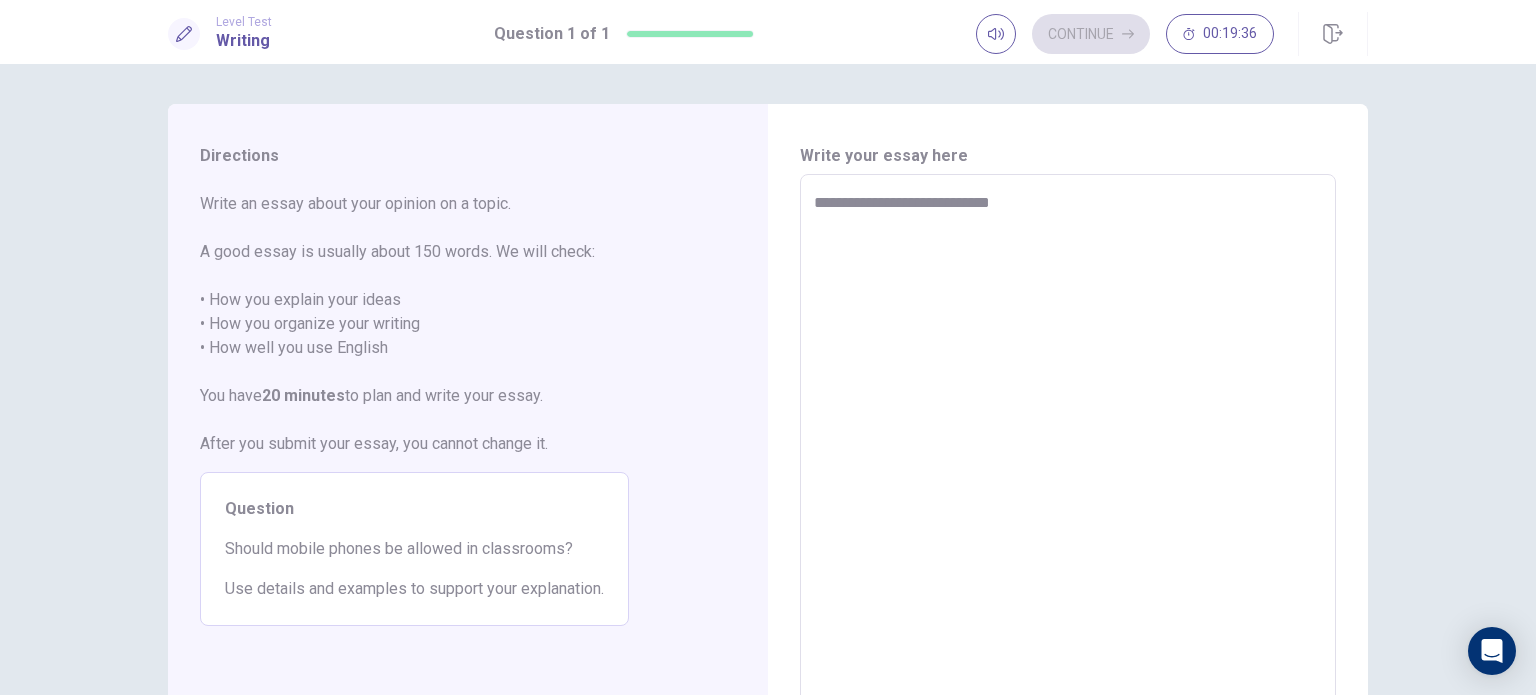type on "*" 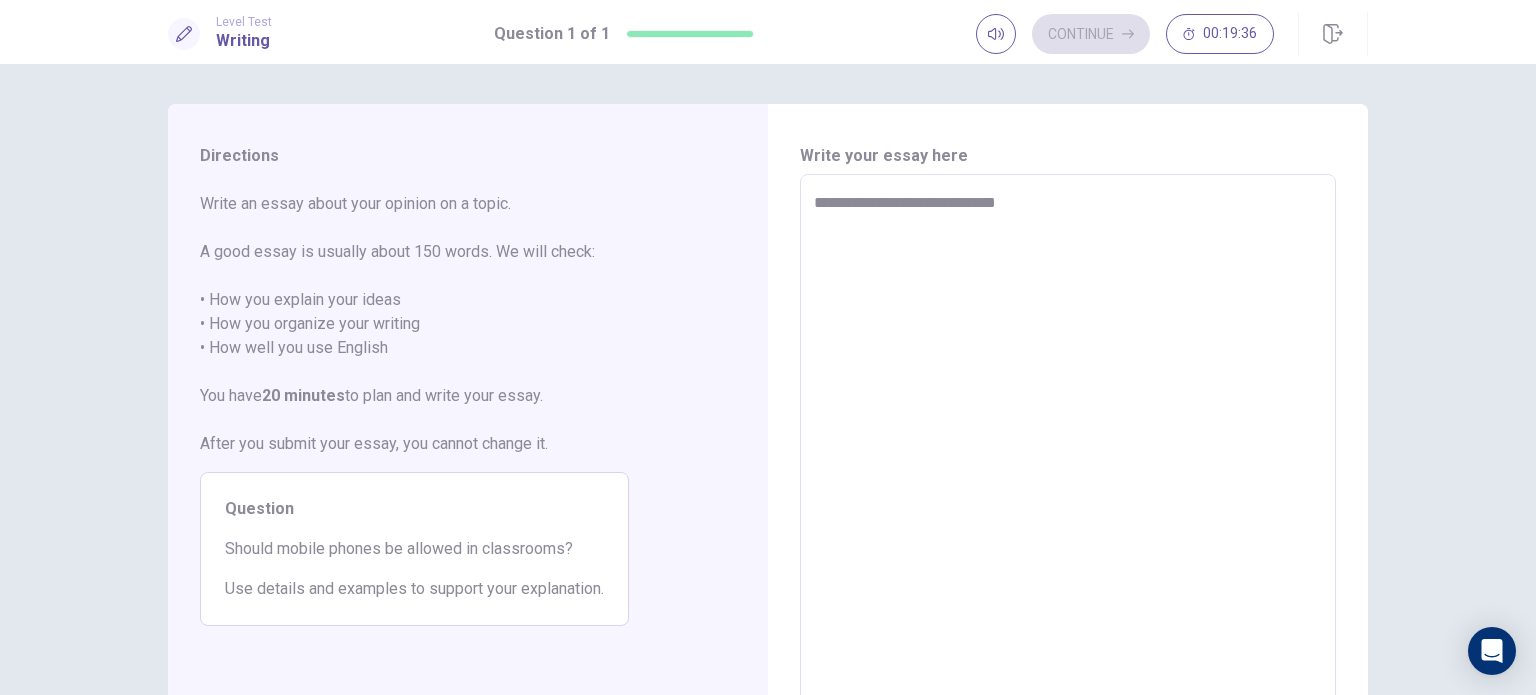 type on "**********" 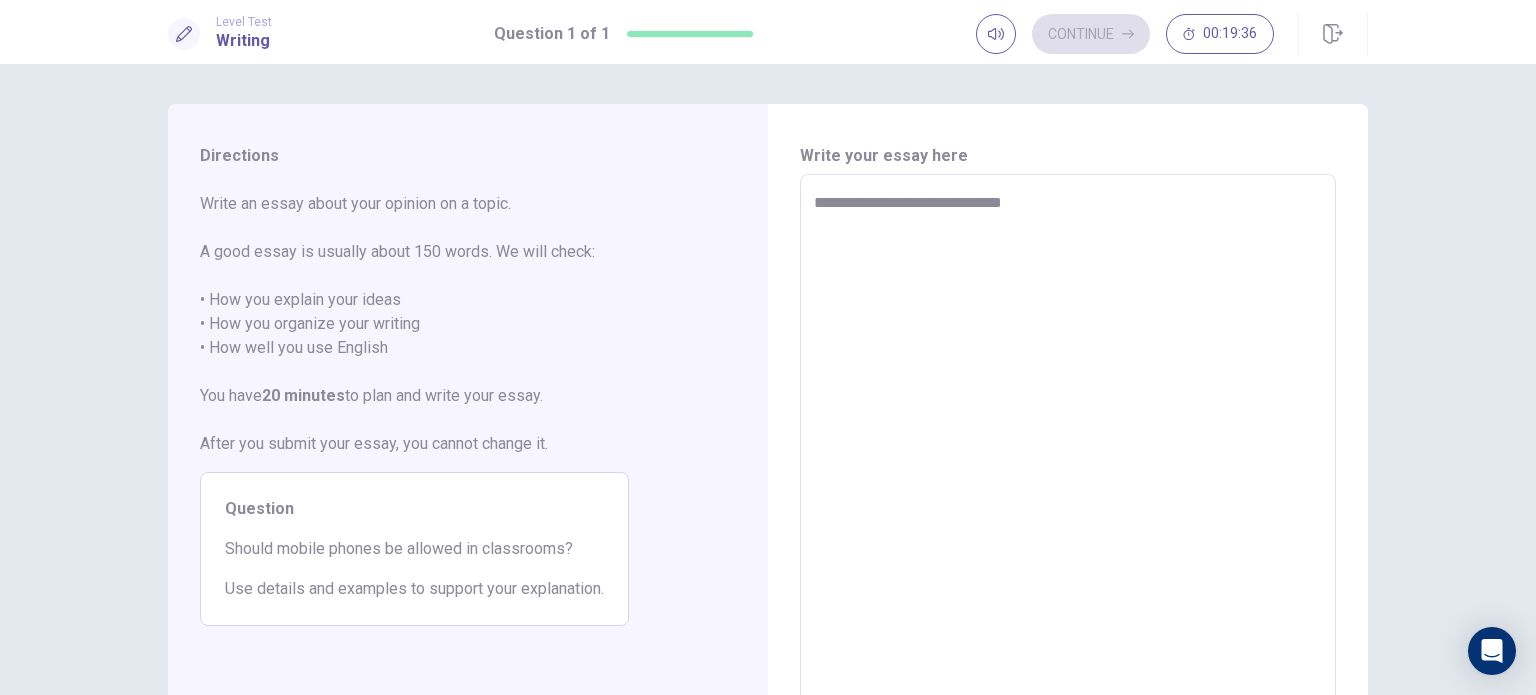 type on "*" 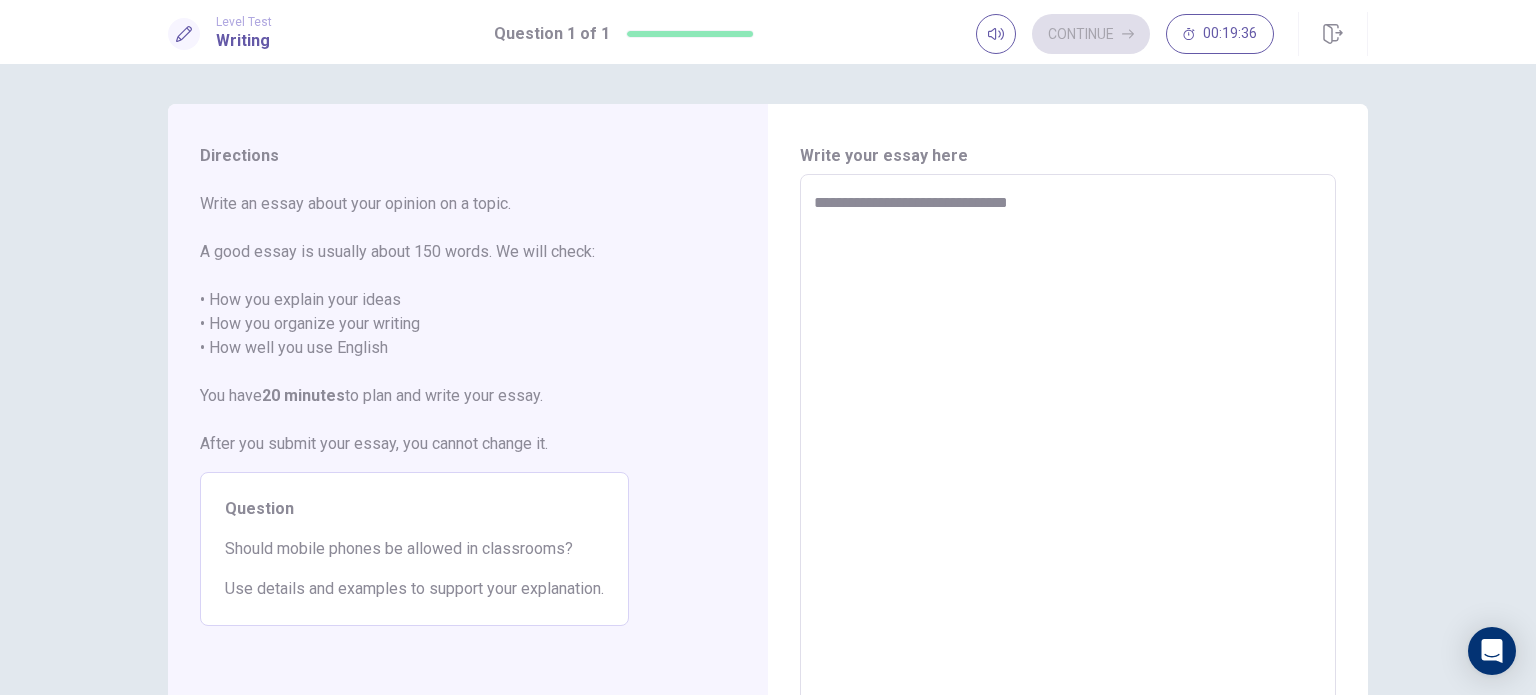 type on "*" 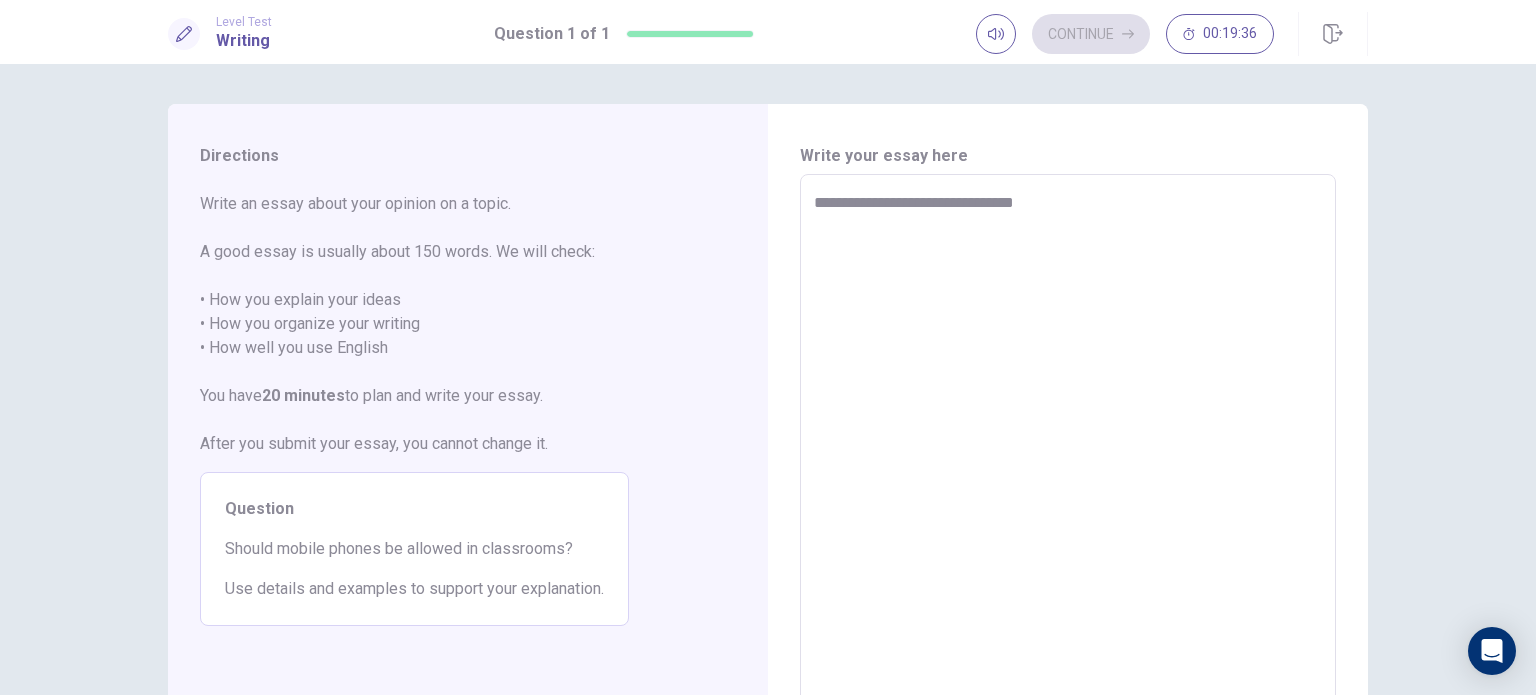 type on "*" 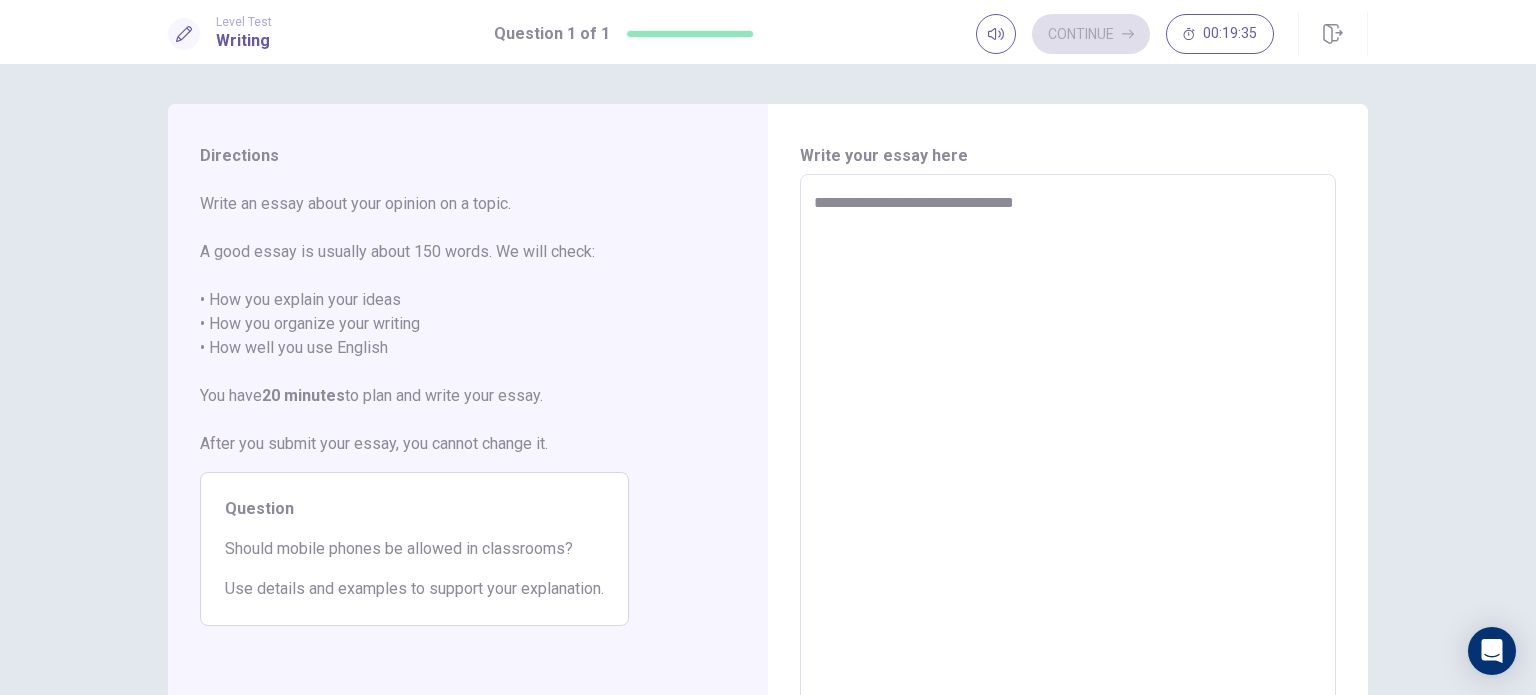 type on "**********" 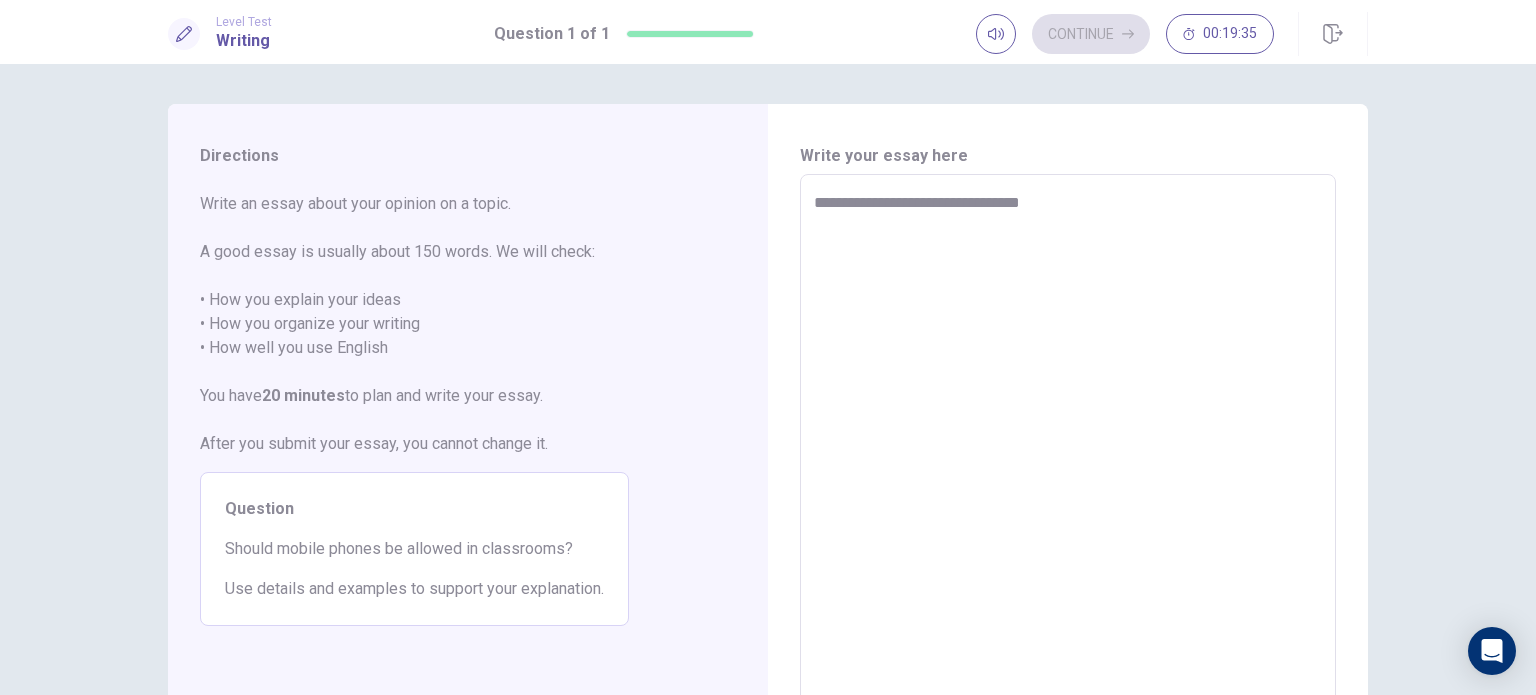 type on "*" 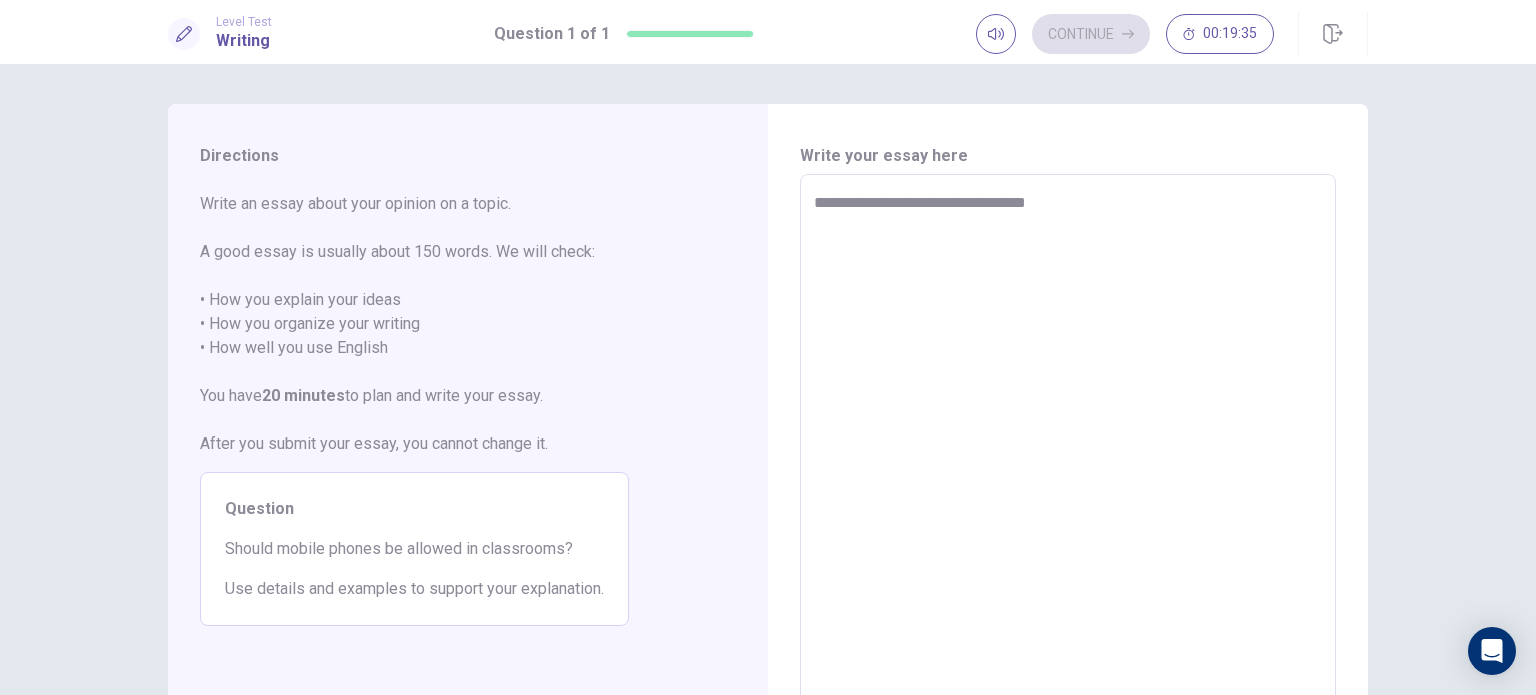 type on "*" 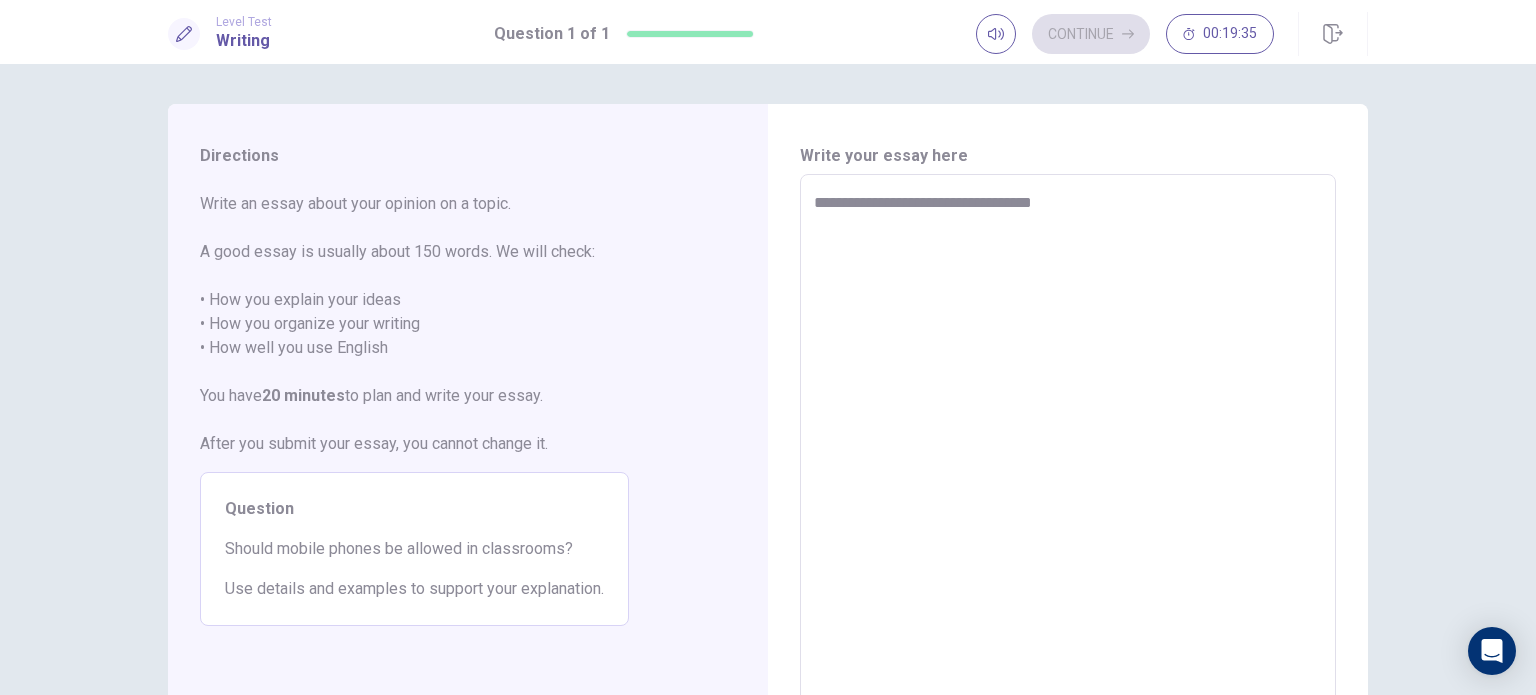 type on "*" 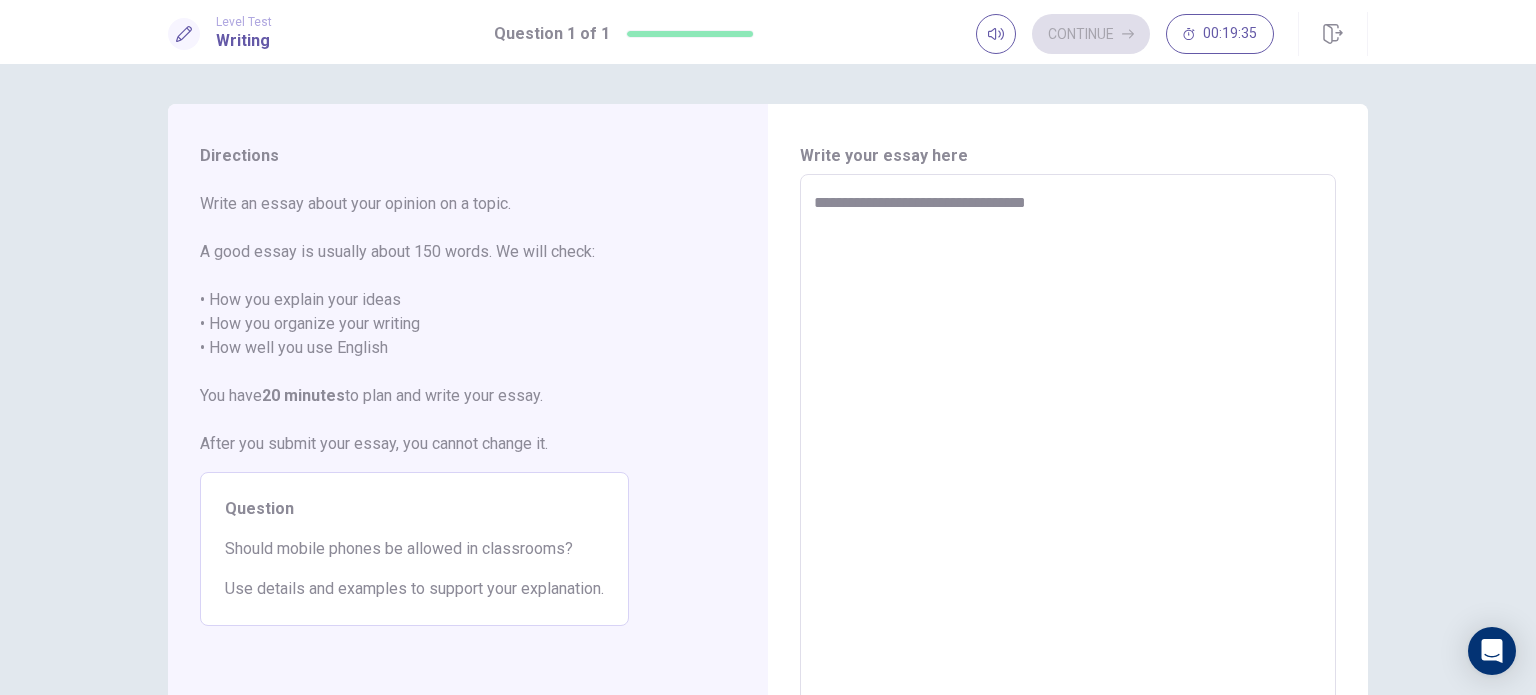 type on "*" 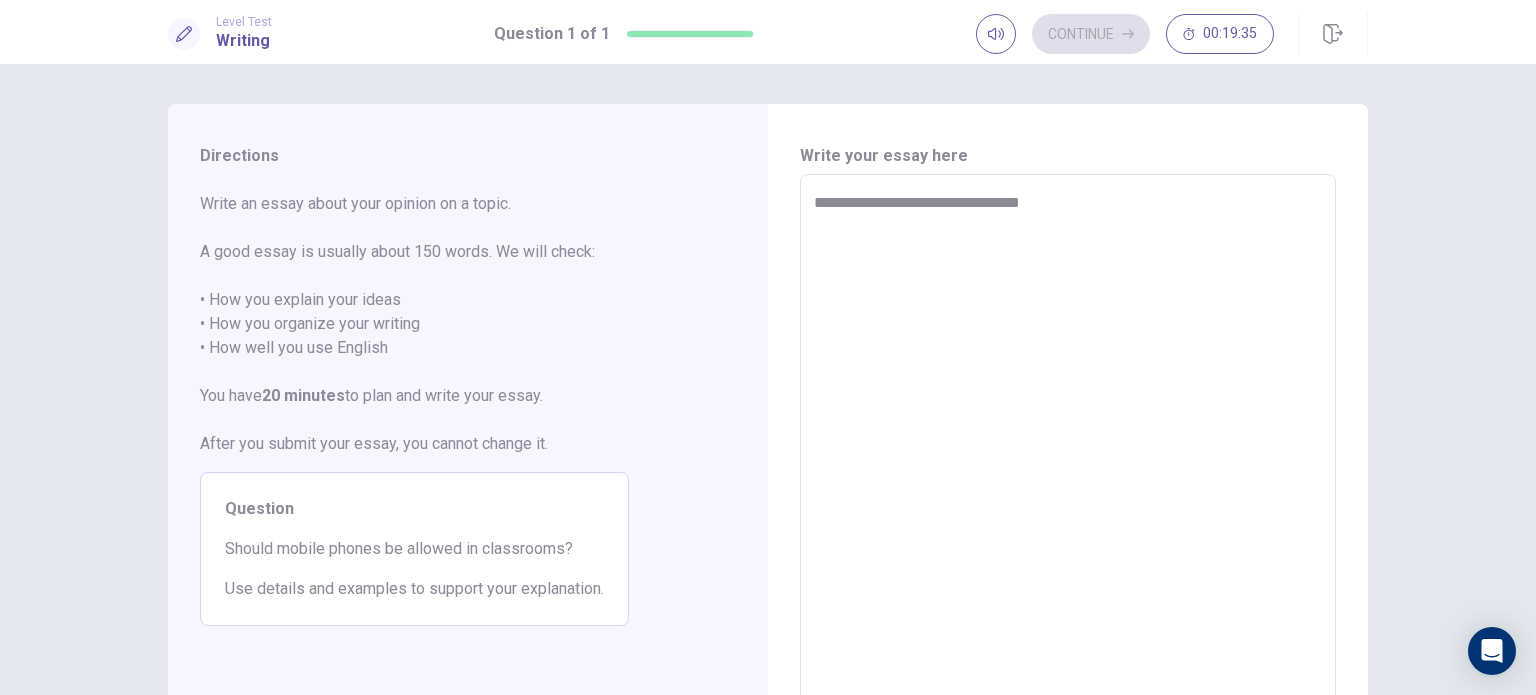 type on "**********" 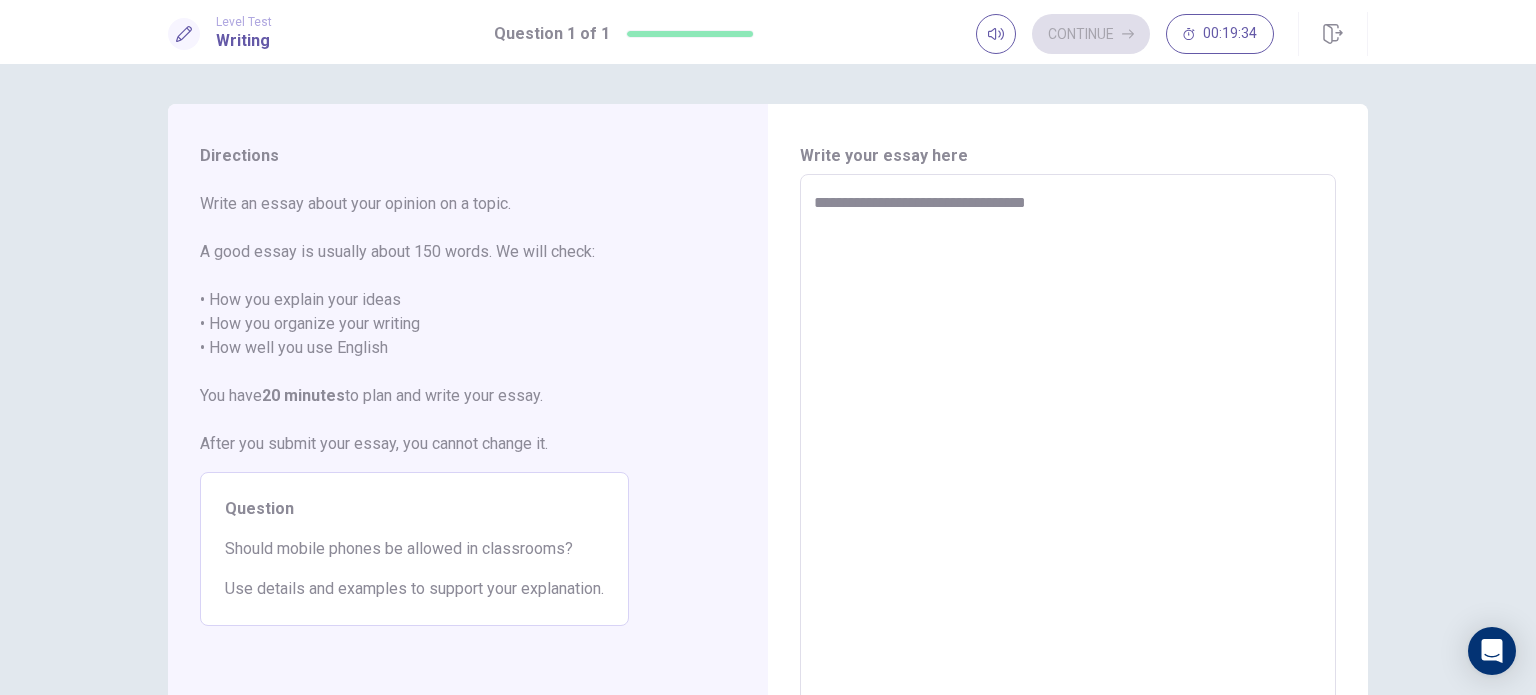 type on "*" 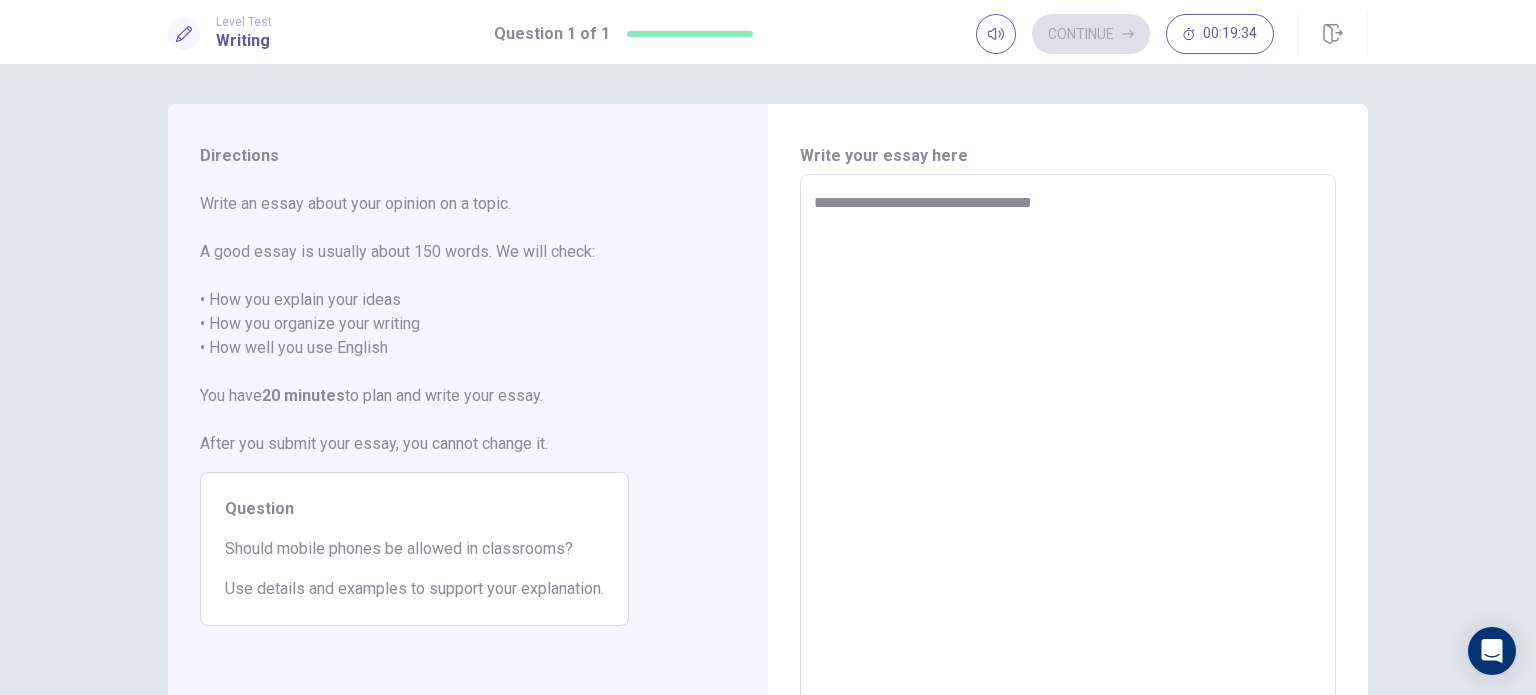 type on "*" 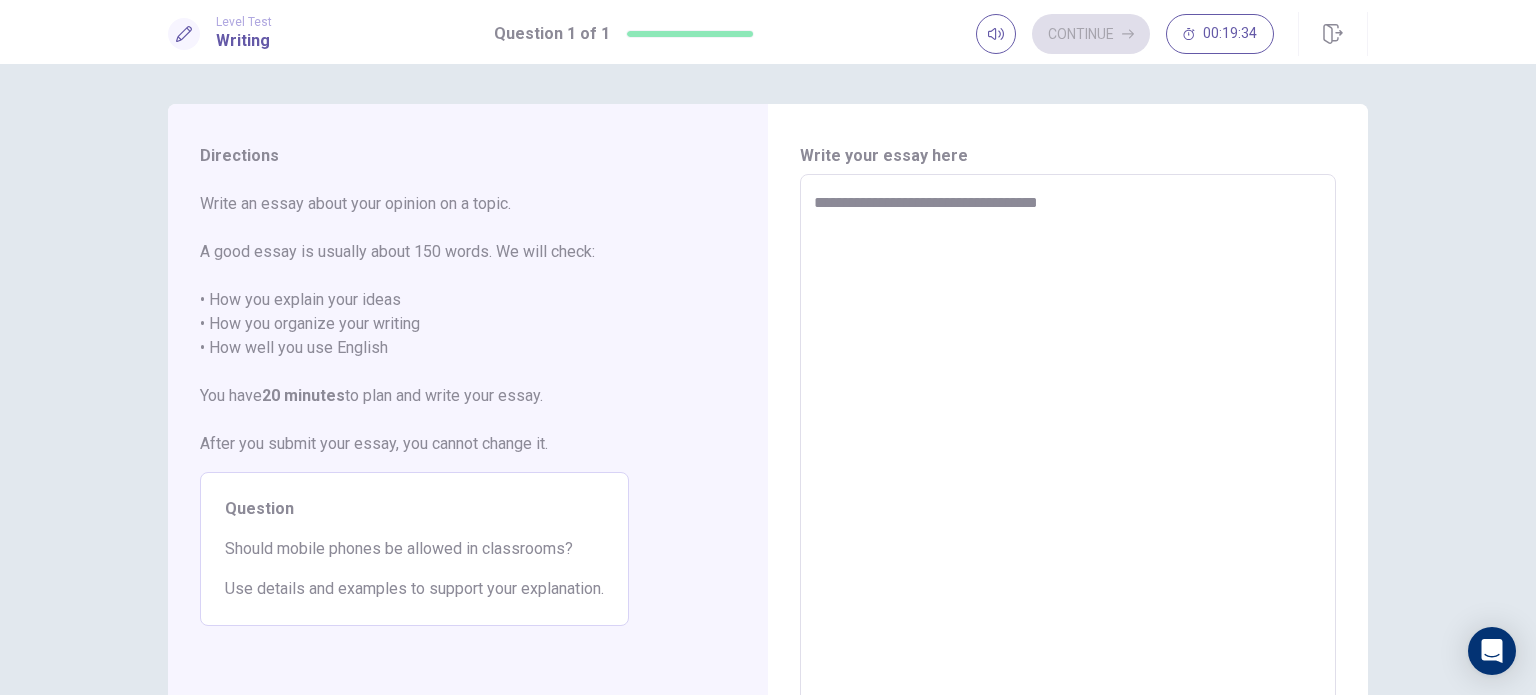 type on "*" 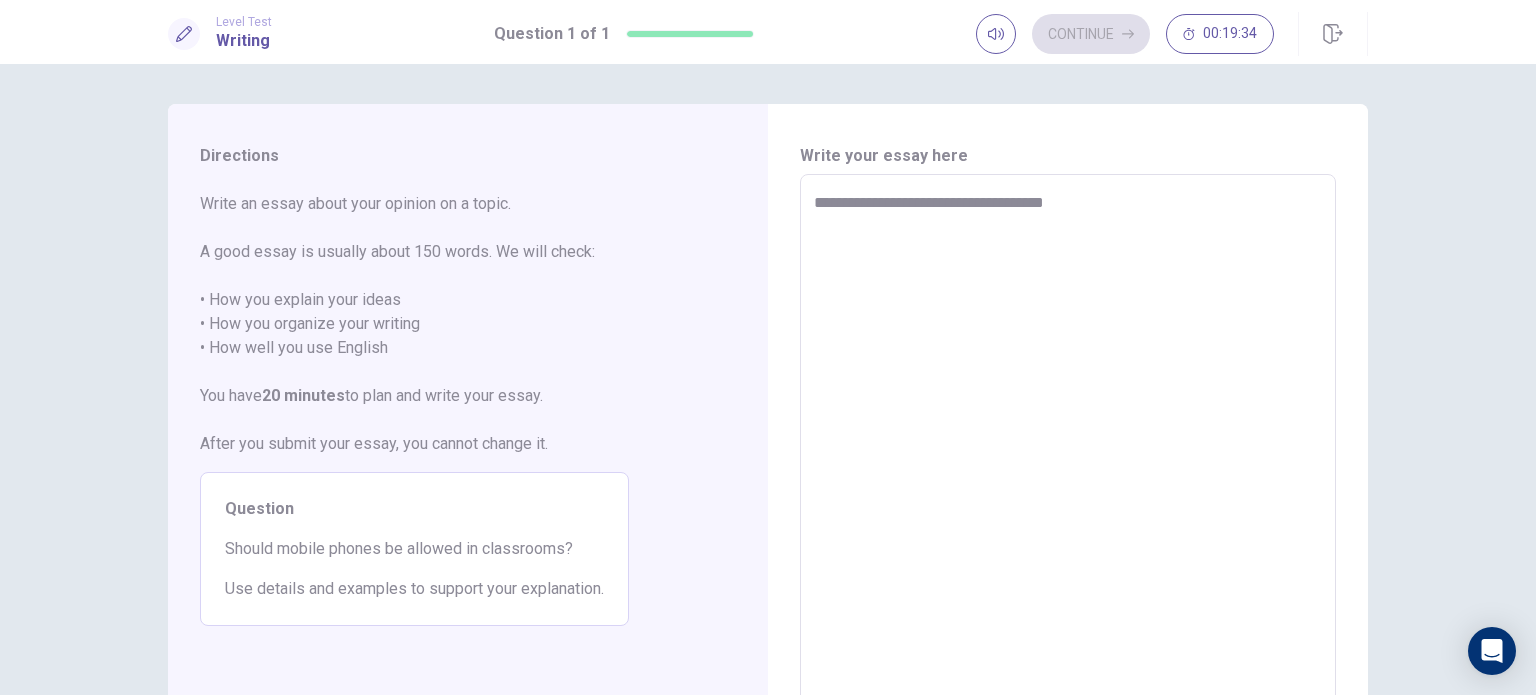 type on "*" 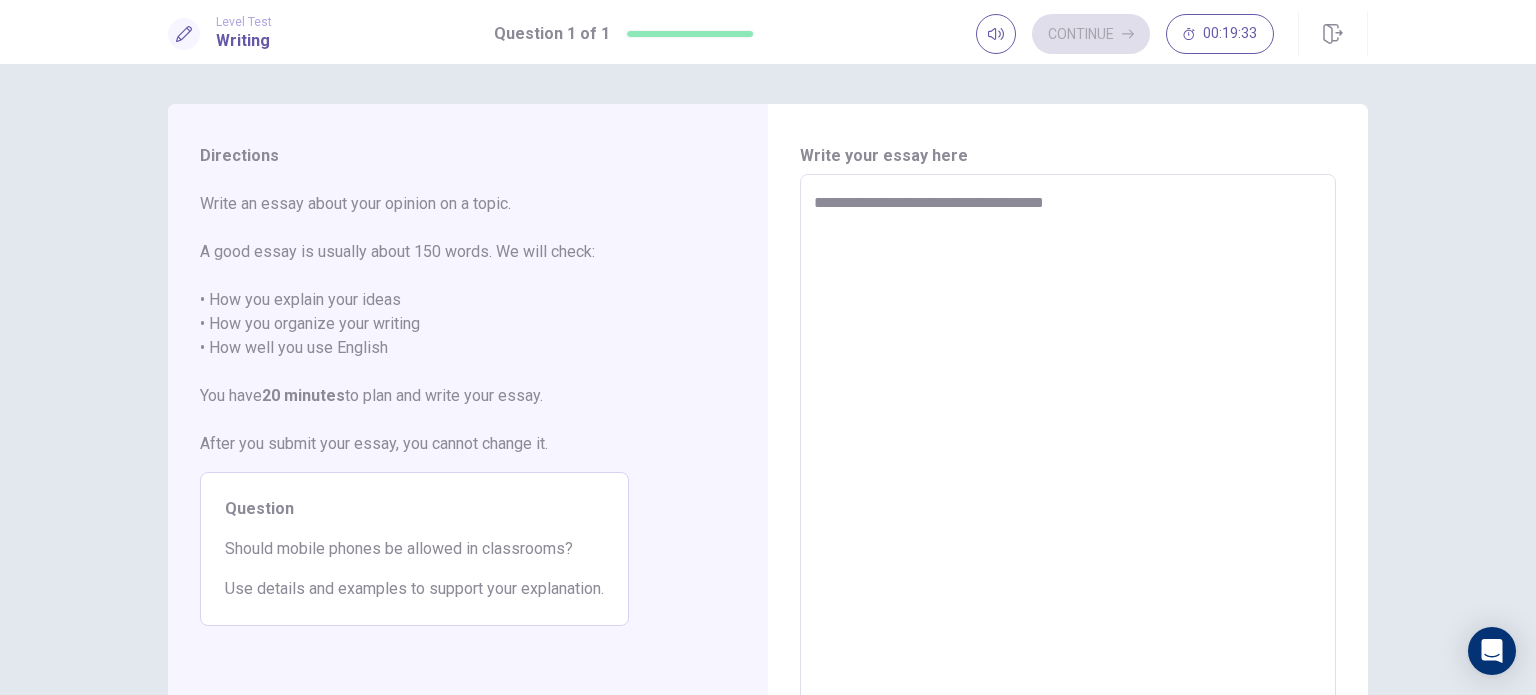 type on "**********" 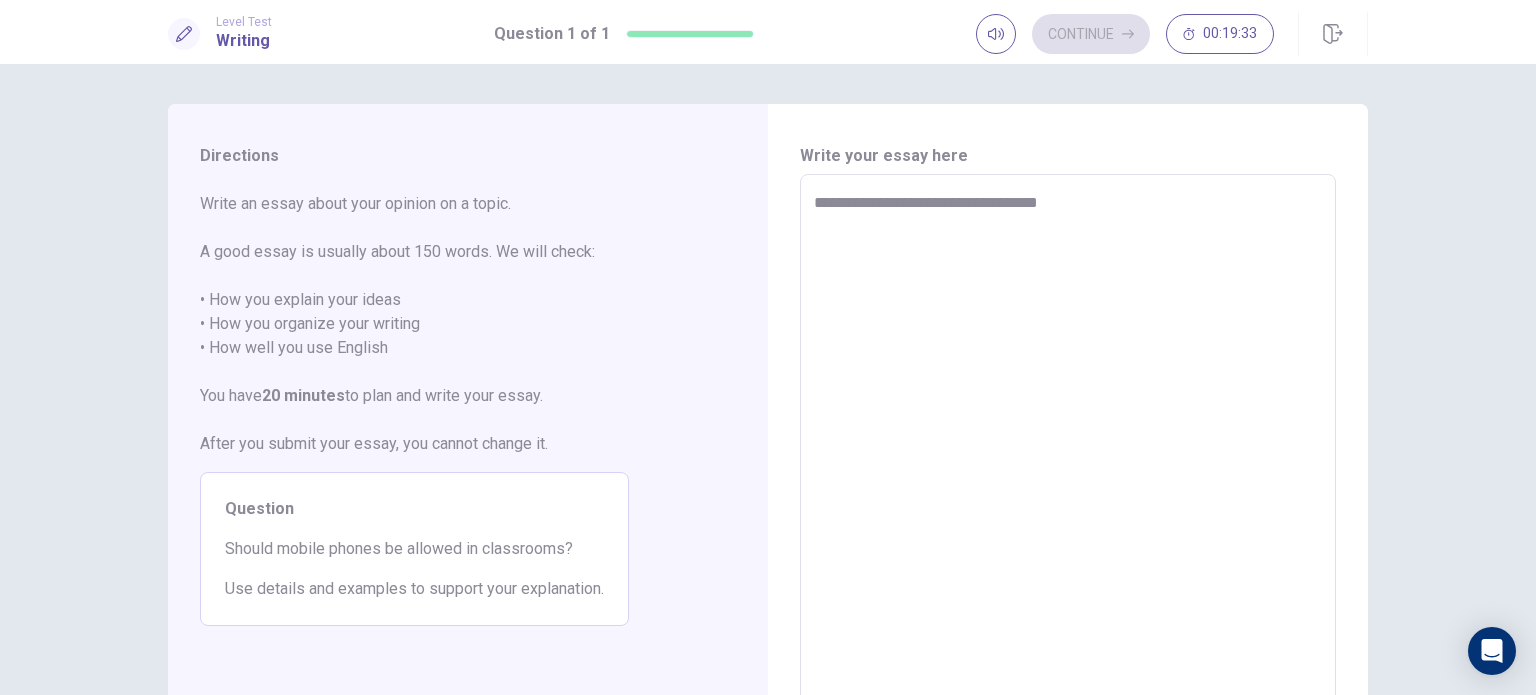 type on "*" 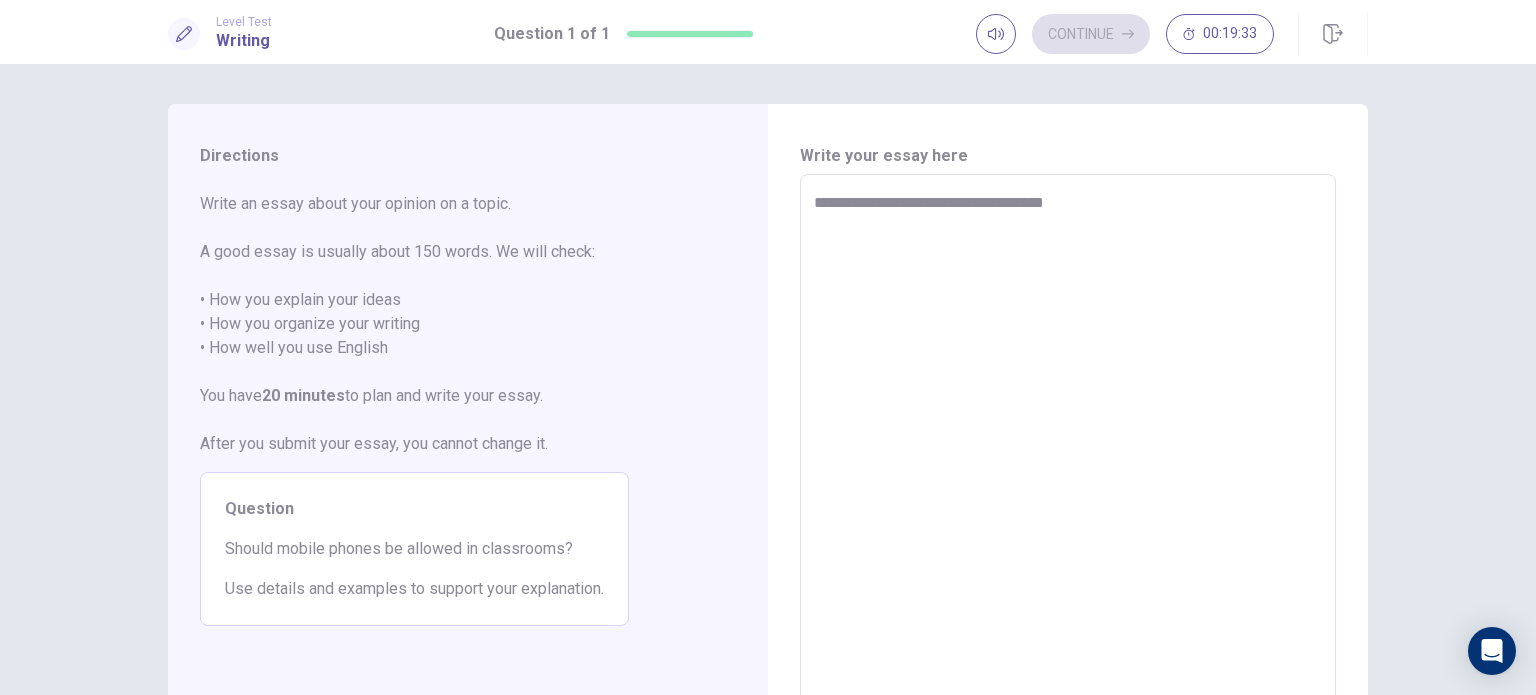 type on "*" 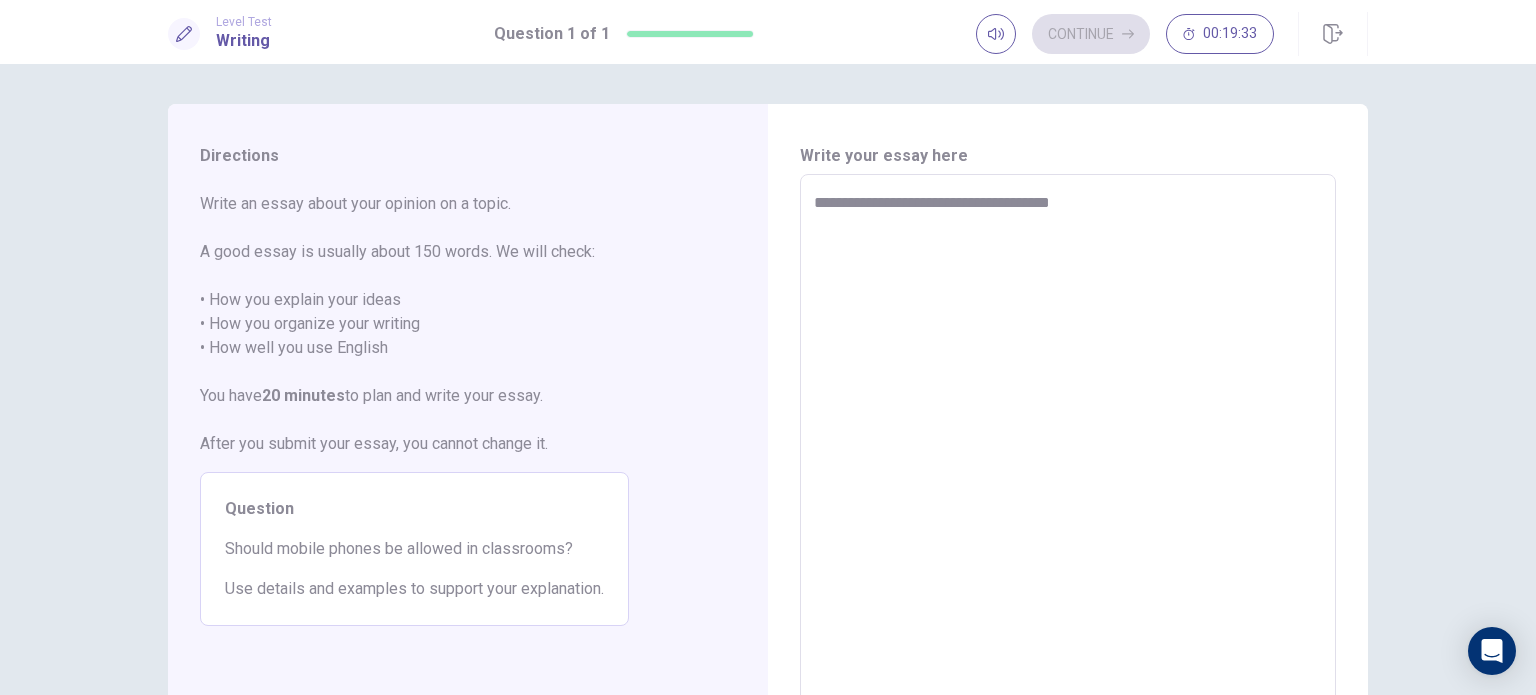 type on "*" 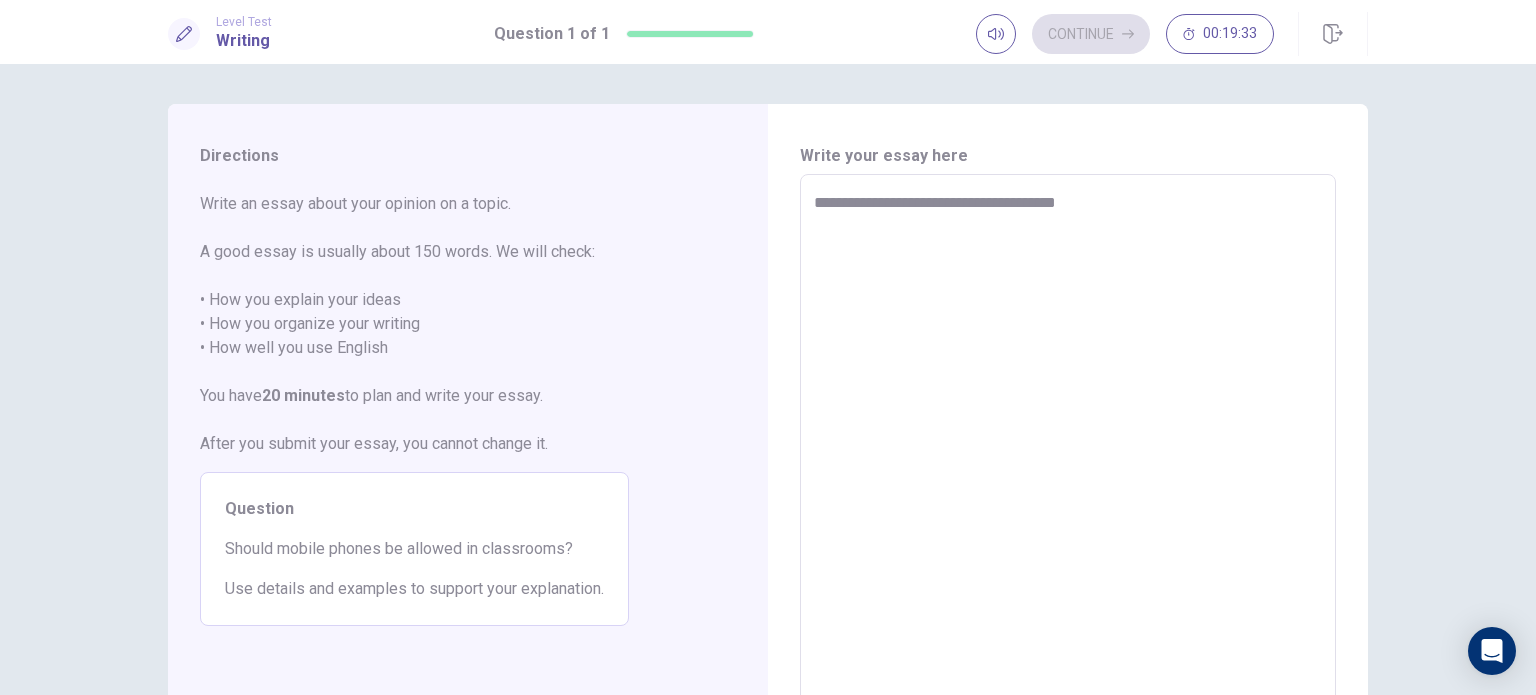 type on "*" 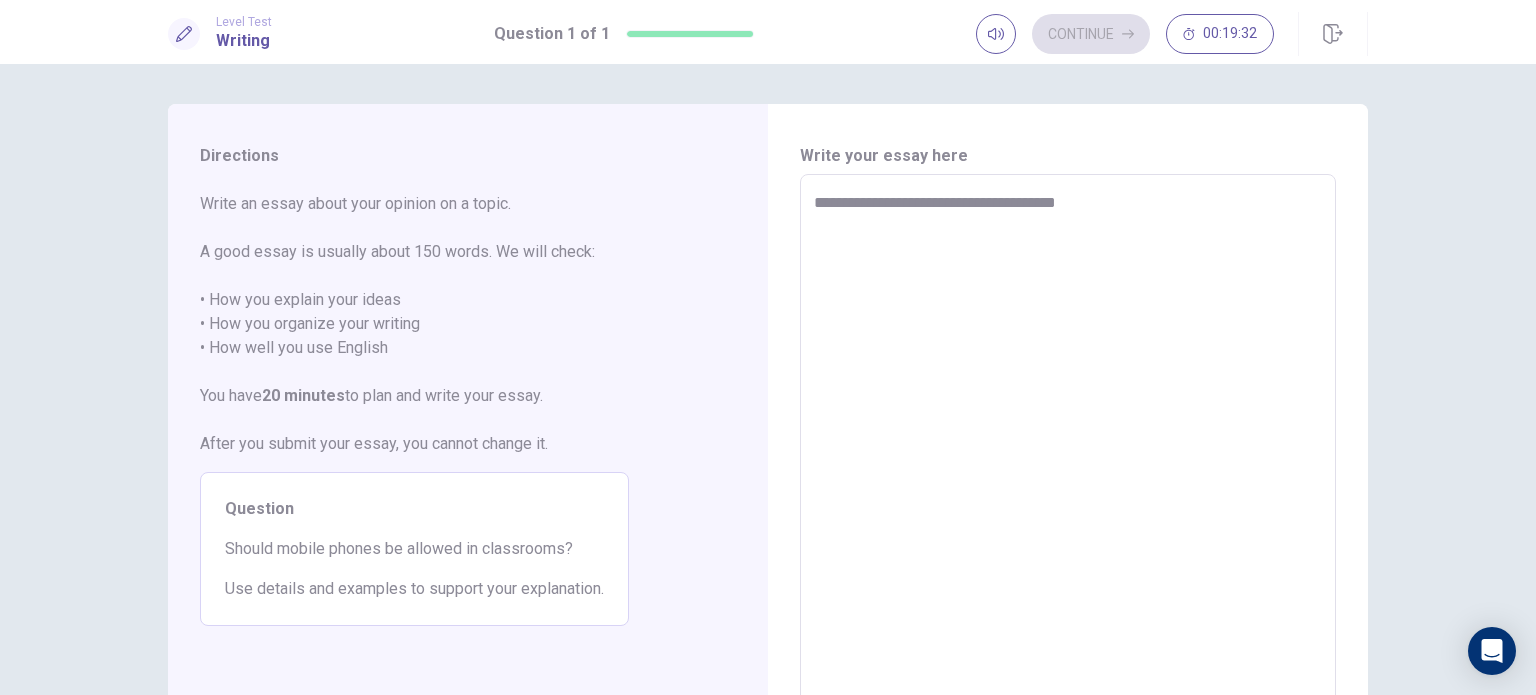 type on "**********" 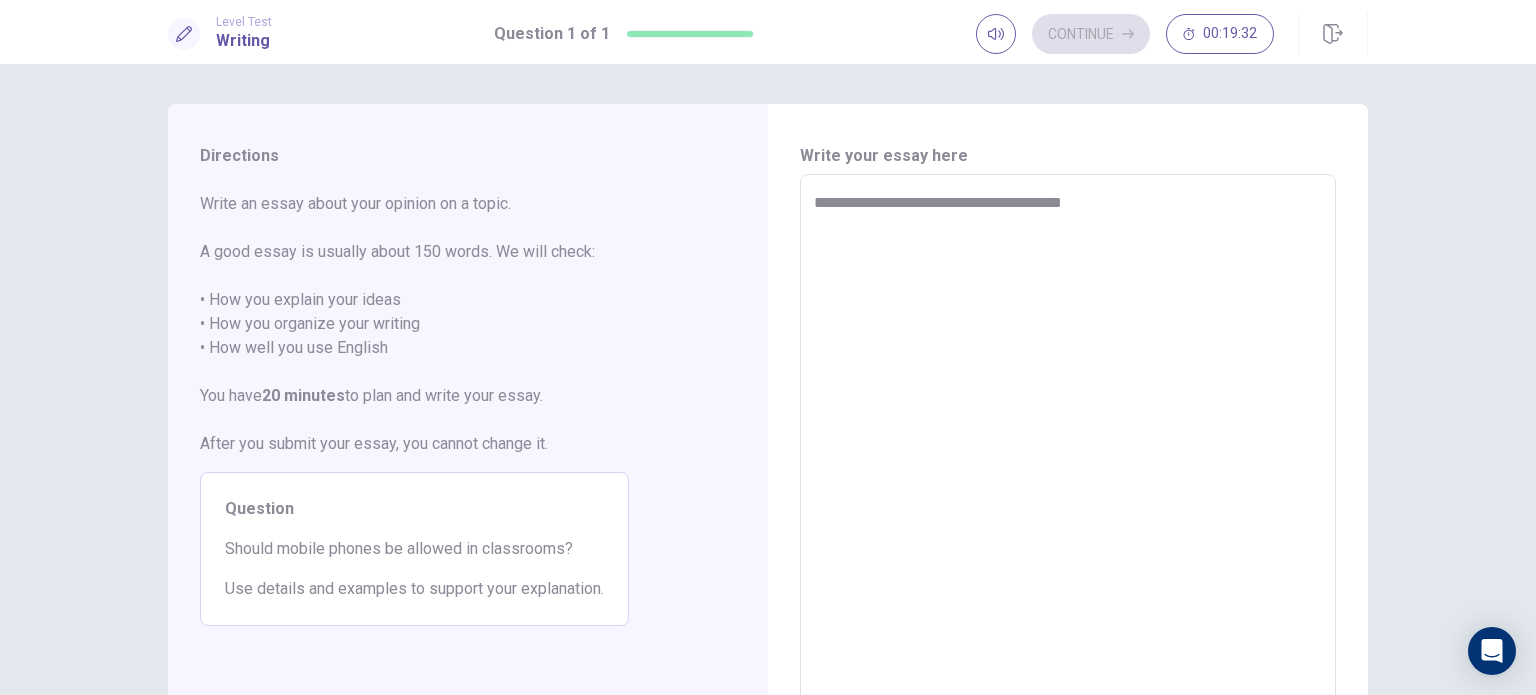 type on "*" 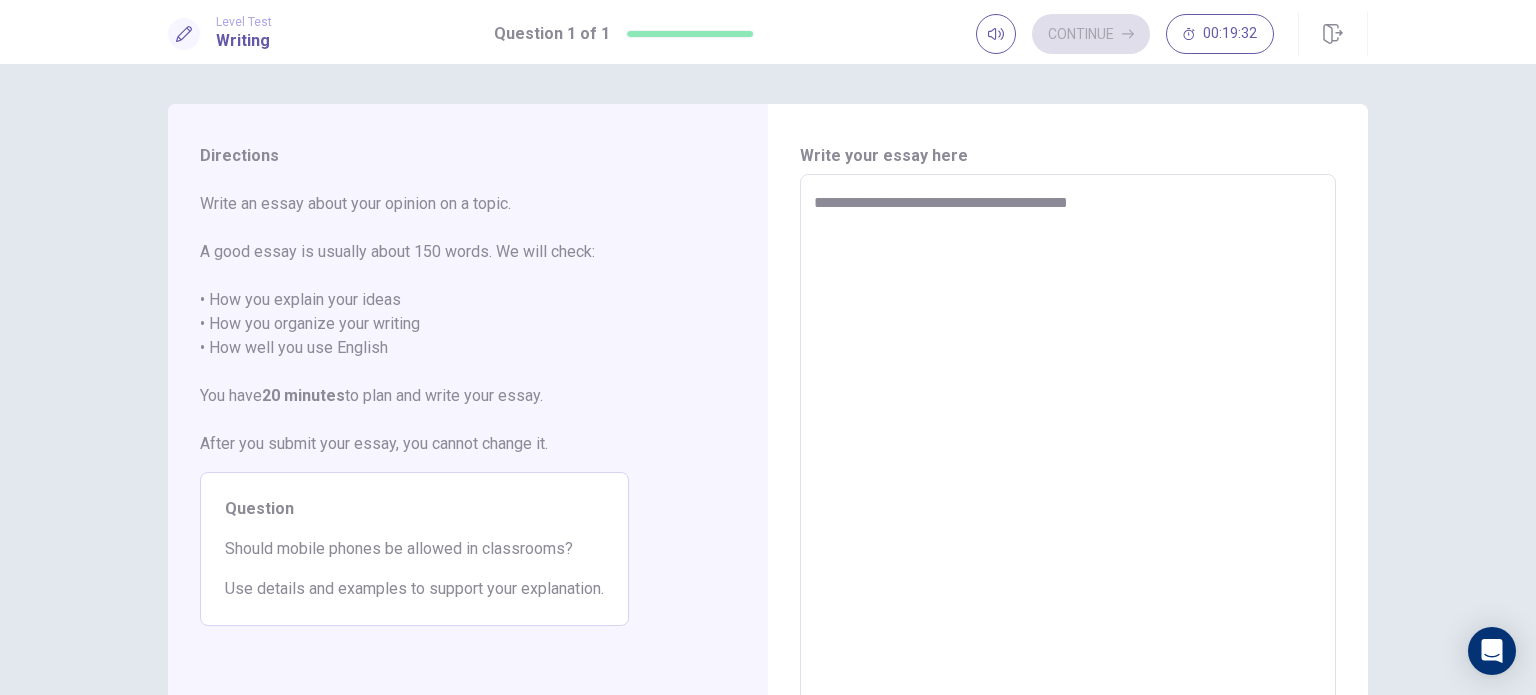 type on "*" 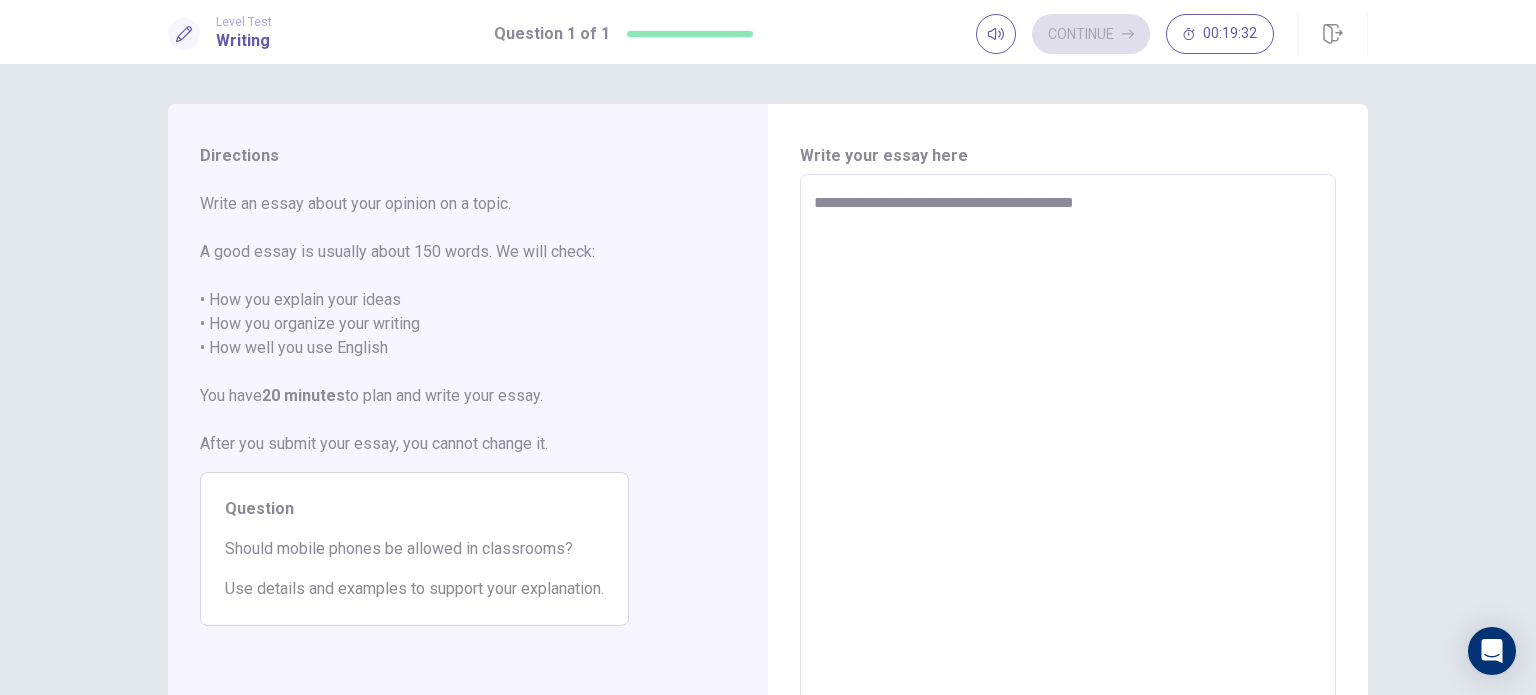 type on "*" 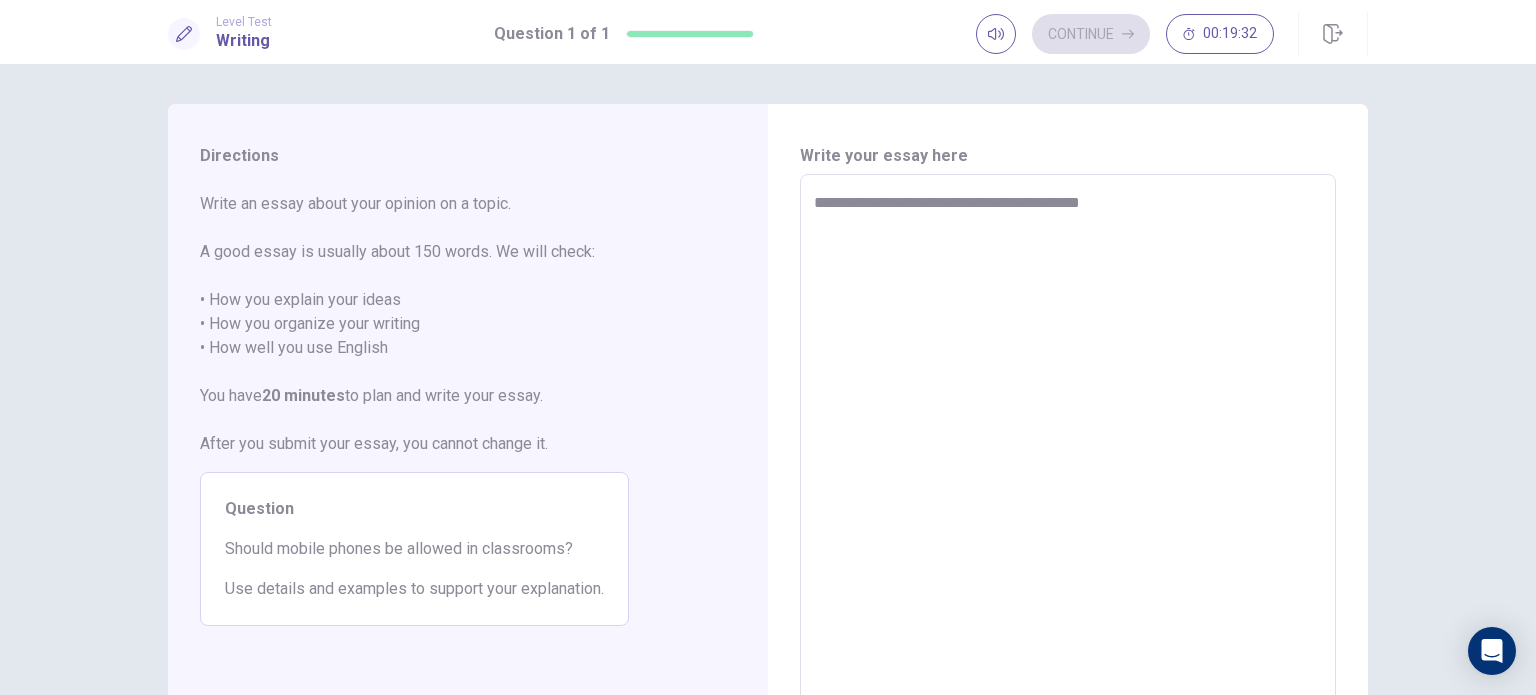 type on "*" 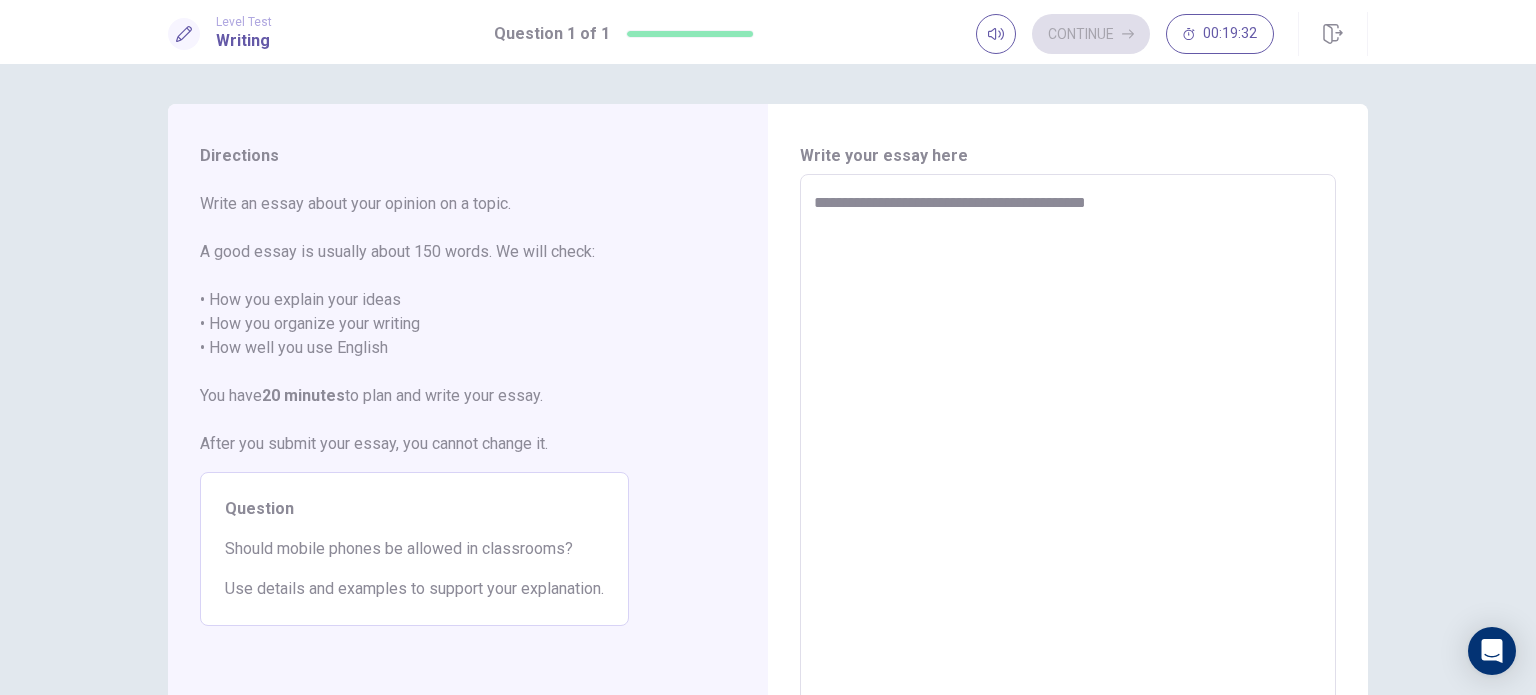 type on "*" 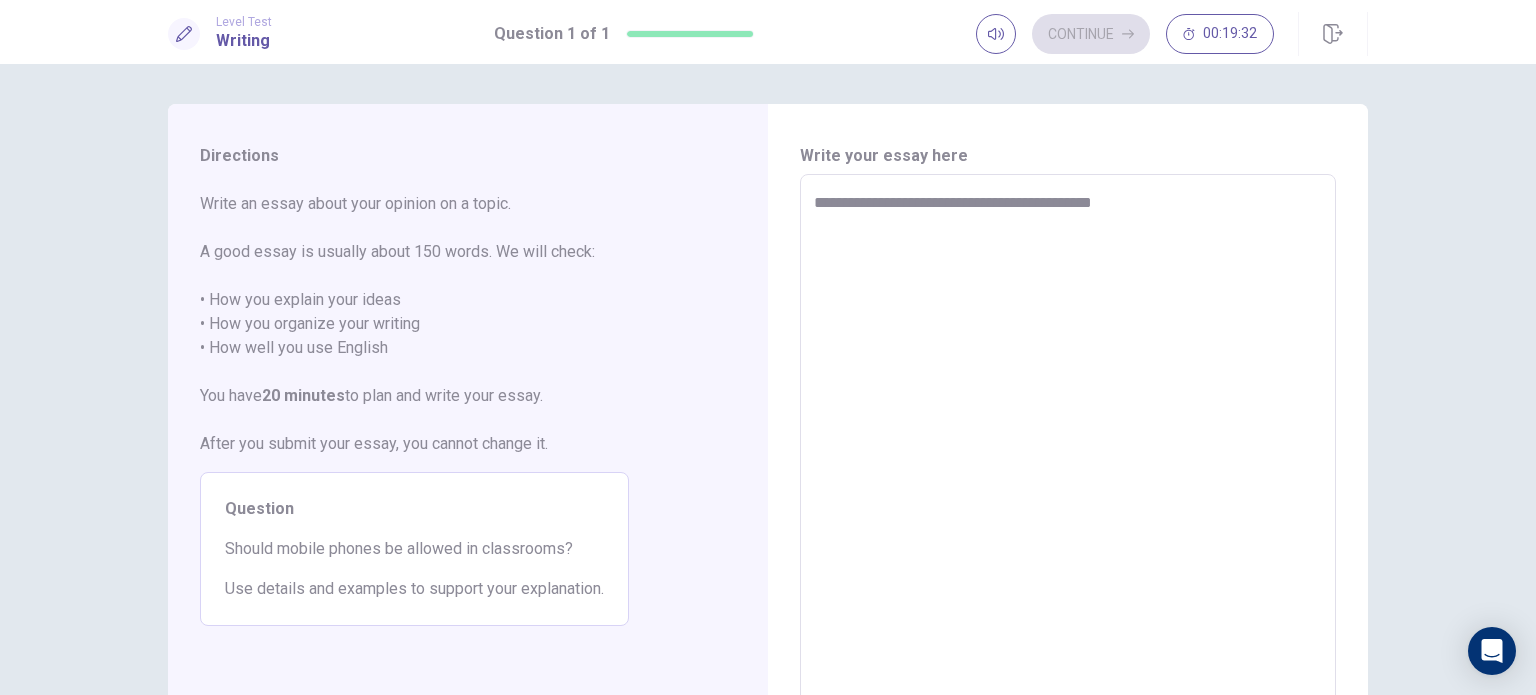 type on "*" 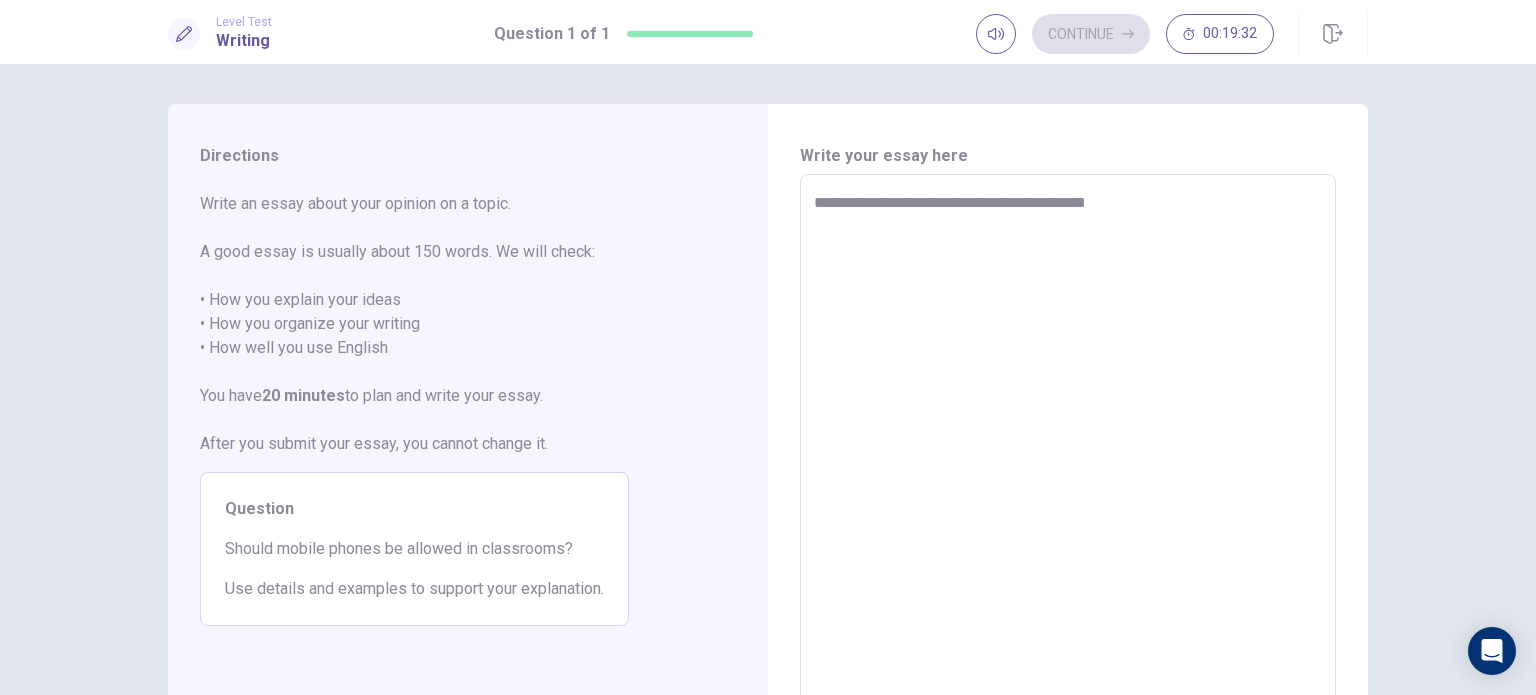 type on "*" 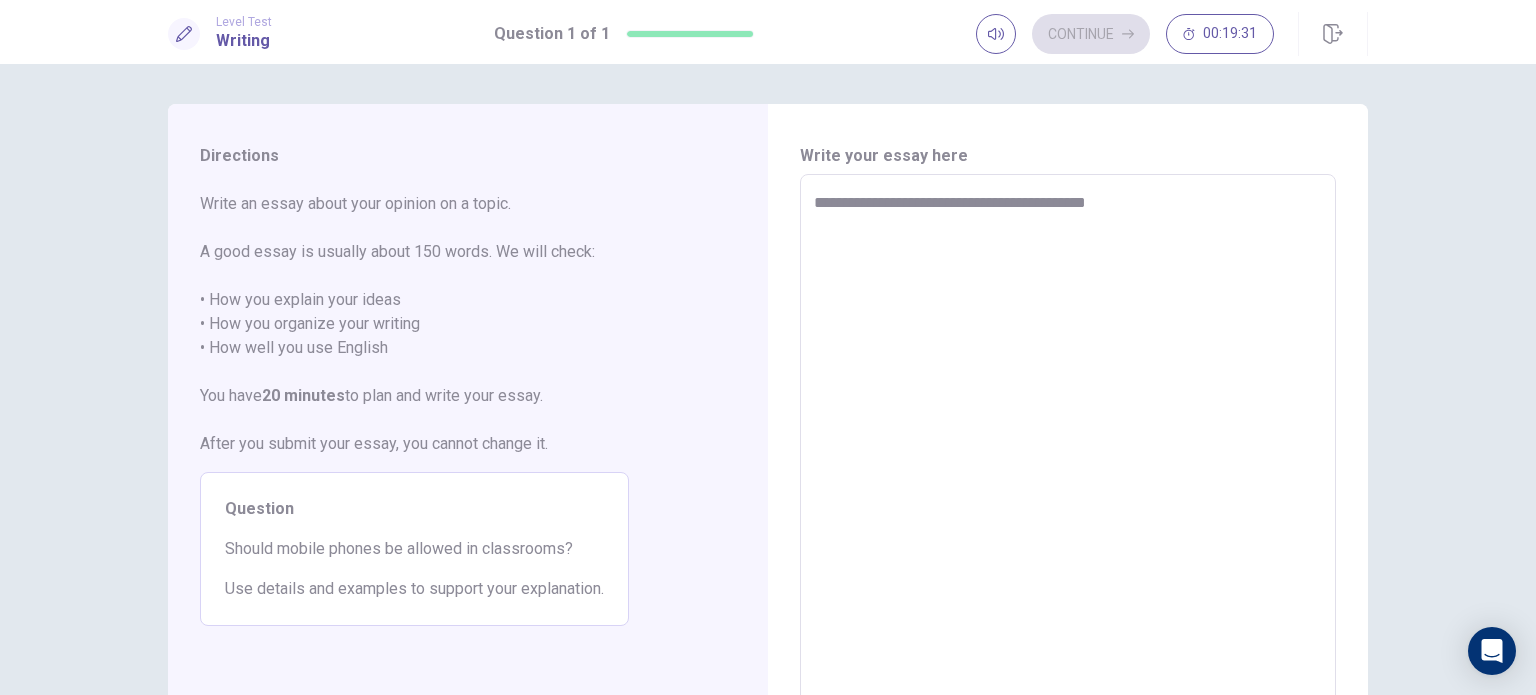 type on "**********" 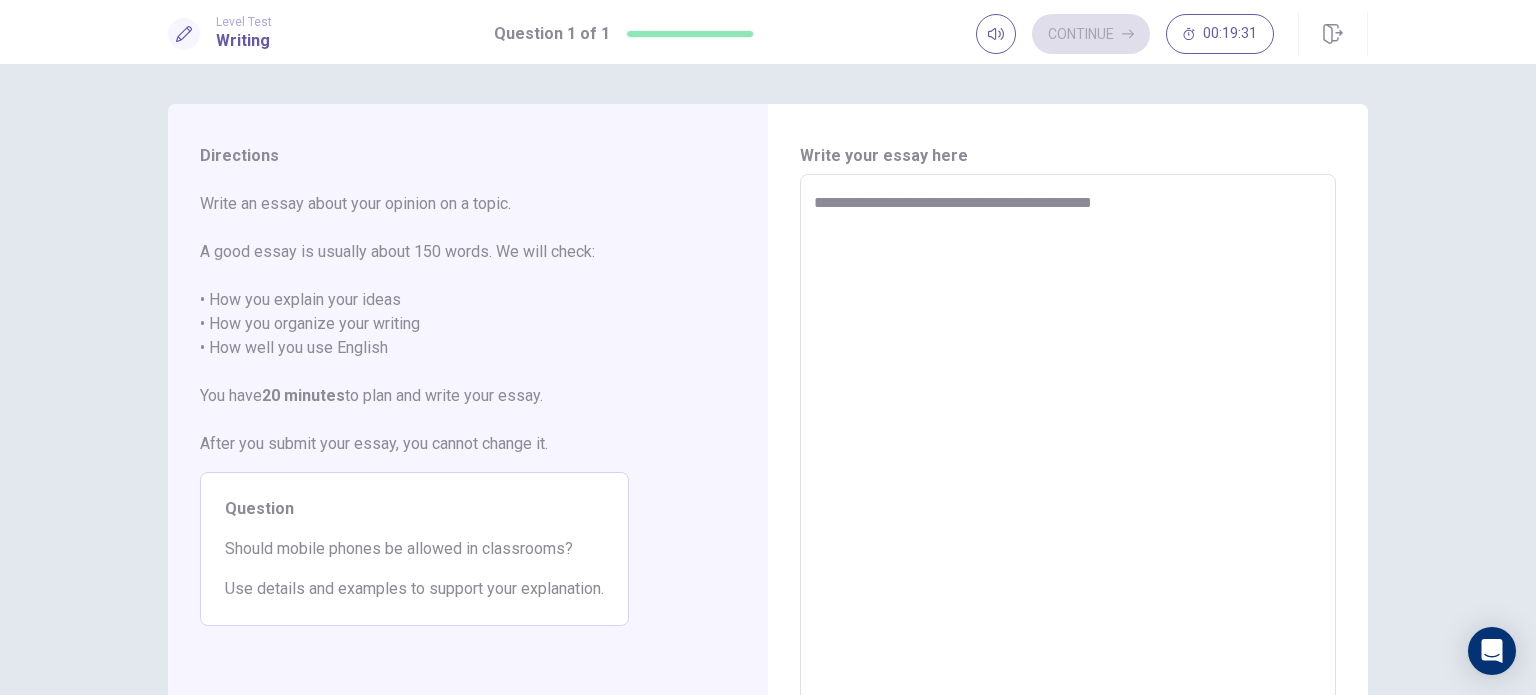 type on "*" 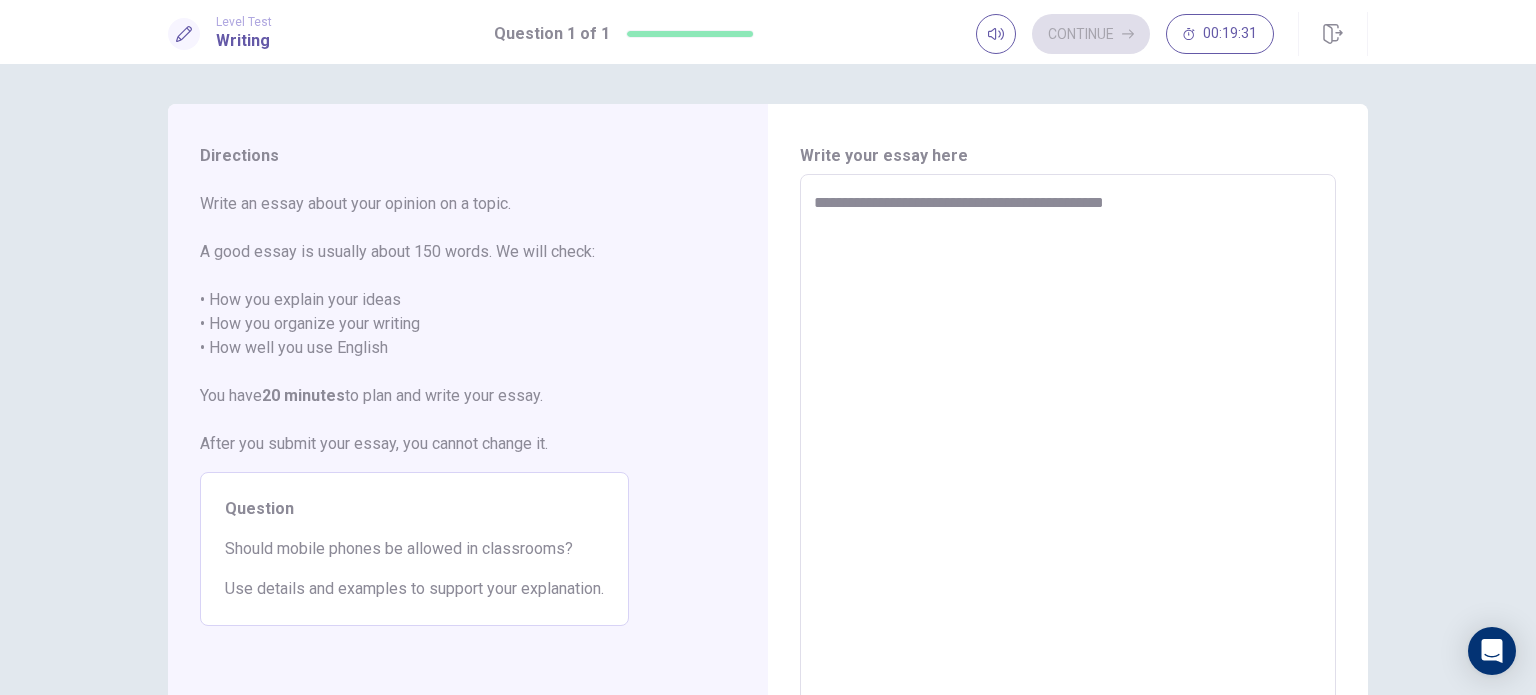 type on "**********" 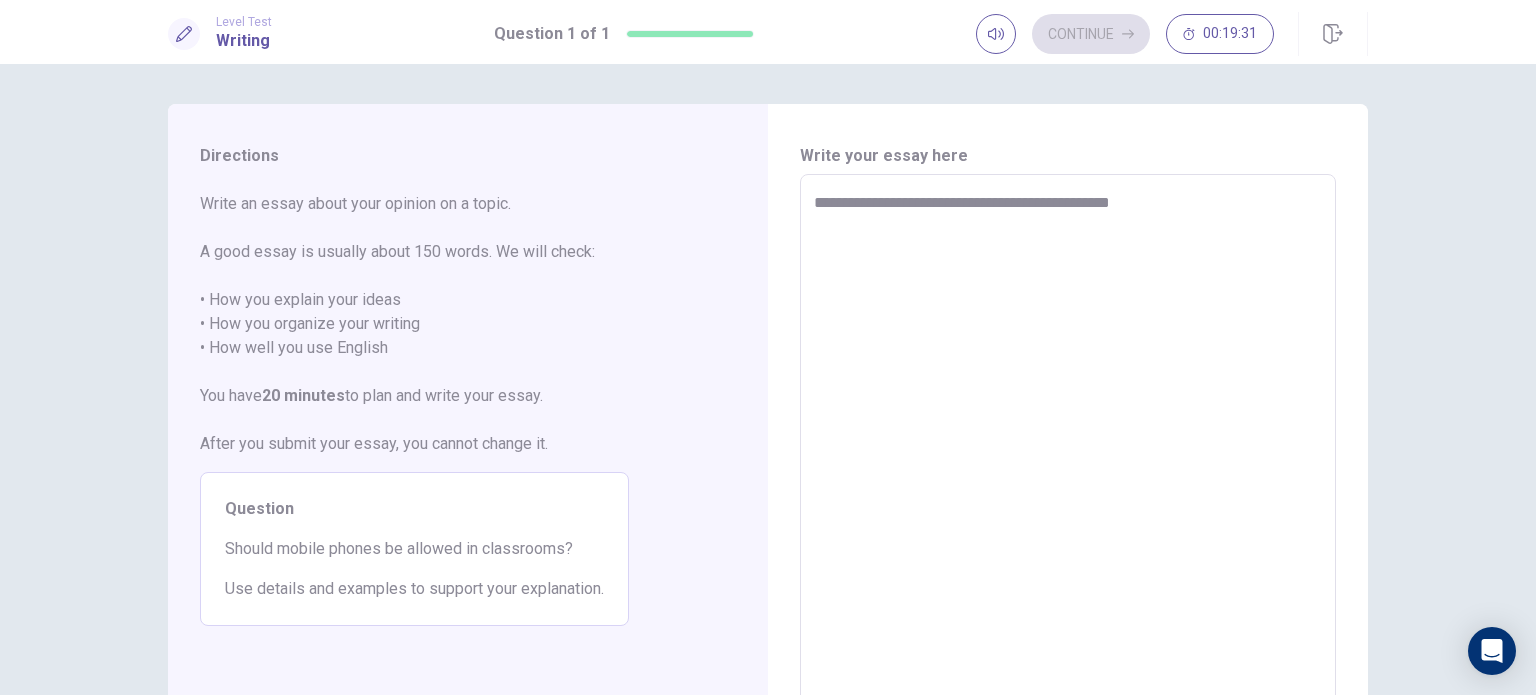 type on "*" 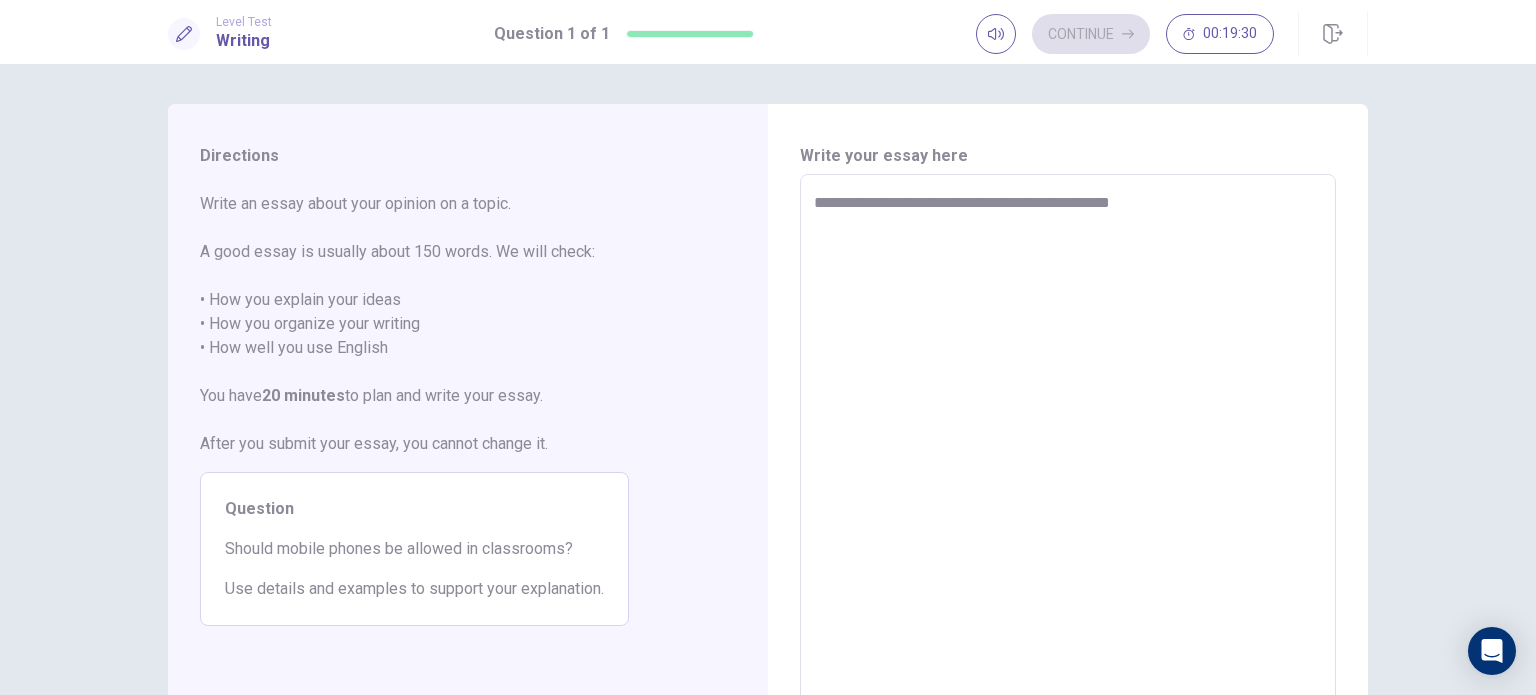 type on "**********" 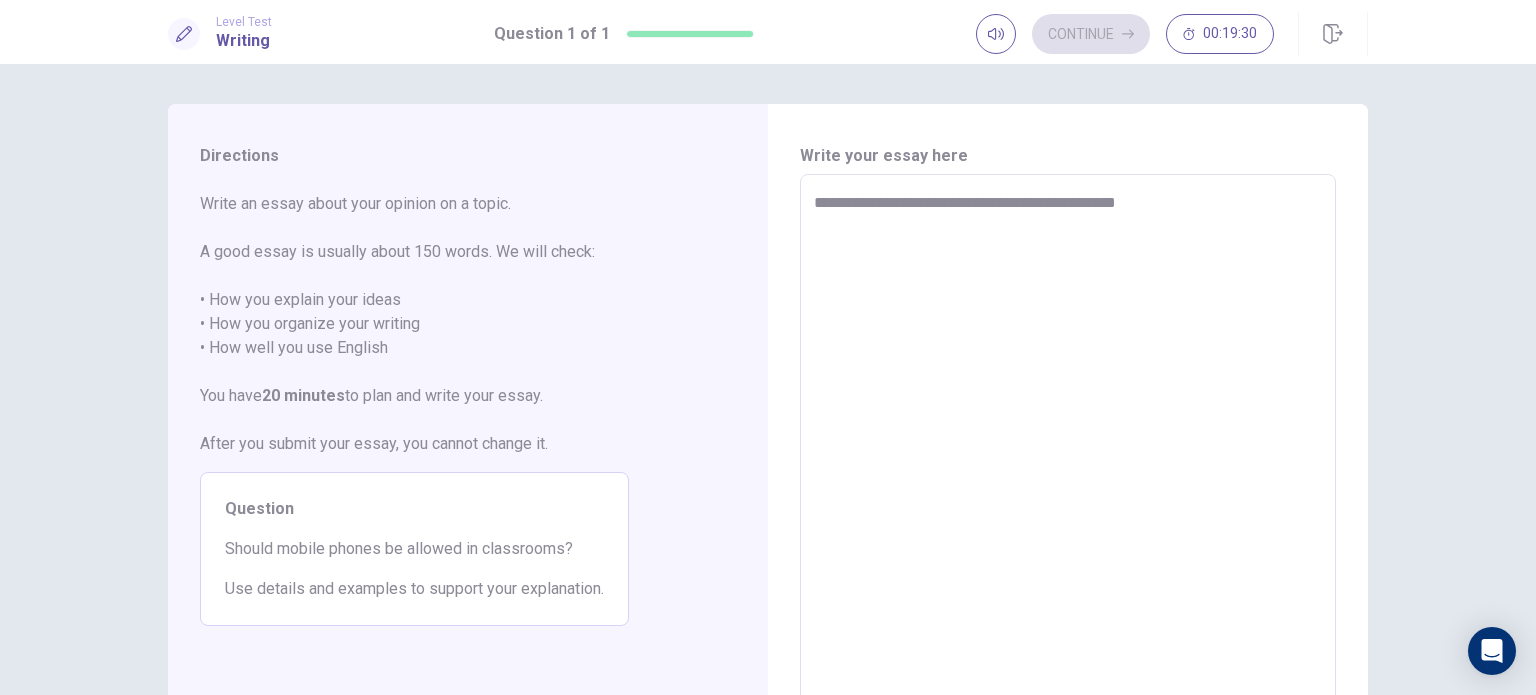 type on "*" 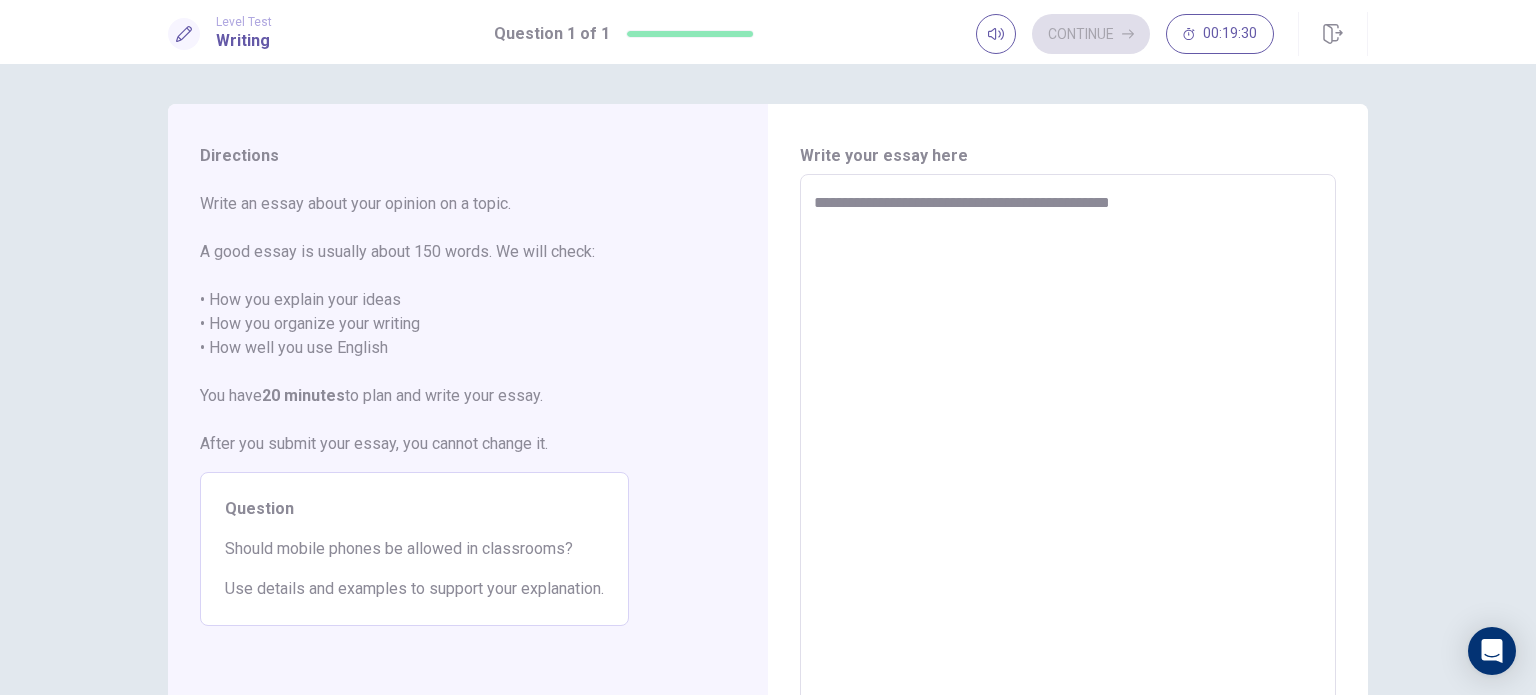 type on "*" 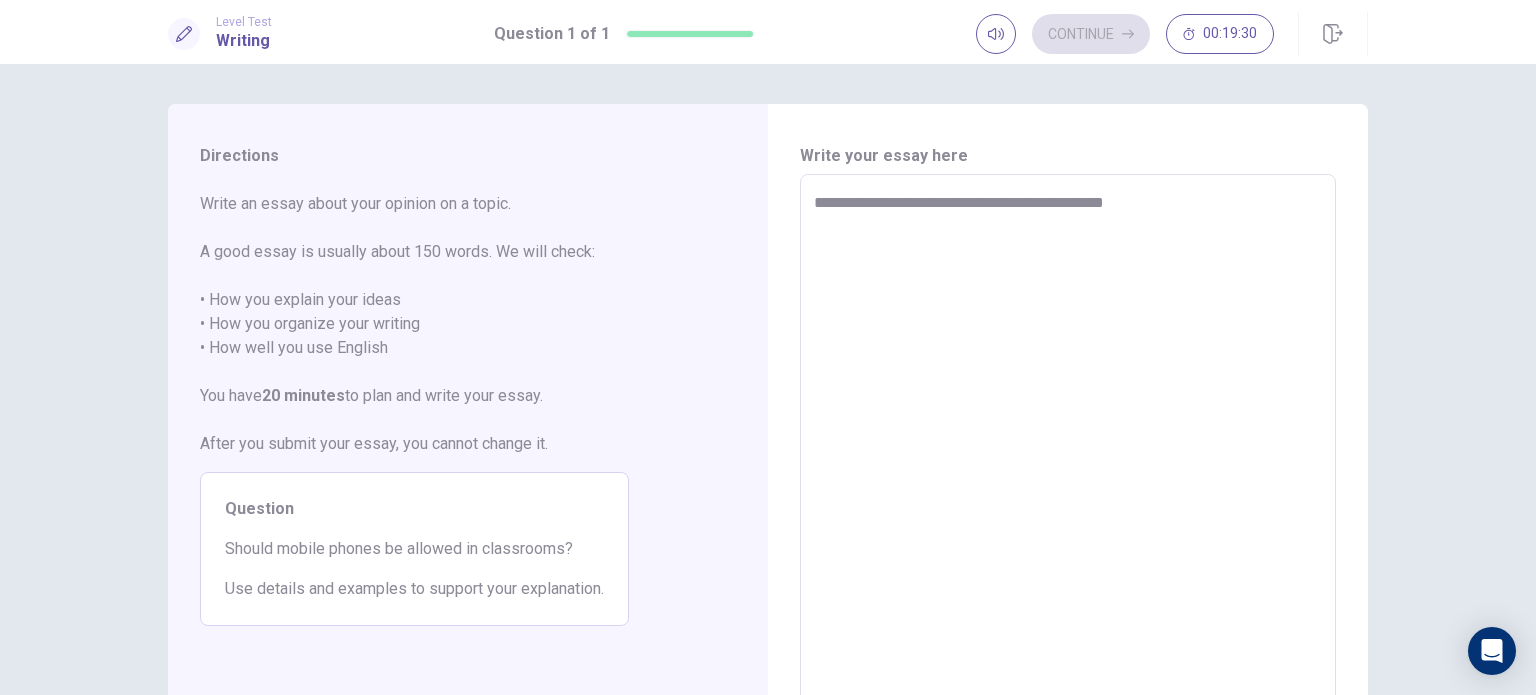 type on "*" 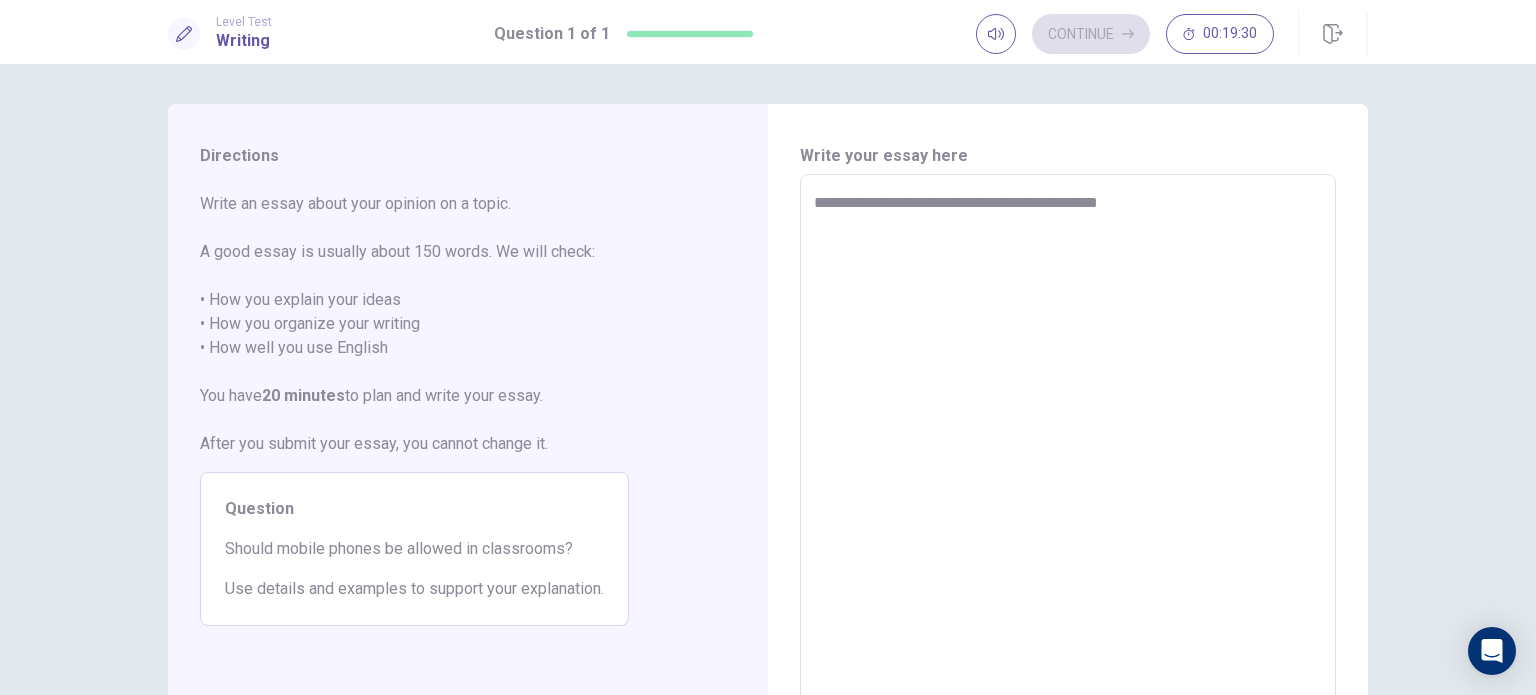 type on "*" 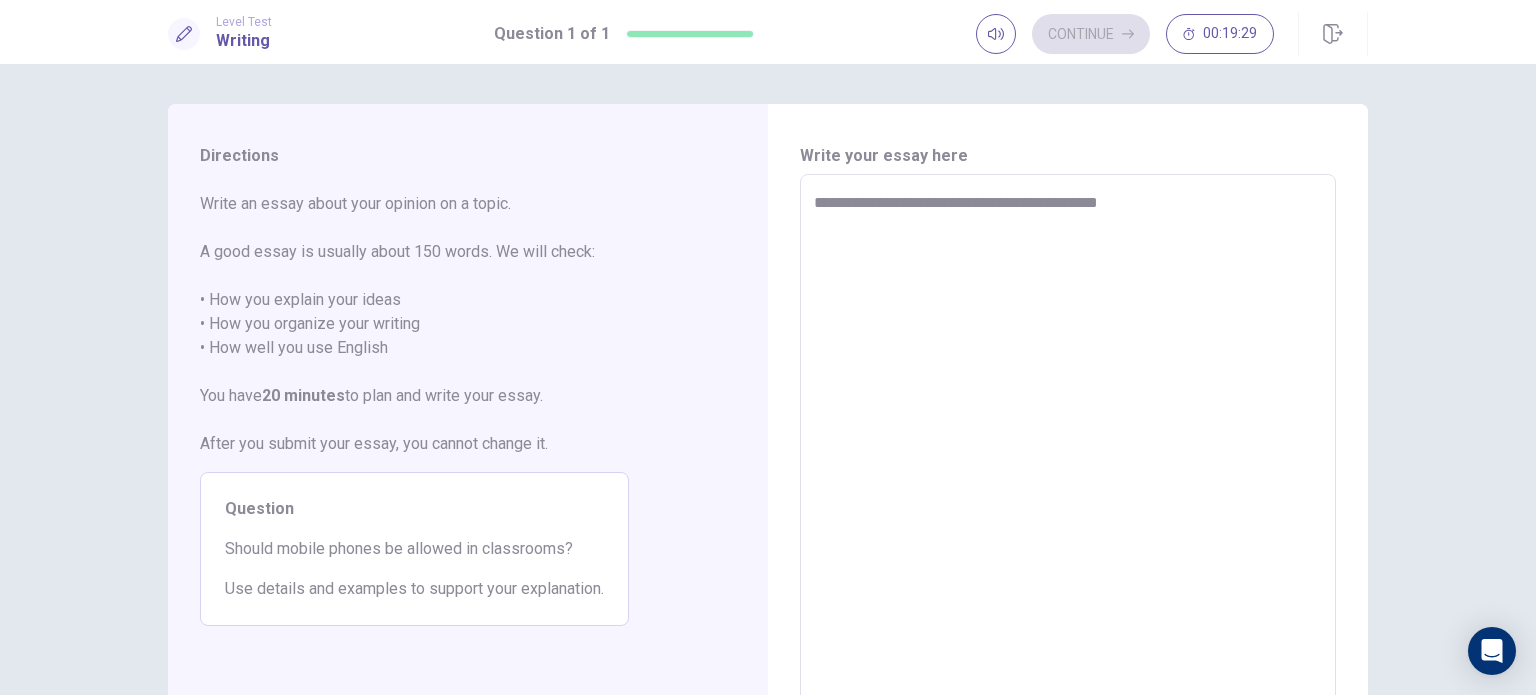 type on "**********" 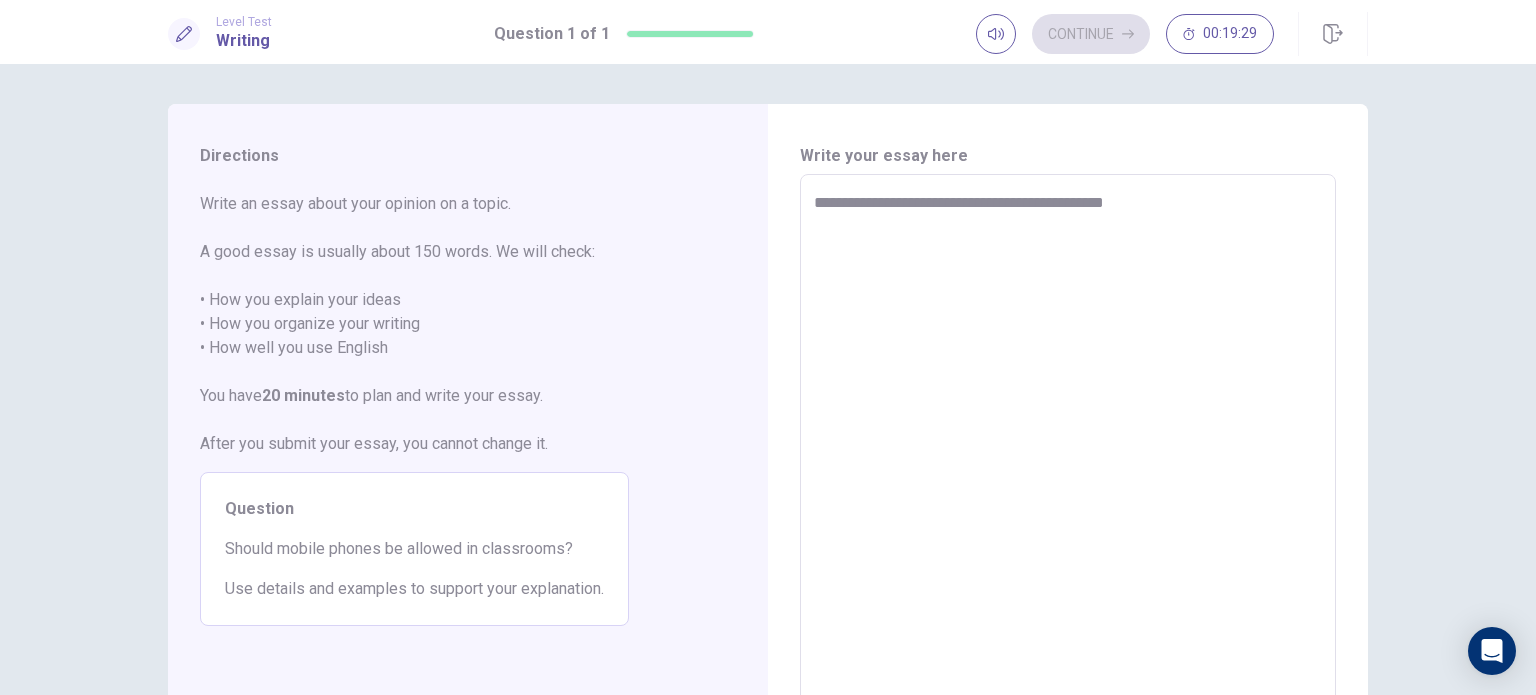 type on "*" 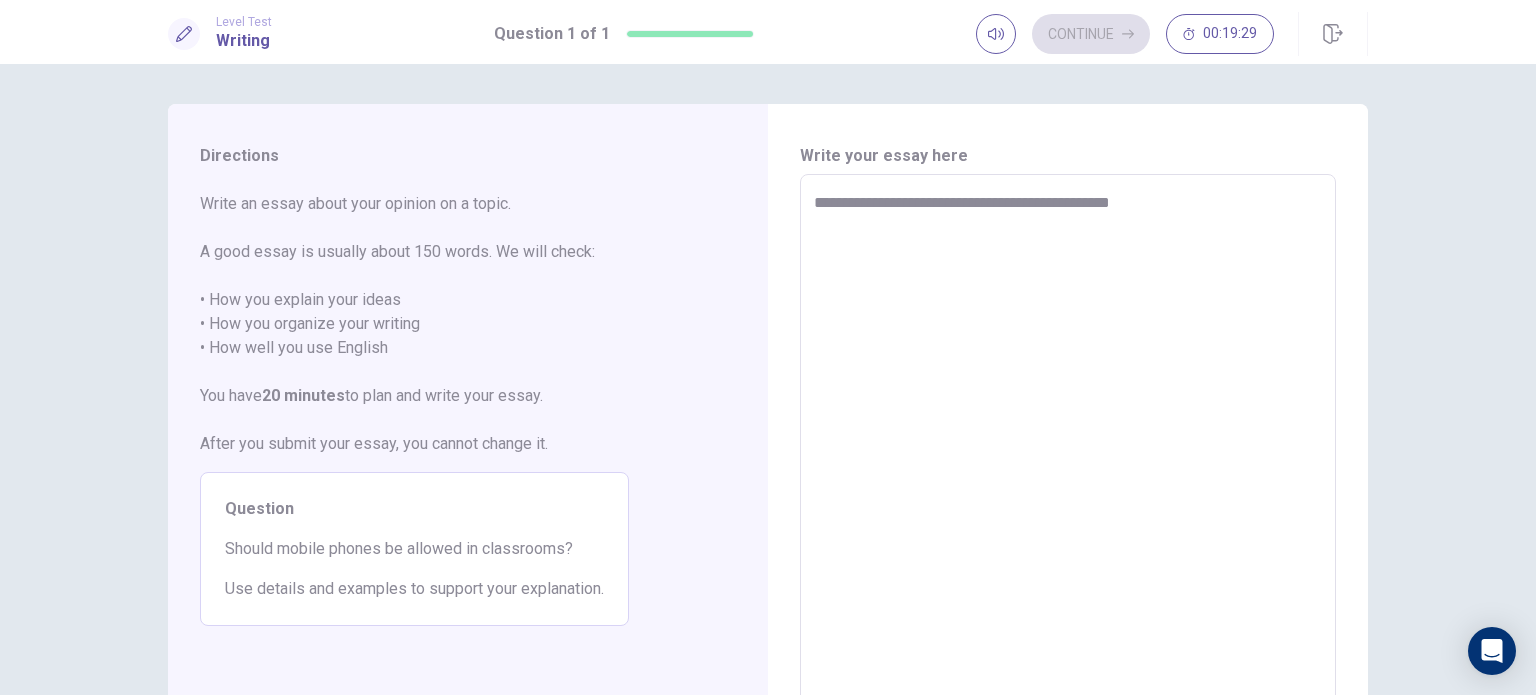 type on "*" 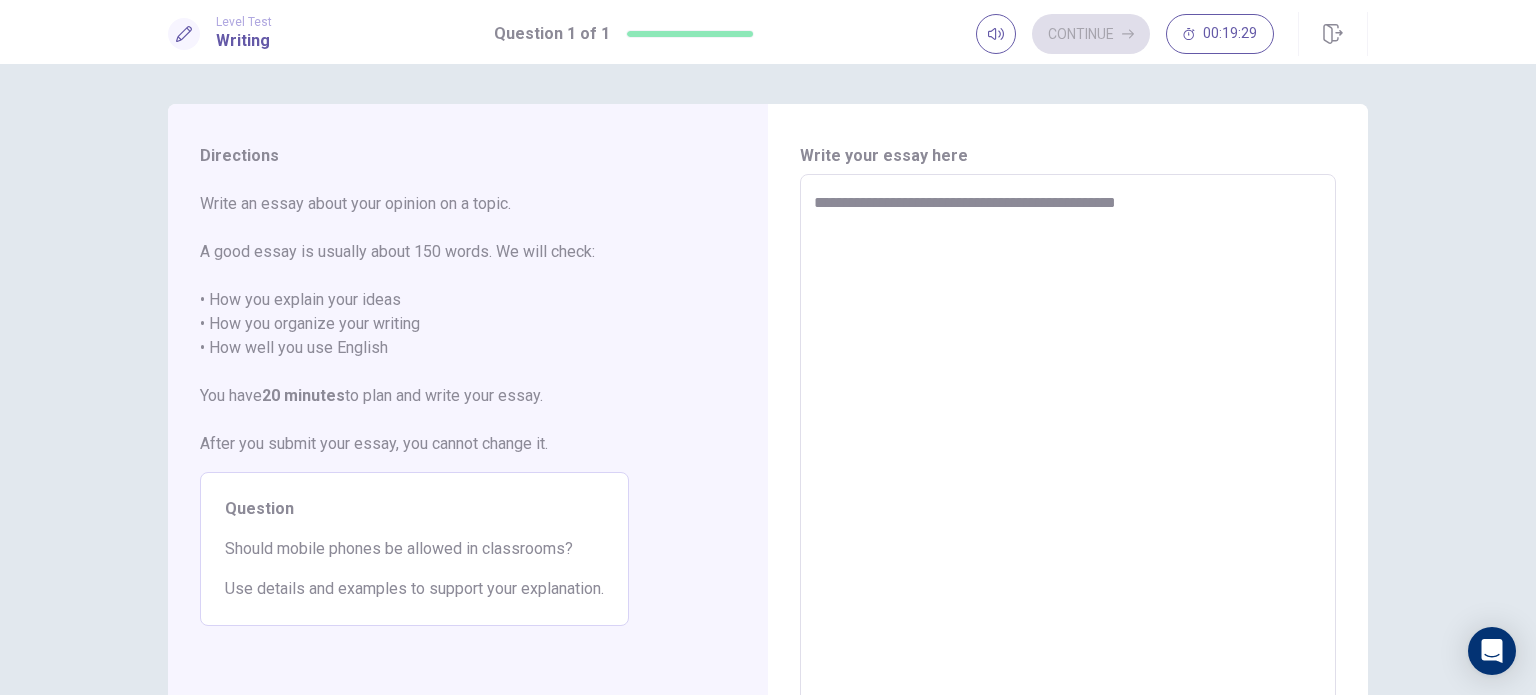 type on "*" 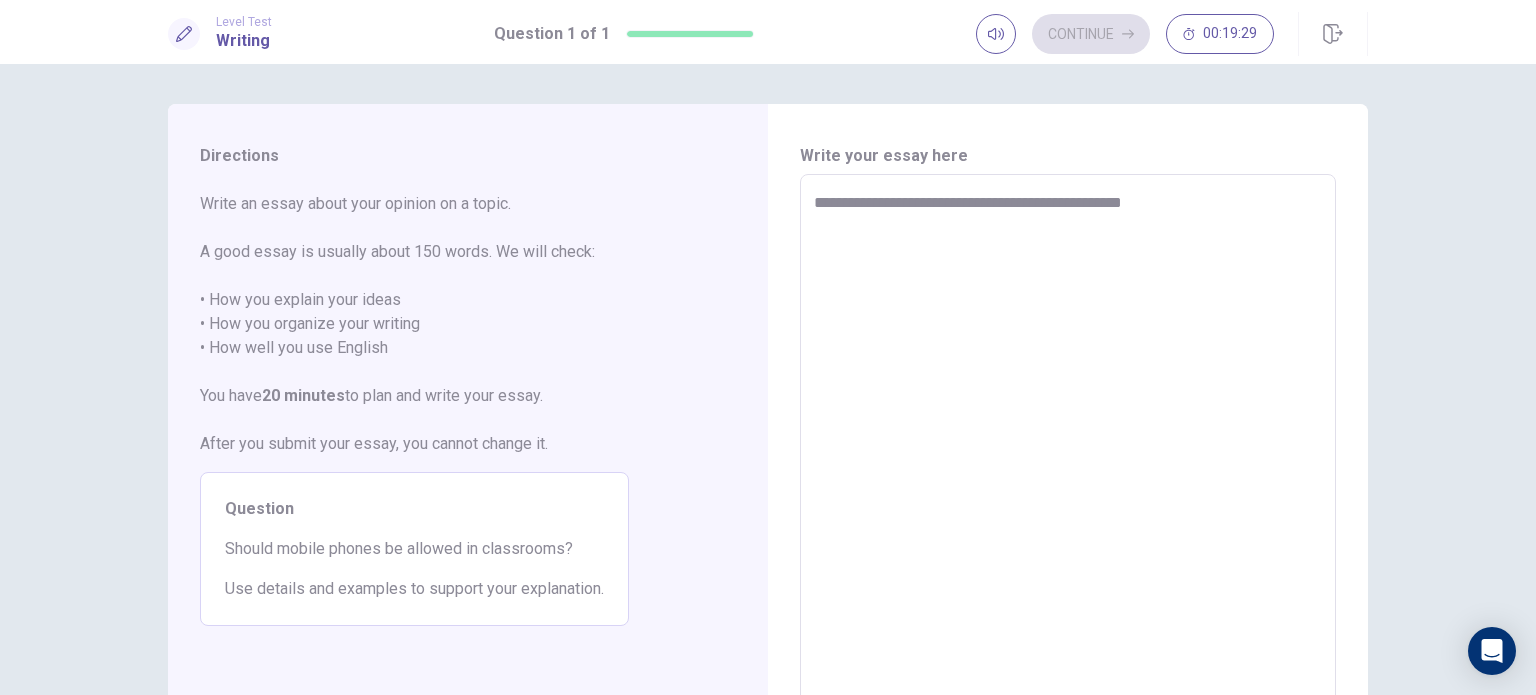type on "**********" 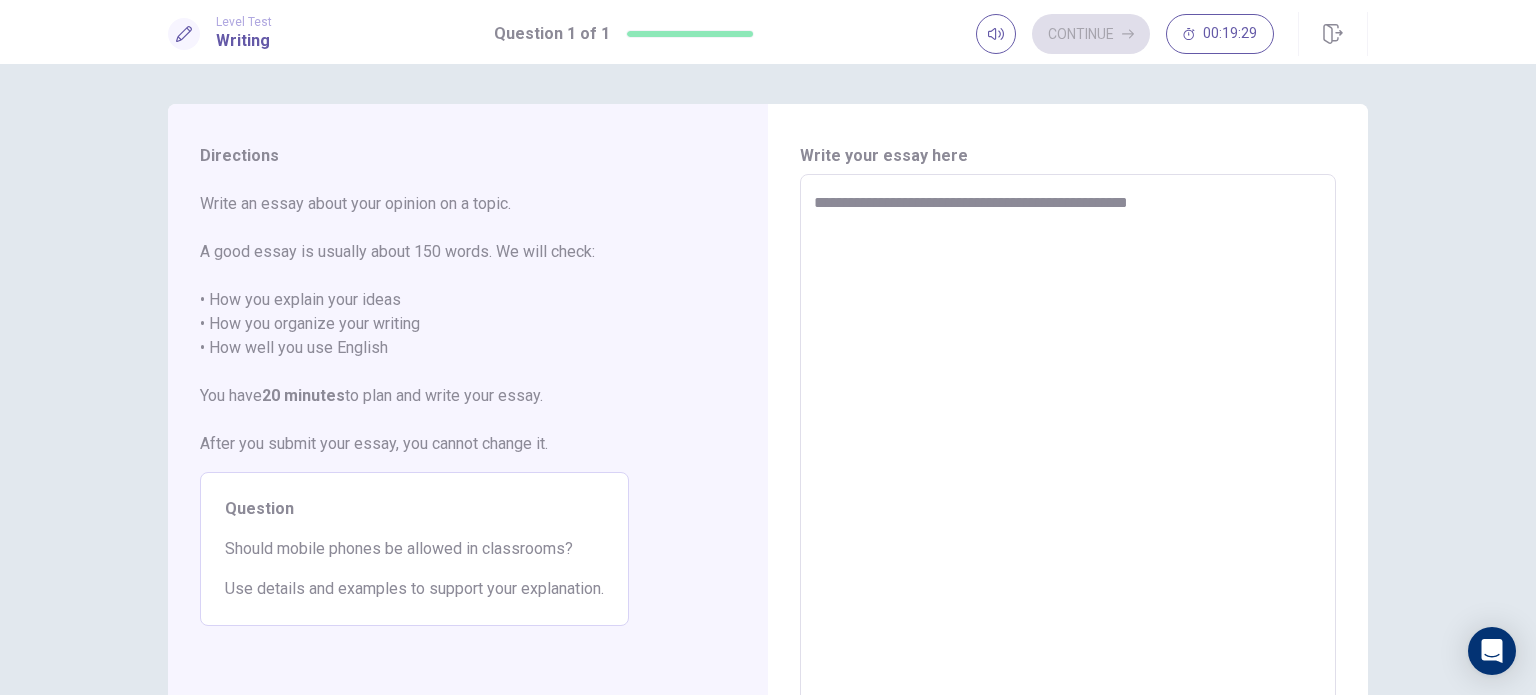 type on "*" 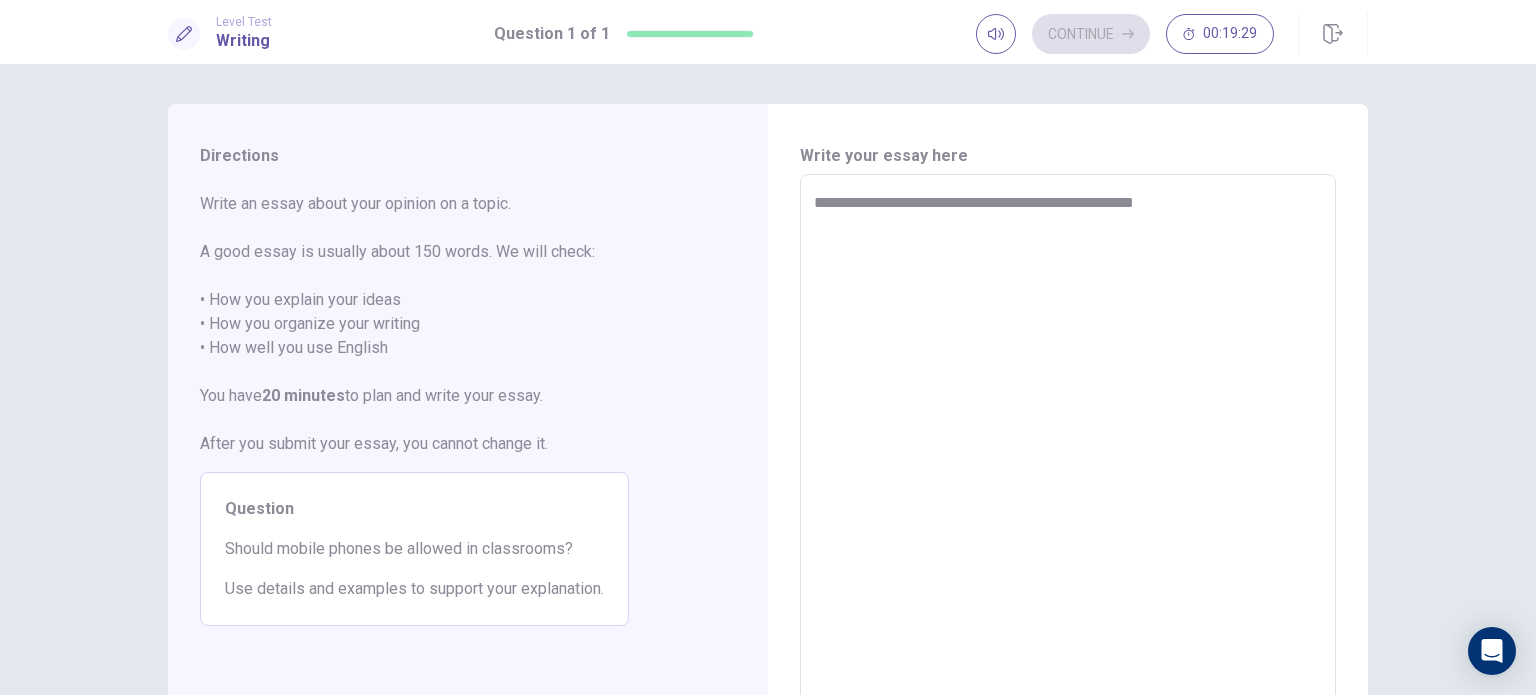 type on "*" 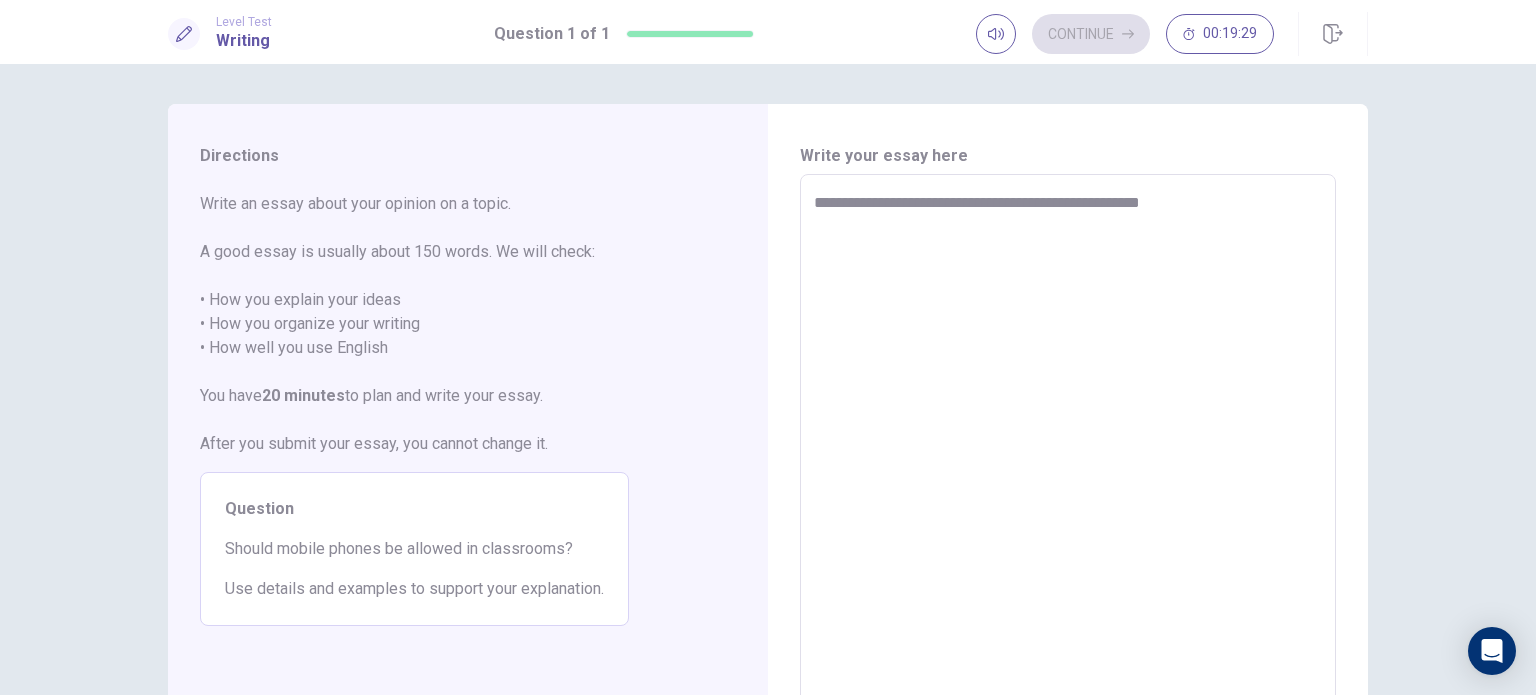 type on "*" 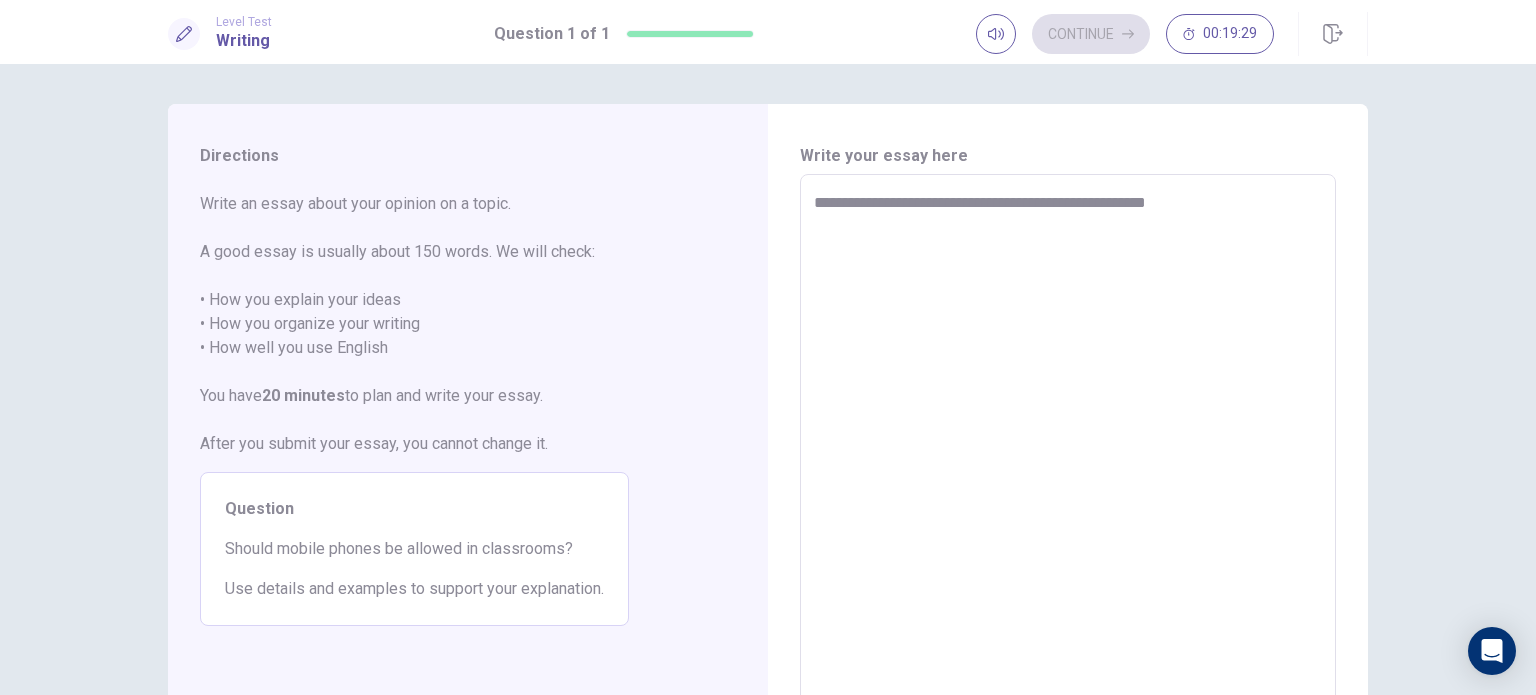 type on "*" 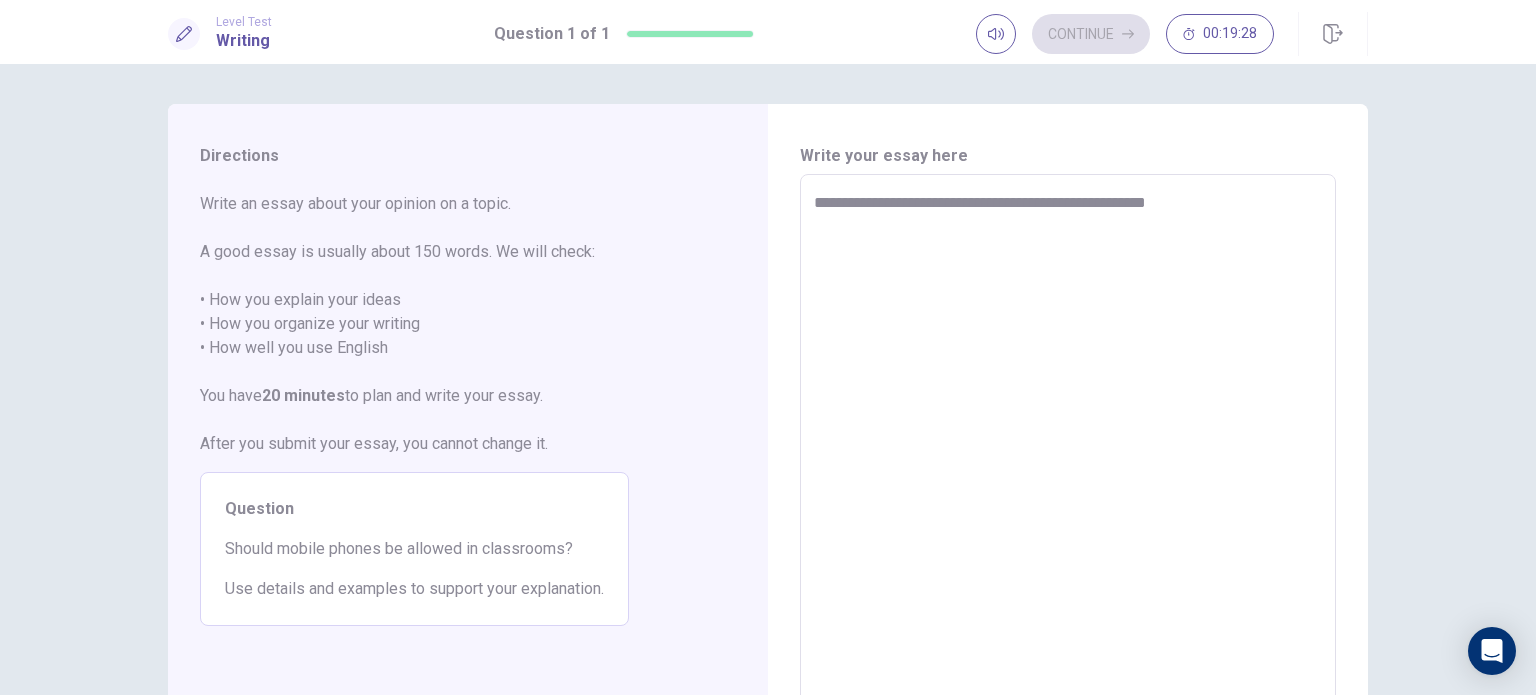 type on "**********" 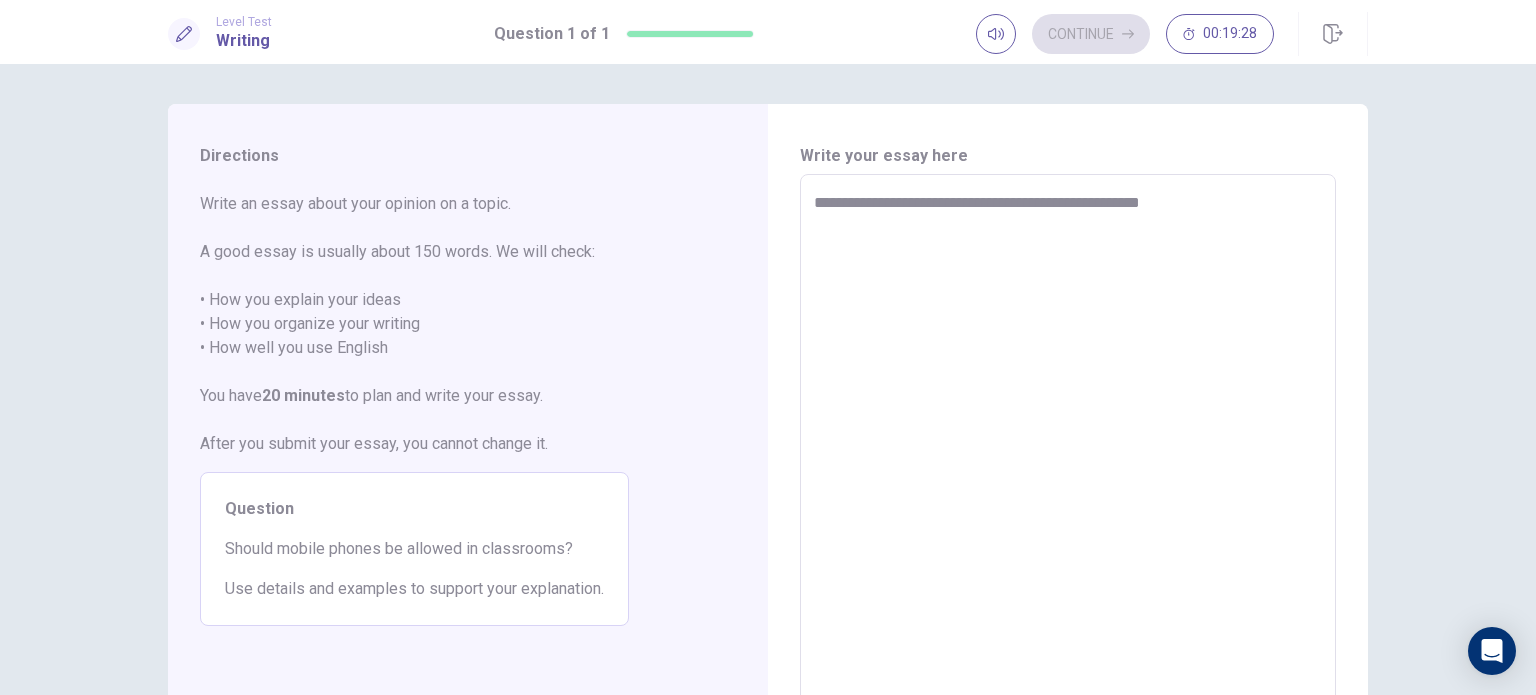 type on "*" 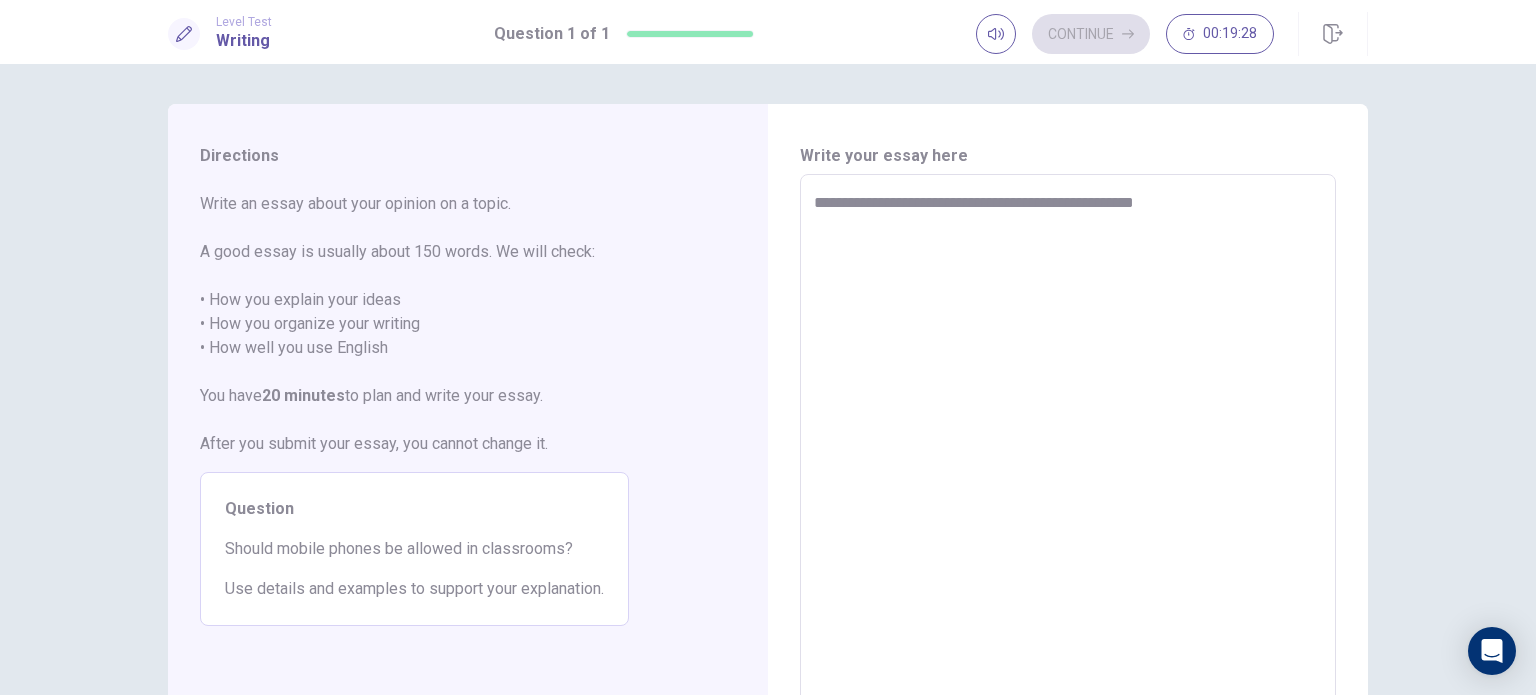 type on "*" 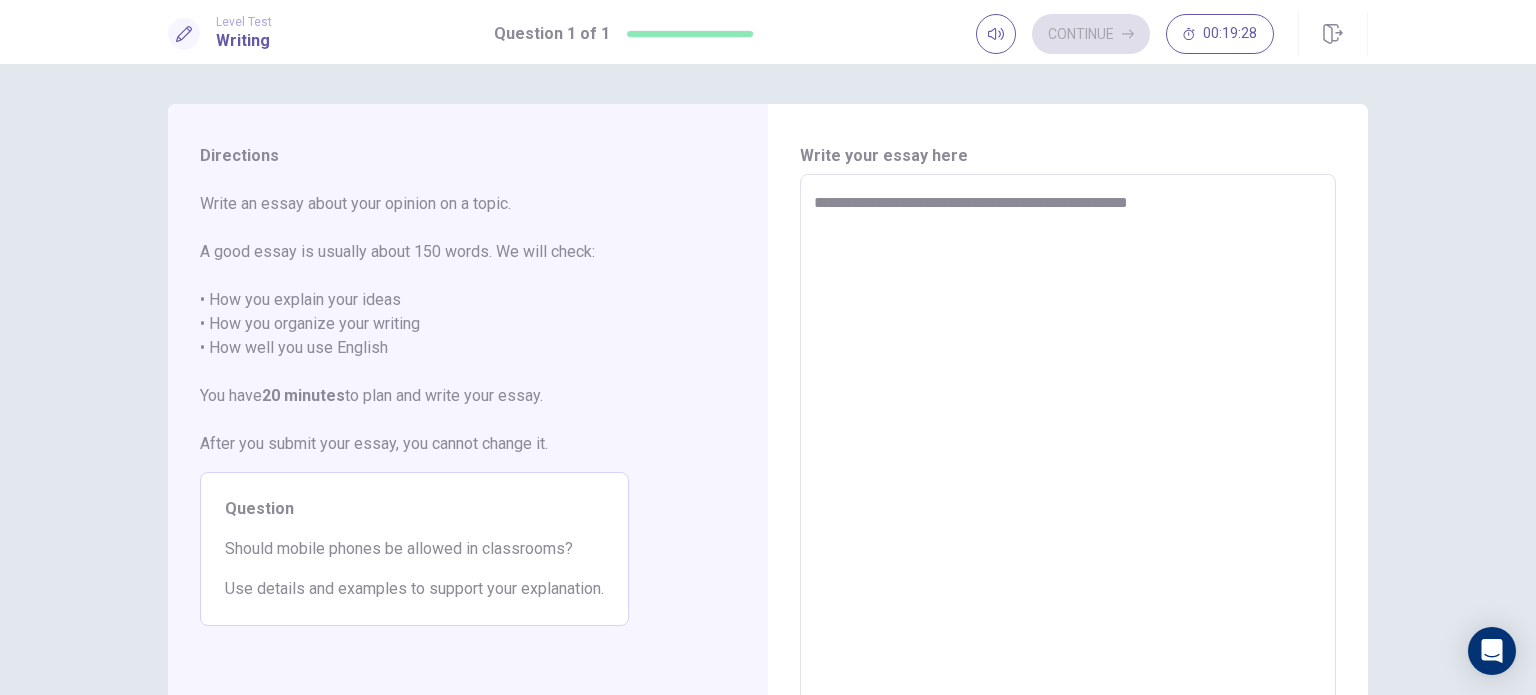 type on "**********" 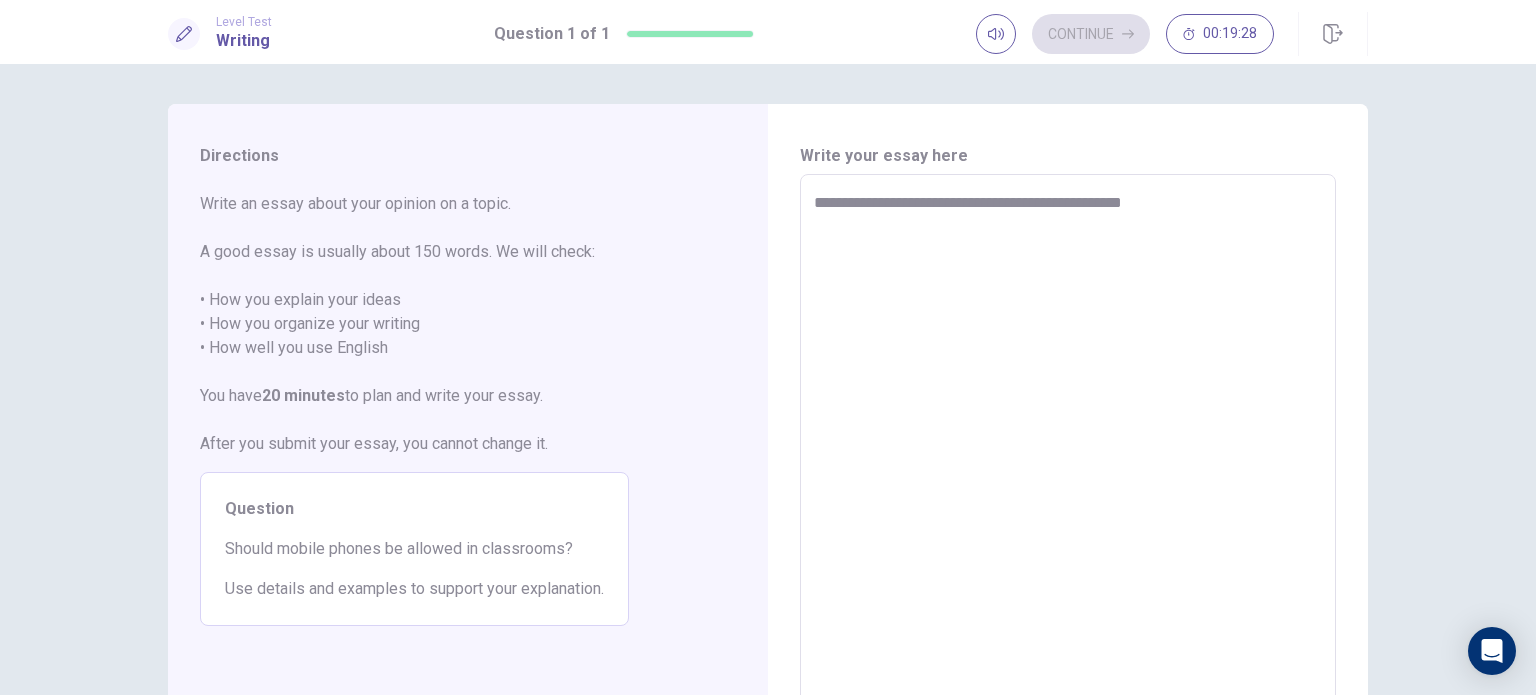 type on "*" 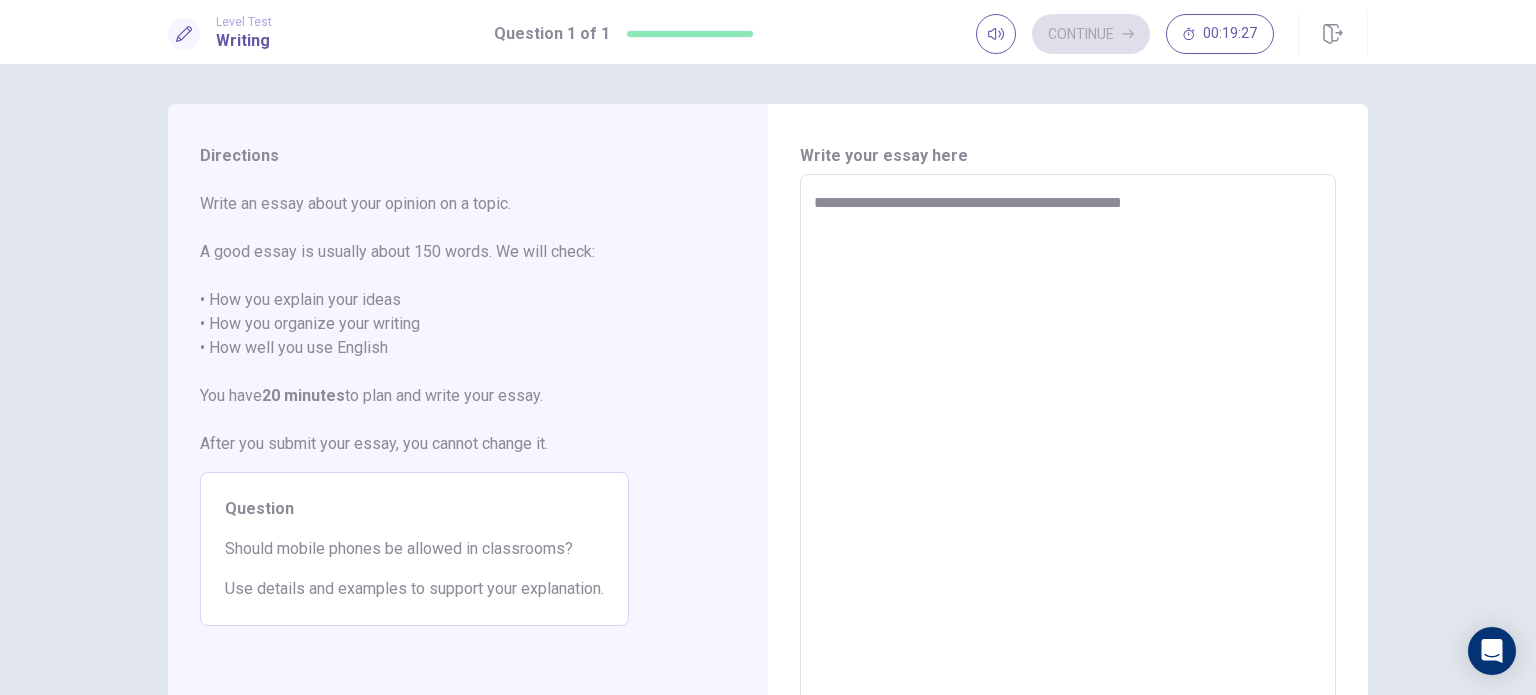 type on "**********" 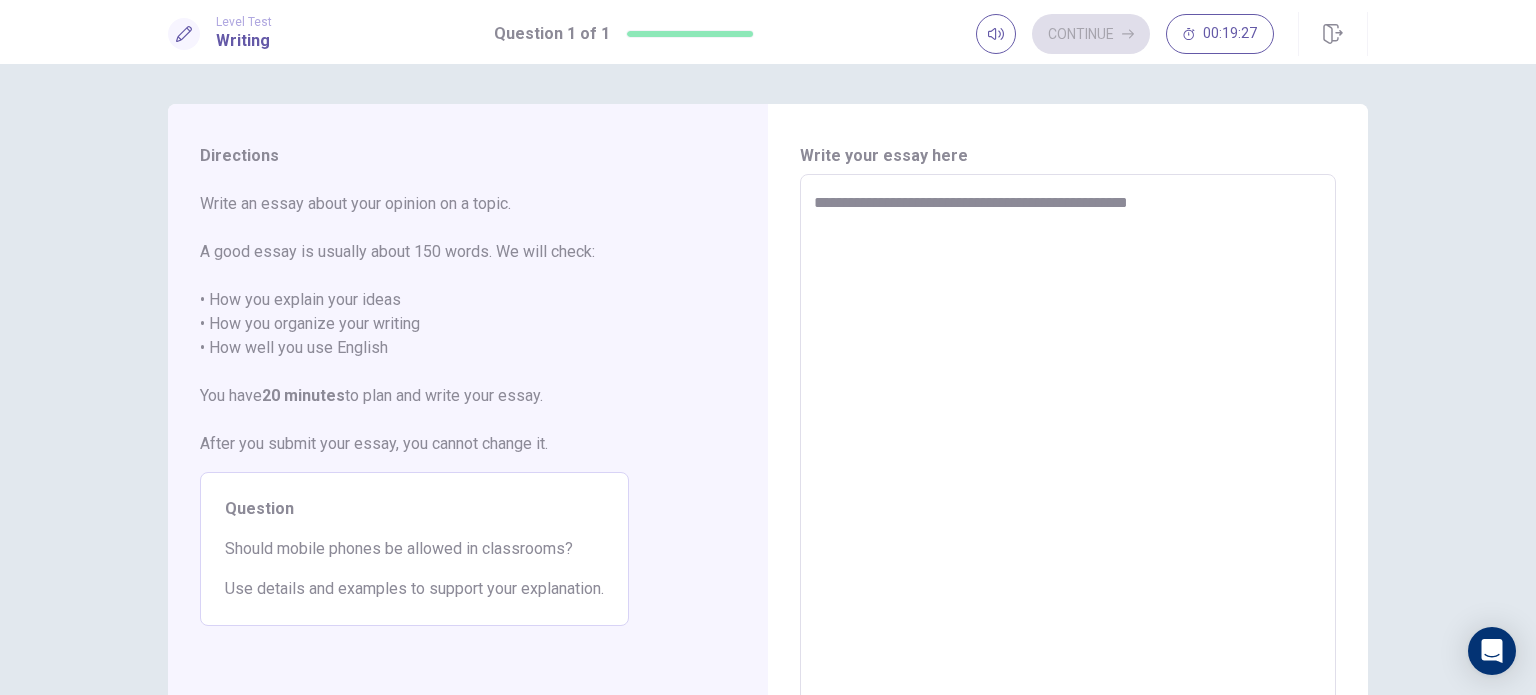 type on "*" 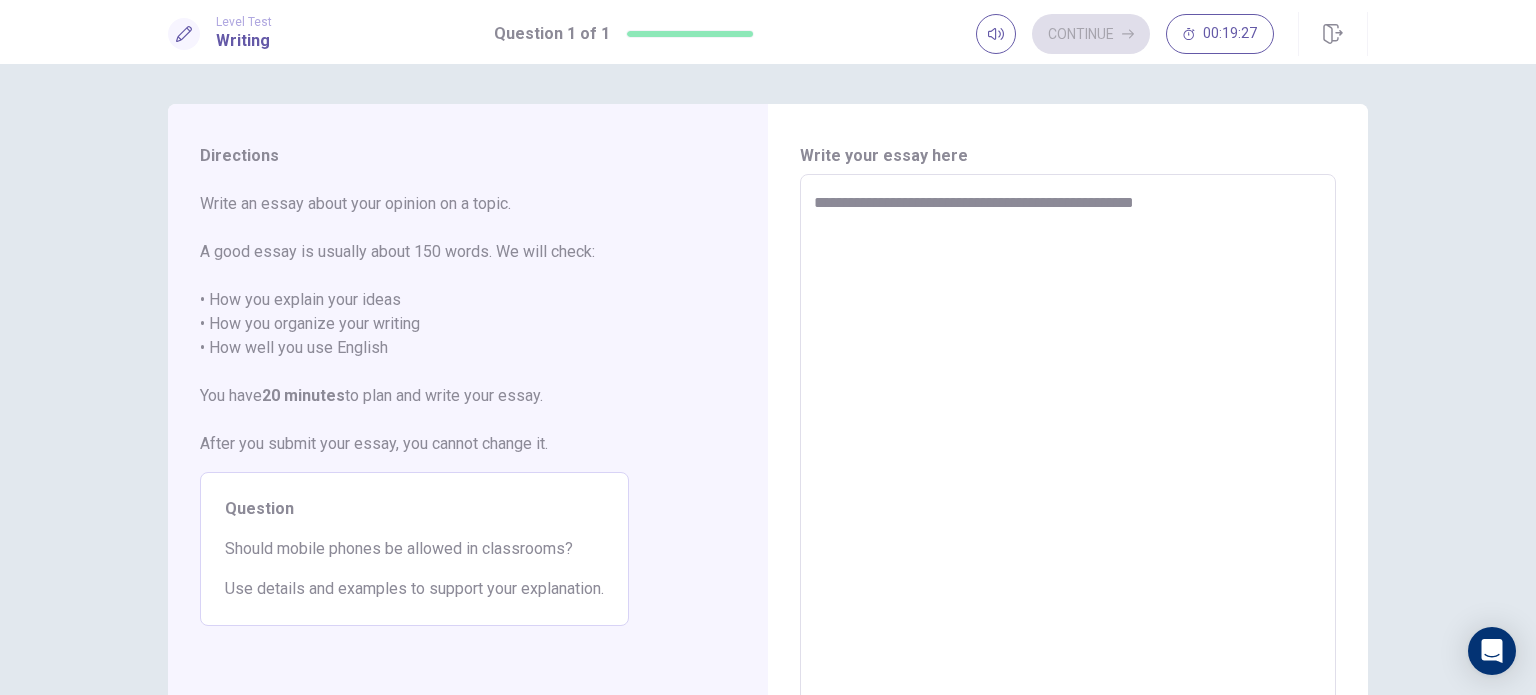 type on "*" 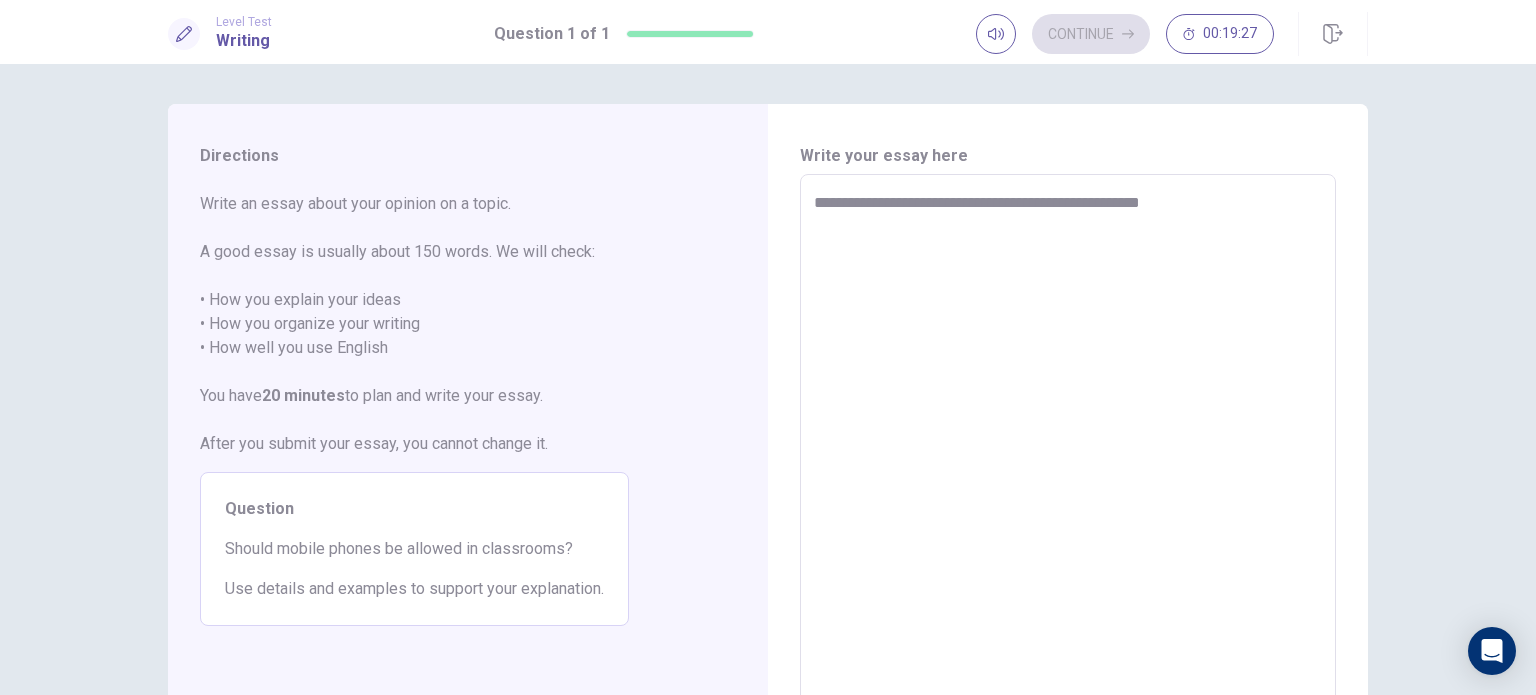 type on "*" 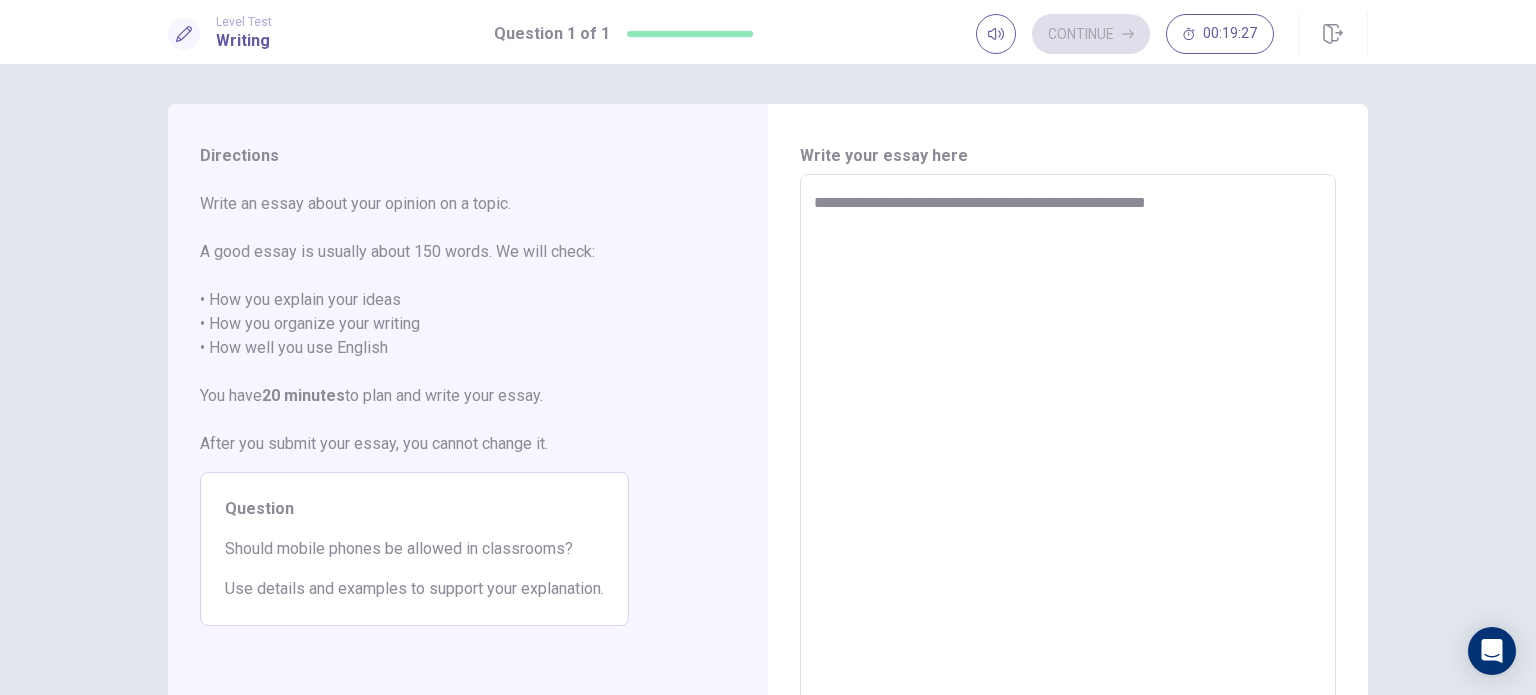 type on "*" 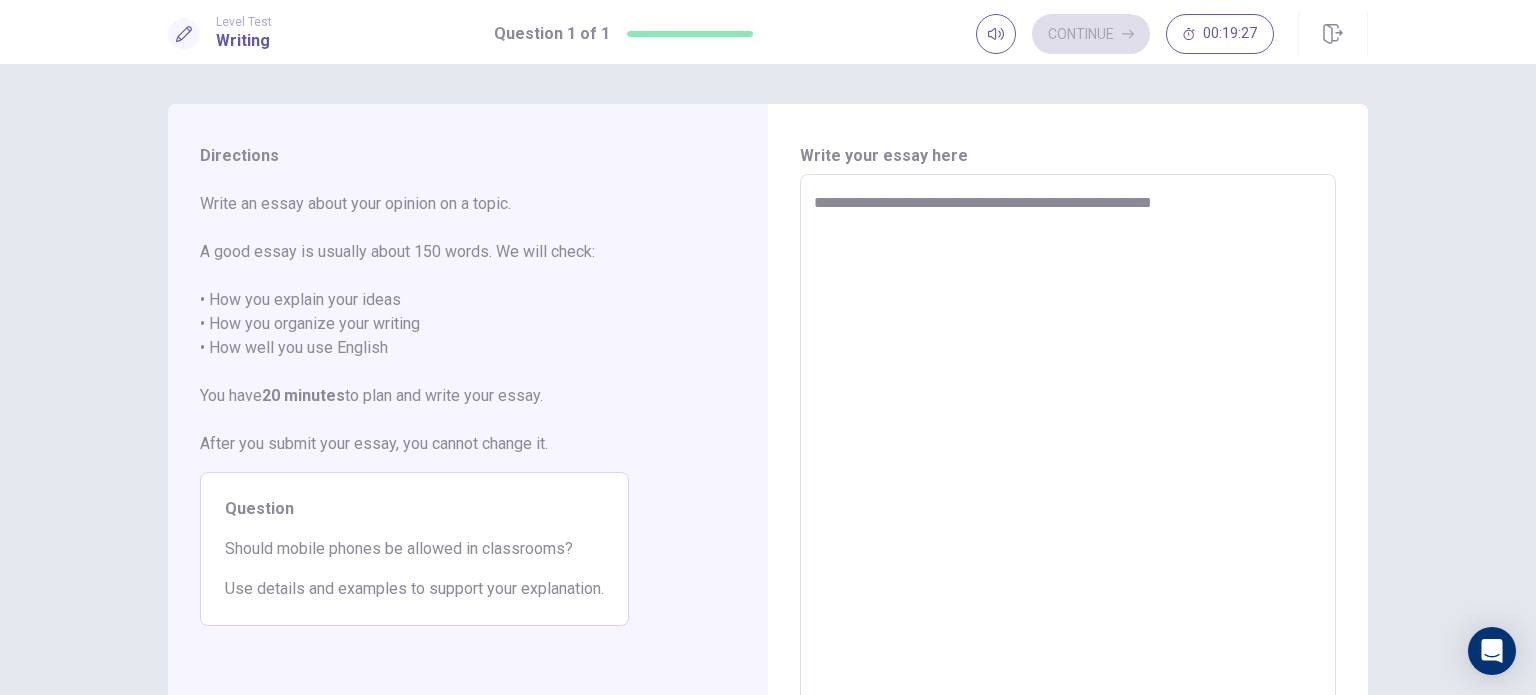 type on "**********" 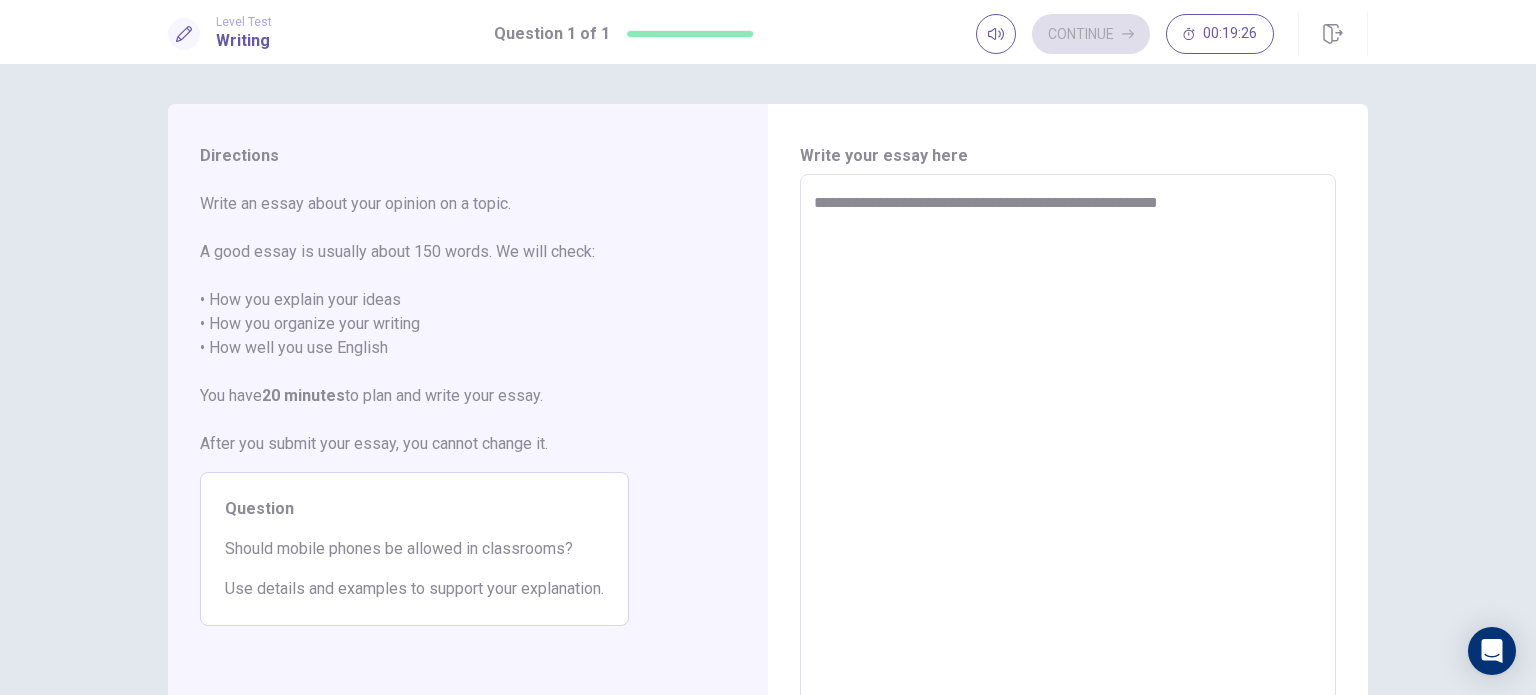 type on "**********" 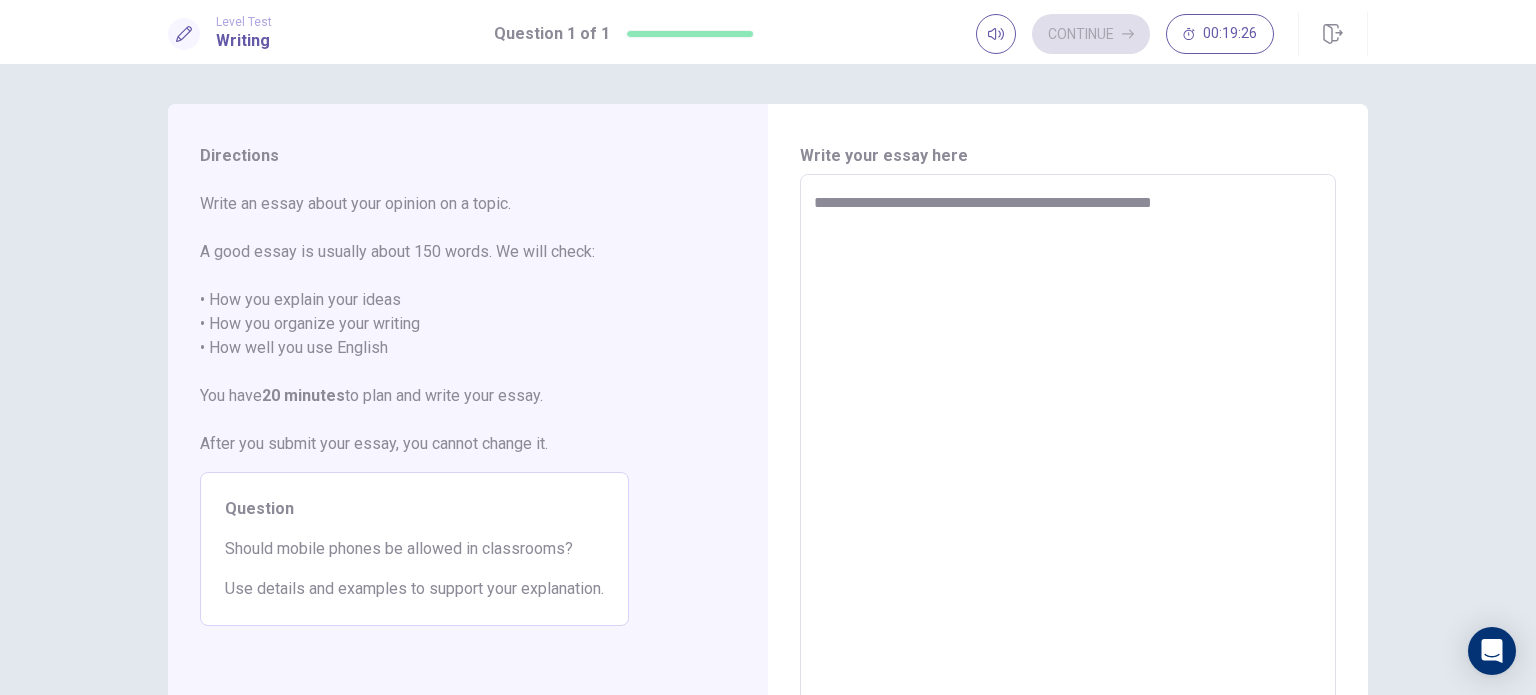 type on "*" 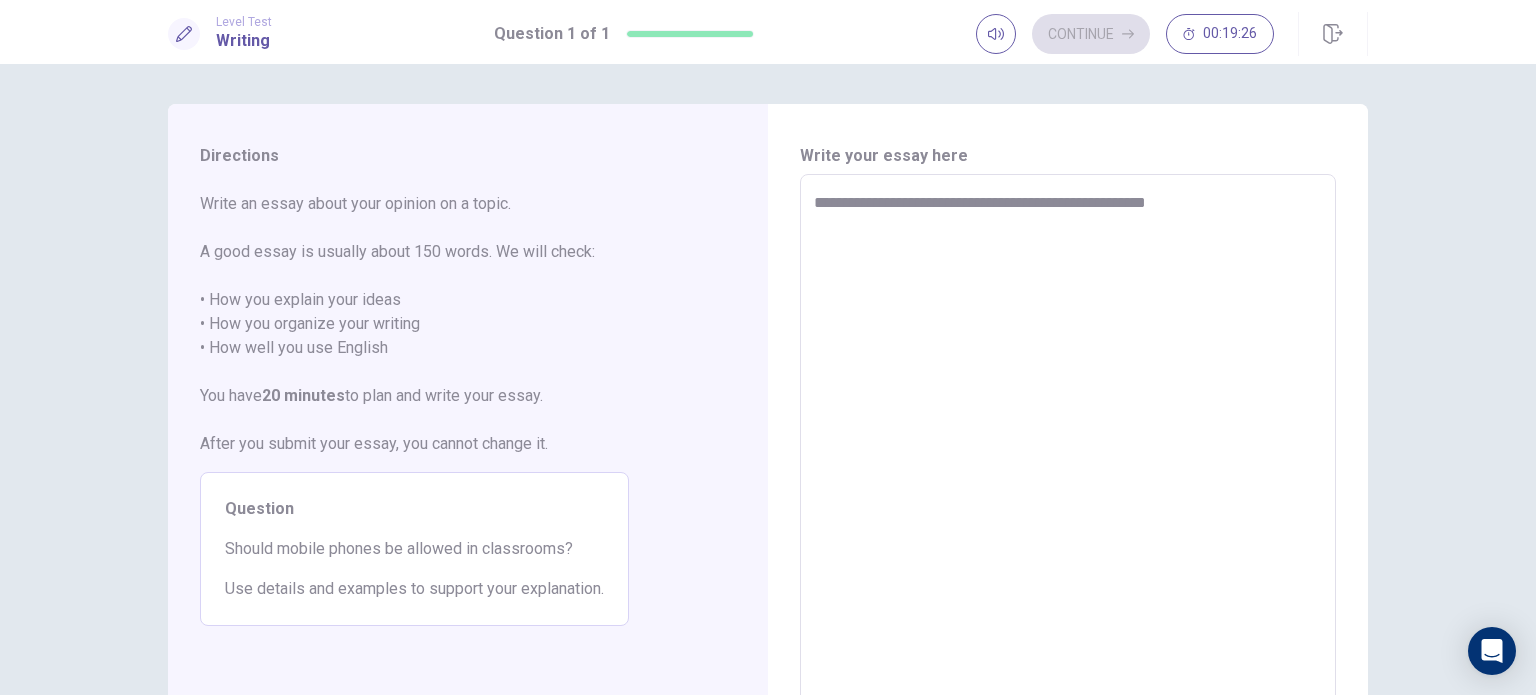 type on "*" 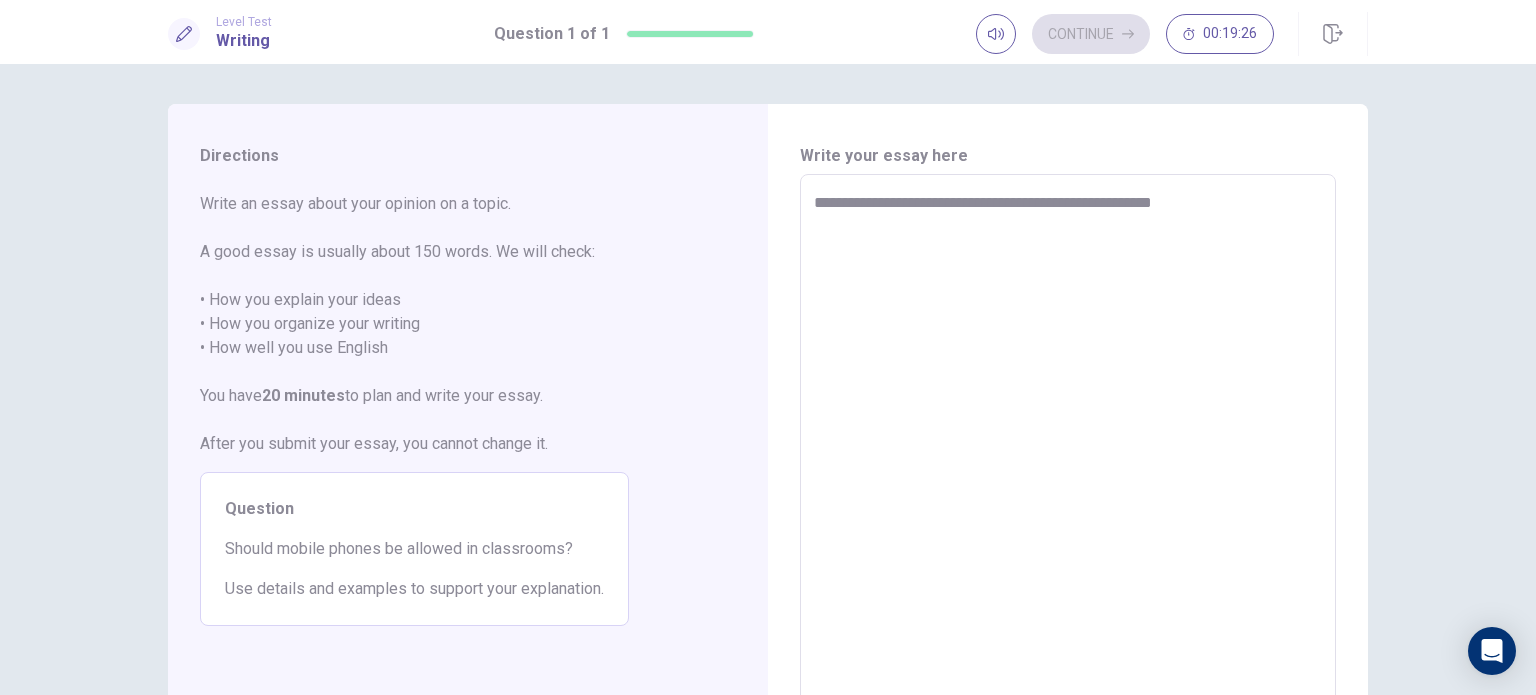 type on "*" 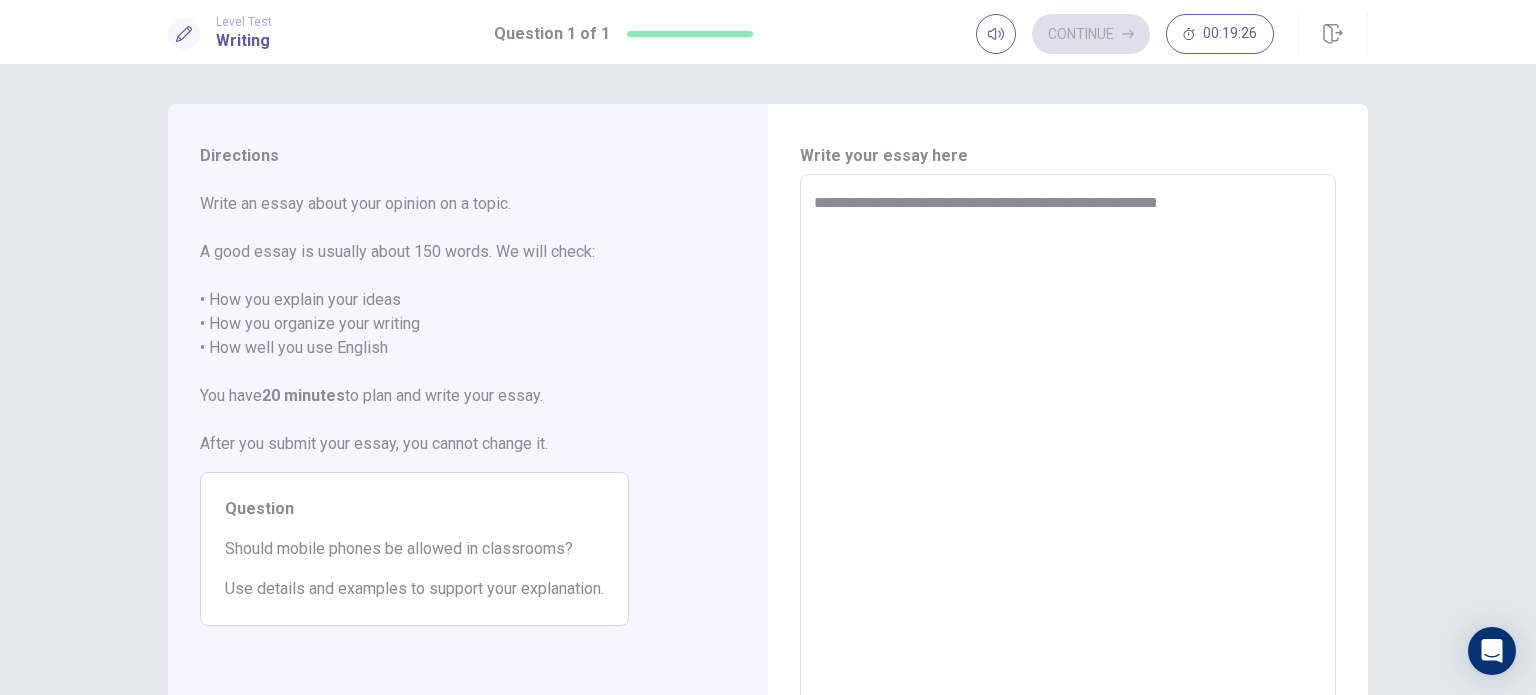 type on "*" 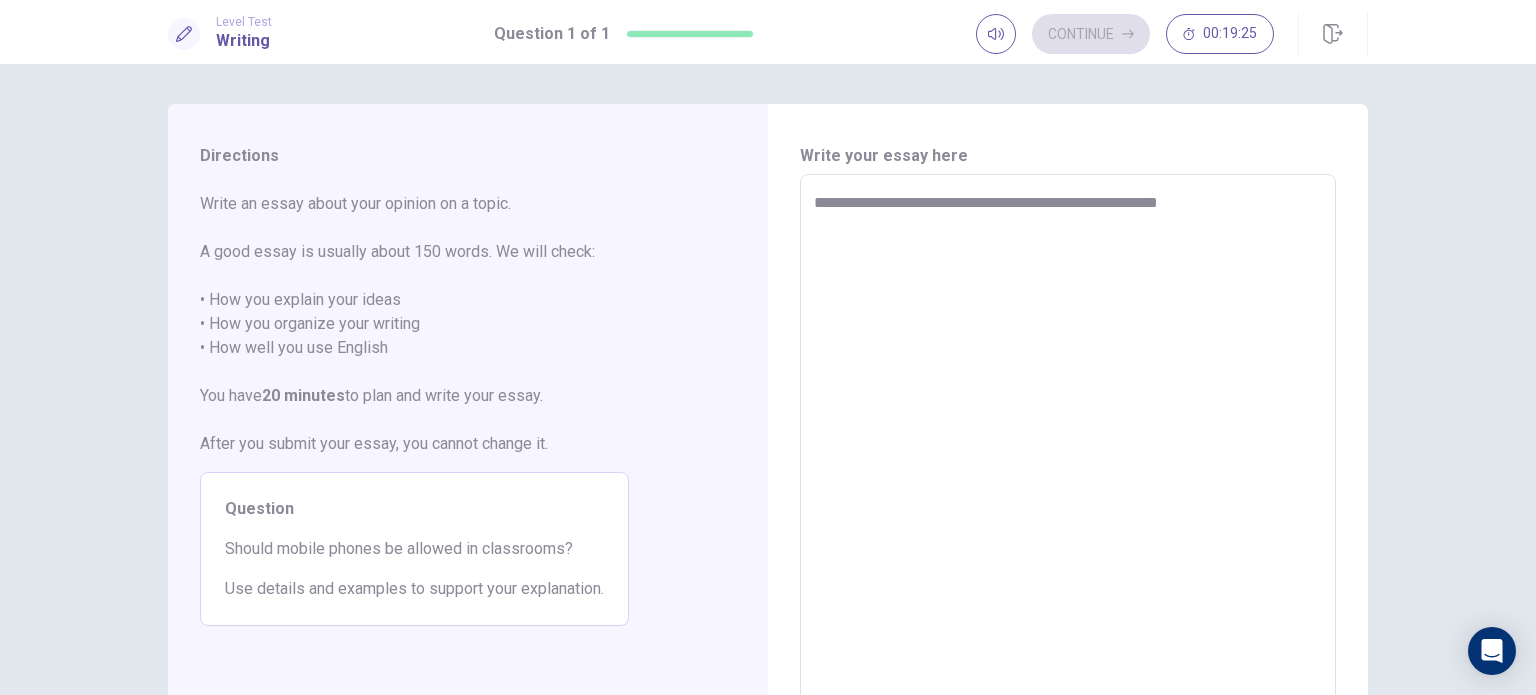 type on "**********" 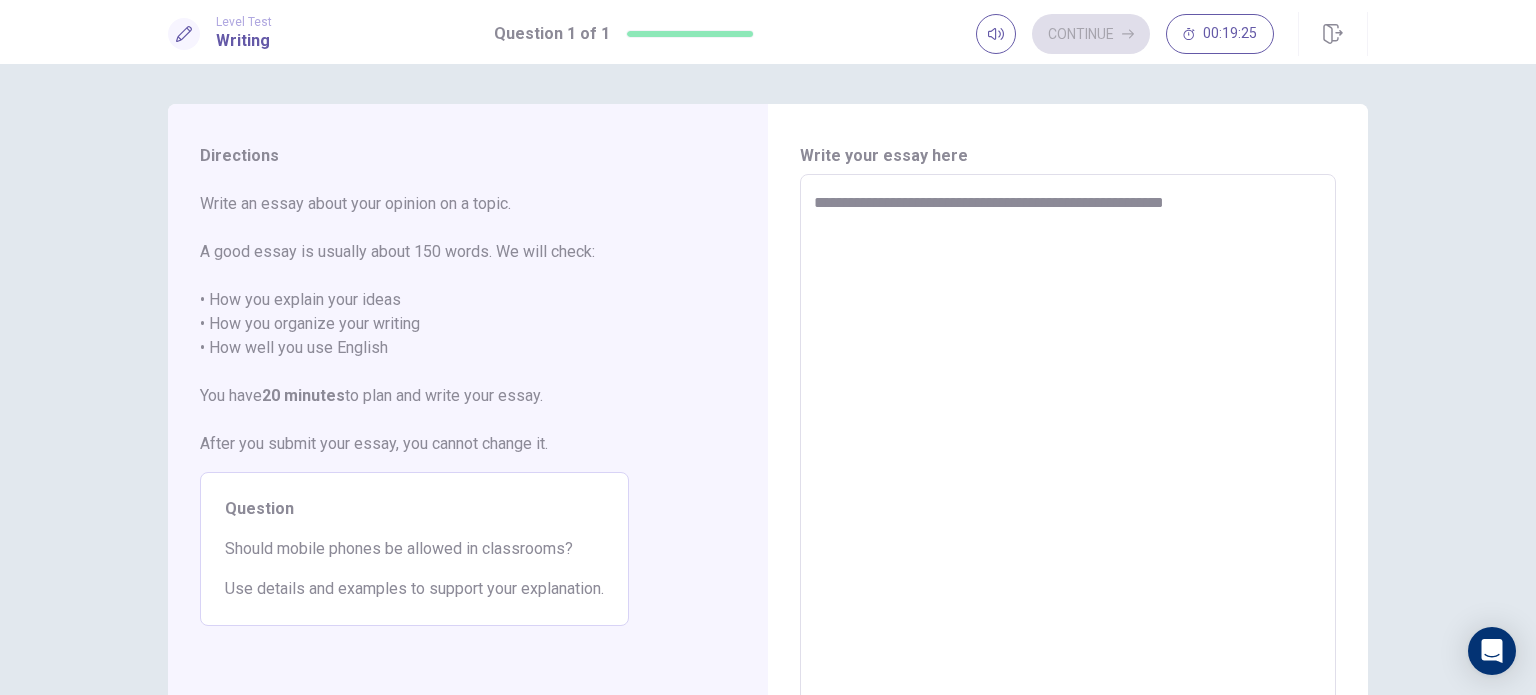 type on "**********" 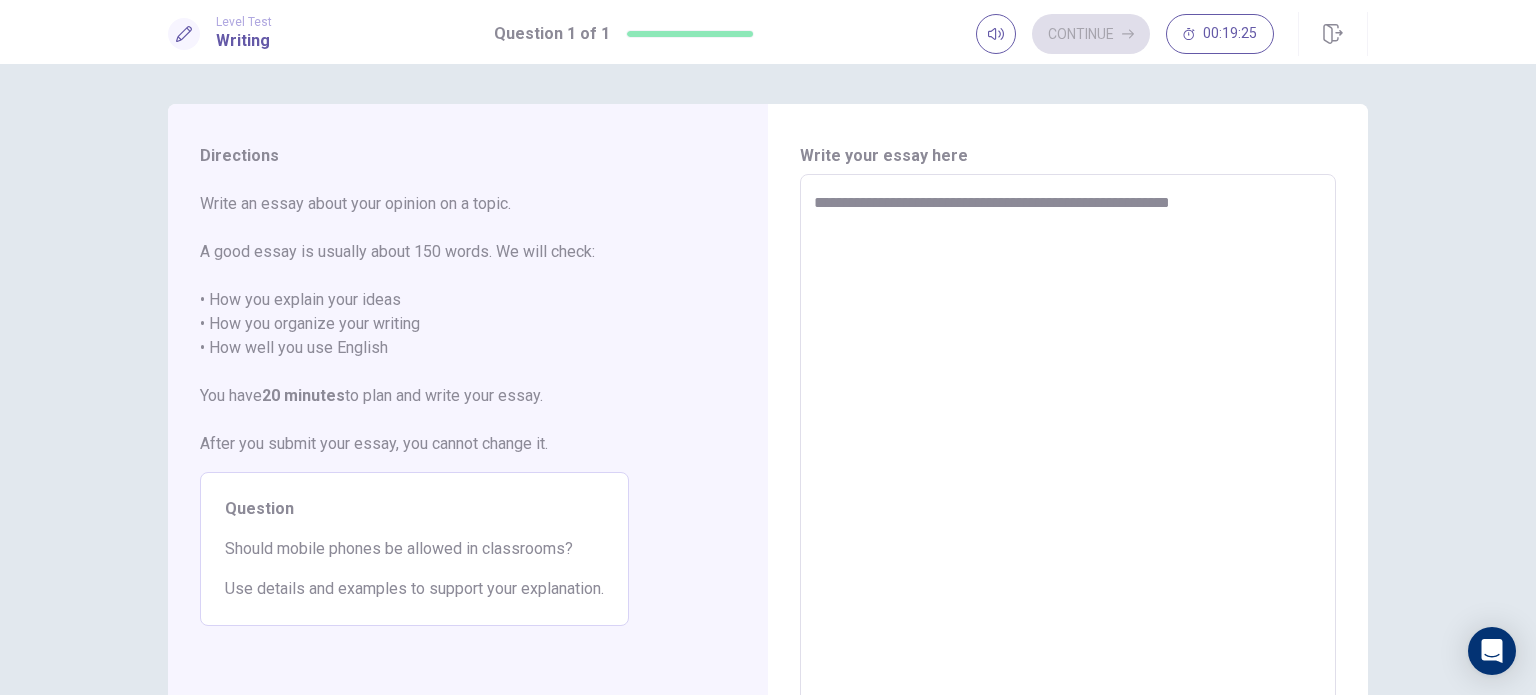 type on "*" 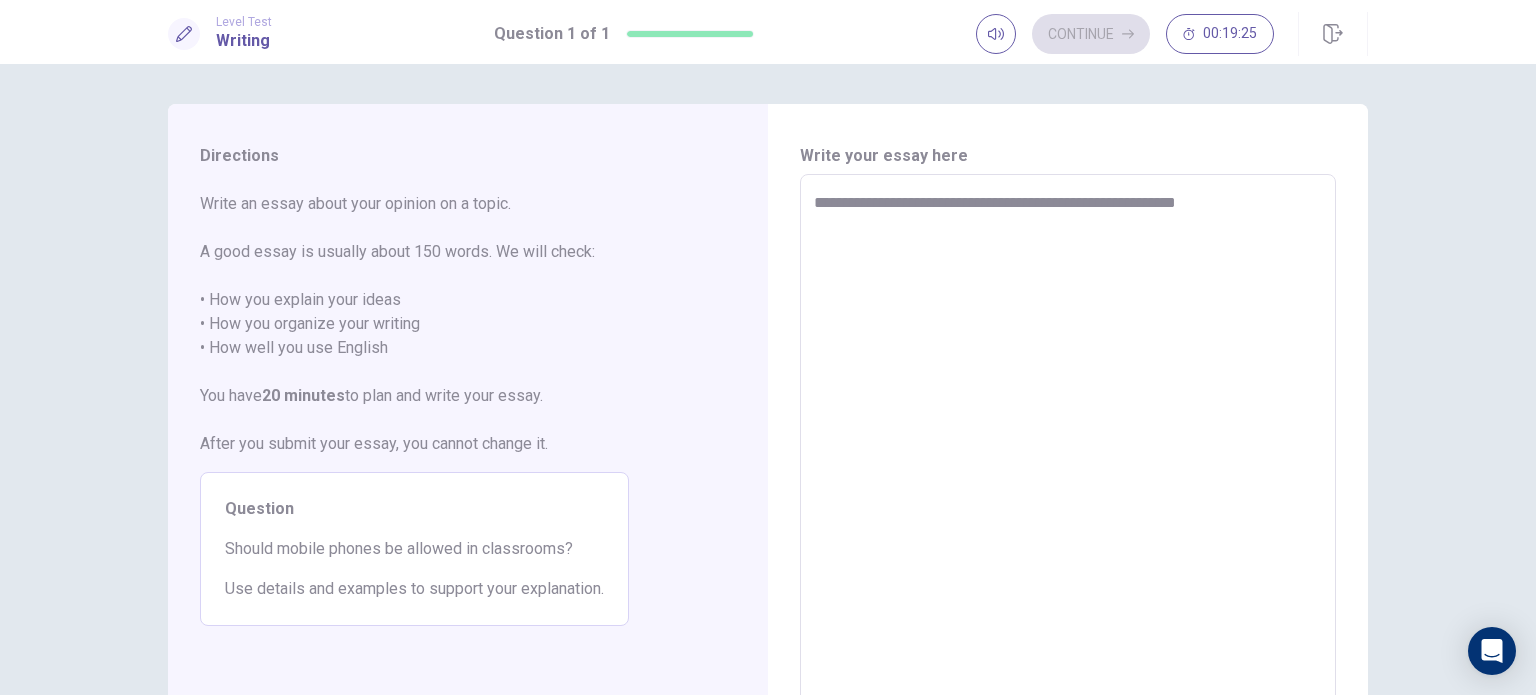 type on "*" 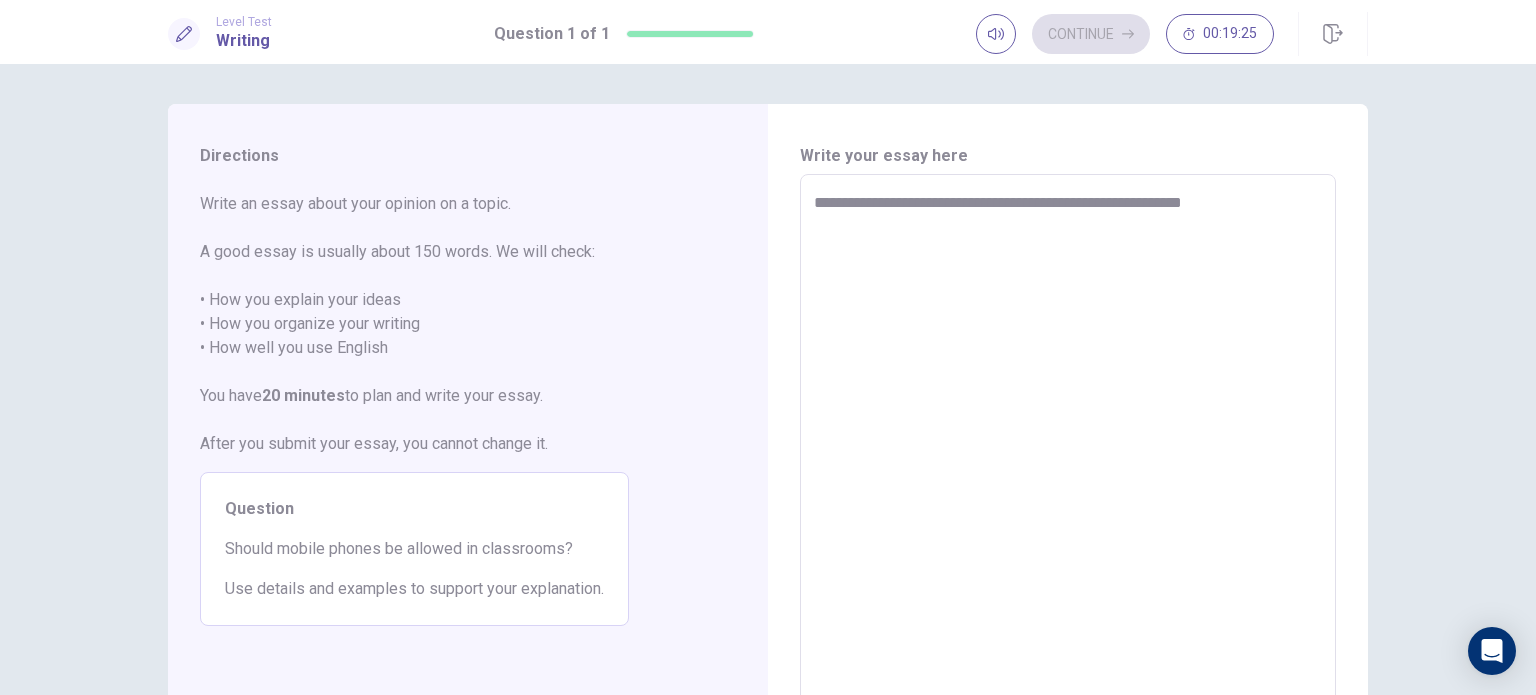 type on "*" 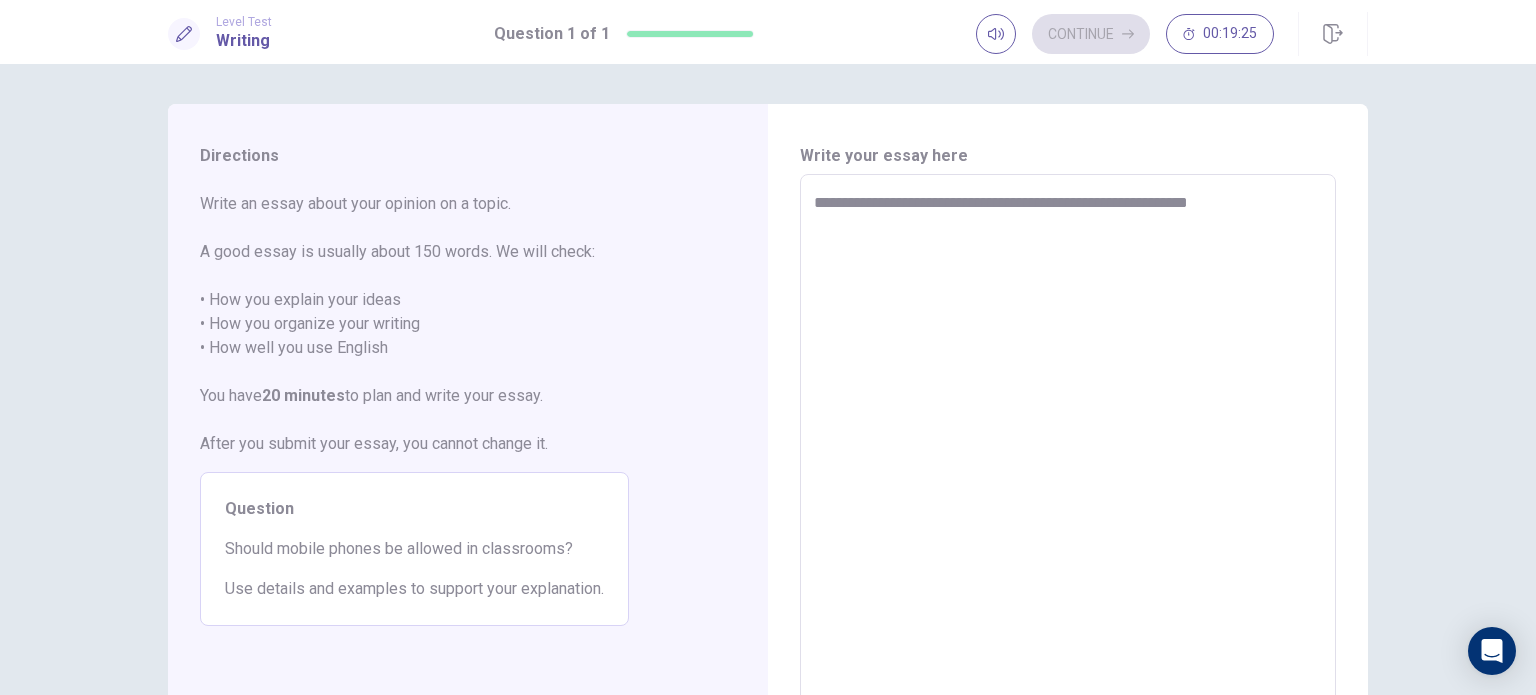 type on "*" 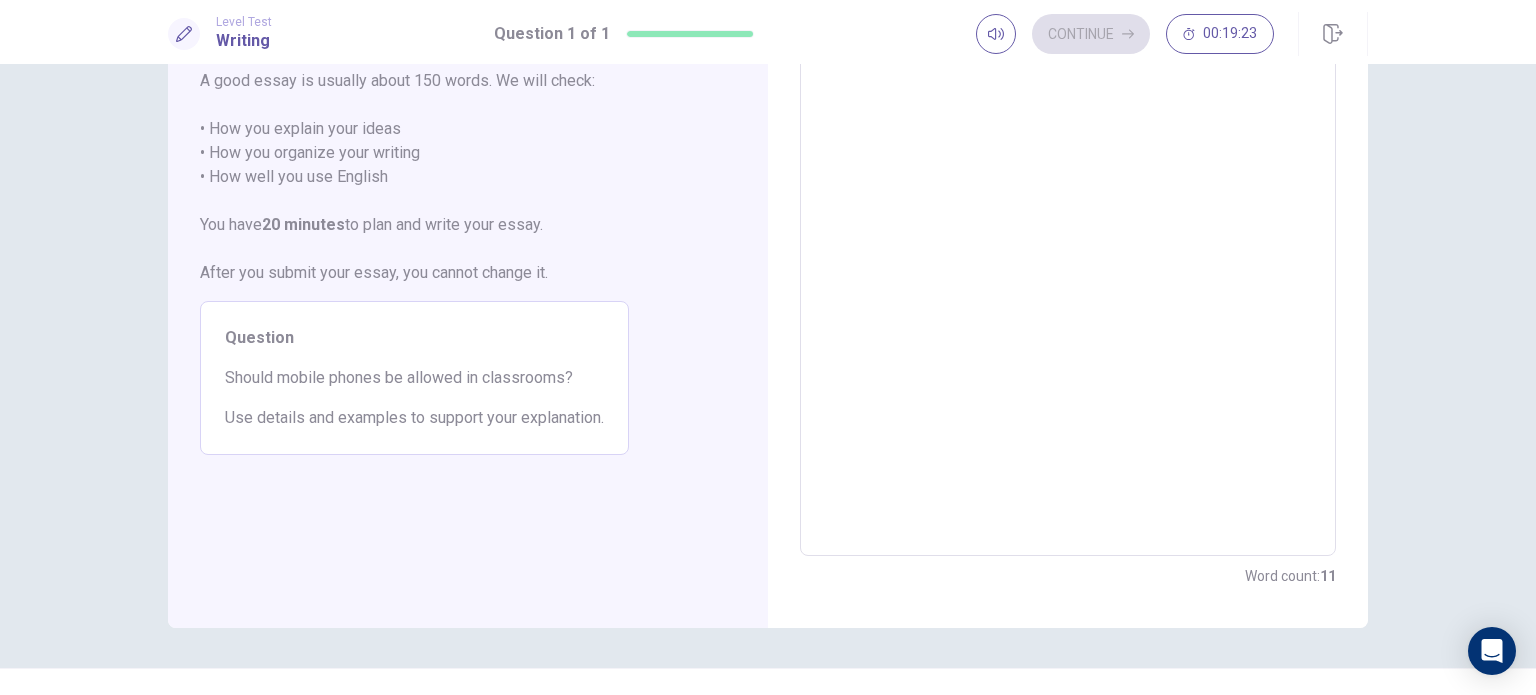scroll, scrollTop: 108, scrollLeft: 0, axis: vertical 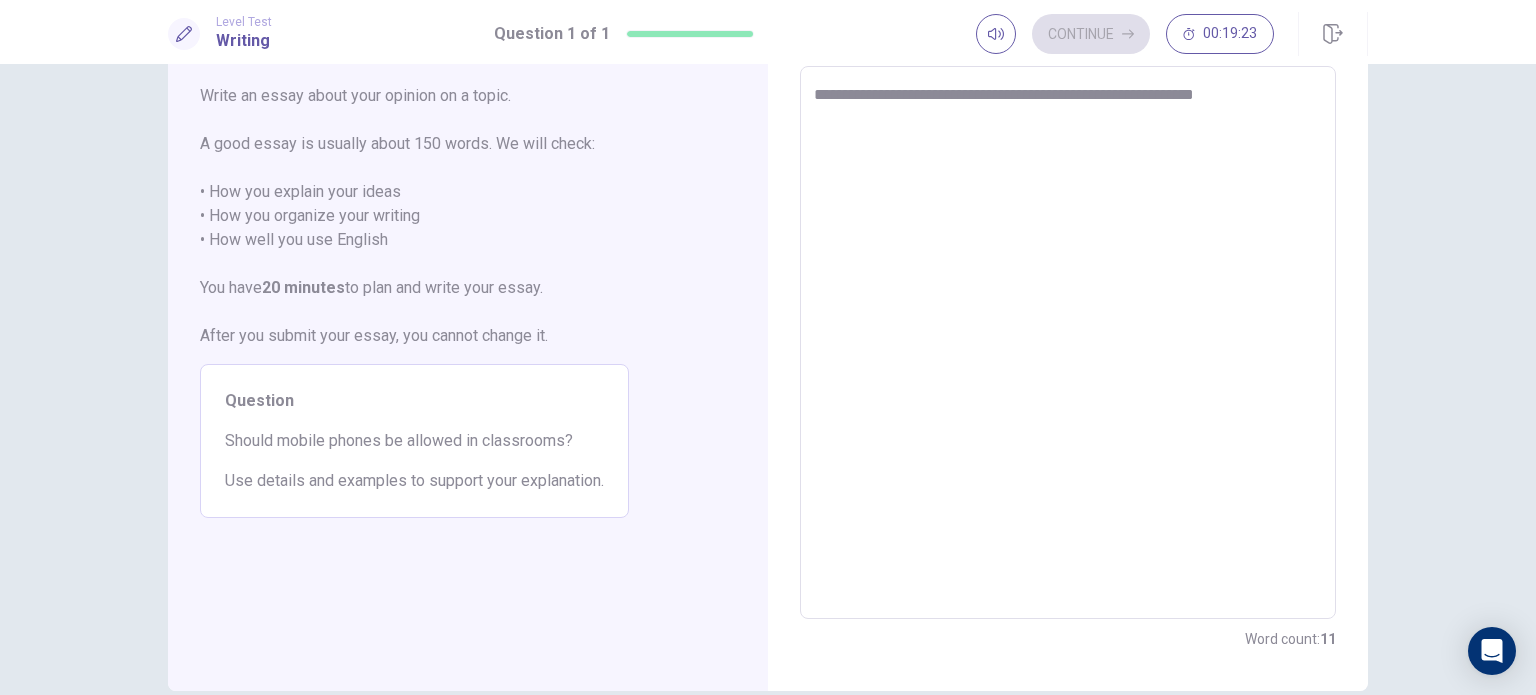 type on "*" 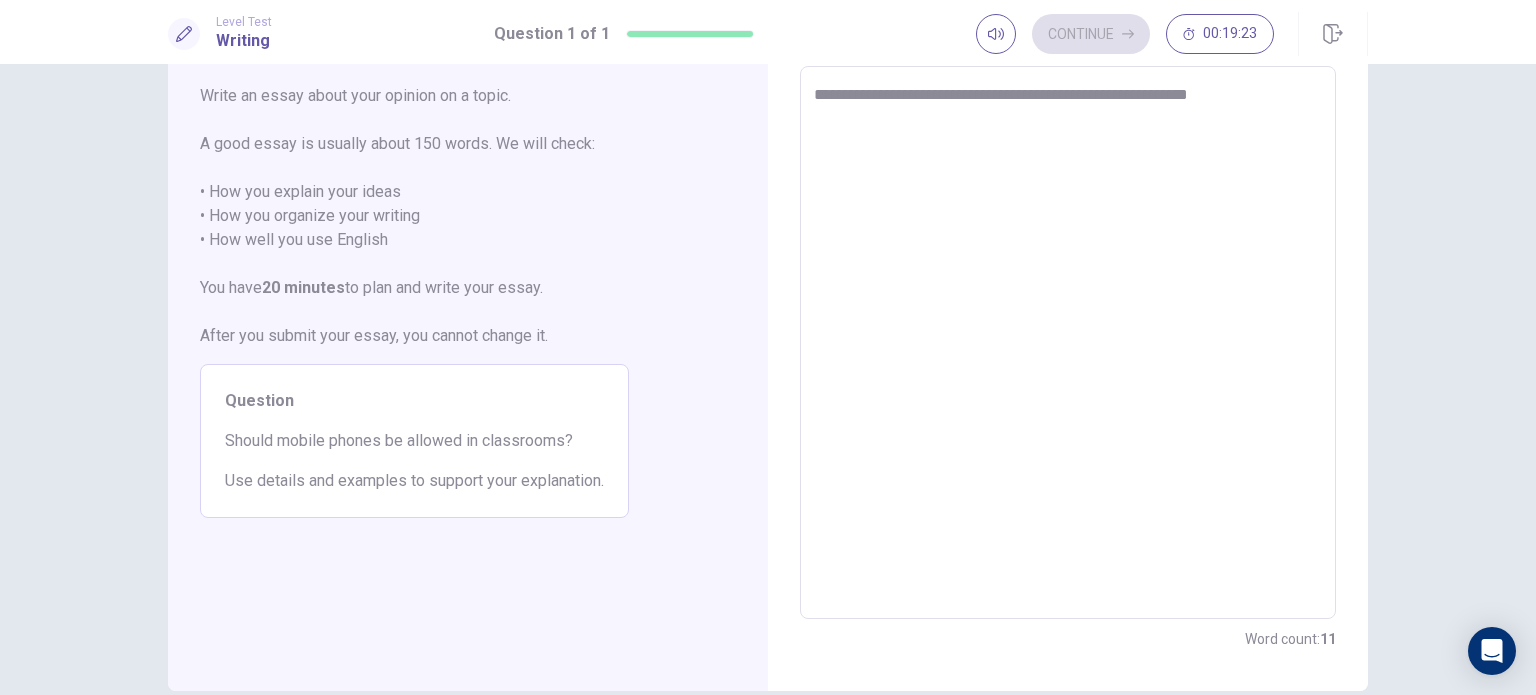 type on "*" 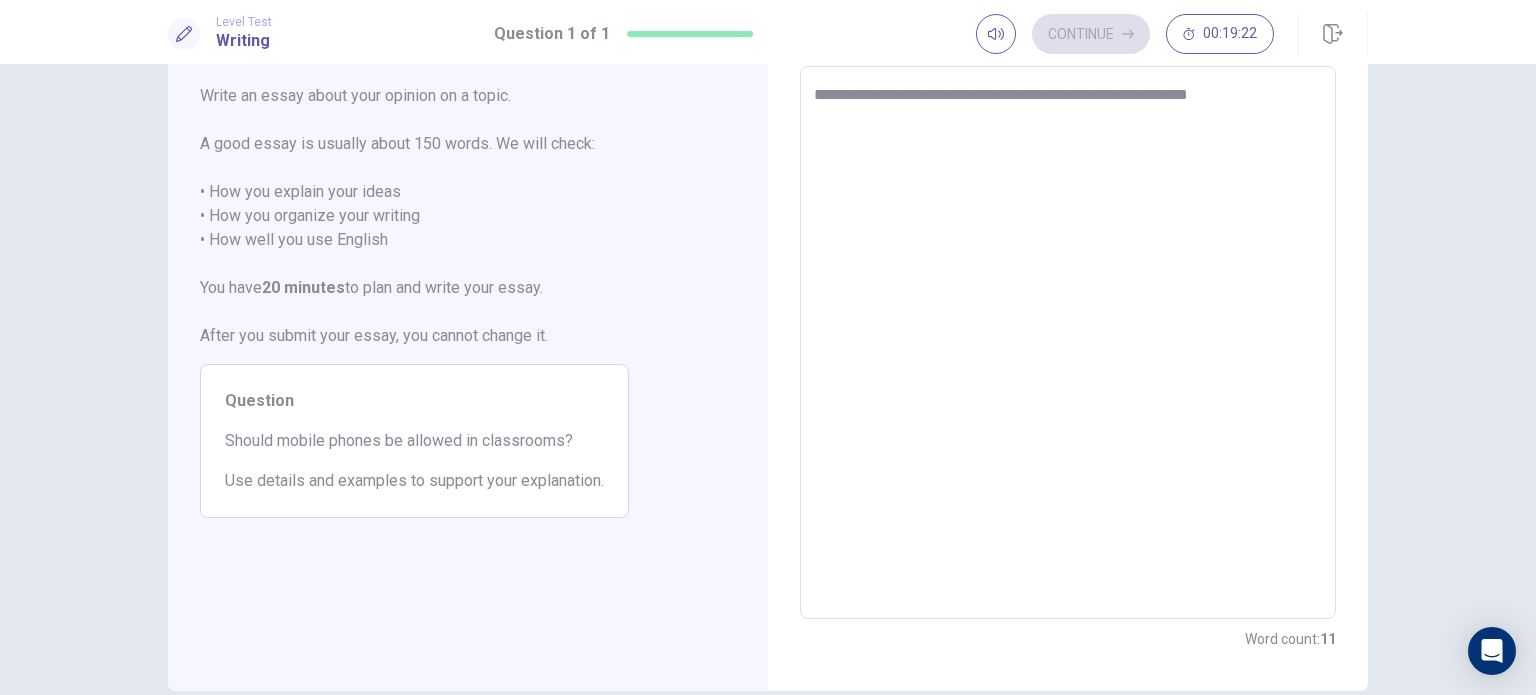 type on "**********" 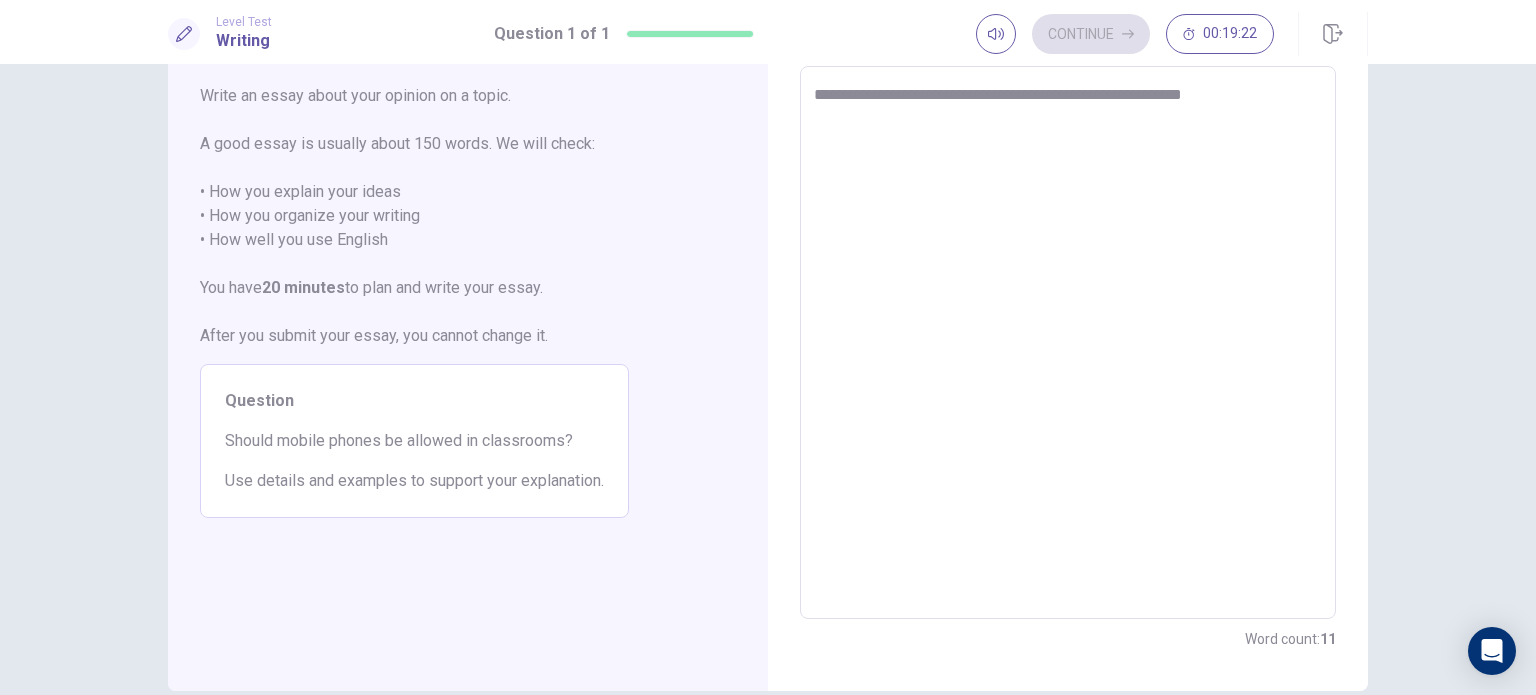 type on "*" 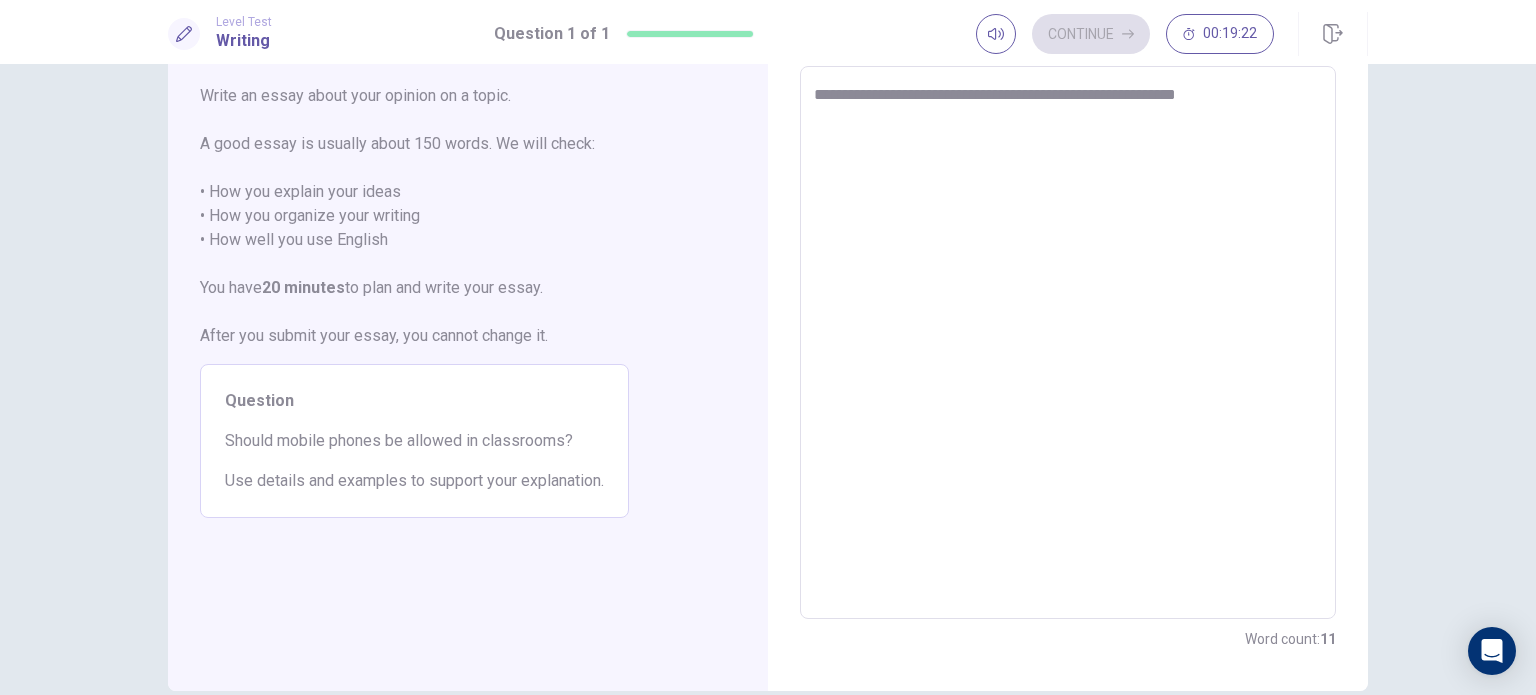 type on "*" 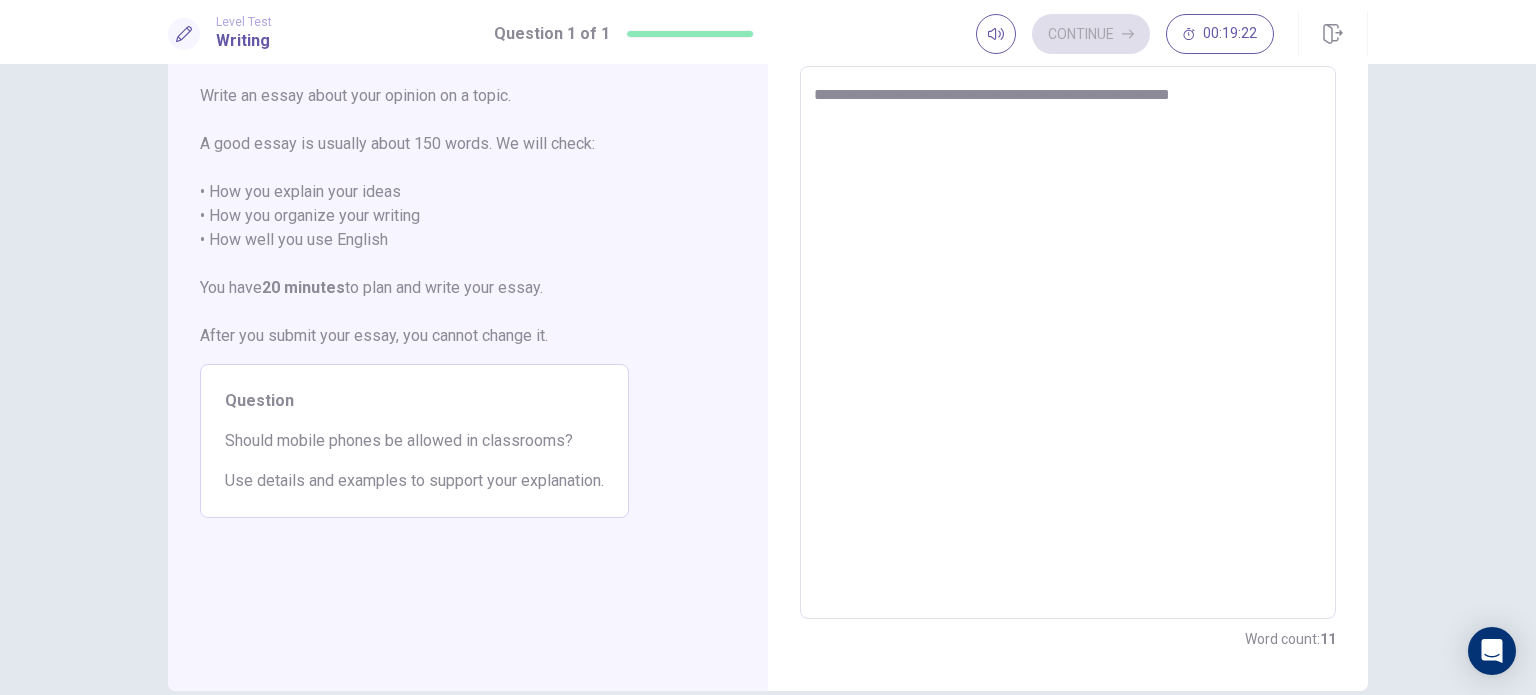 type on "*" 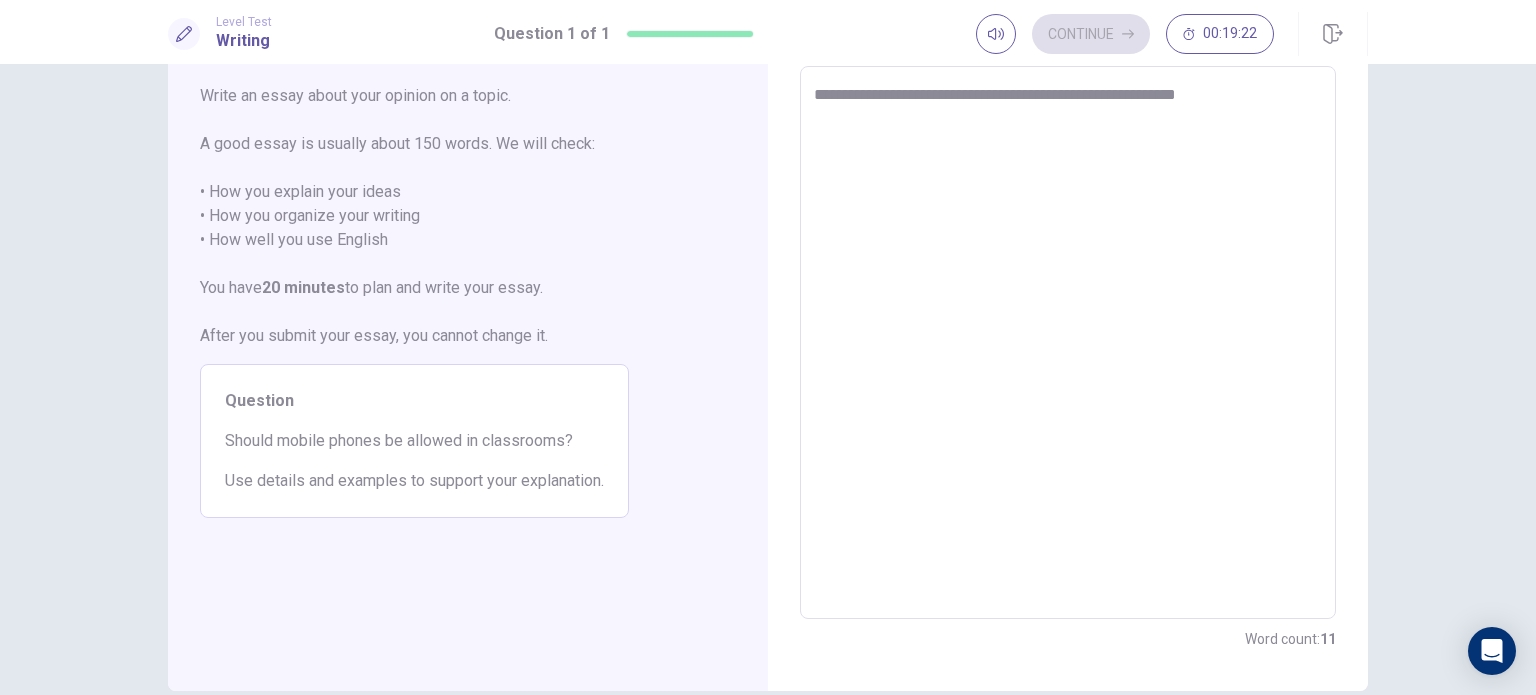 type on "*" 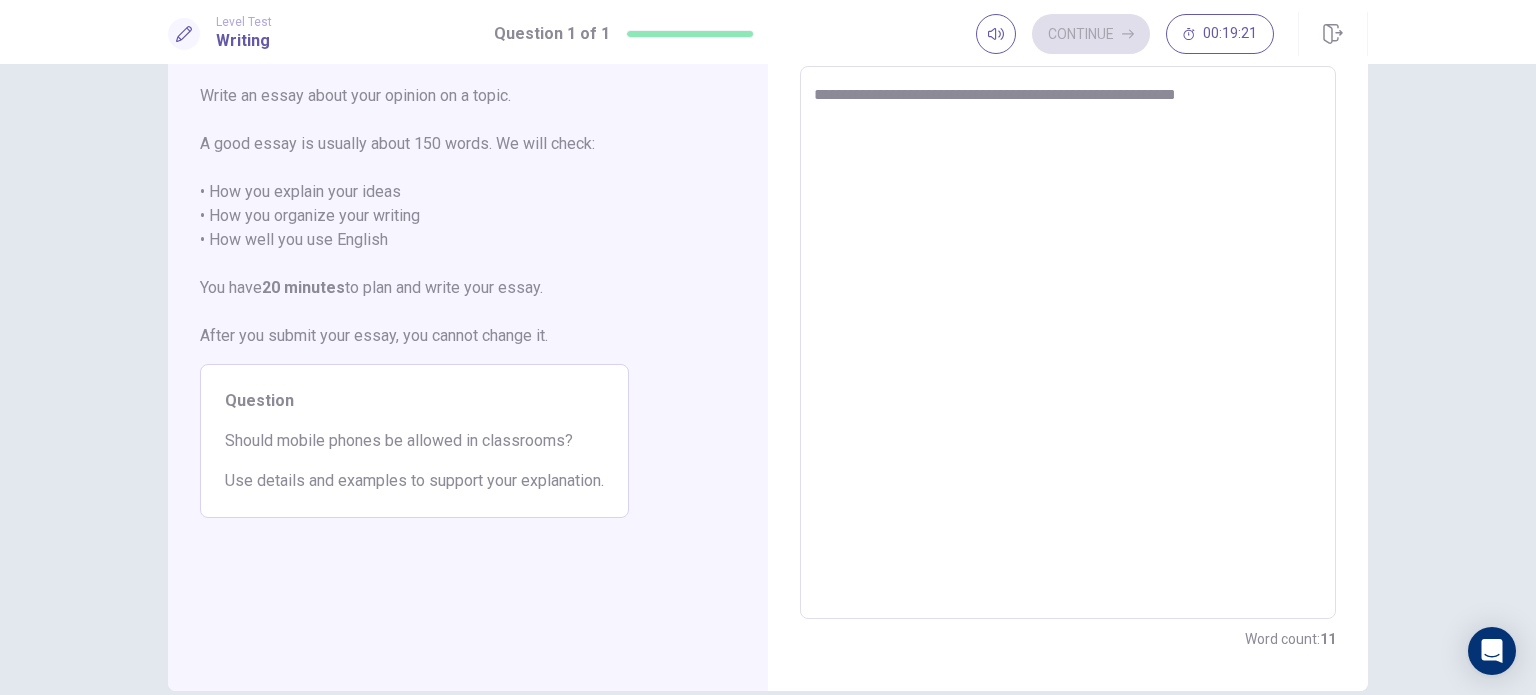 type 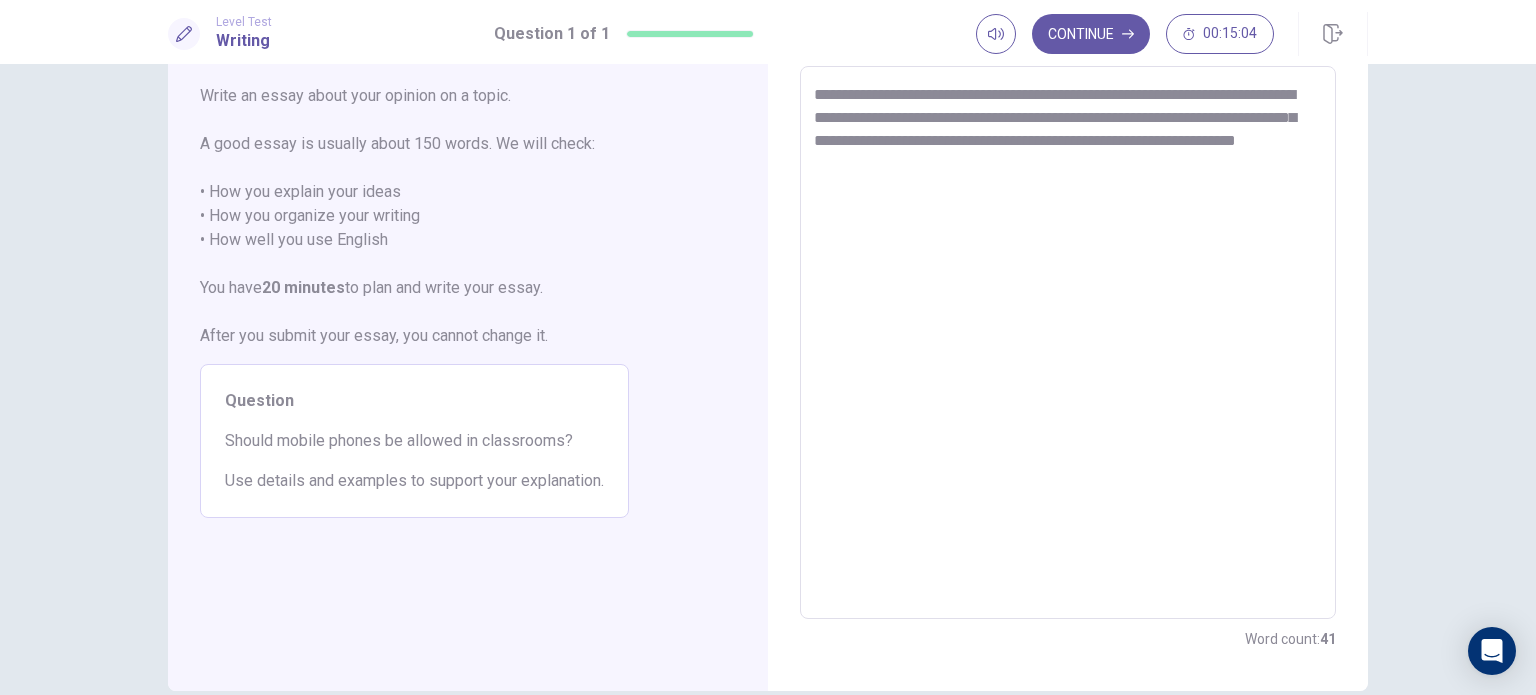 click on "**********" at bounding box center [1068, 343] 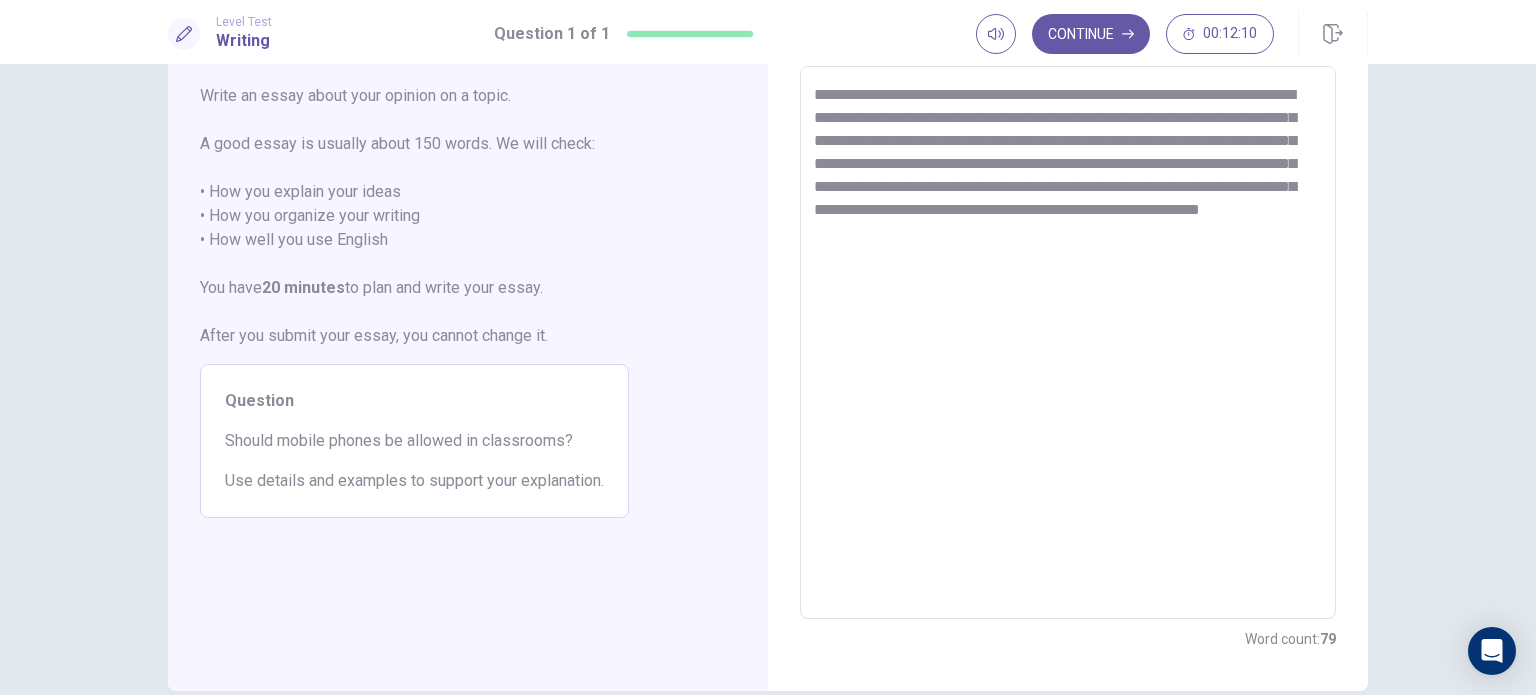 click on "**********" at bounding box center [1068, 343] 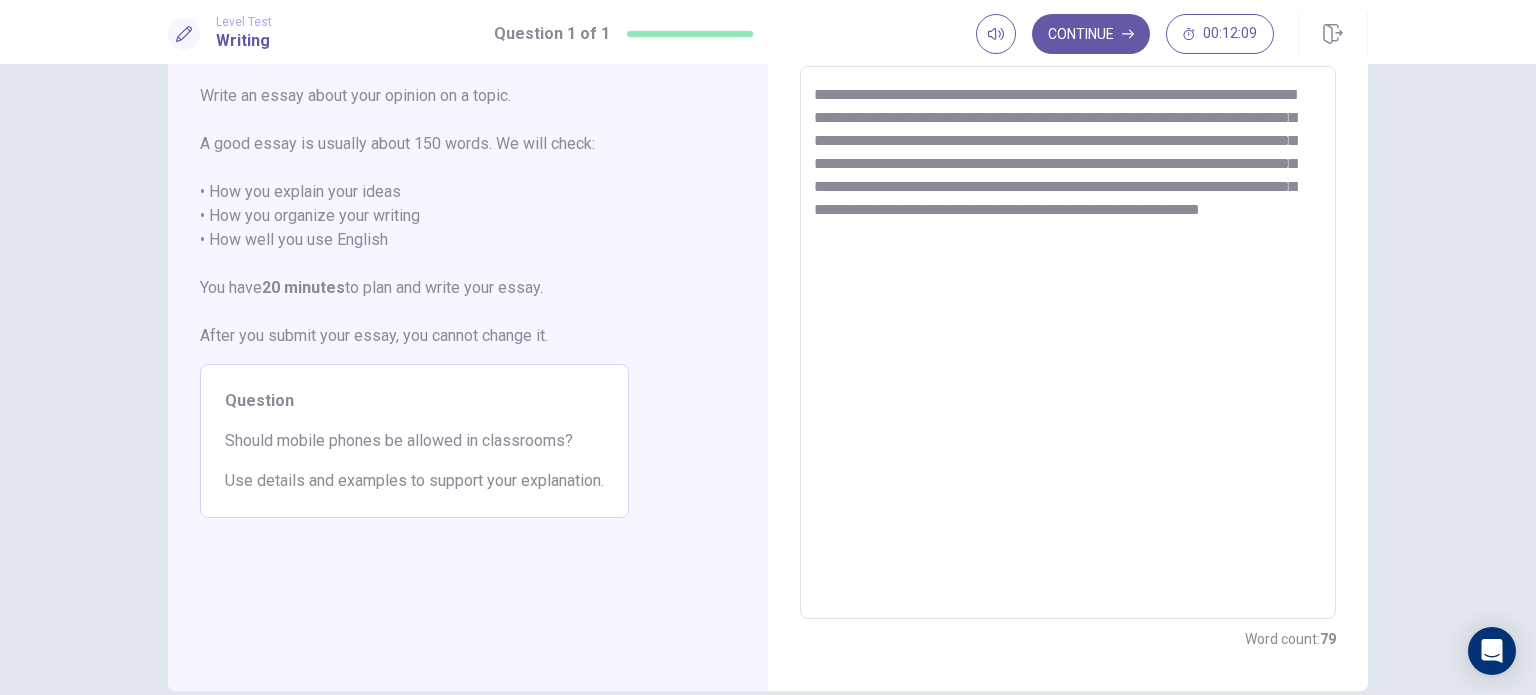 click on "**********" at bounding box center [1068, 343] 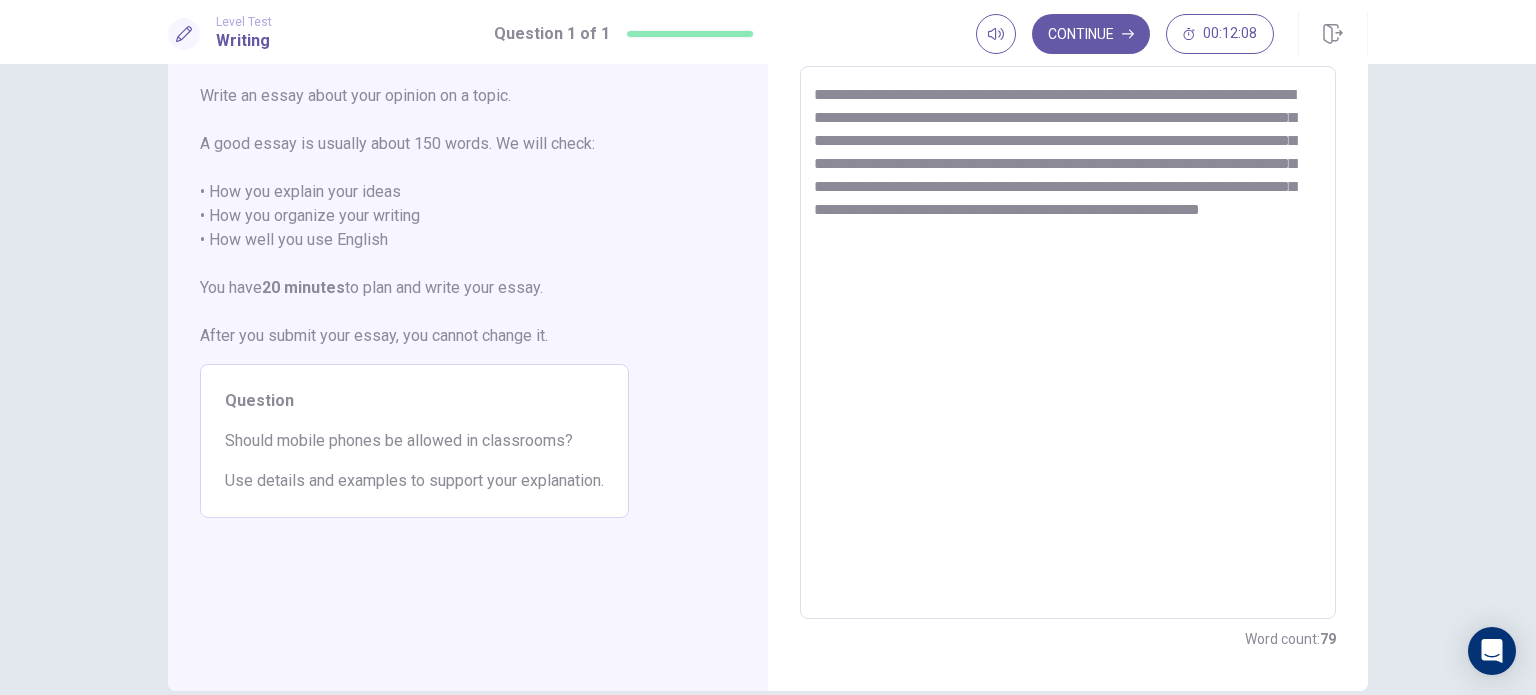 click on "**********" at bounding box center (1068, 343) 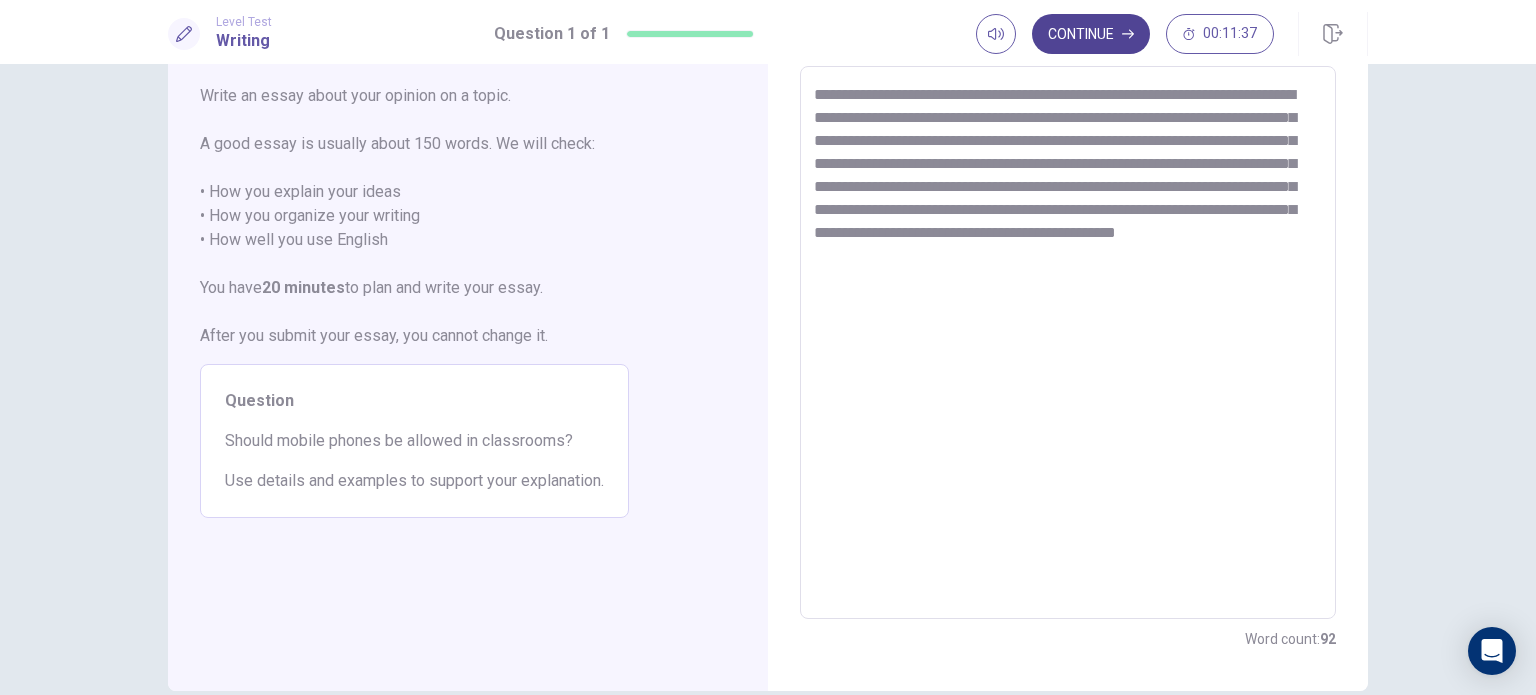 click on "Continue" at bounding box center (1091, 34) 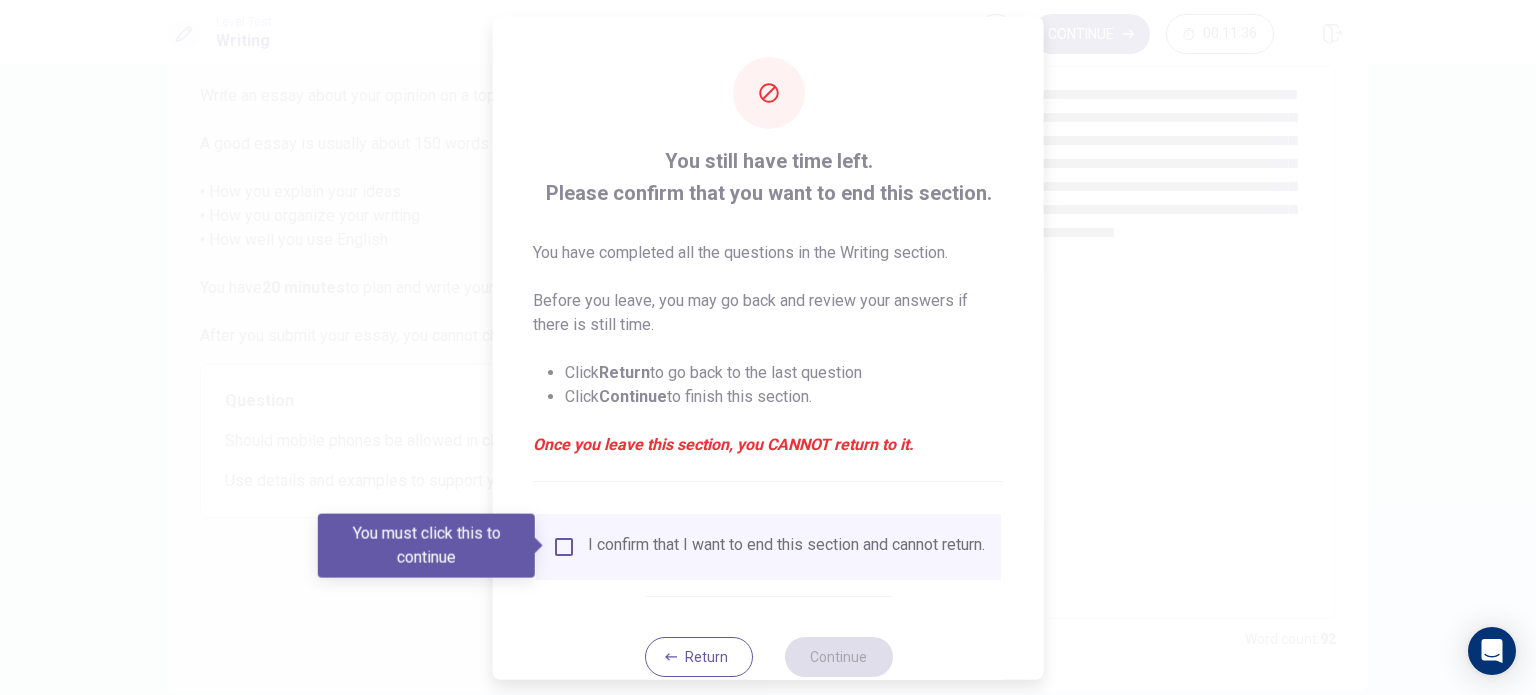 click on "I confirm that I want to end this section and cannot return." at bounding box center (768, 546) 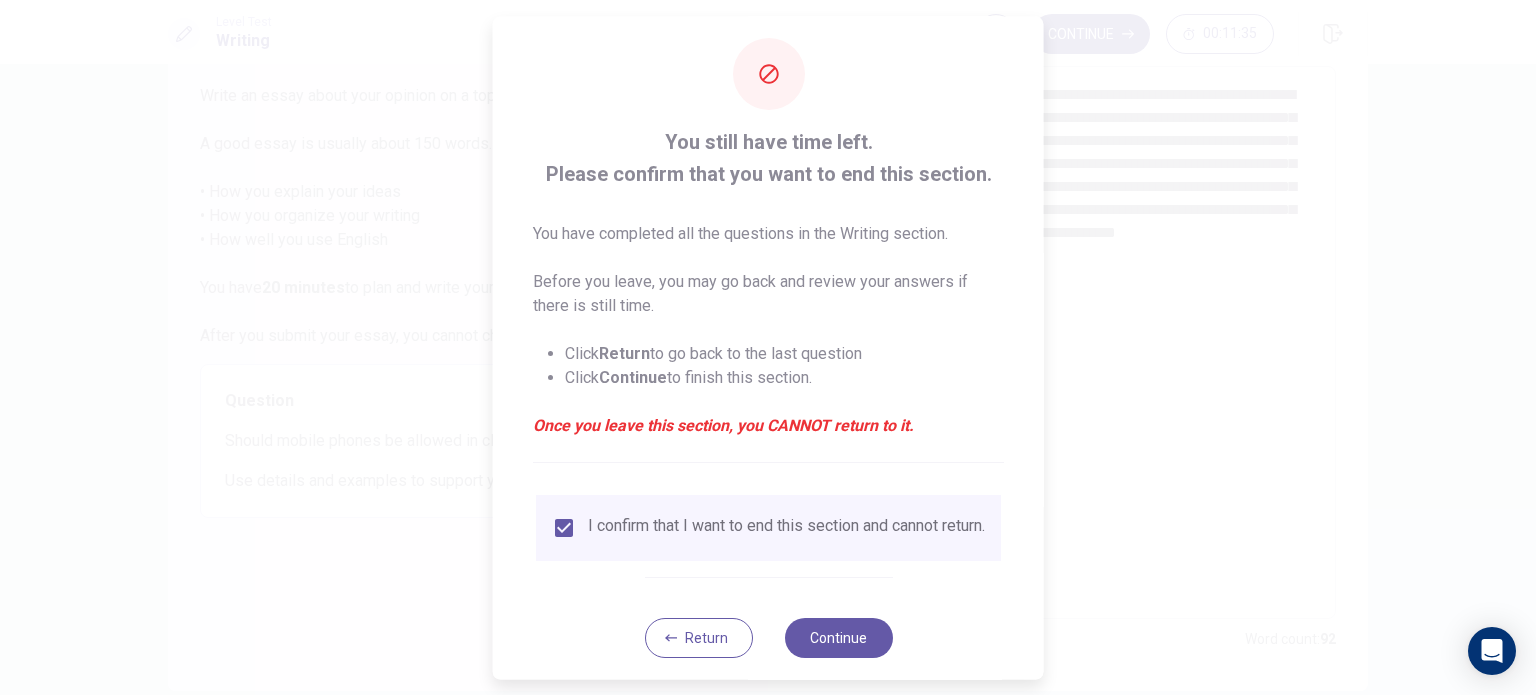scroll, scrollTop: 50, scrollLeft: 0, axis: vertical 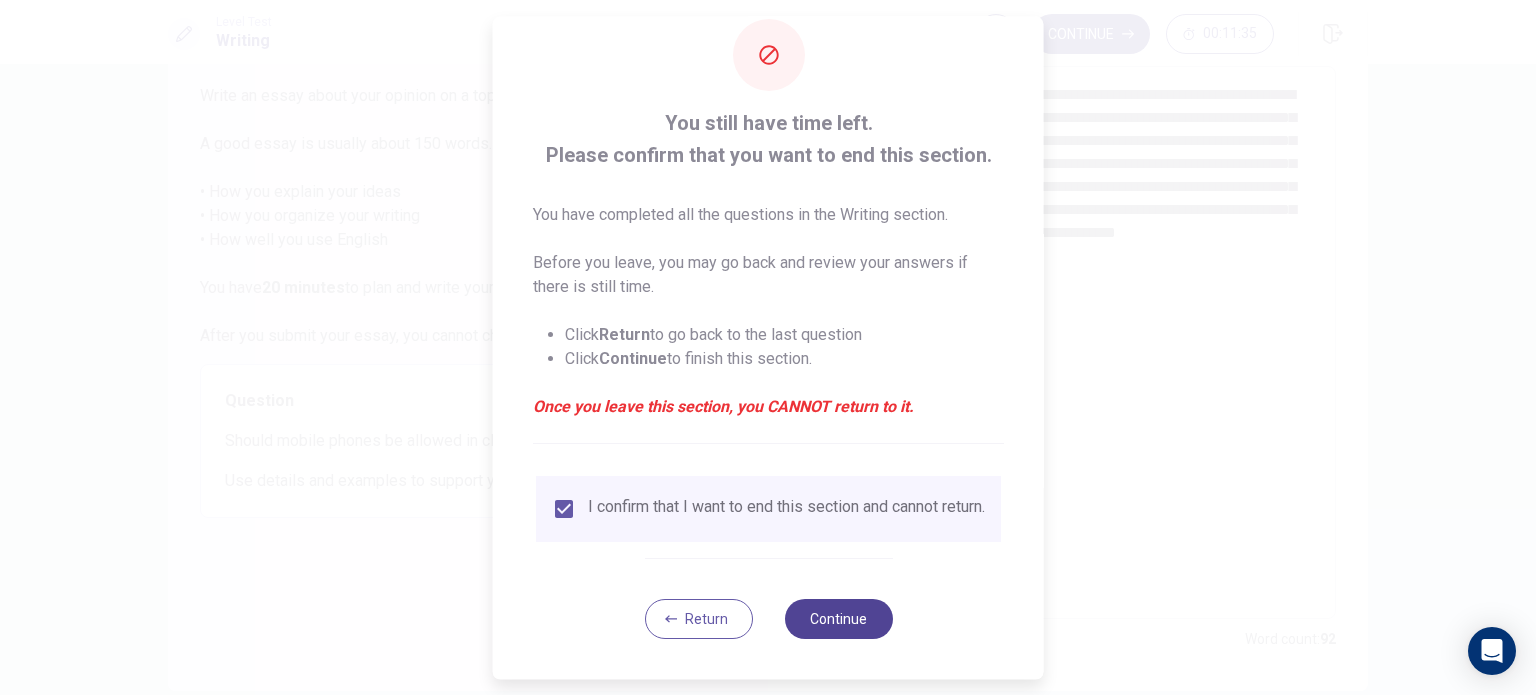 click on "Continue" at bounding box center (838, 619) 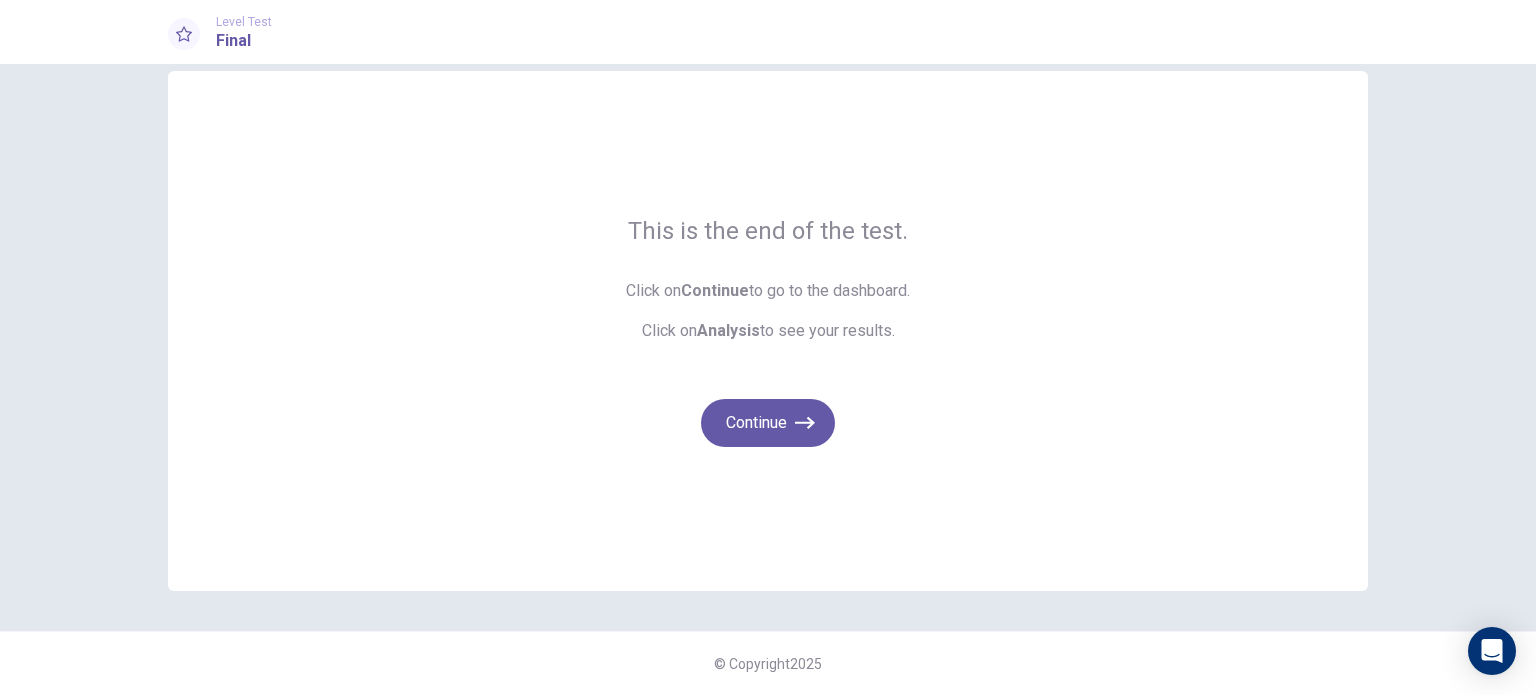 scroll, scrollTop: 32, scrollLeft: 0, axis: vertical 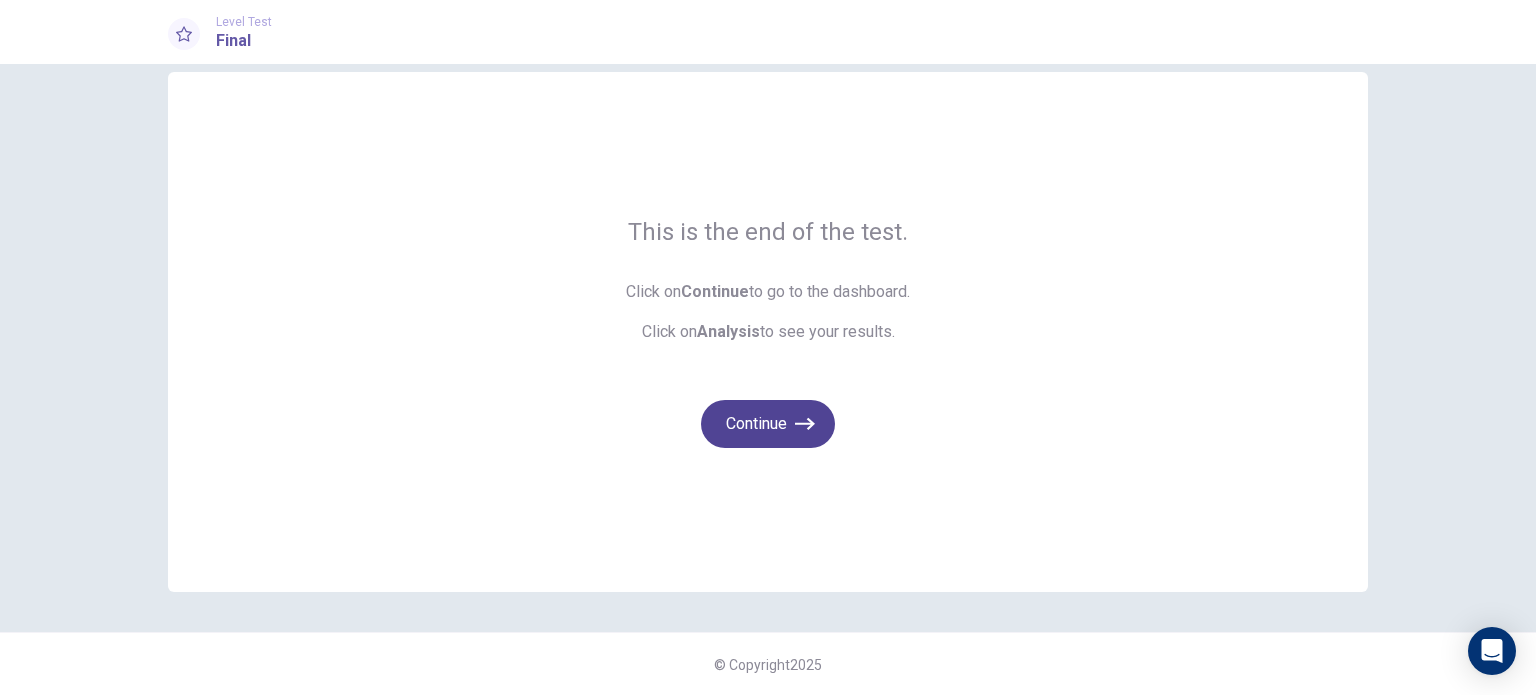 click on "Continue" at bounding box center [768, 424] 